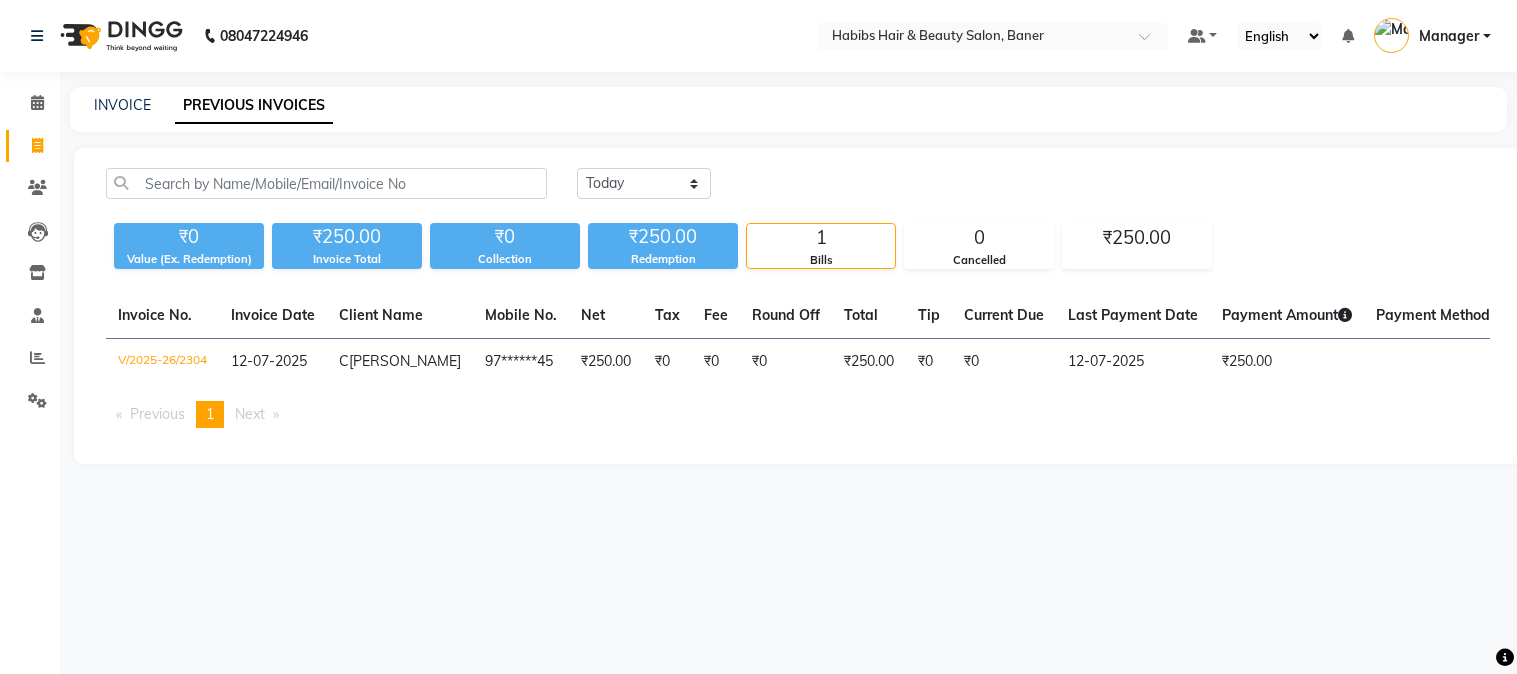 scroll, scrollTop: 0, scrollLeft: 0, axis: both 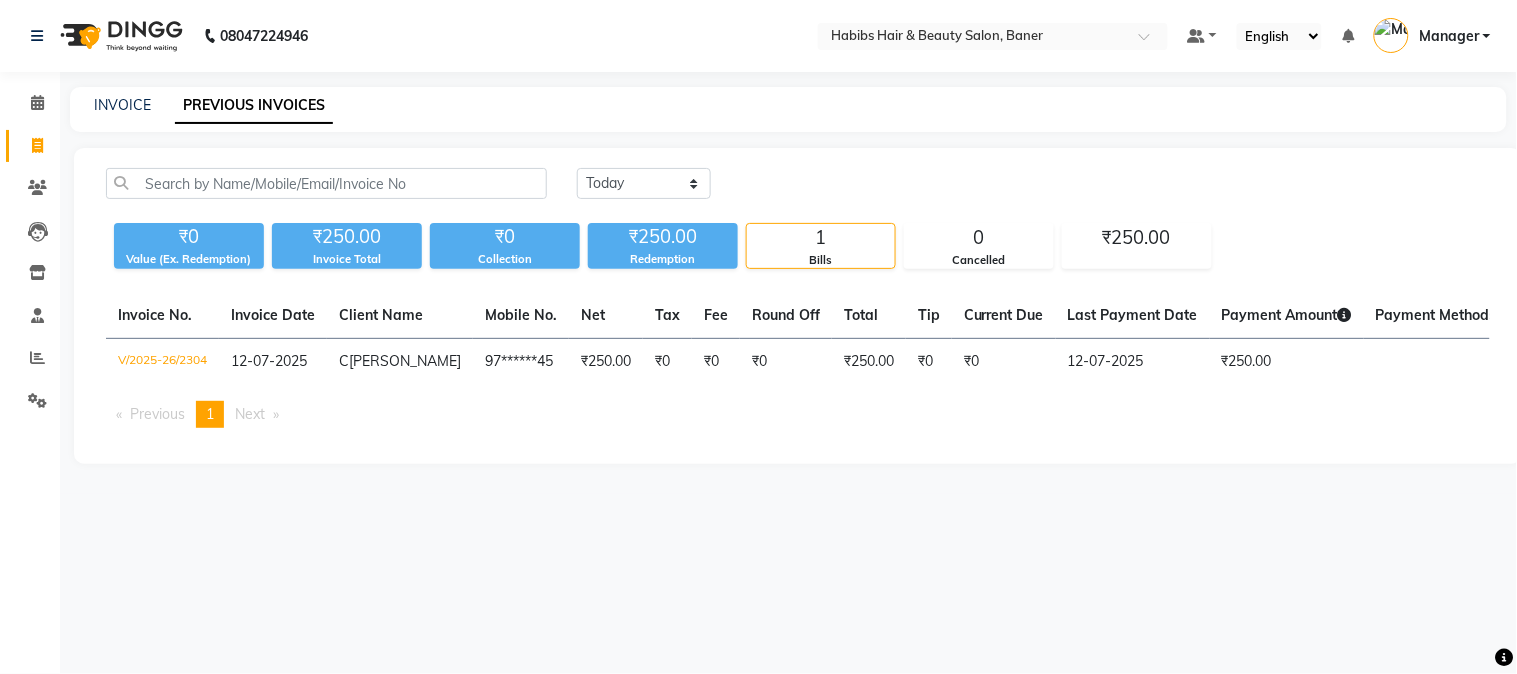 click on "INVOICE PREVIOUS INVOICES" 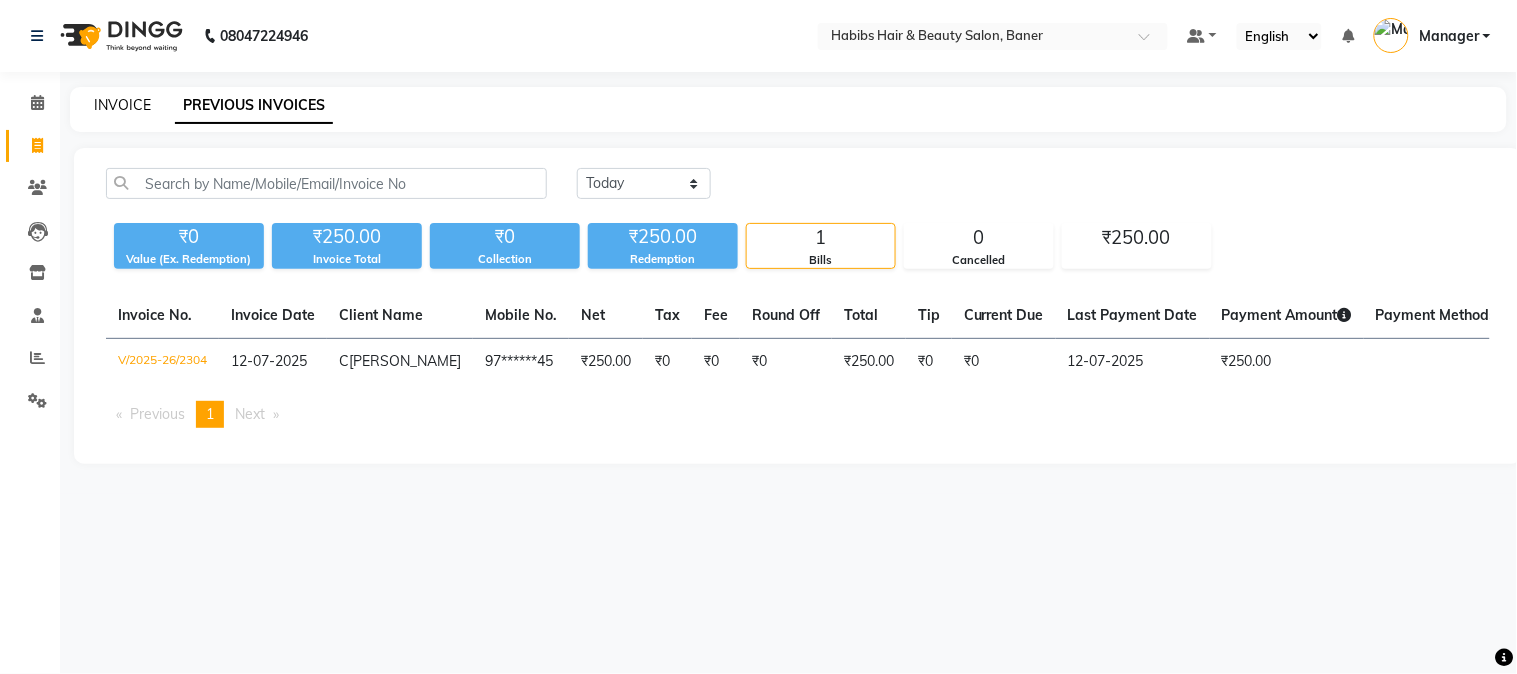 click on "INVOICE" 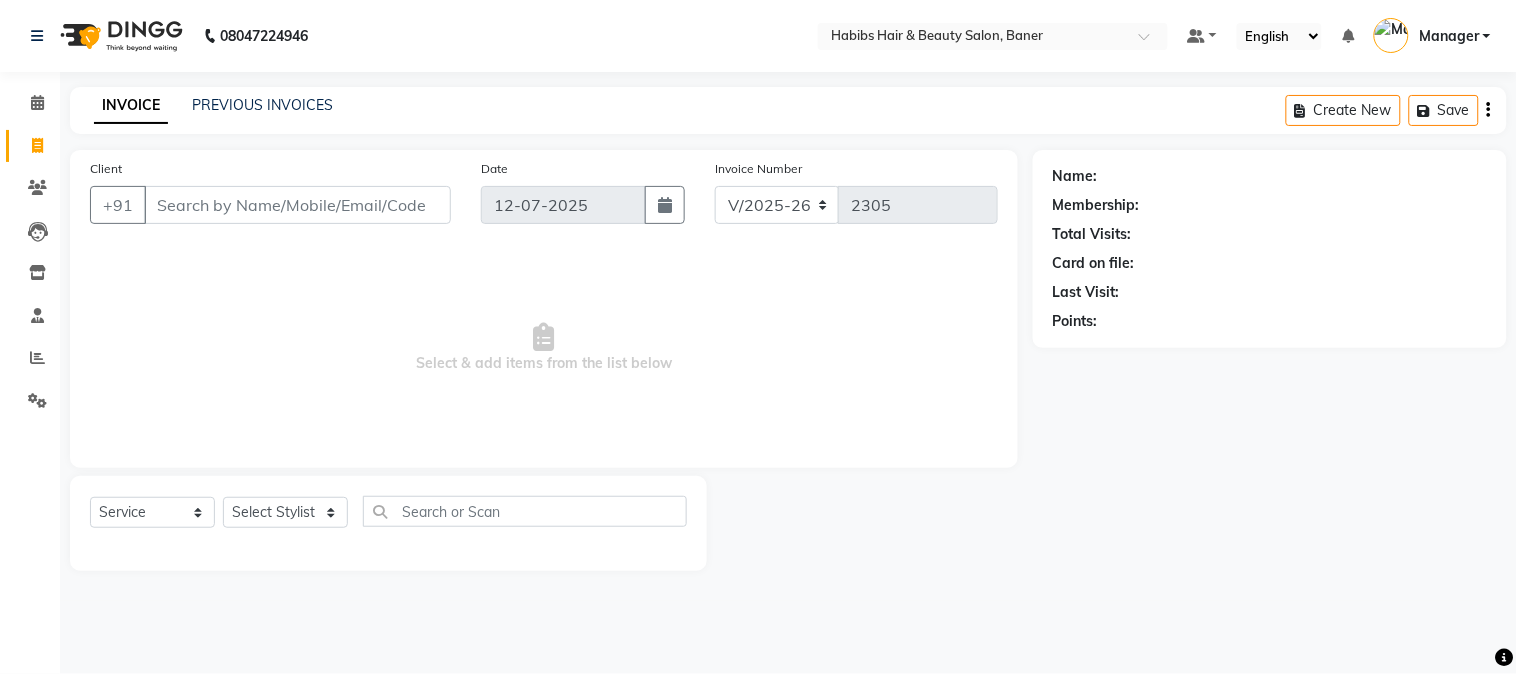 click on "Client" at bounding box center (297, 205) 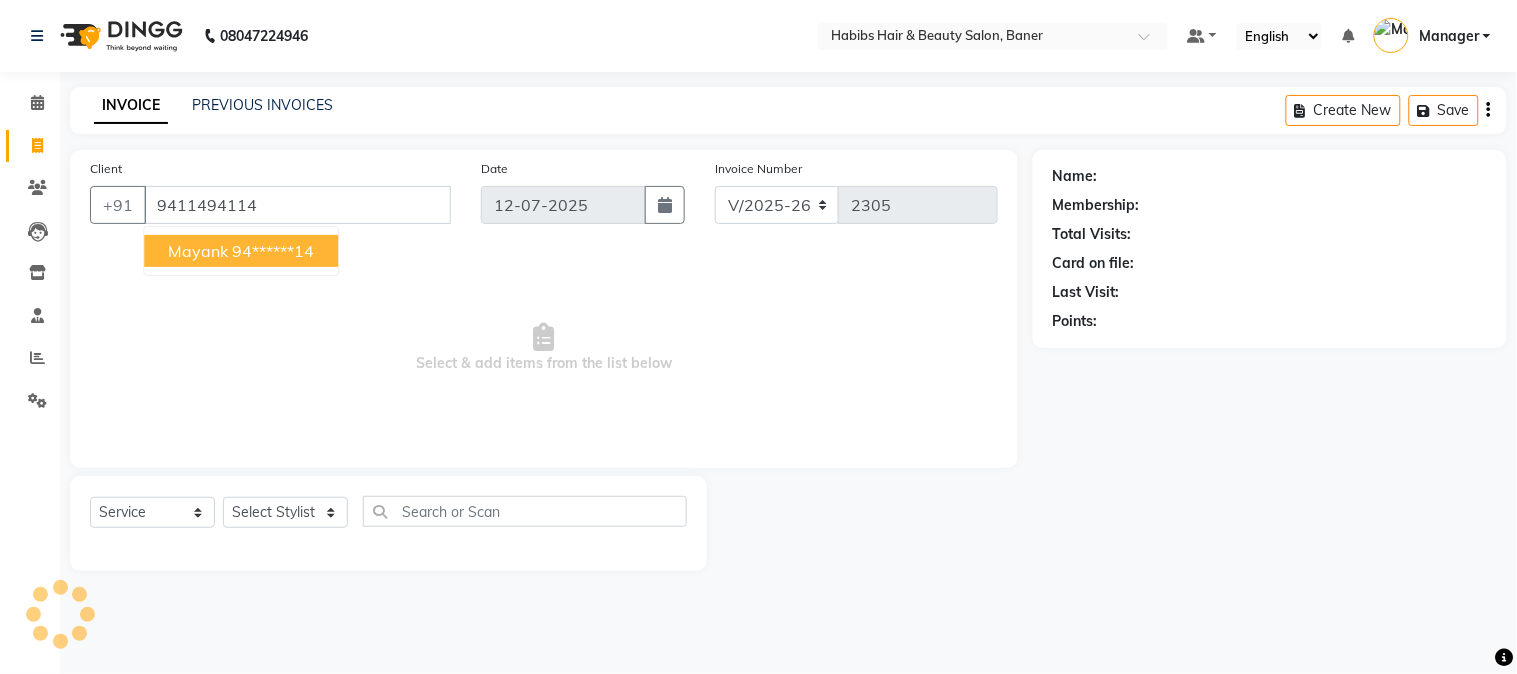 type on "9411494114" 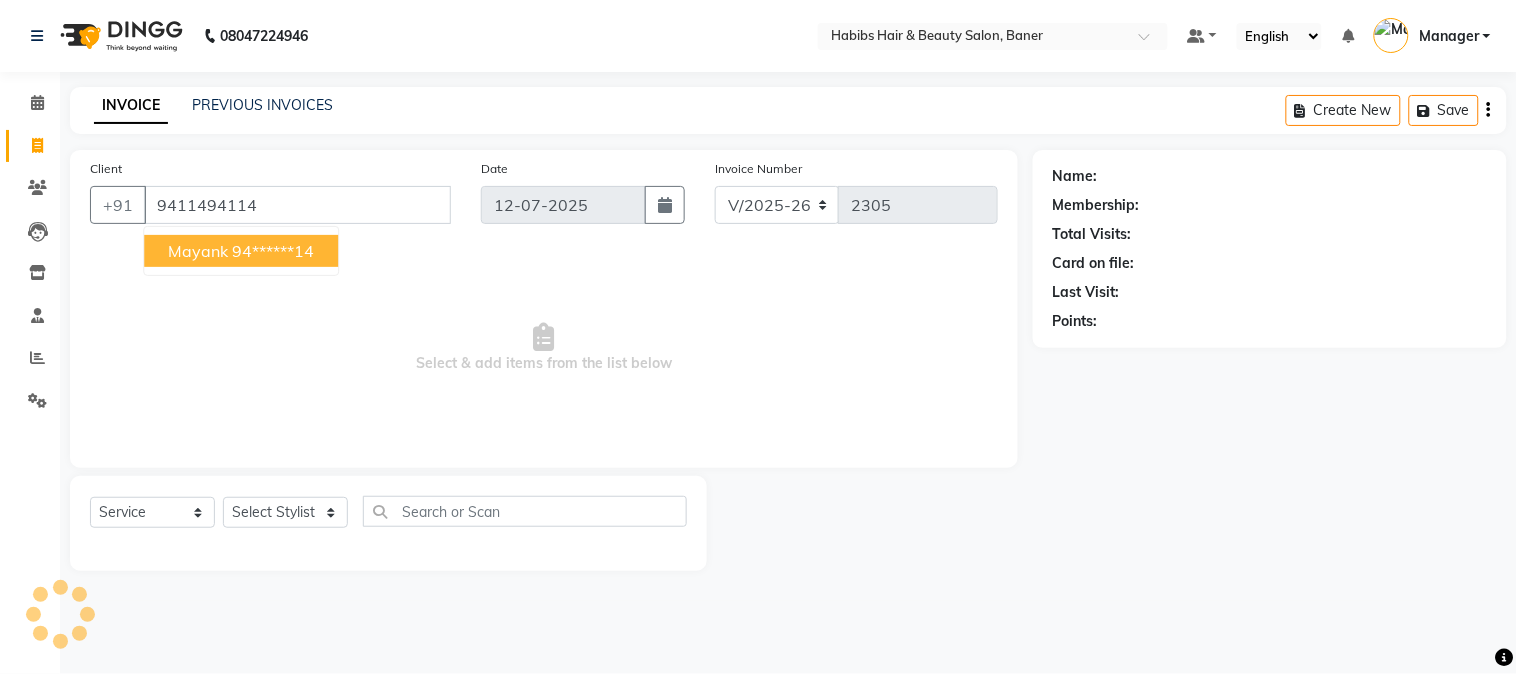 select on "2: Object" 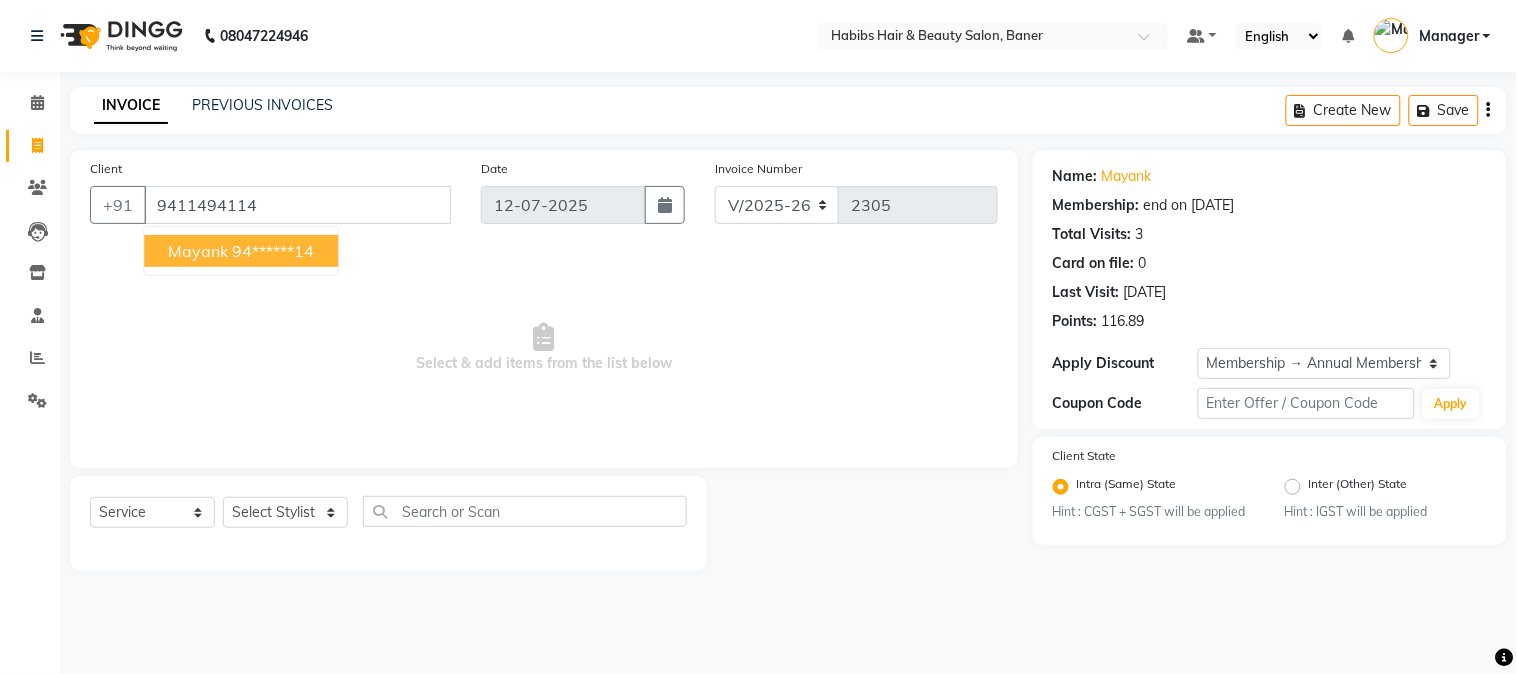 click on "94******14" at bounding box center (273, 251) 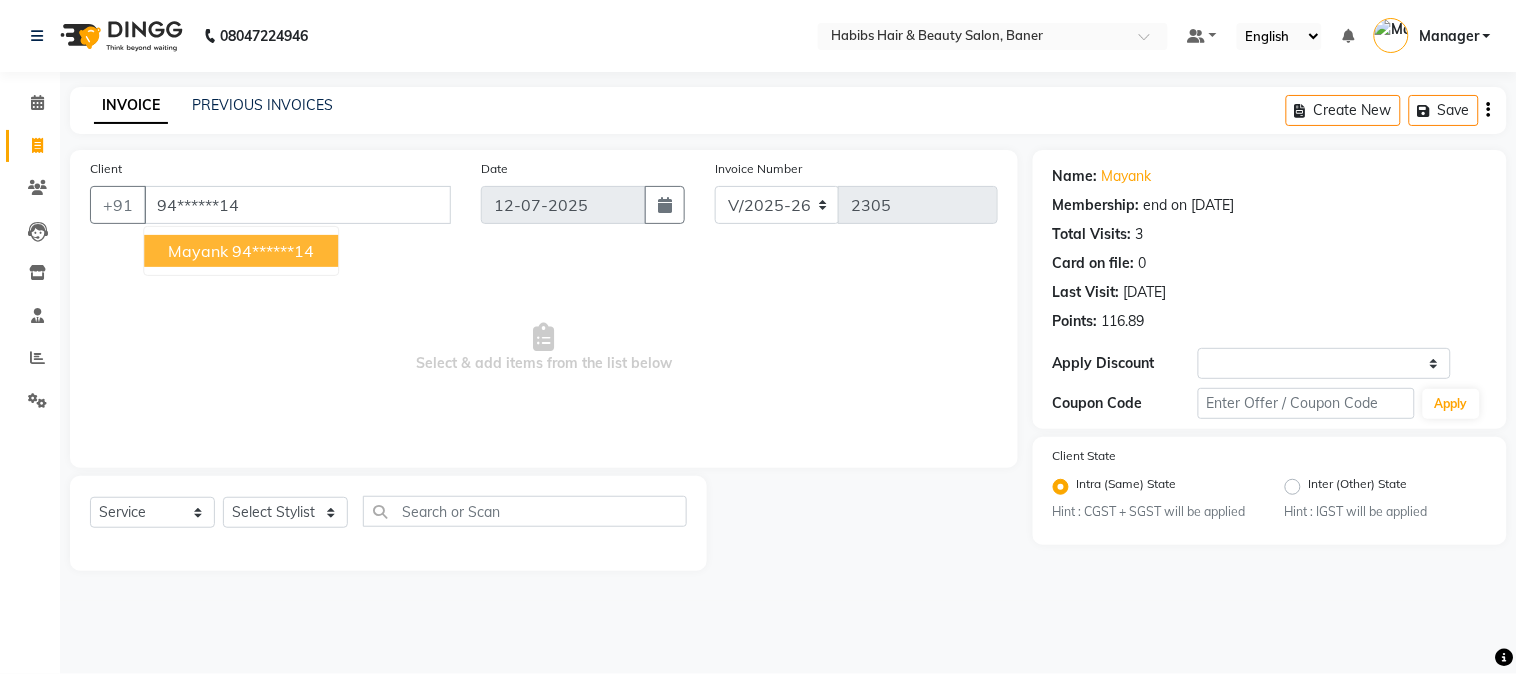 select on "2: Object" 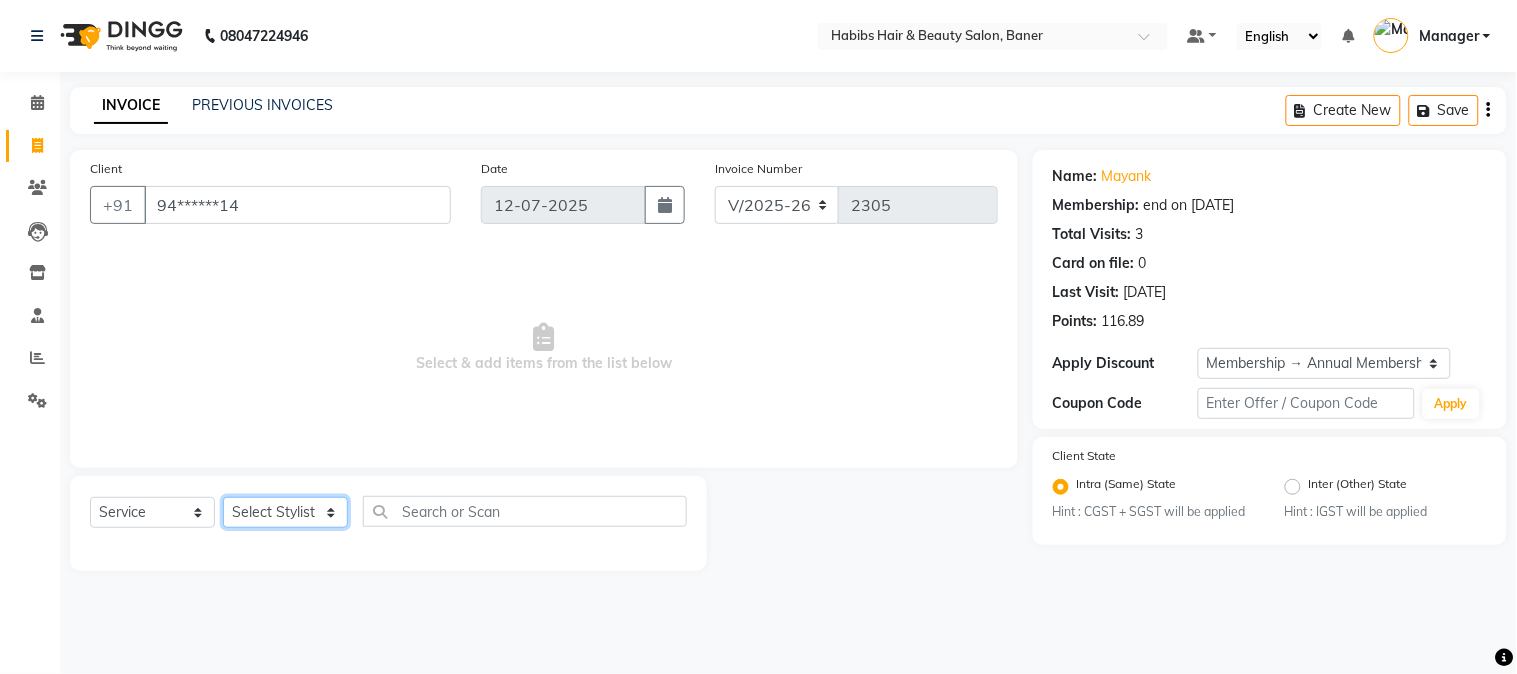 click on "Select Stylist Admin [PERSON_NAME]  Manager [PERSON_NAME] [PERSON_NAME] [PERSON_NAME]" 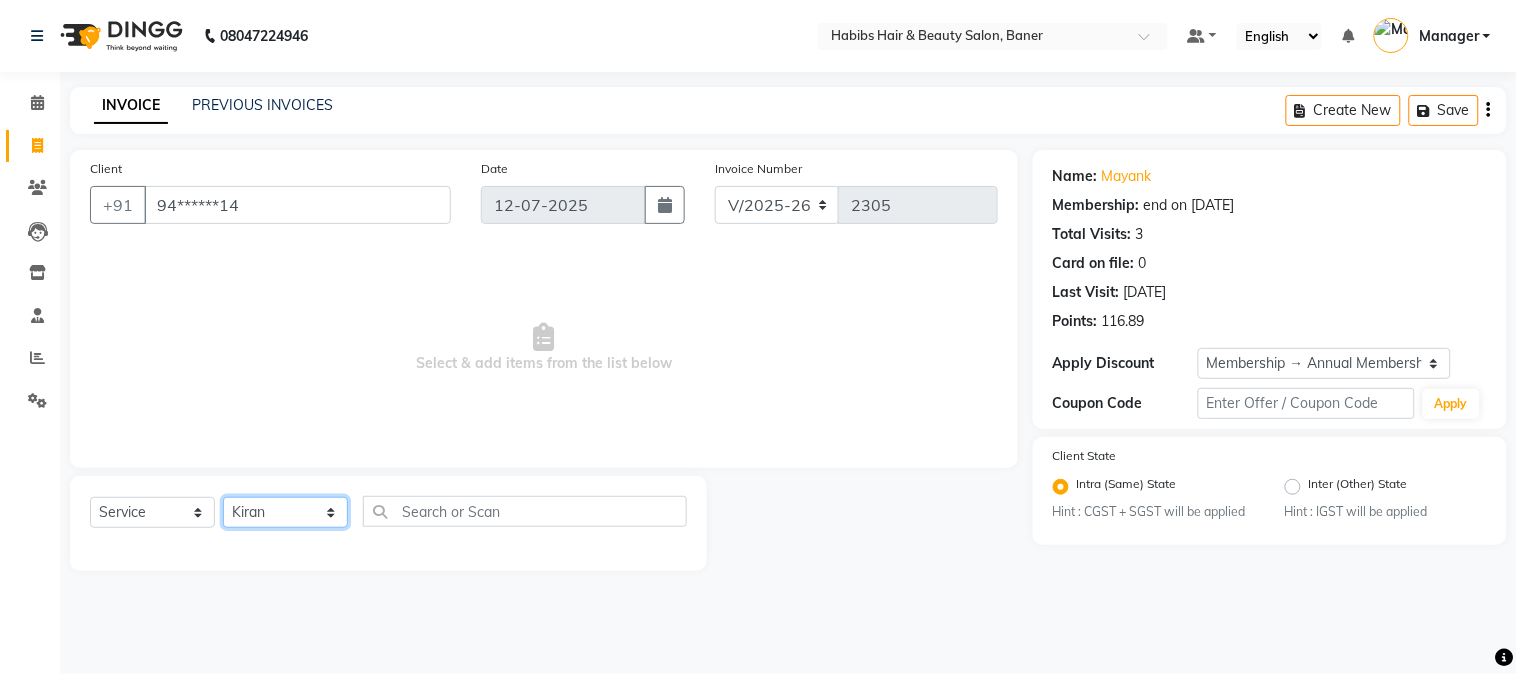 click on "Select Stylist Admin [PERSON_NAME]  Manager [PERSON_NAME] [PERSON_NAME] [PERSON_NAME]" 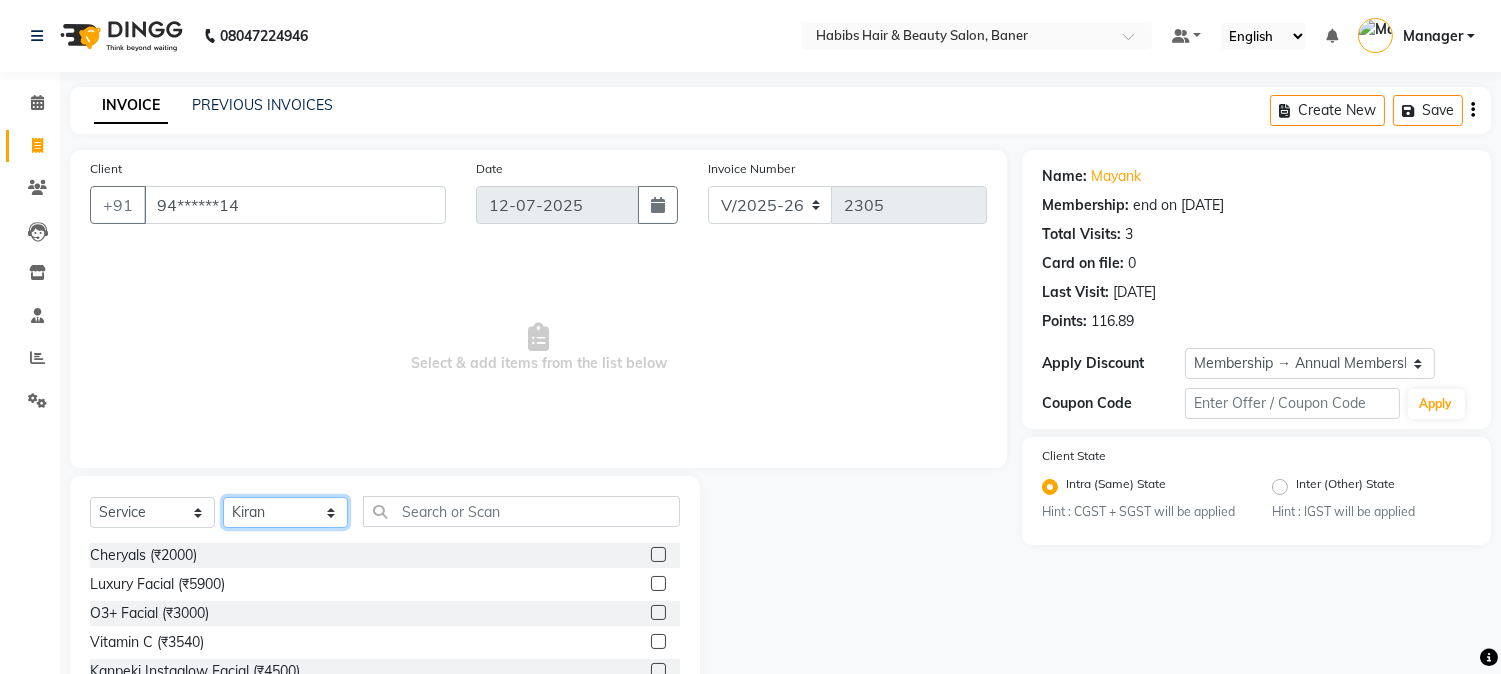 click on "Select Stylist Admin [PERSON_NAME]  Manager [PERSON_NAME] [PERSON_NAME] [PERSON_NAME]" 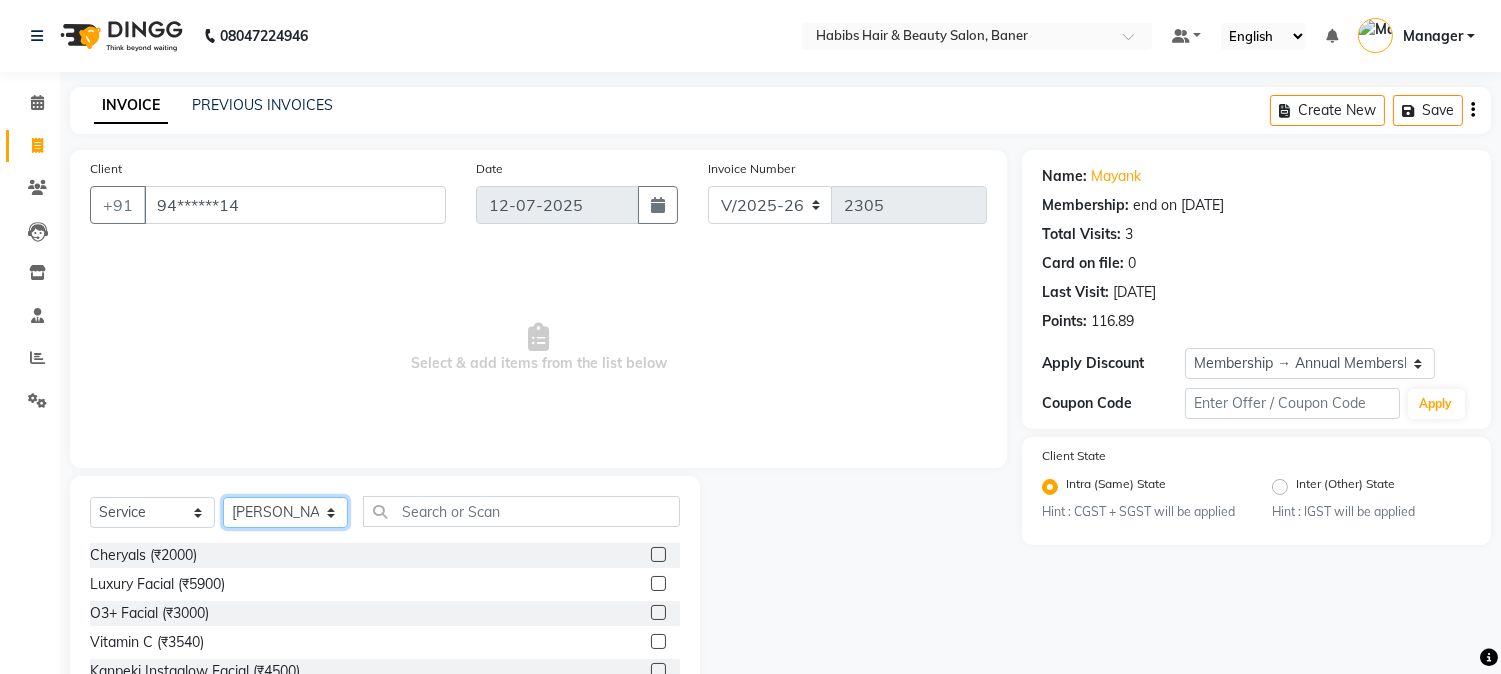 click on "Select Stylist Admin [PERSON_NAME]  Manager [PERSON_NAME] [PERSON_NAME] [PERSON_NAME]" 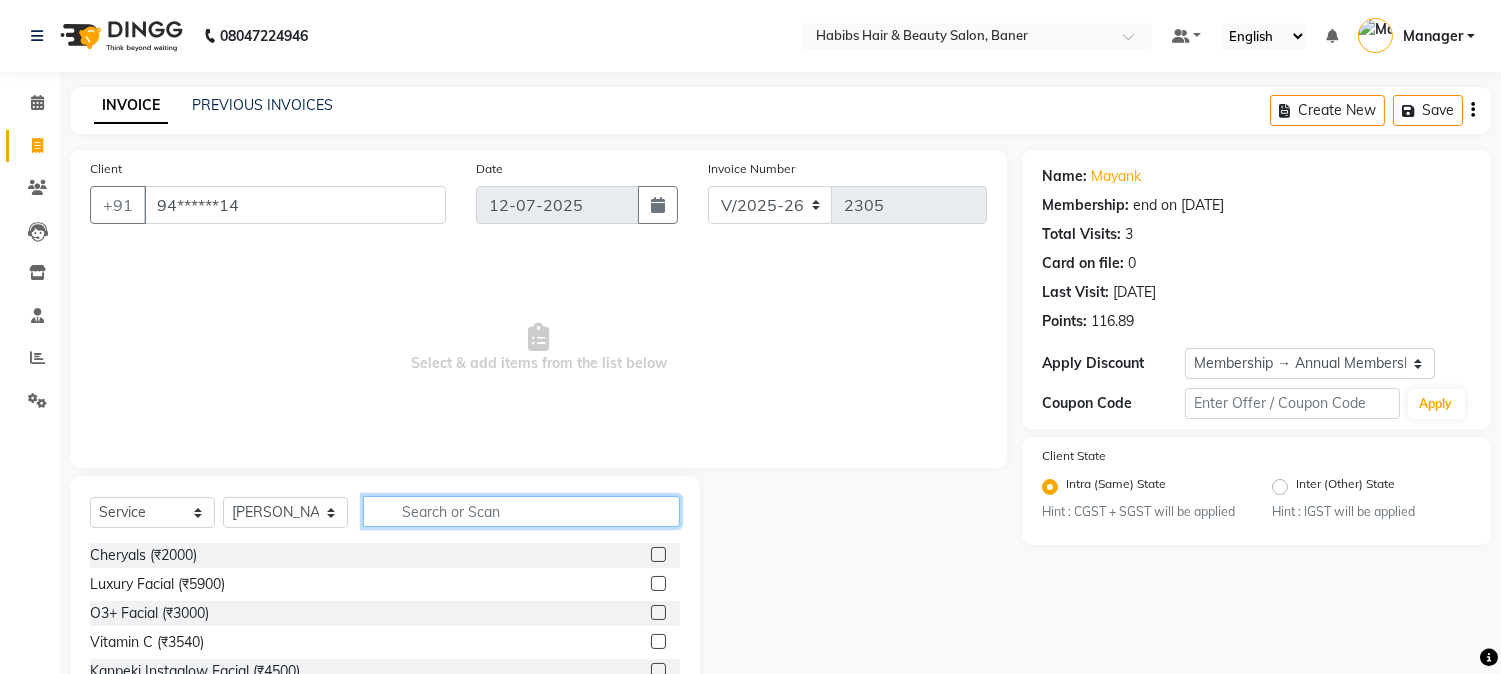 click 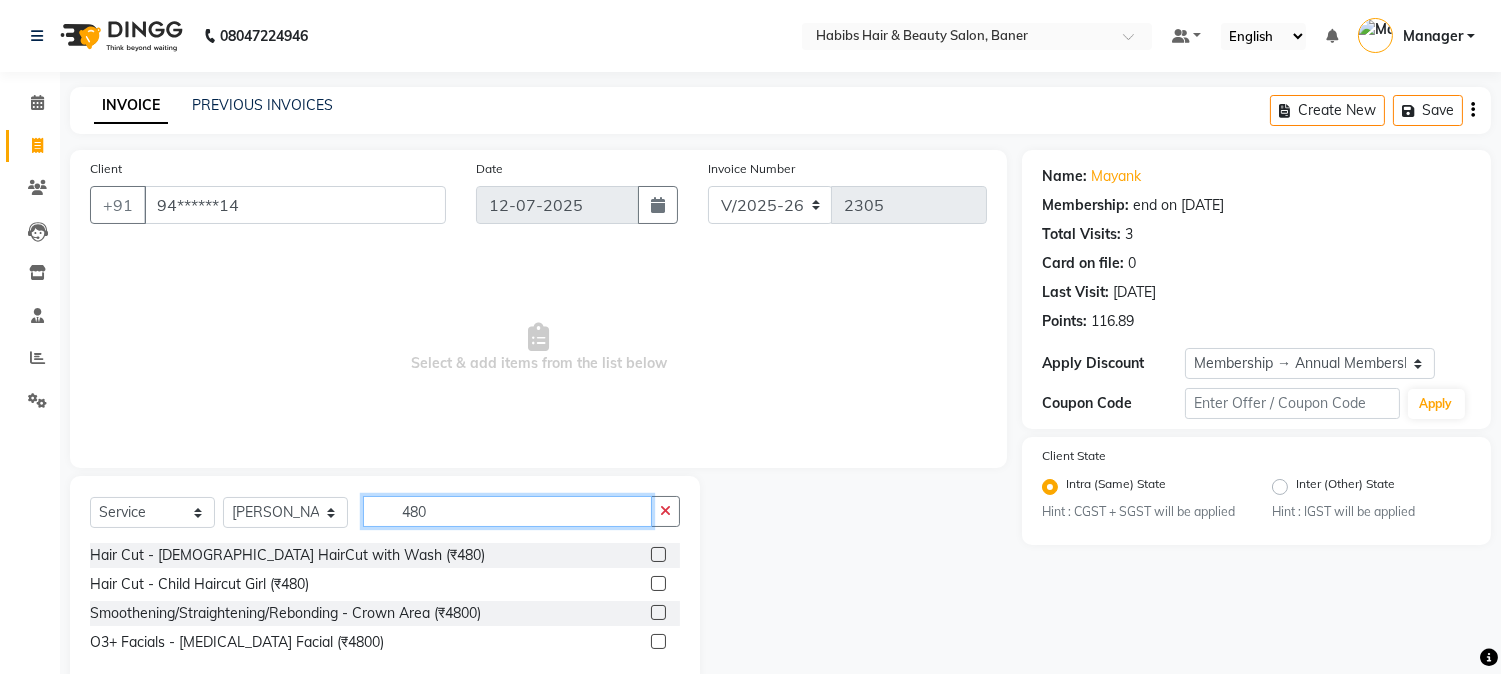 type on "480" 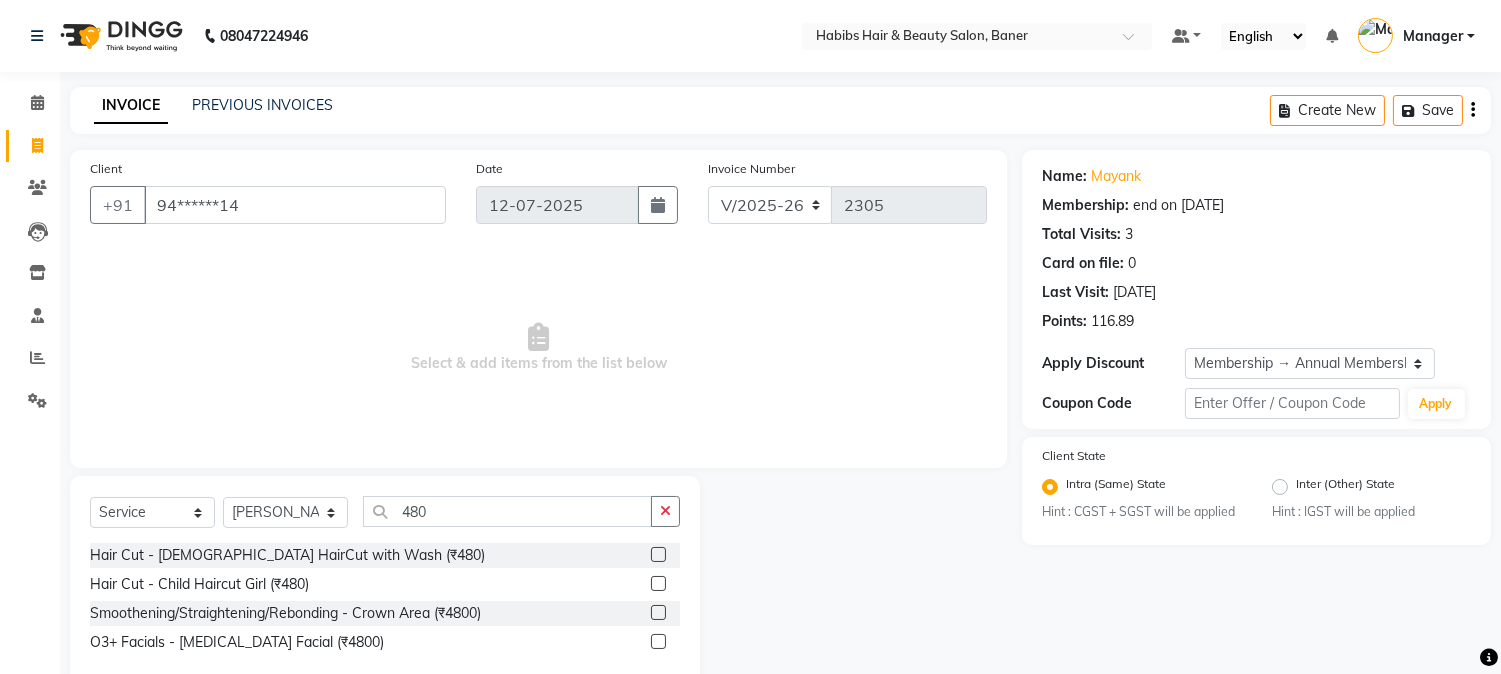 click 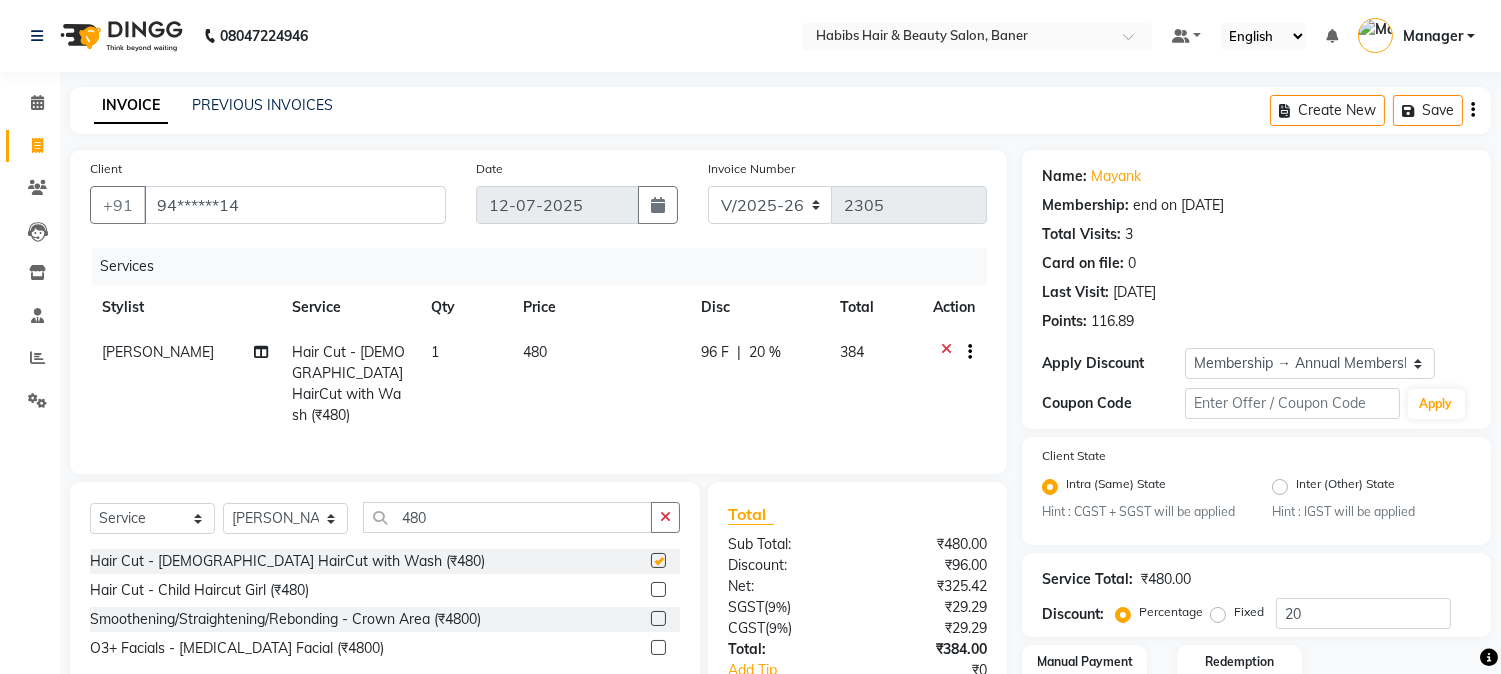 checkbox on "false" 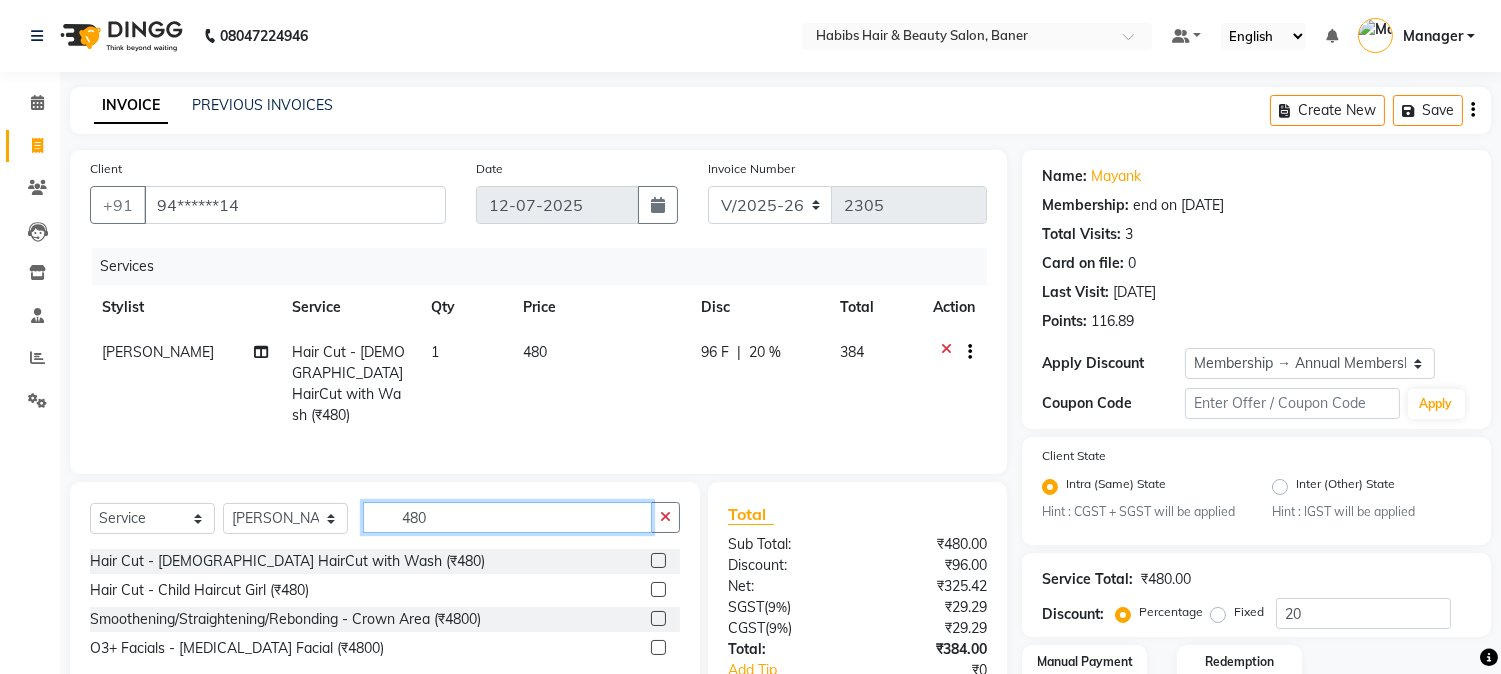 click on "480" 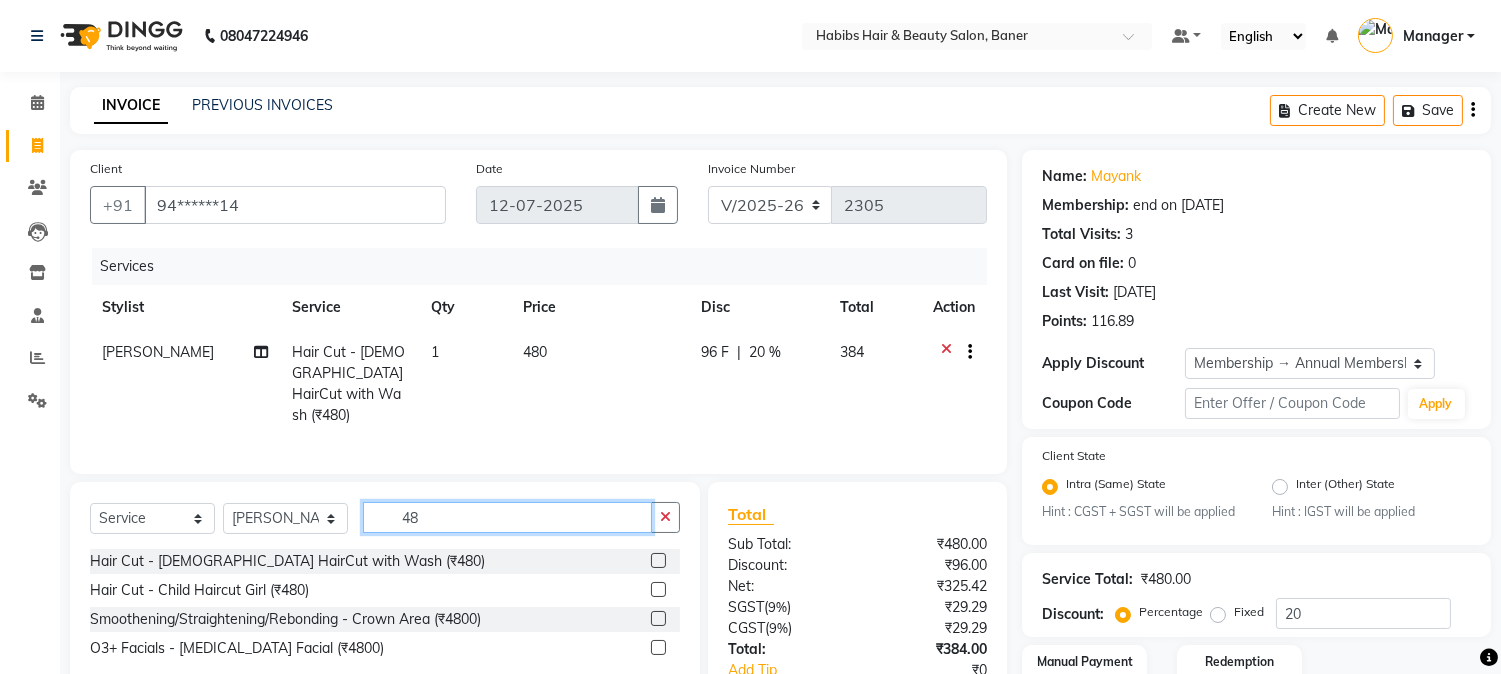 type on "4" 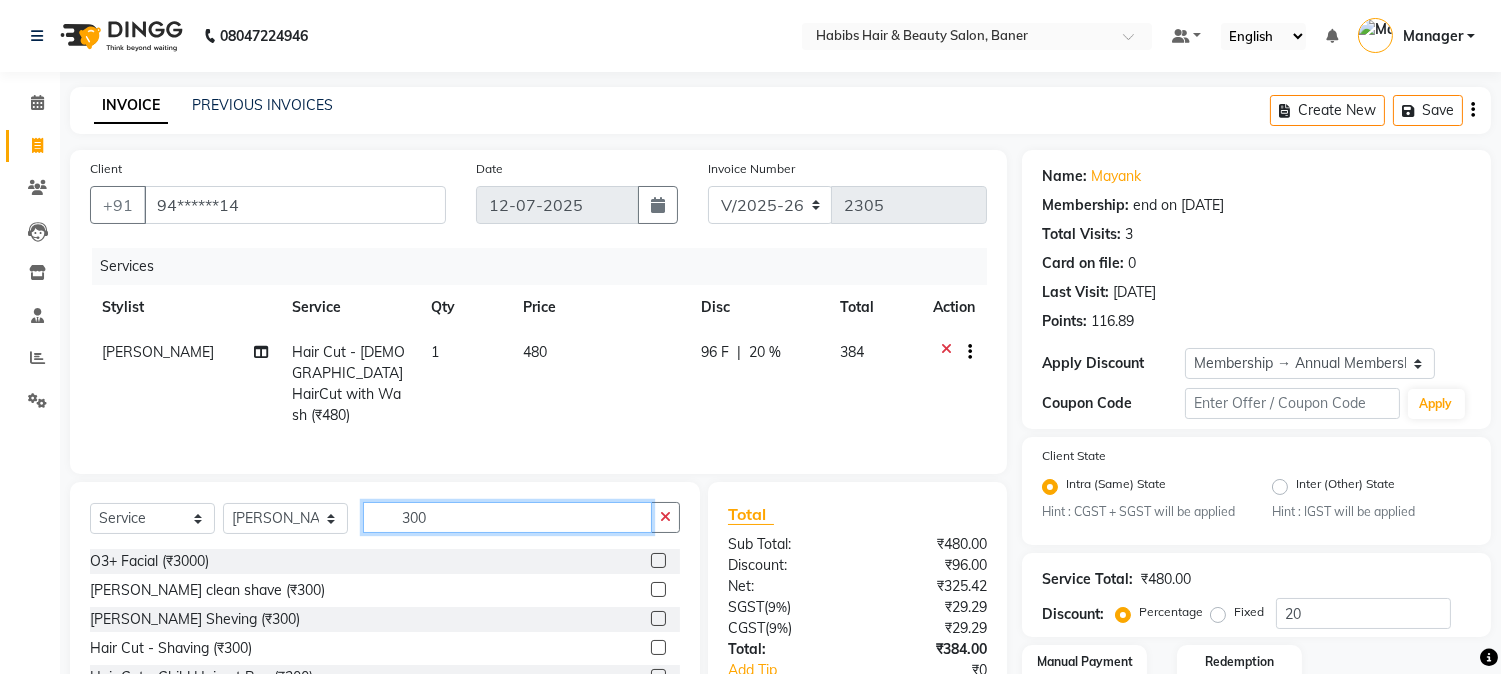 type on "300" 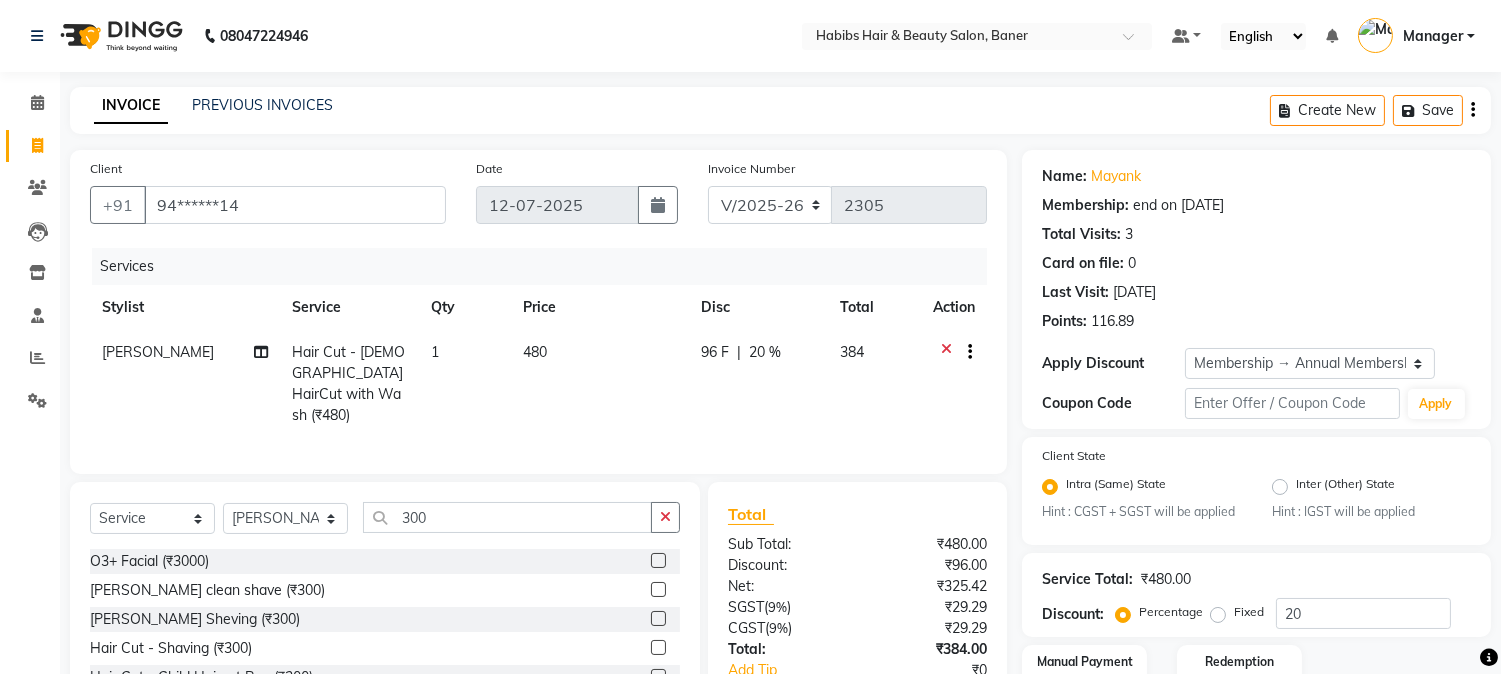 click 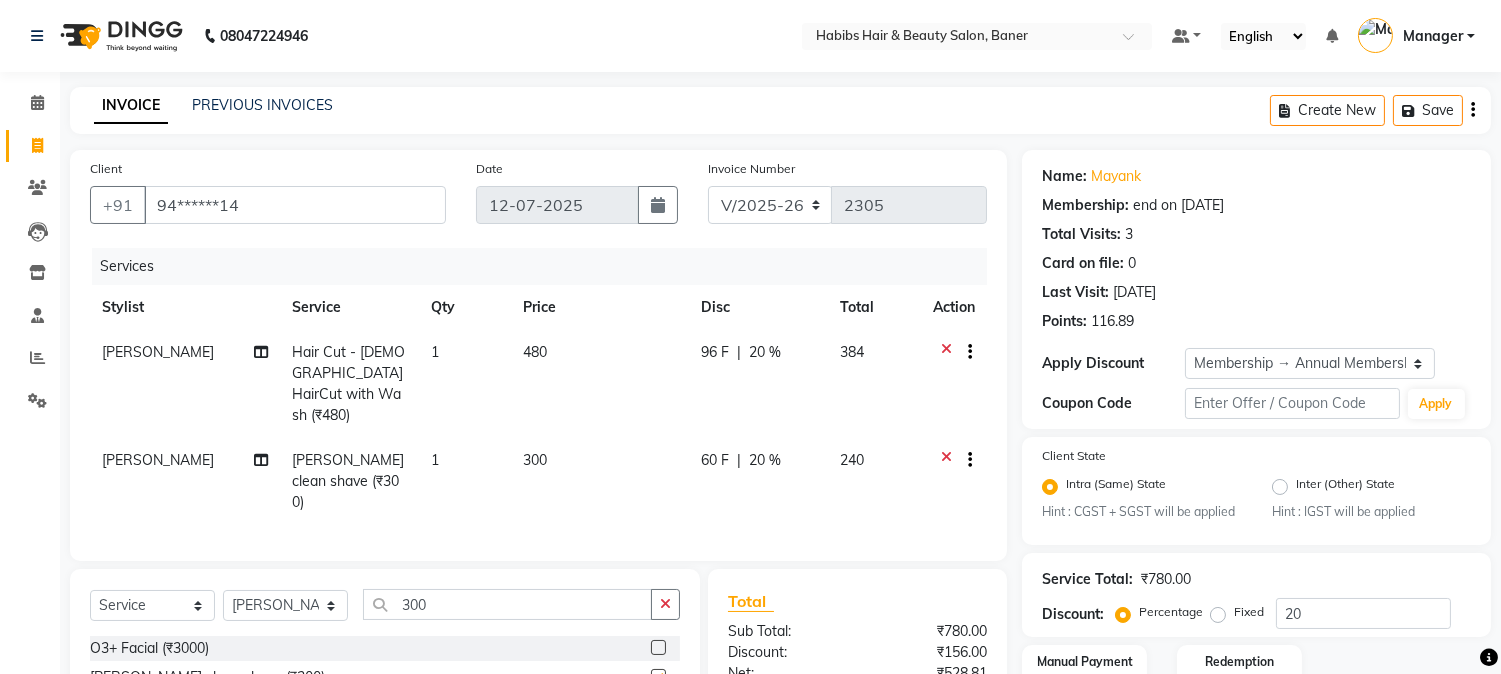 checkbox on "false" 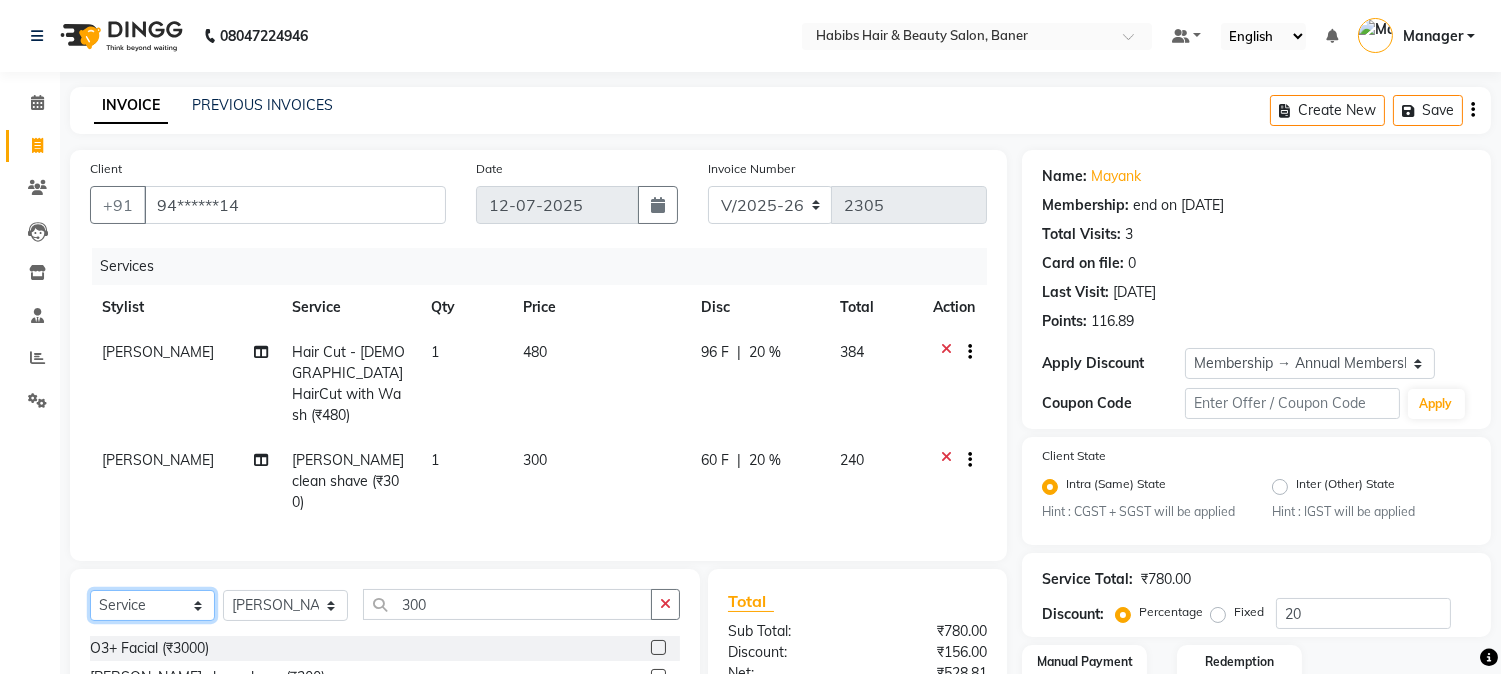 drag, startPoint x: 141, startPoint y: 581, endPoint x: 146, endPoint y: 566, distance: 15.811388 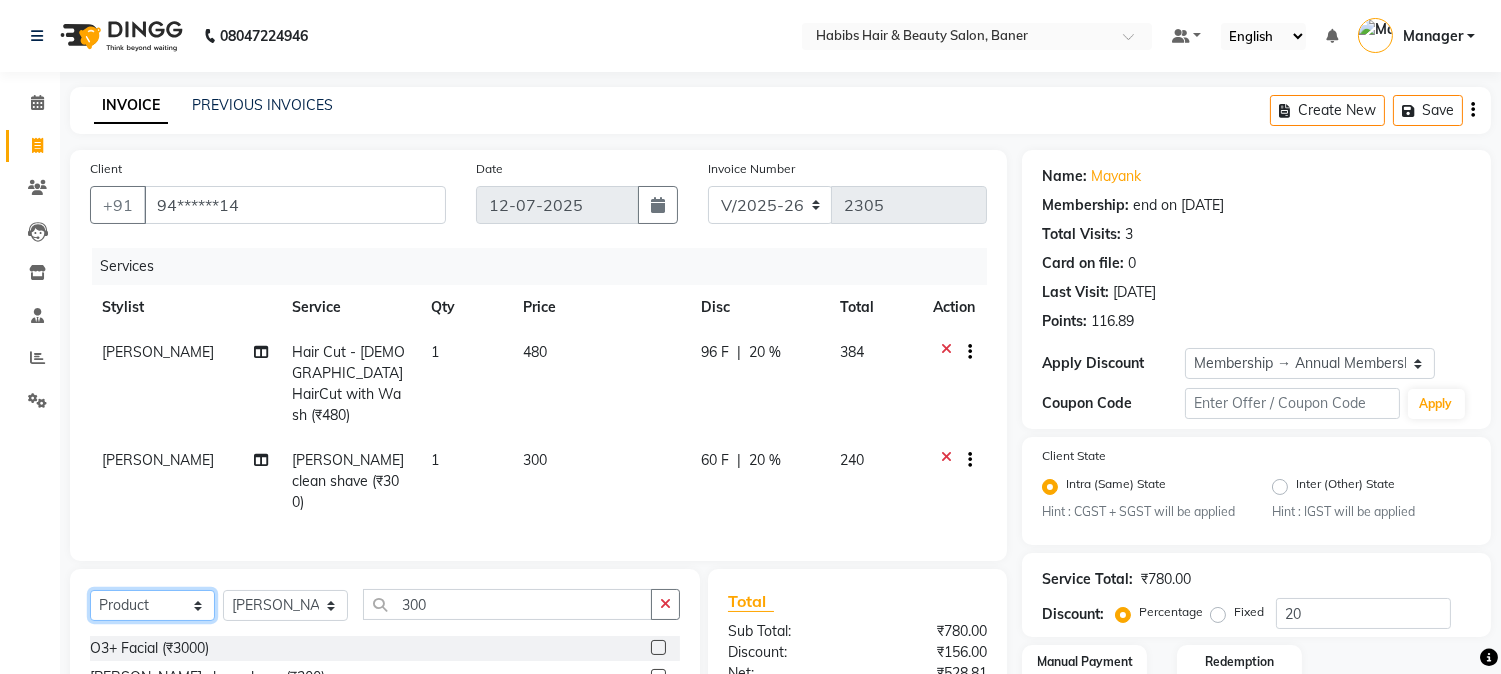 click on "Select  Service  Product  Membership  Package Voucher Prepaid Gift Card" 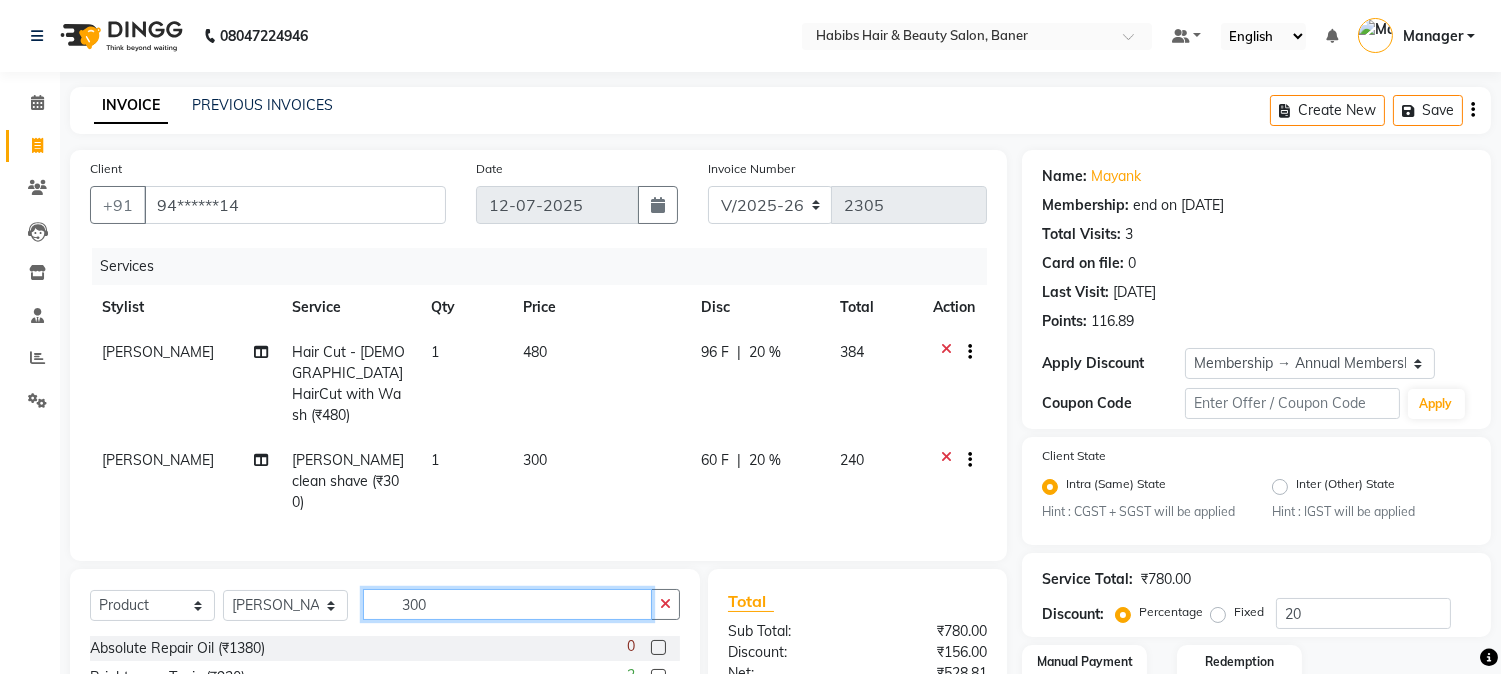 click on "300" 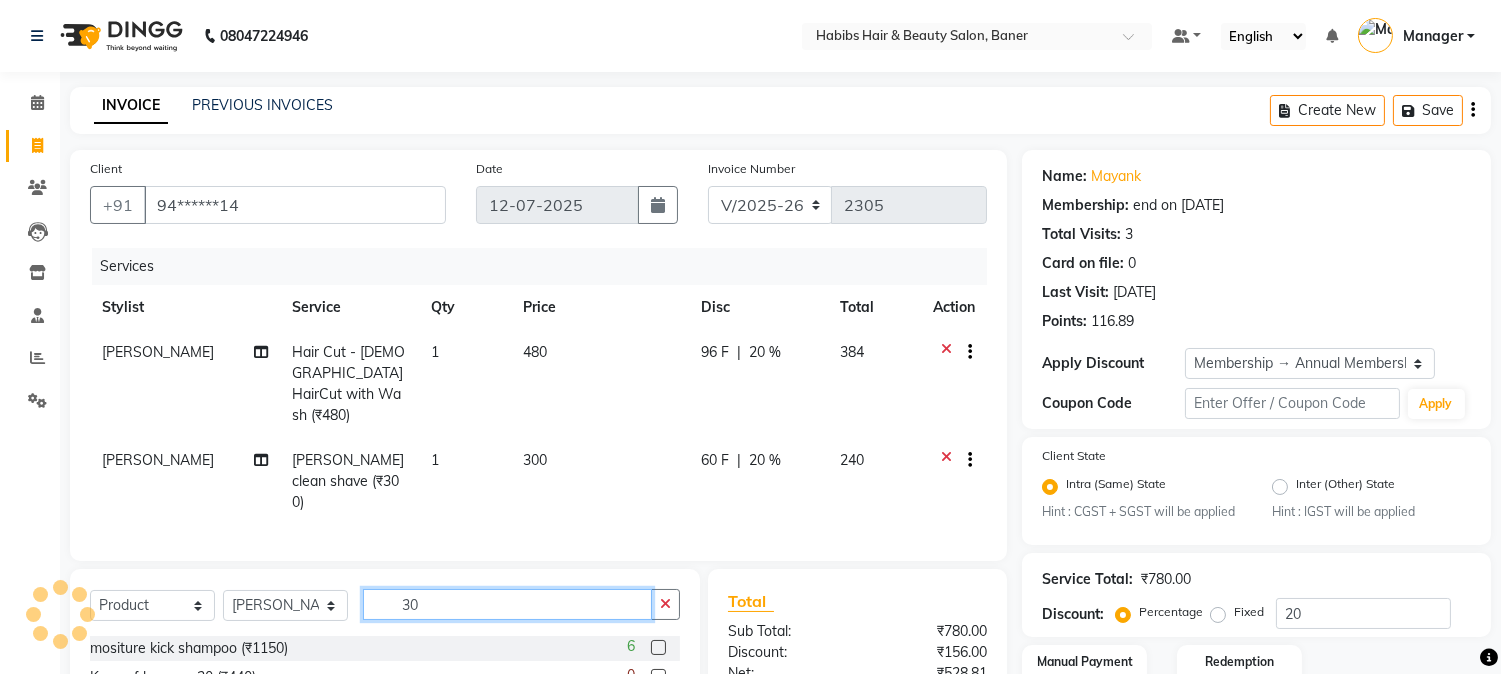 type on "3" 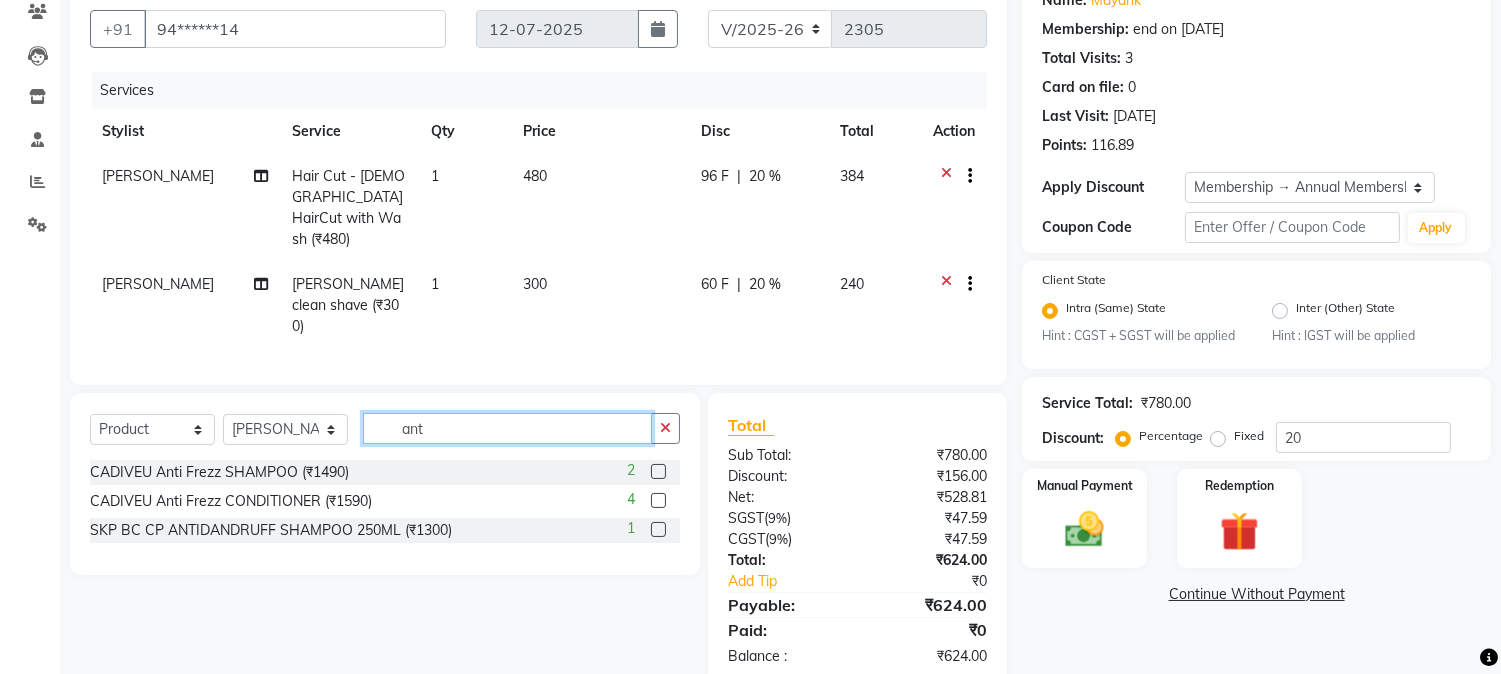 scroll, scrollTop: 193, scrollLeft: 0, axis: vertical 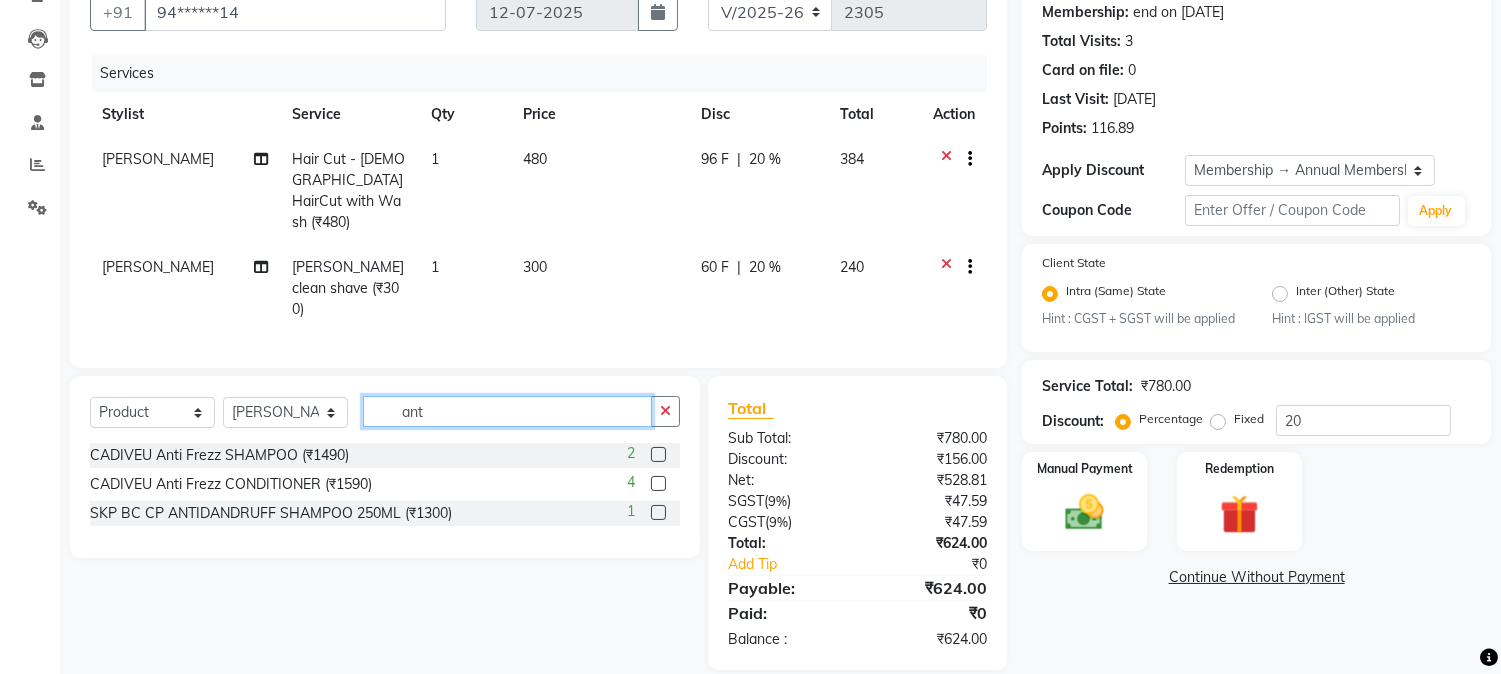 type on "ant" 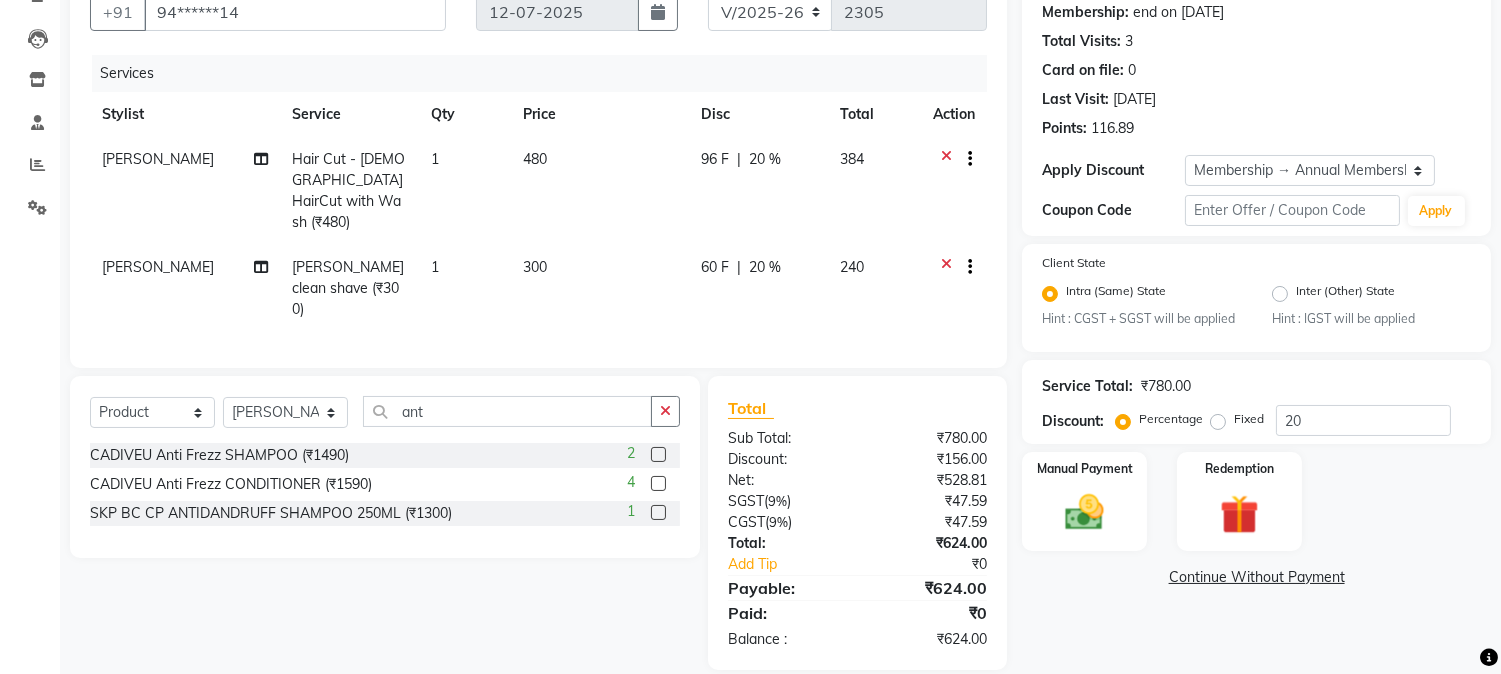 click 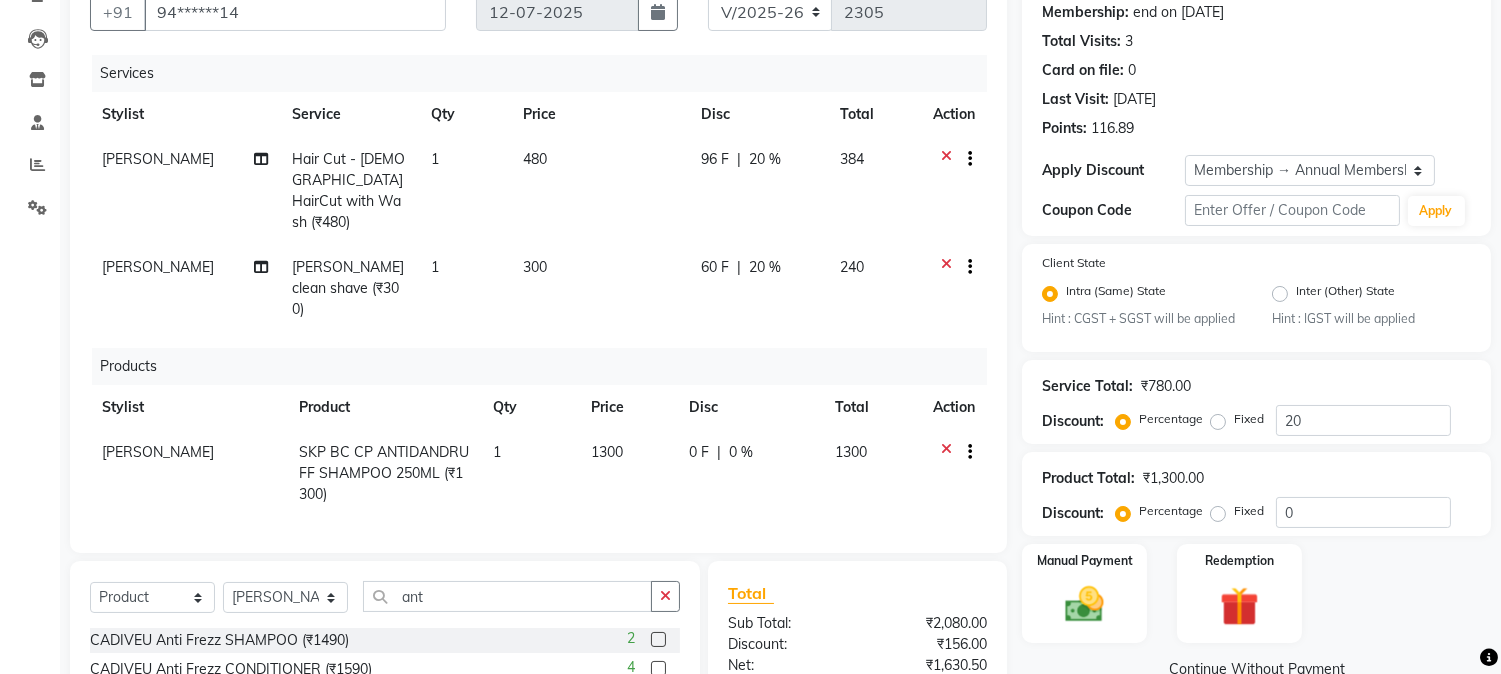 checkbox on "false" 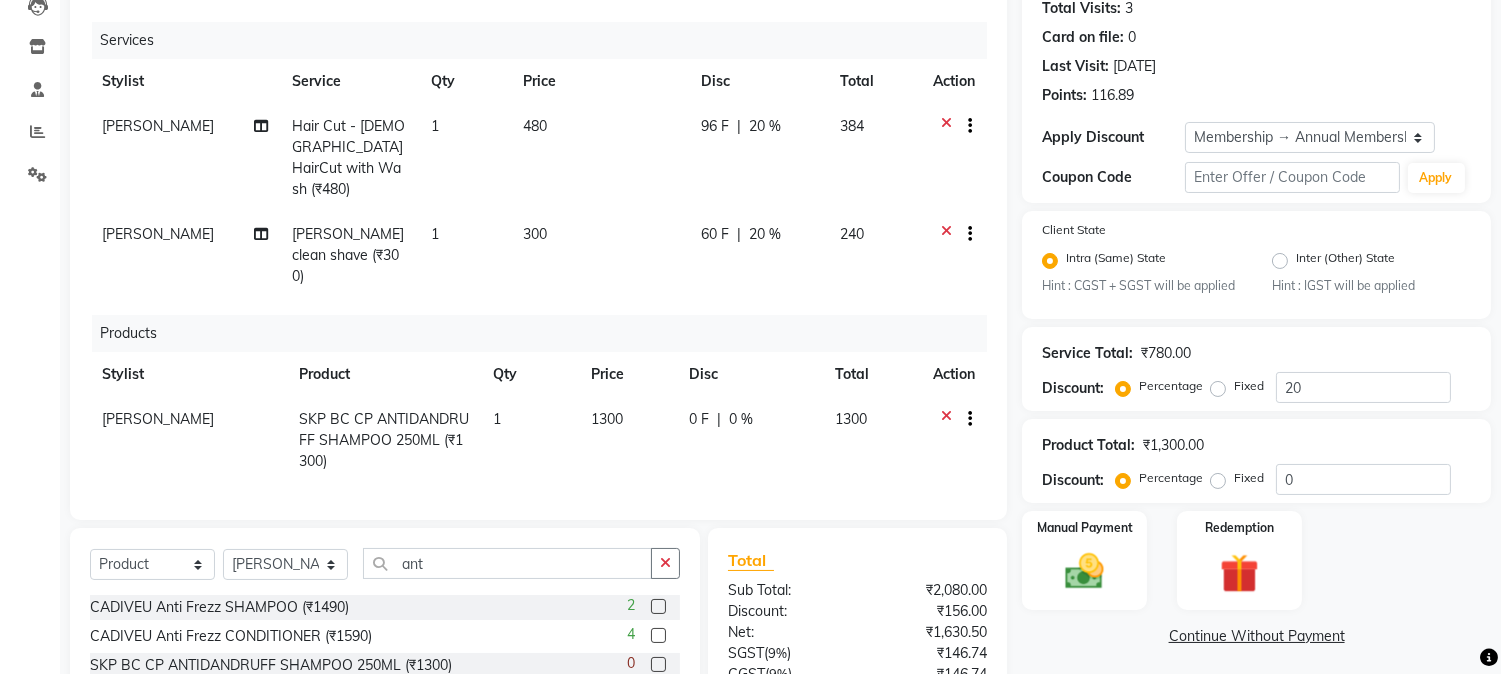scroll, scrollTop: 378, scrollLeft: 0, axis: vertical 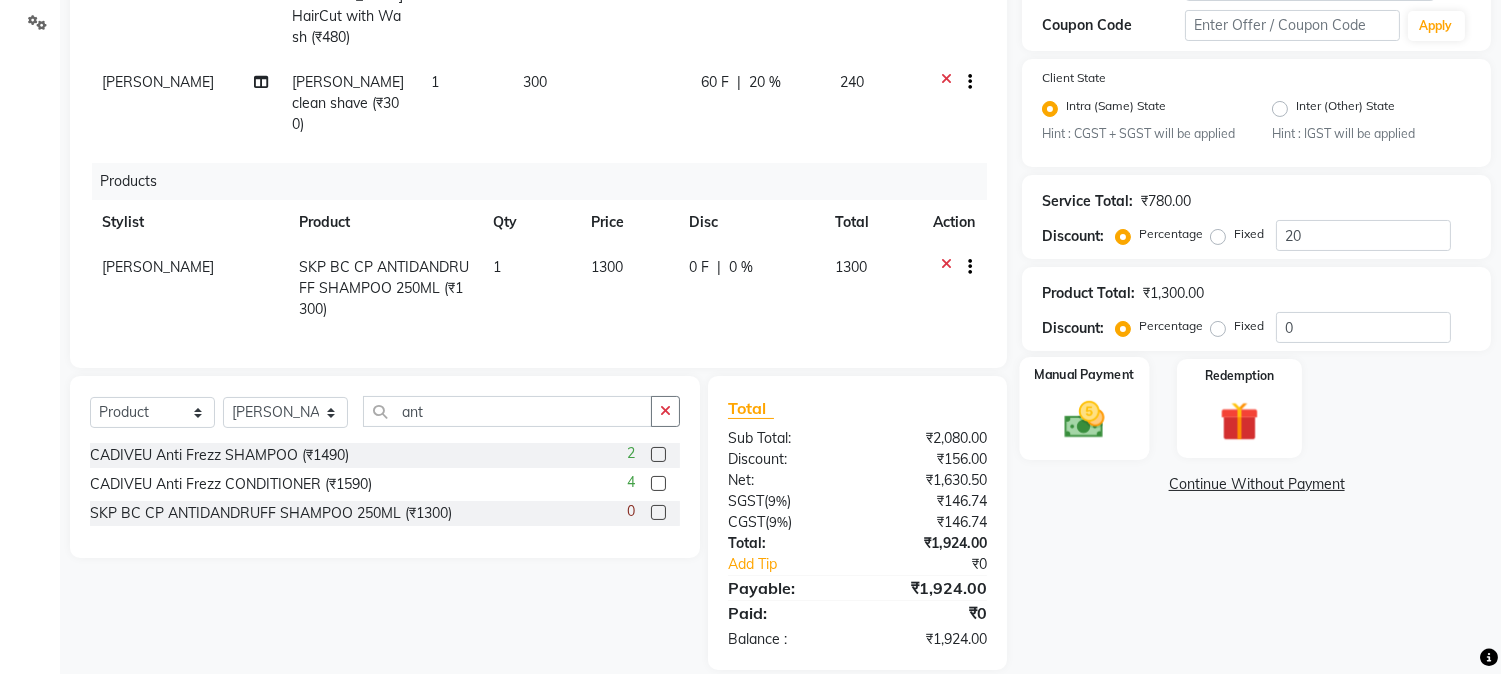 click on "Manual Payment" 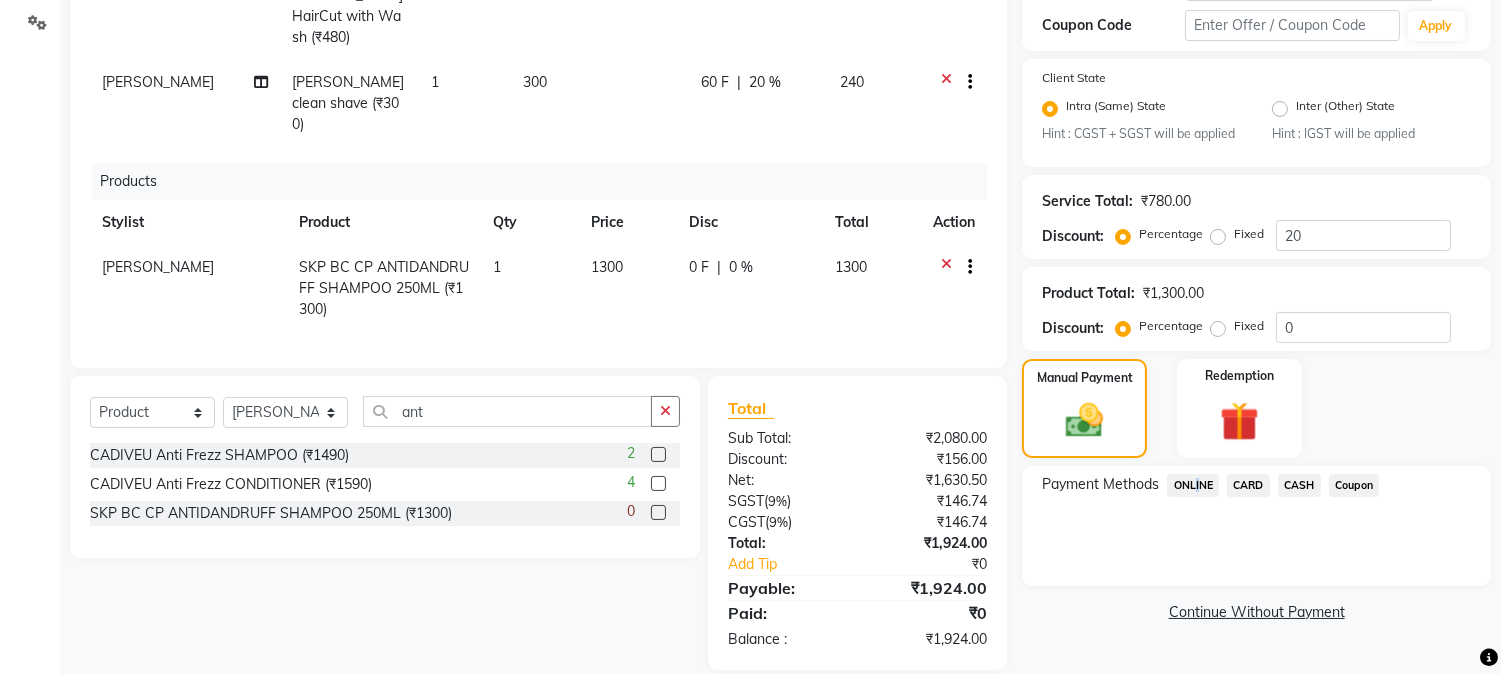 click on "ONLINE" 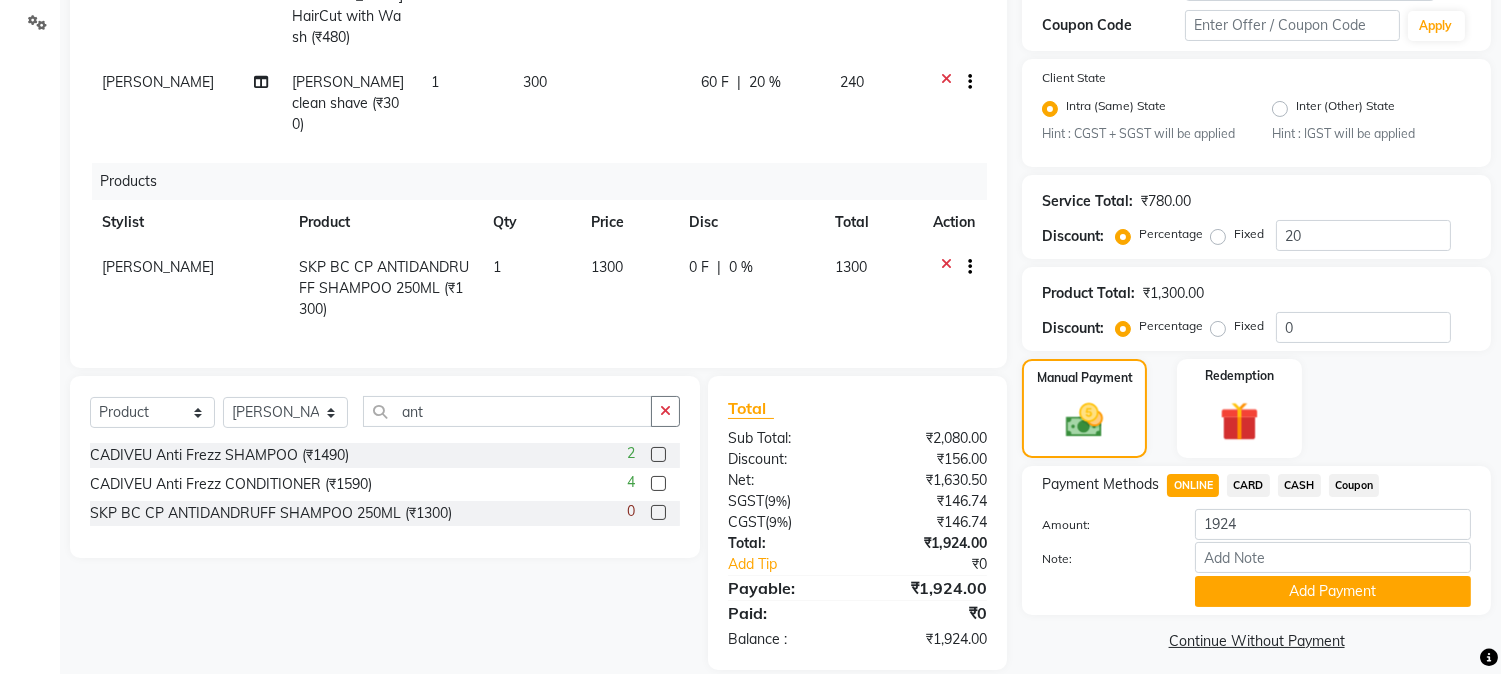 click on "Note:" 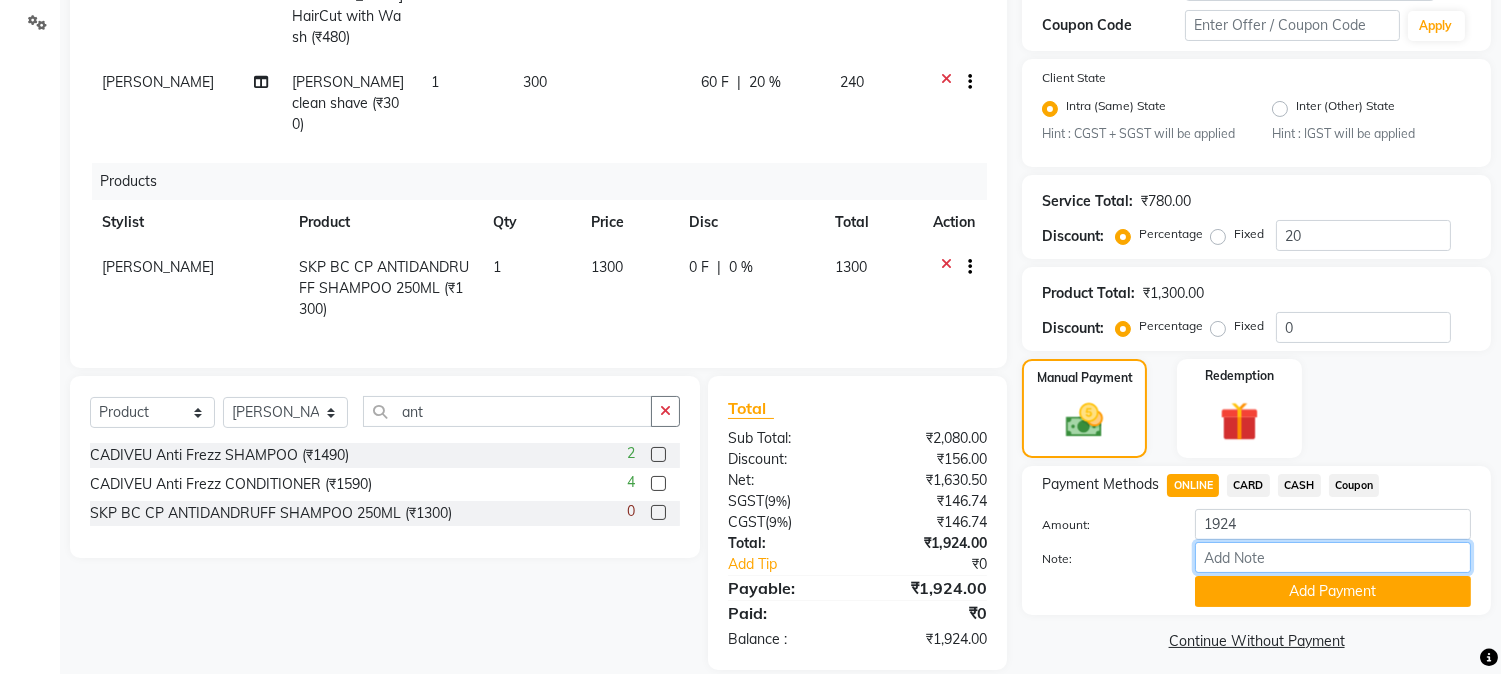 click on "Note:" at bounding box center (1333, 557) 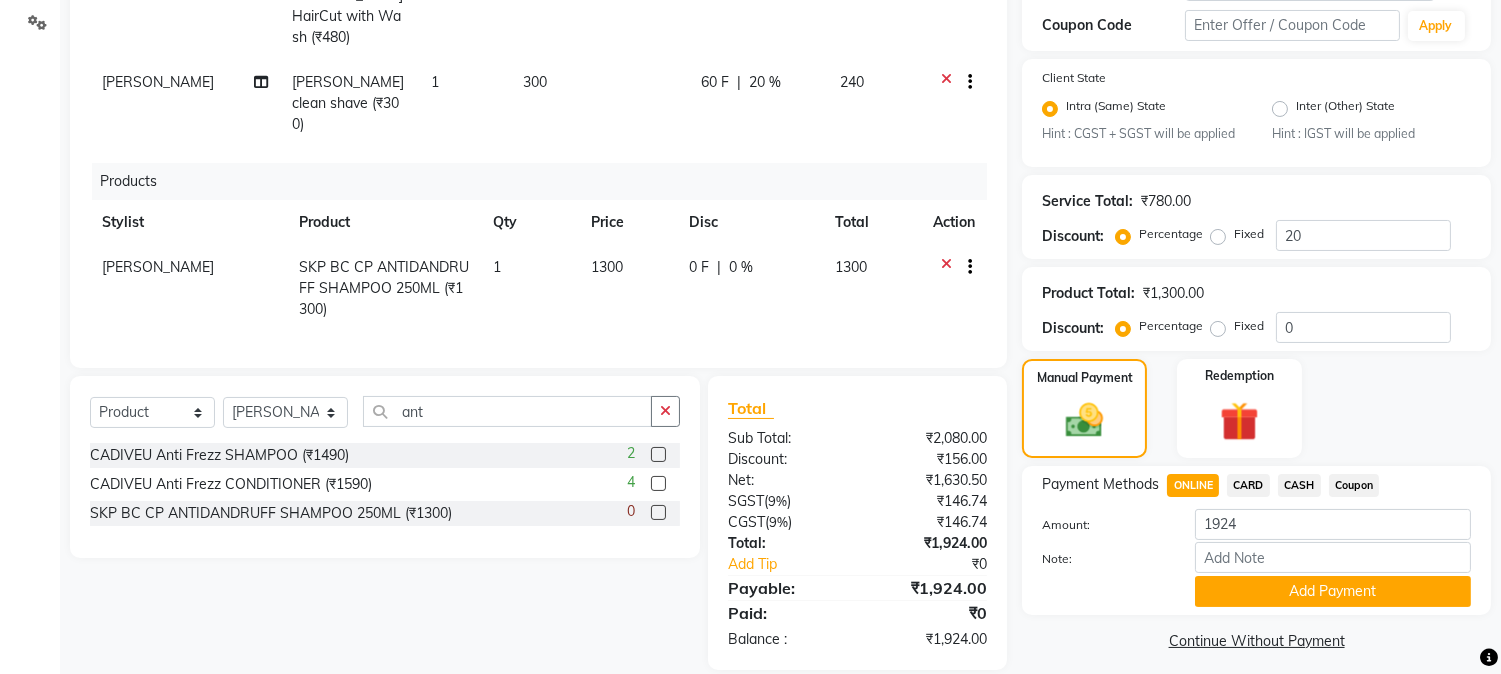 click on "Manual Payment Redemption" 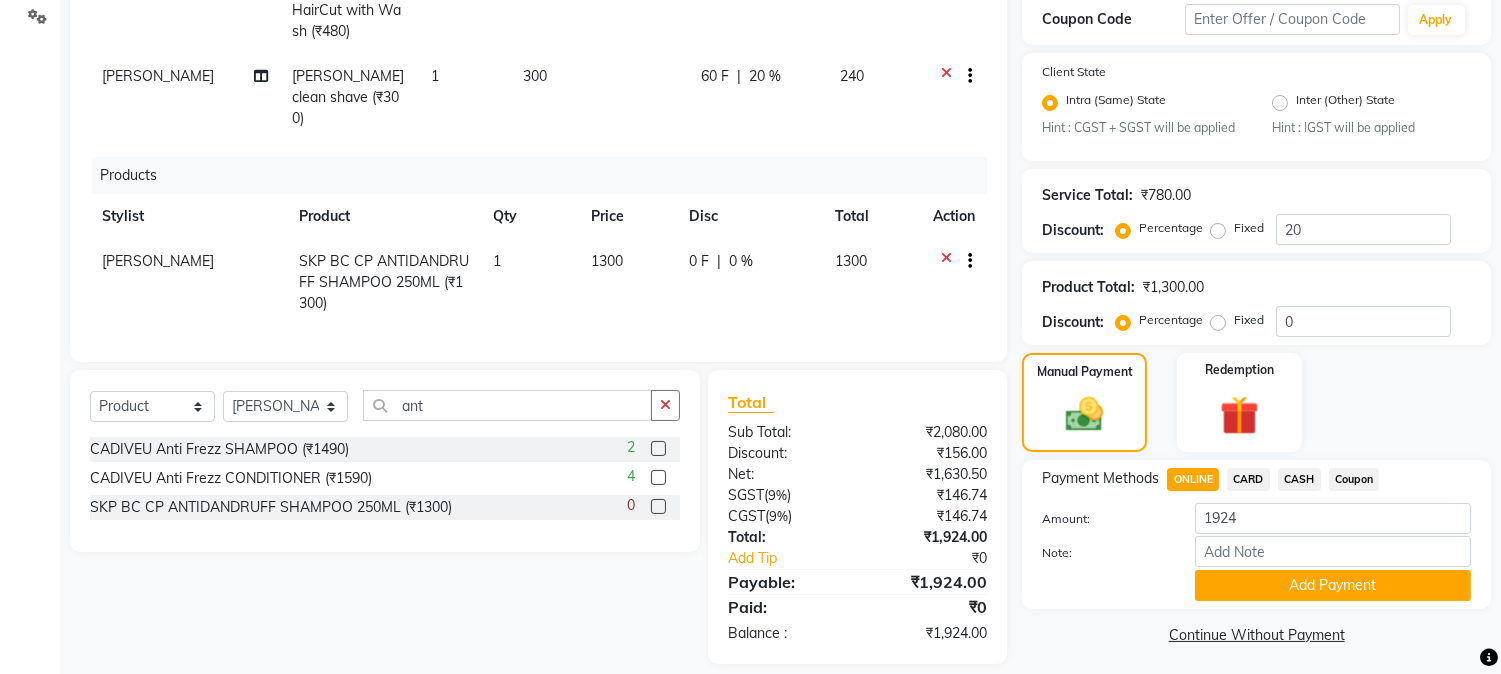 scroll, scrollTop: 390, scrollLeft: 0, axis: vertical 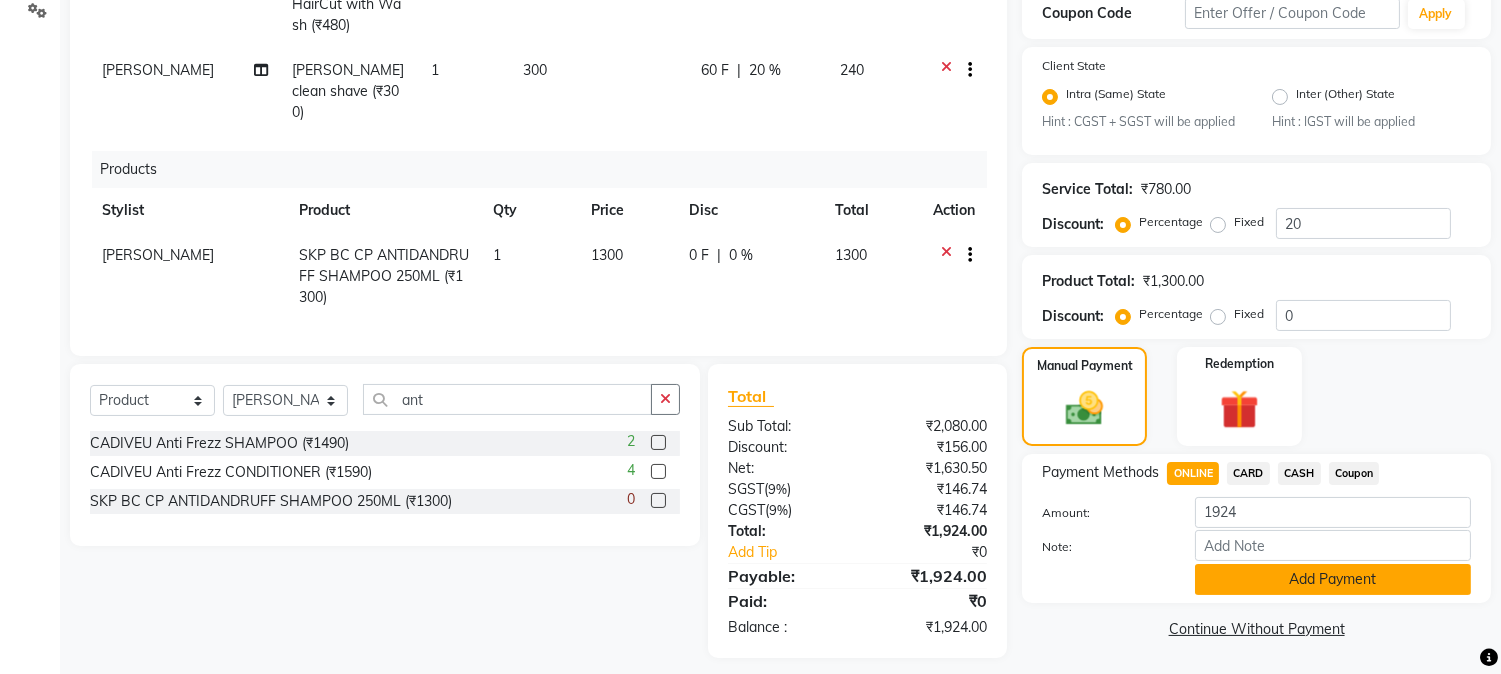 click on "Add Payment" 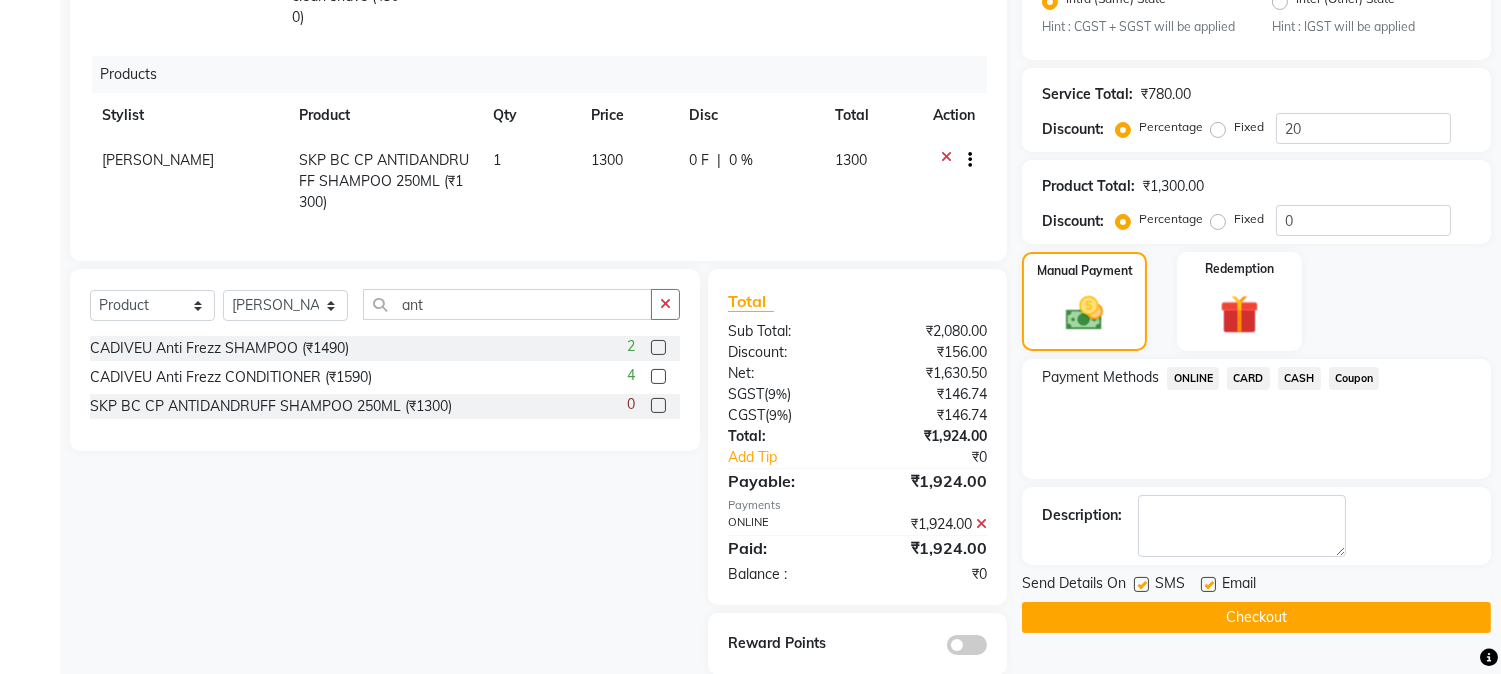 scroll, scrollTop: 490, scrollLeft: 0, axis: vertical 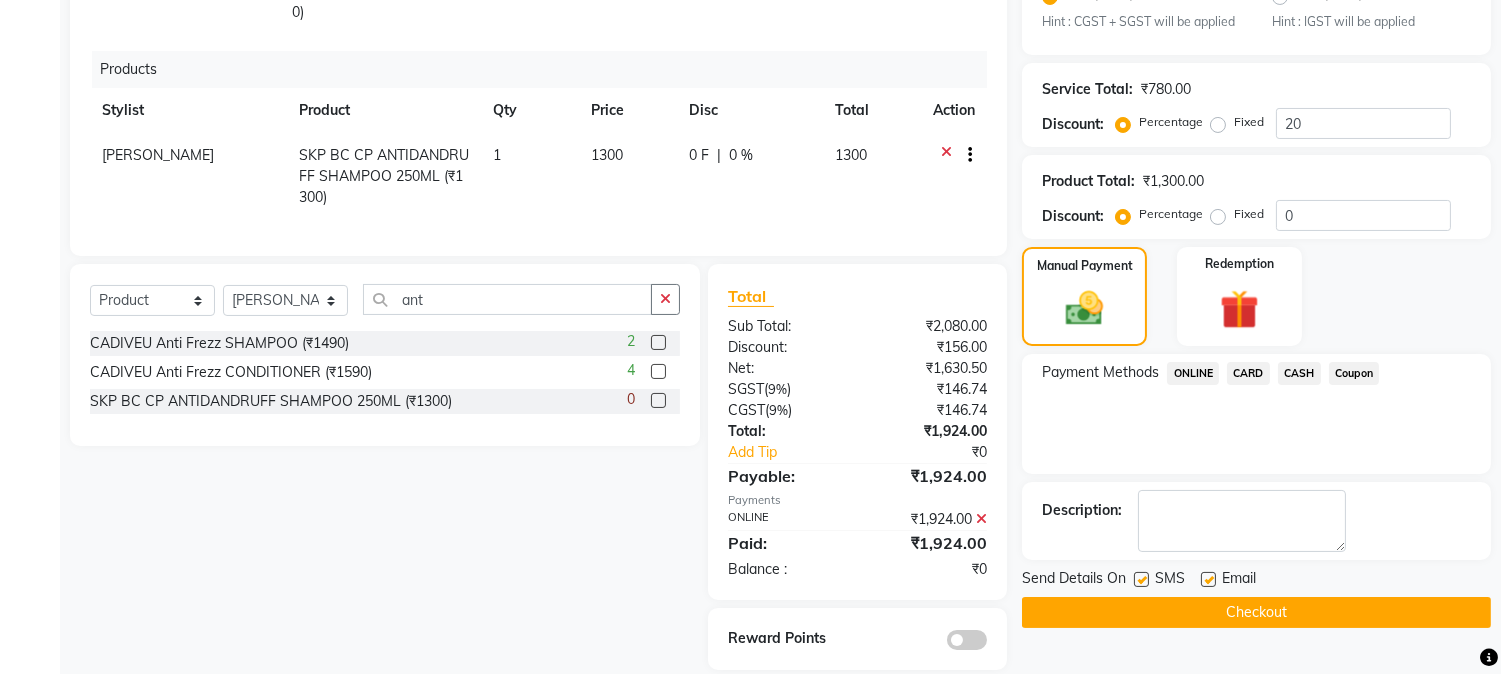 click on "Checkout" 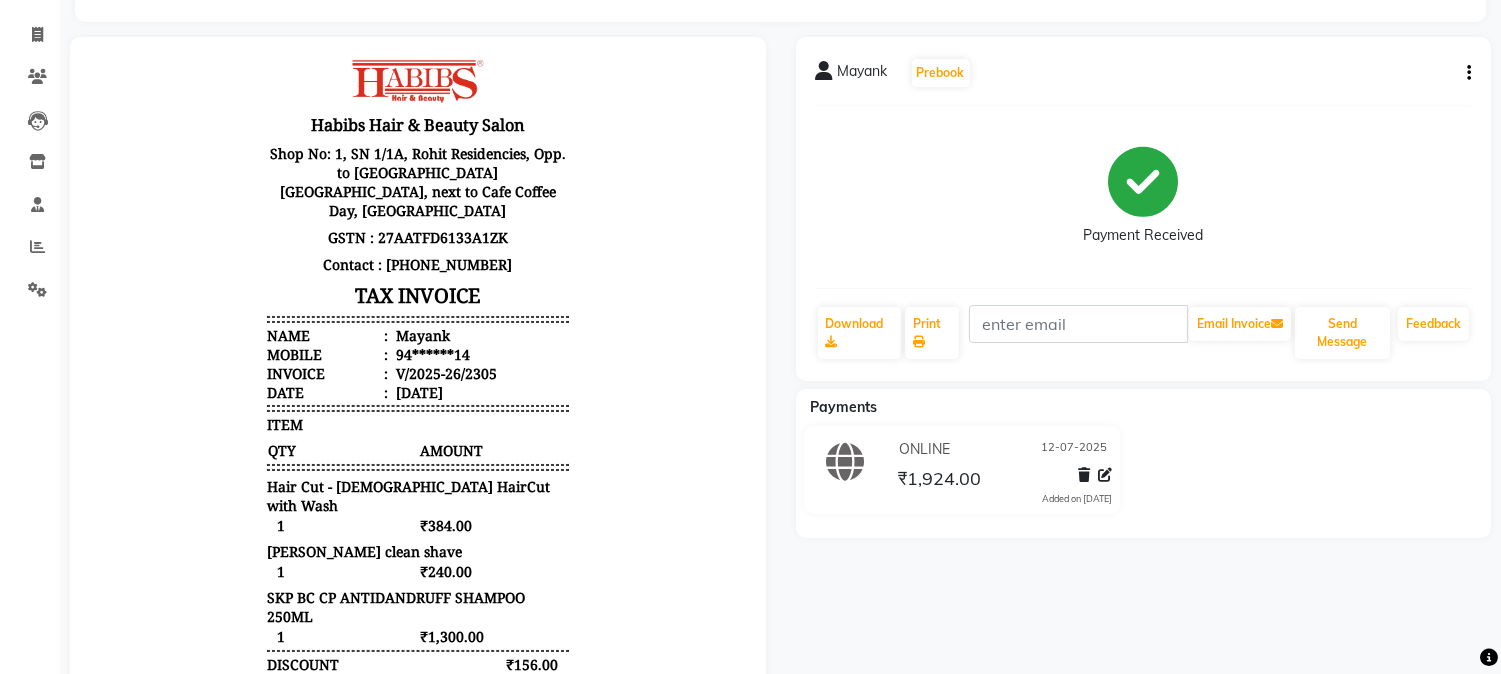 scroll, scrollTop: 222, scrollLeft: 0, axis: vertical 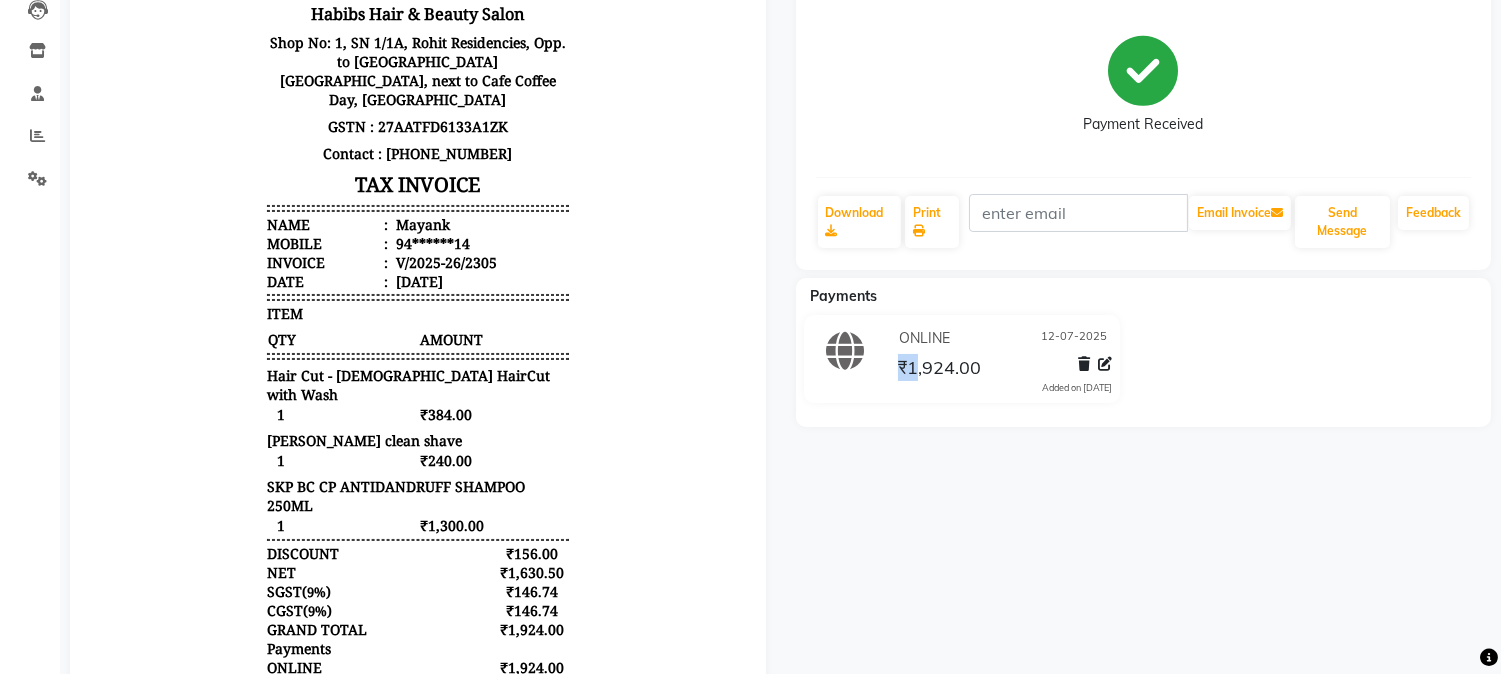 drag, startPoint x: 901, startPoint y: 468, endPoint x: 916, endPoint y: 476, distance: 17 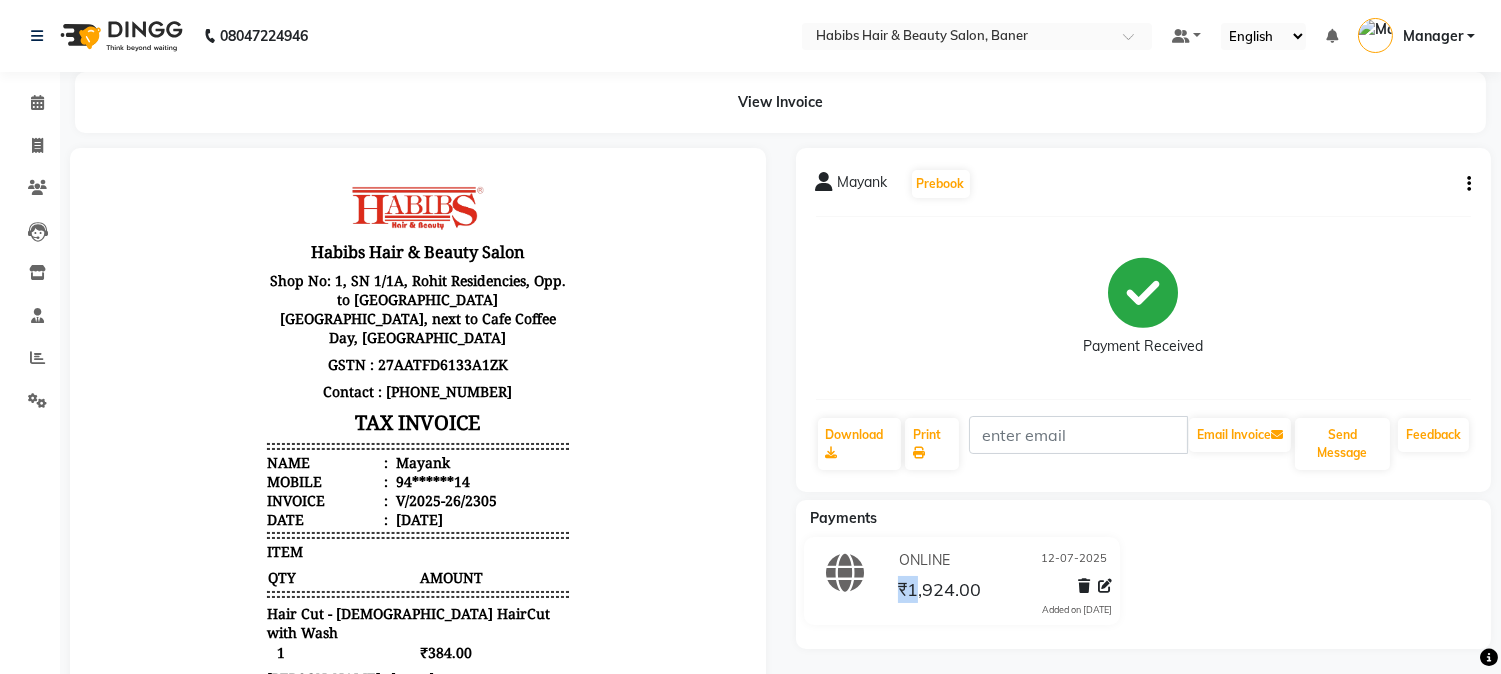 scroll, scrollTop: 16, scrollLeft: 0, axis: vertical 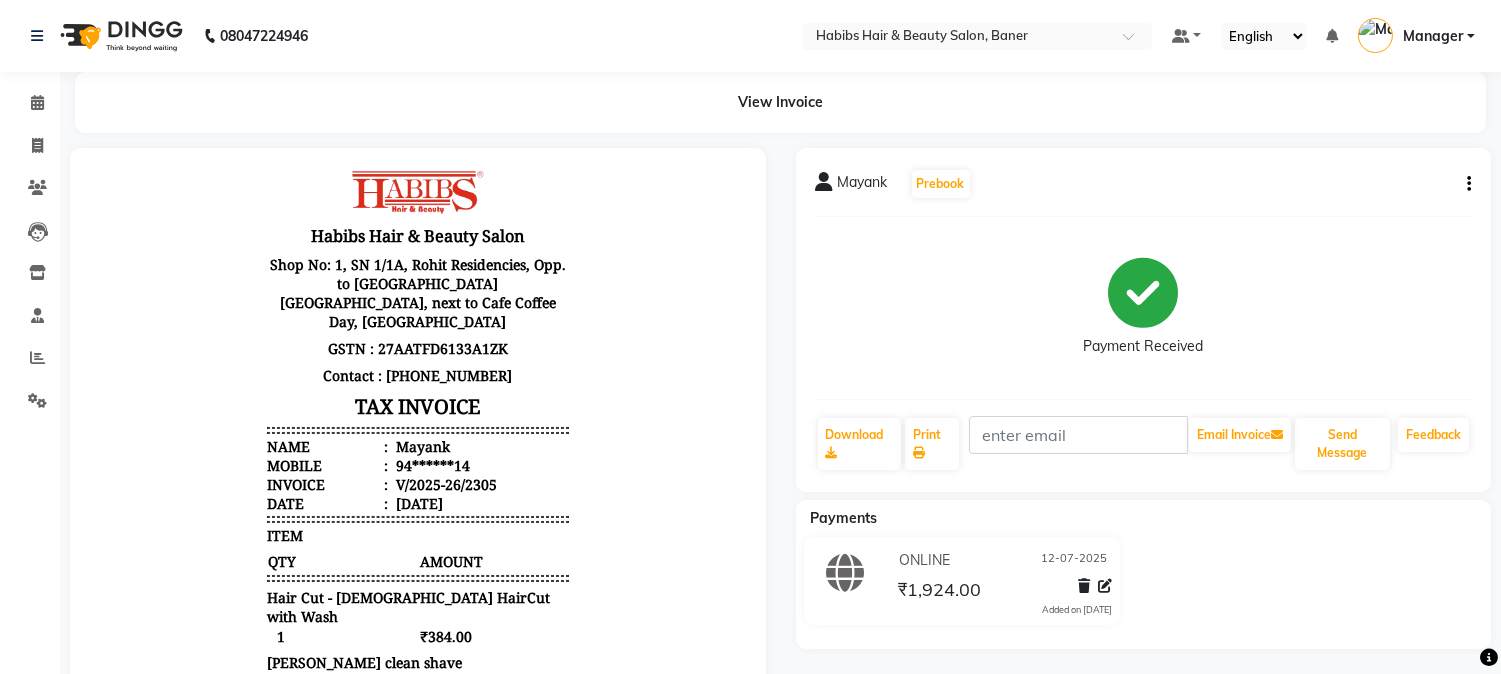 click at bounding box center [418, 600] 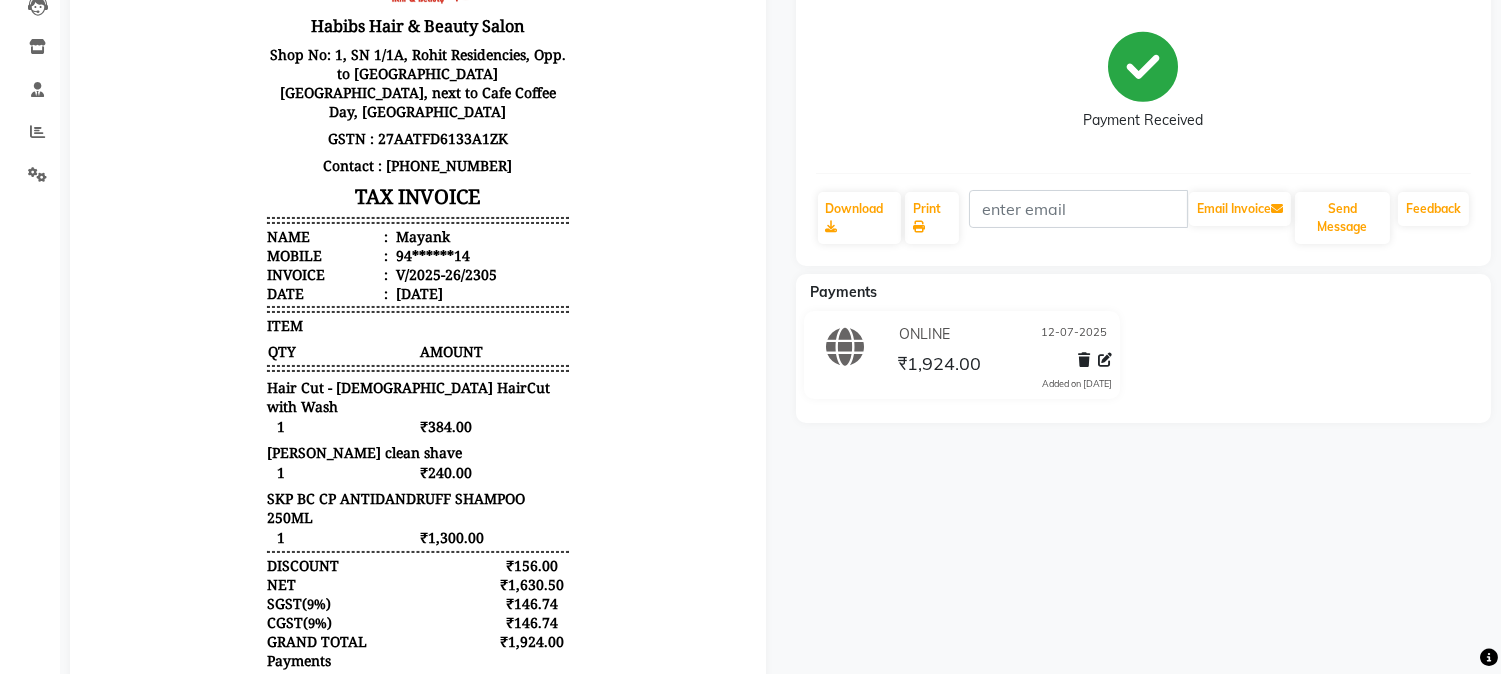scroll, scrollTop: 0, scrollLeft: 0, axis: both 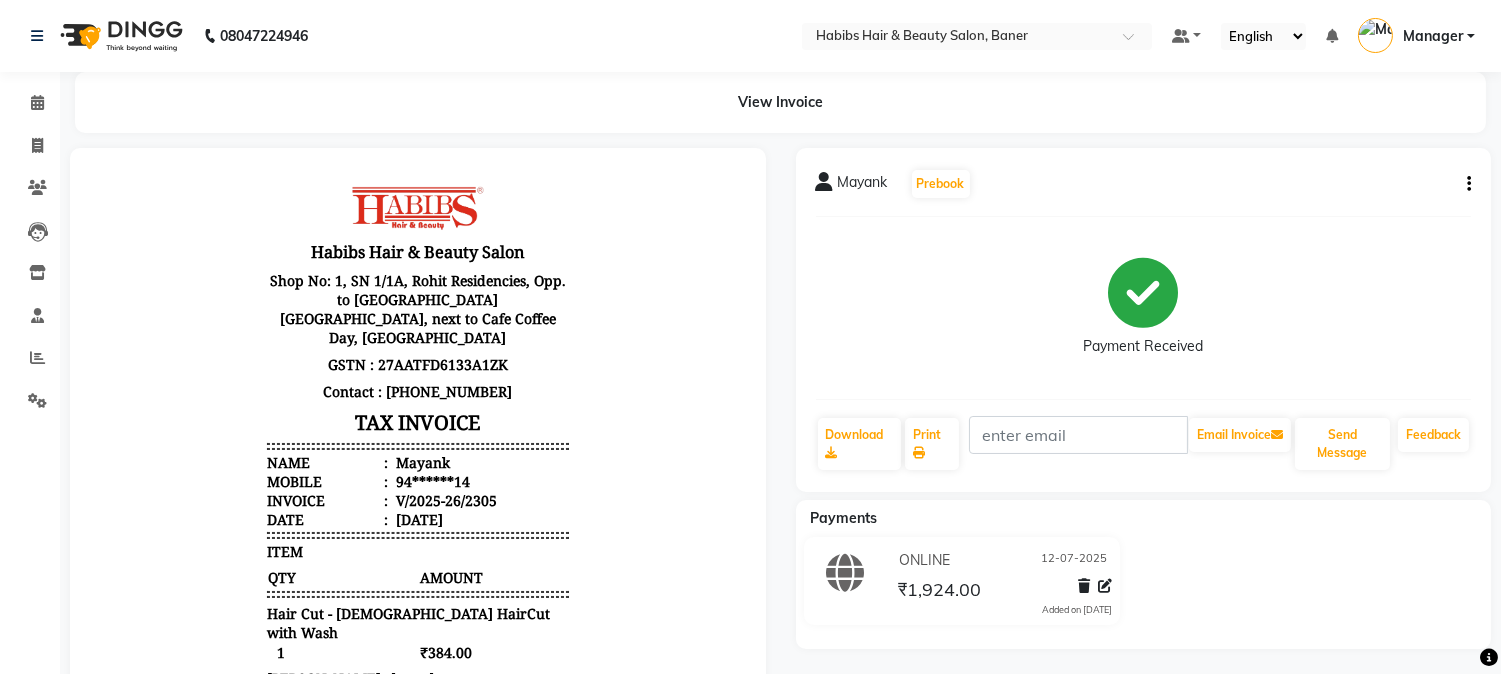 click 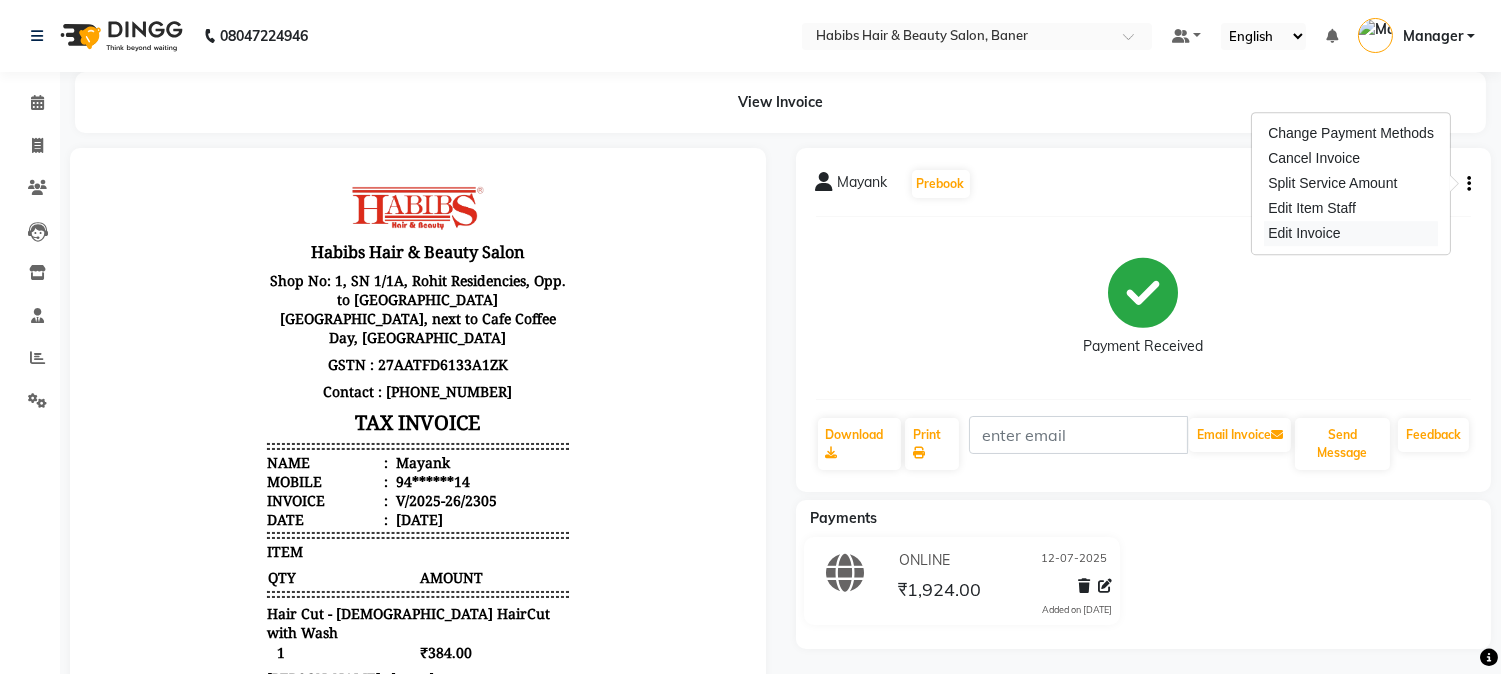 click on "Edit Invoice" at bounding box center [1351, 233] 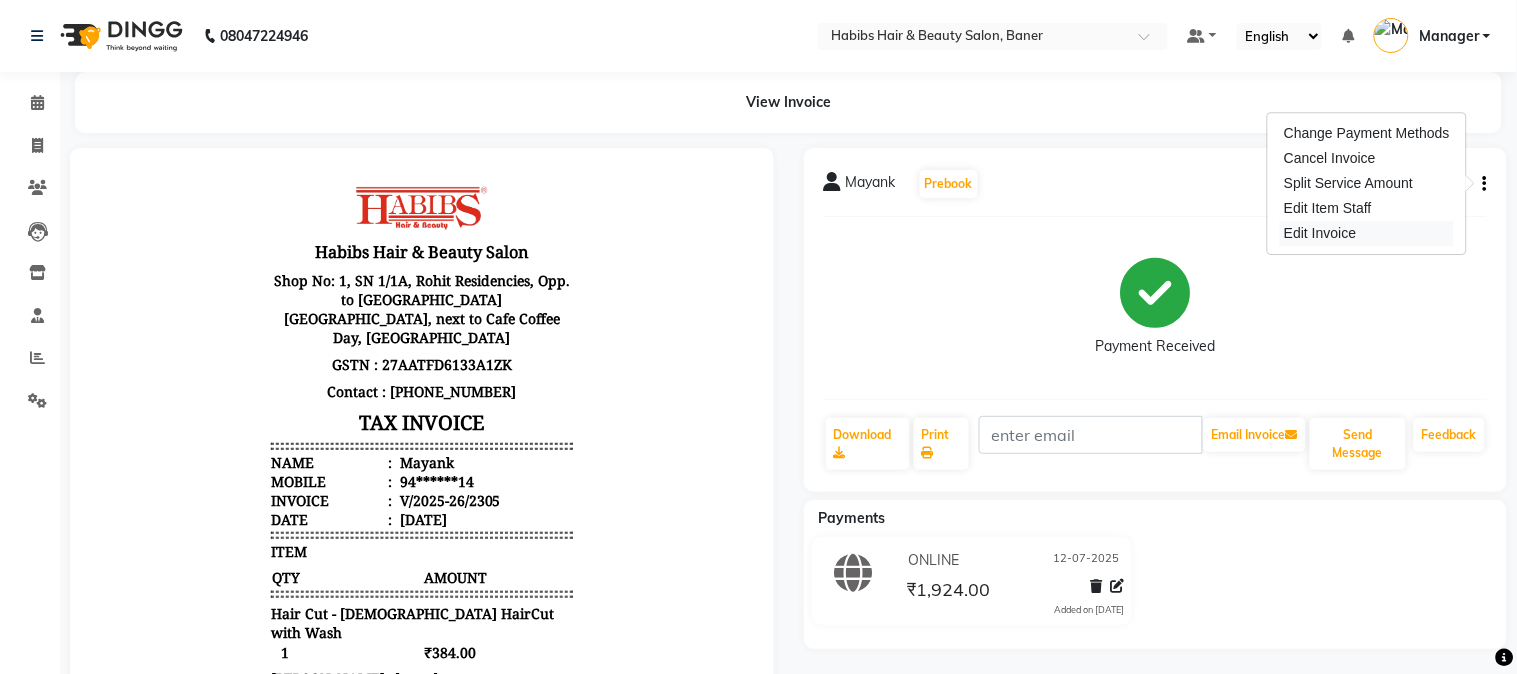 select on "service" 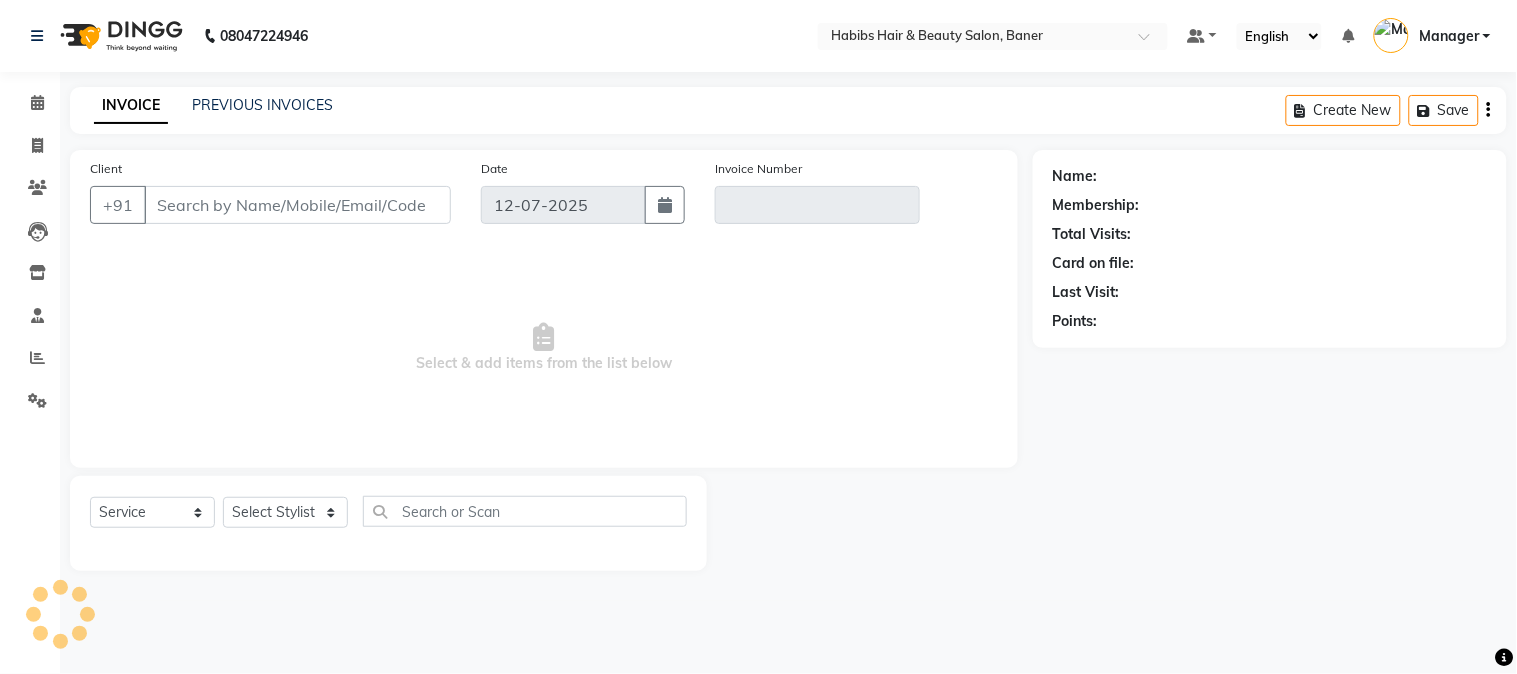 type on "94******14" 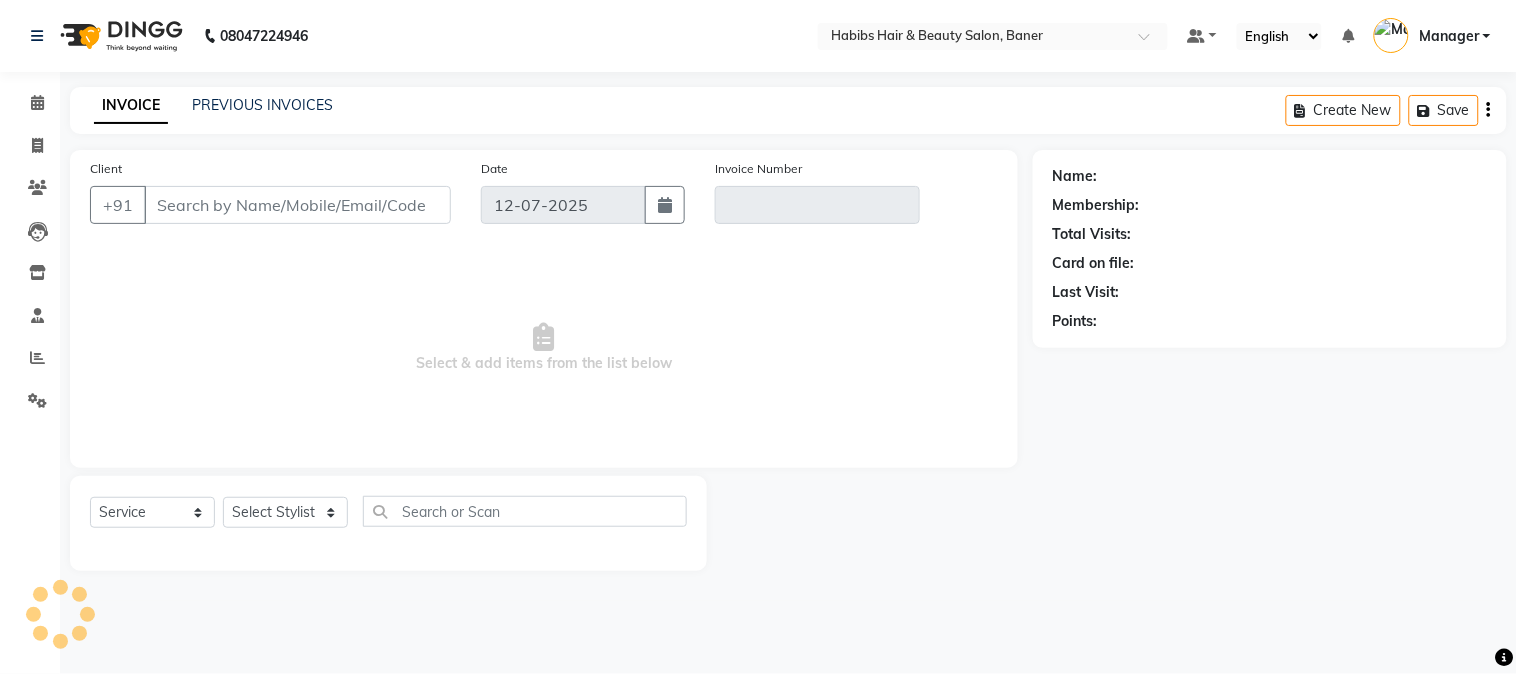 type on "V/2025-26/2305" 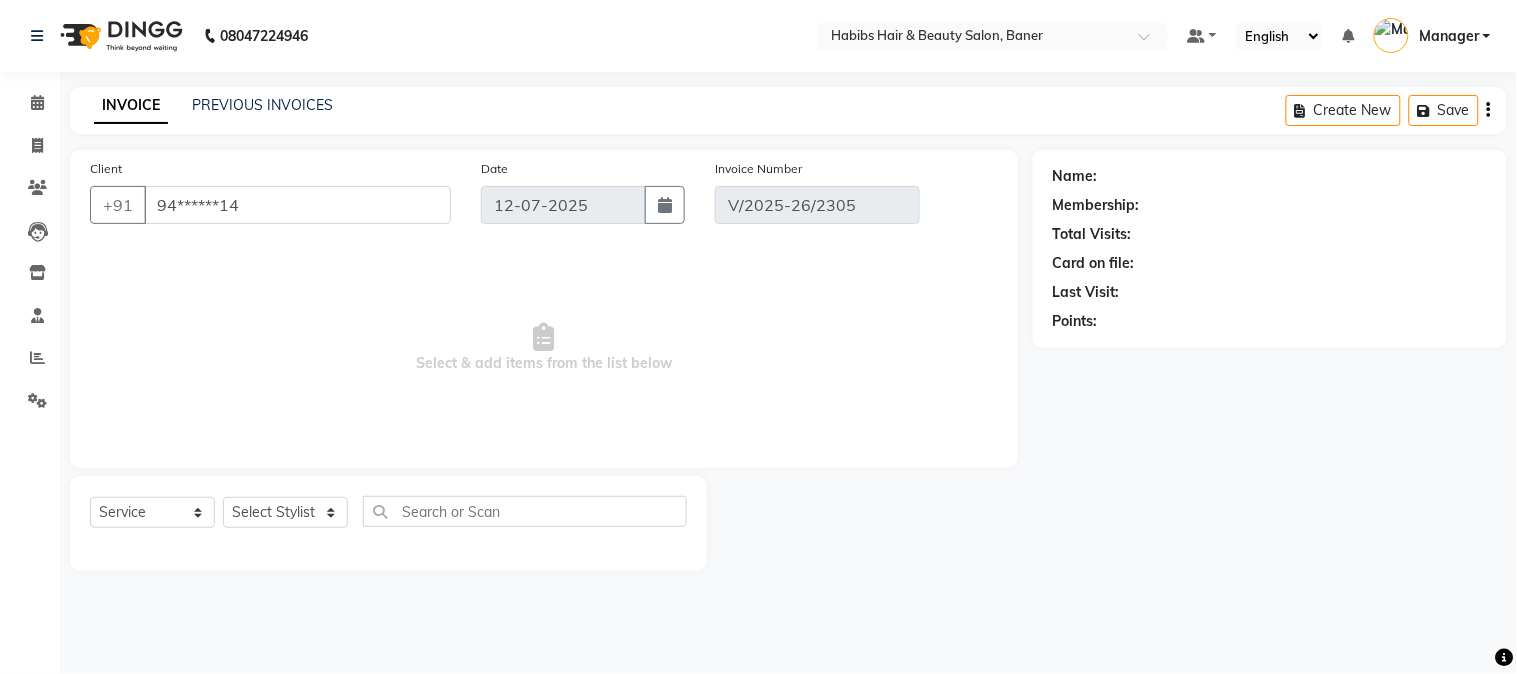 select on "2: Object" 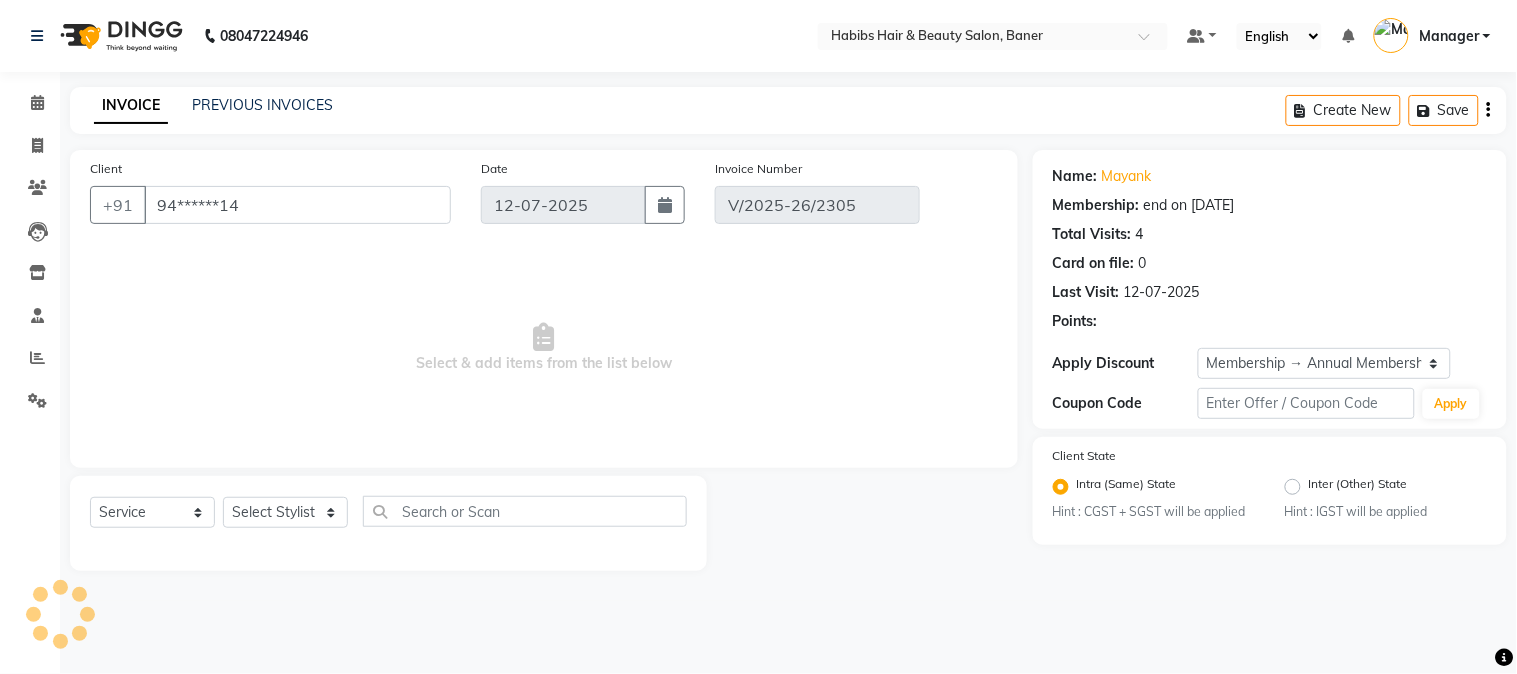 select on "select" 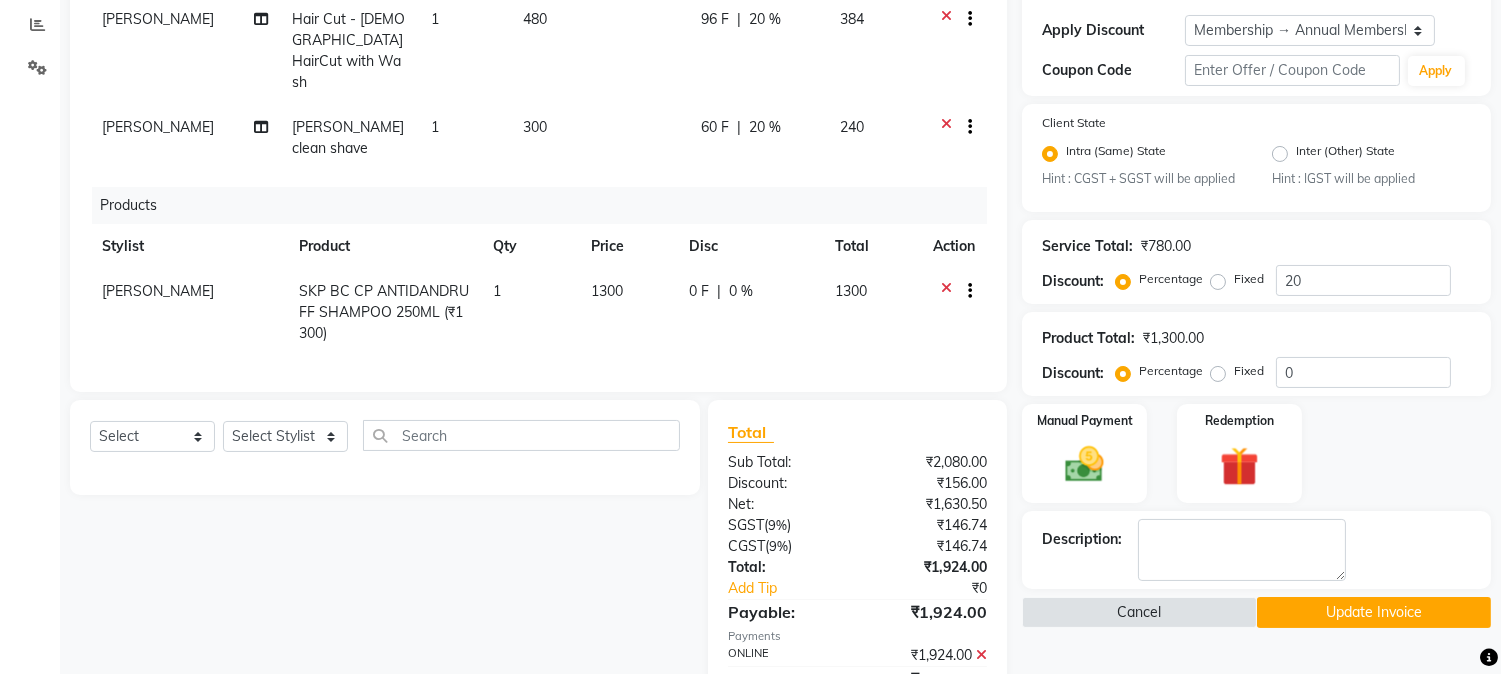 scroll, scrollTop: 0, scrollLeft: 0, axis: both 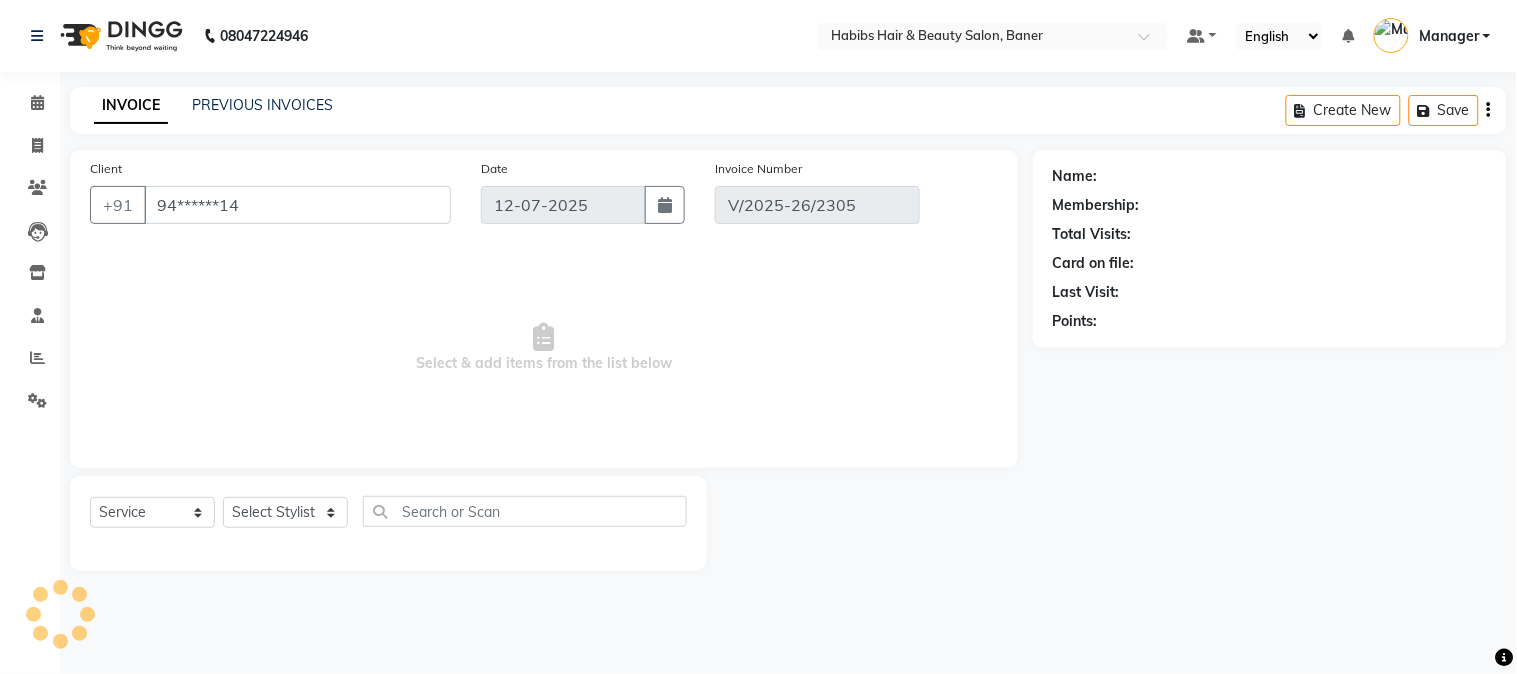 select on "select" 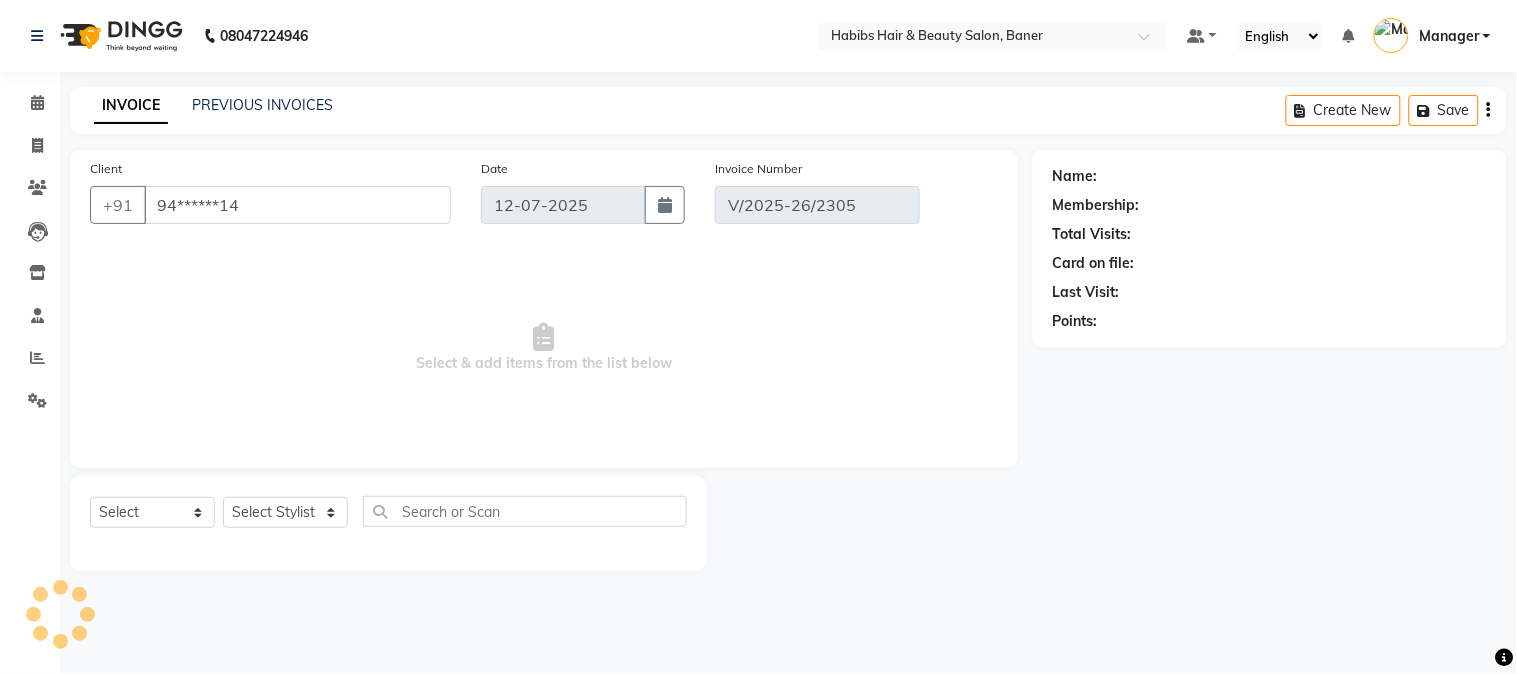 select on "2: Object" 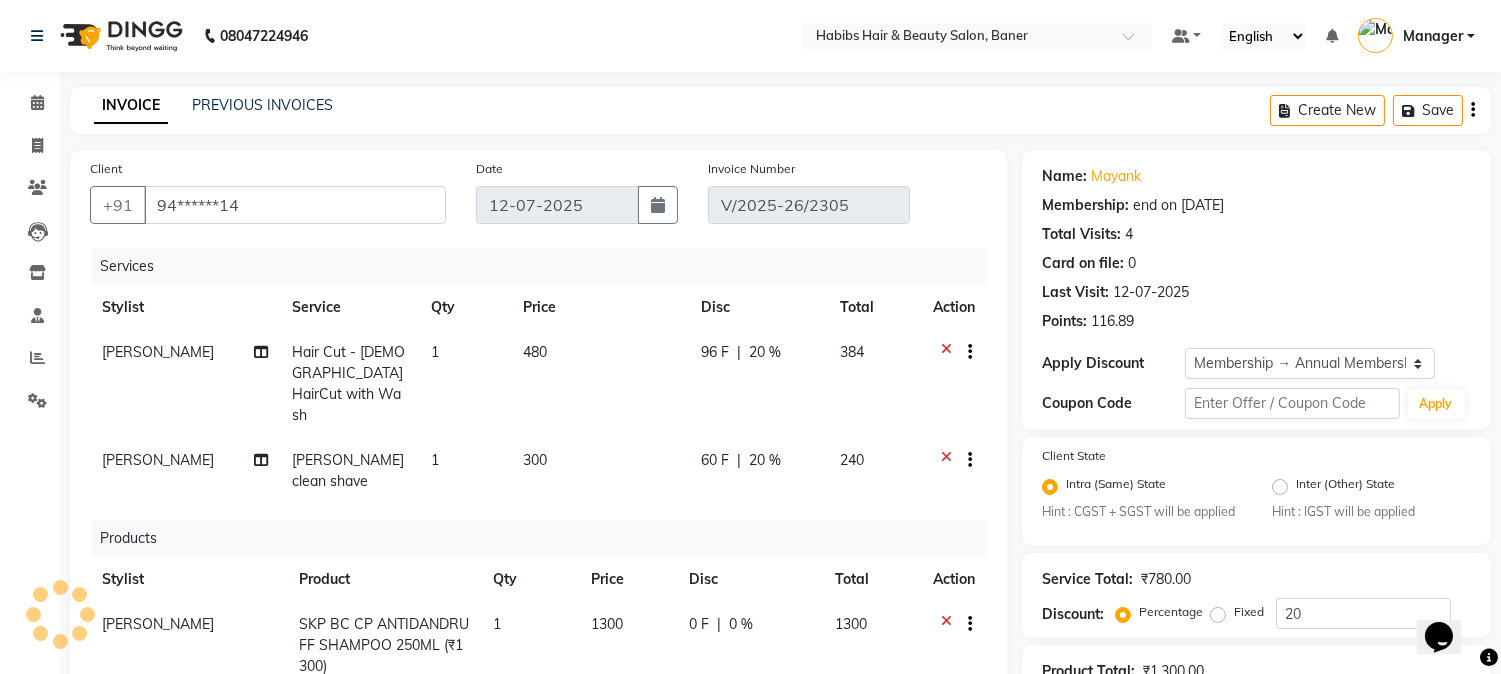 scroll, scrollTop: 0, scrollLeft: 0, axis: both 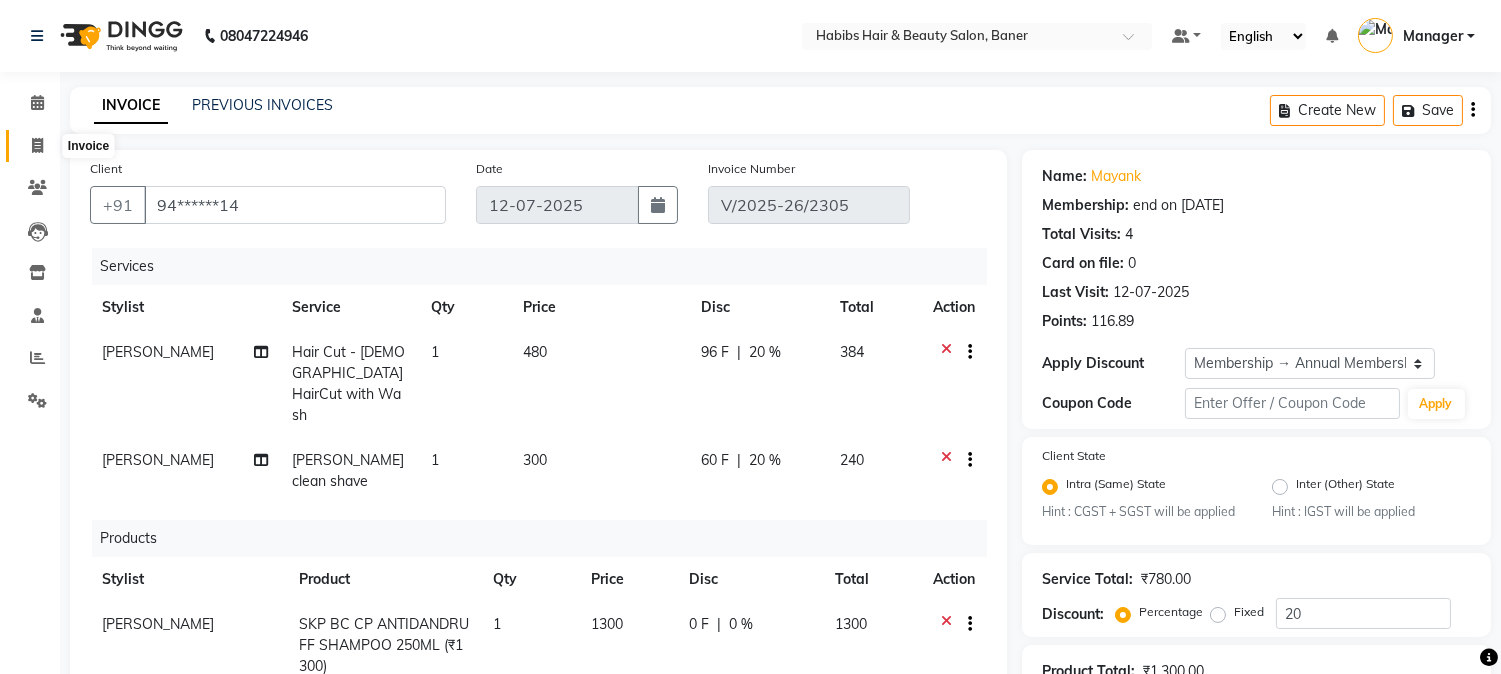 click 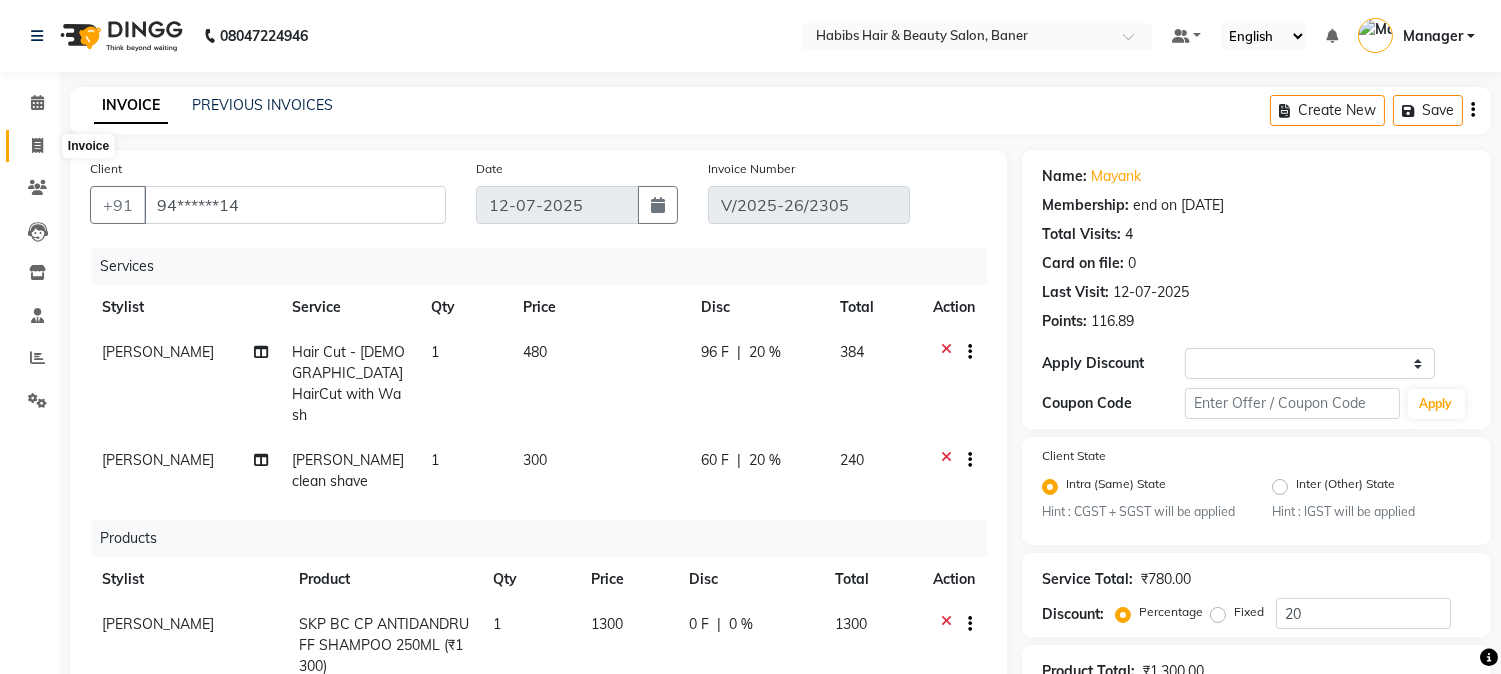 select on "5356" 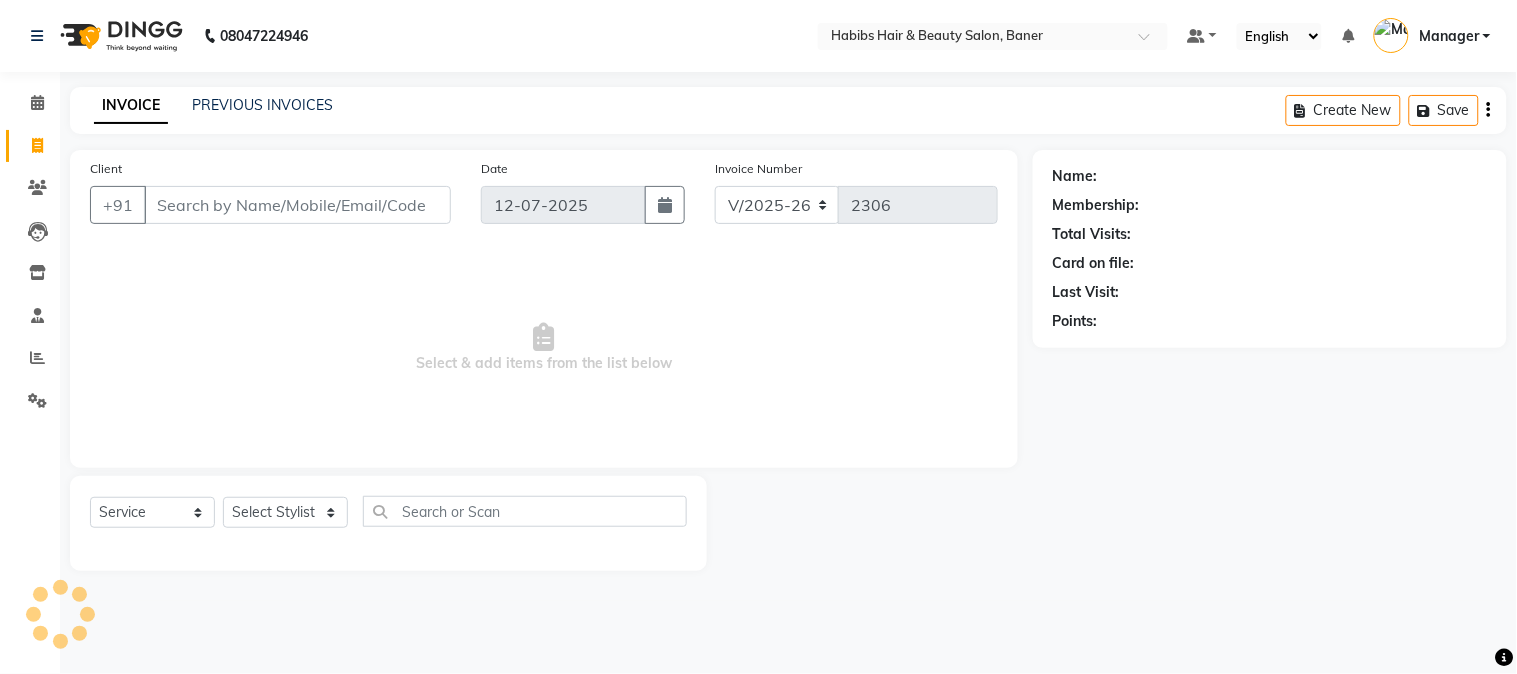 click on "Client" at bounding box center (297, 205) 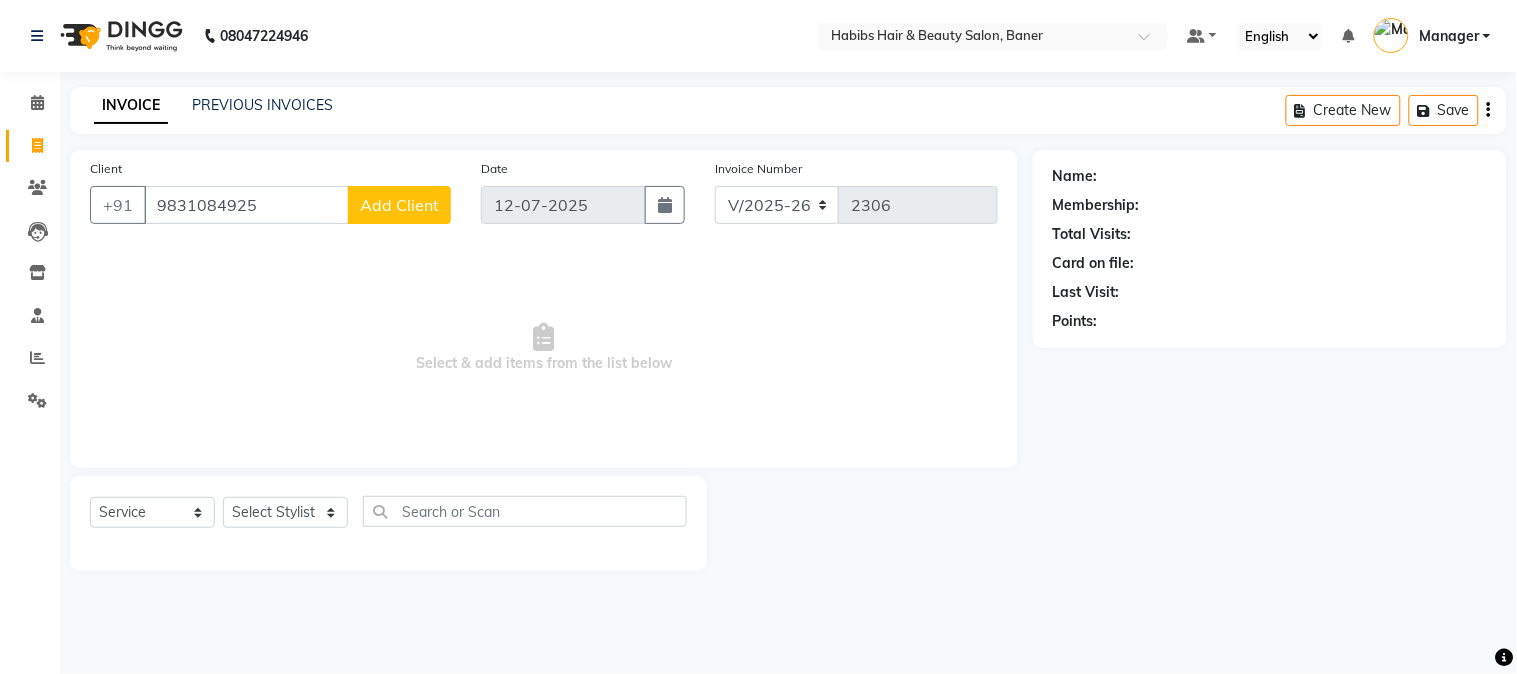drag, startPoint x: 286, startPoint y: 194, endPoint x: 0, endPoint y: 242, distance: 290 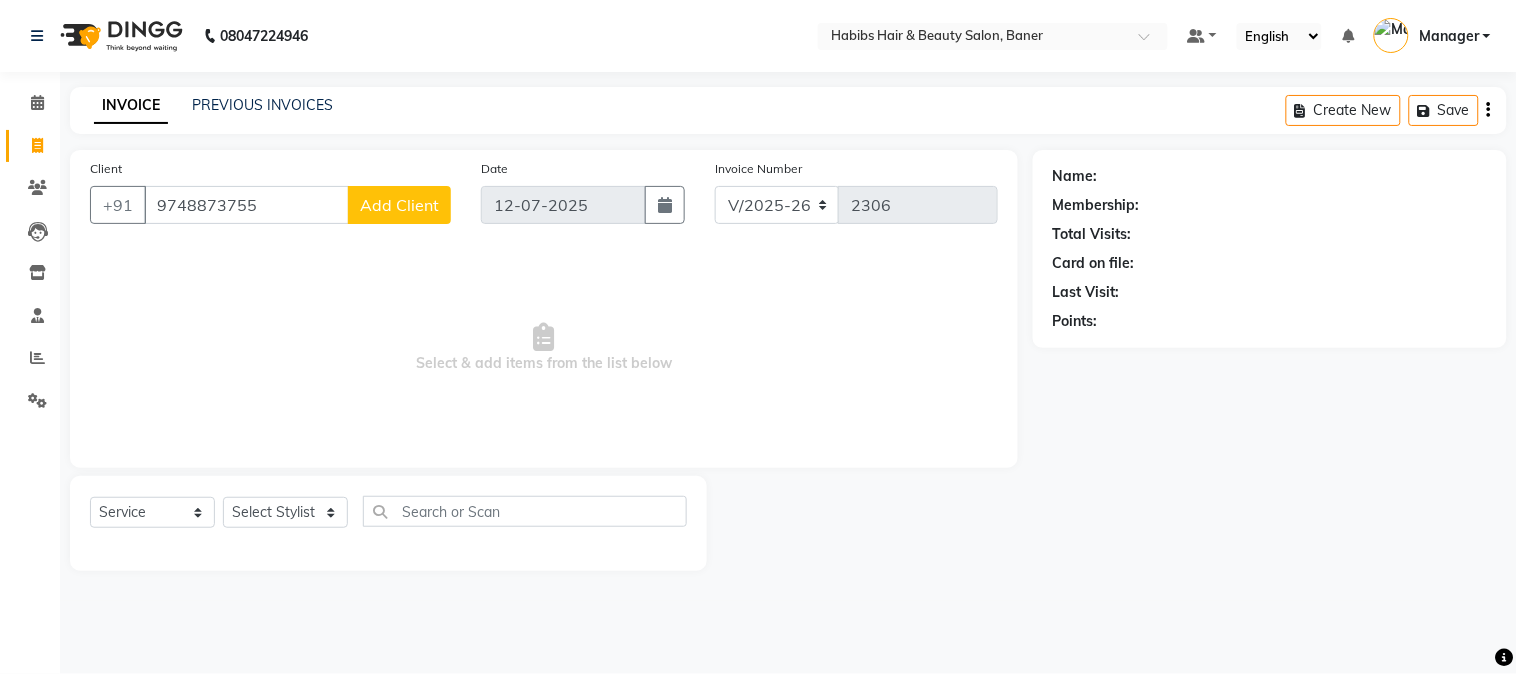 type on "9748873755" 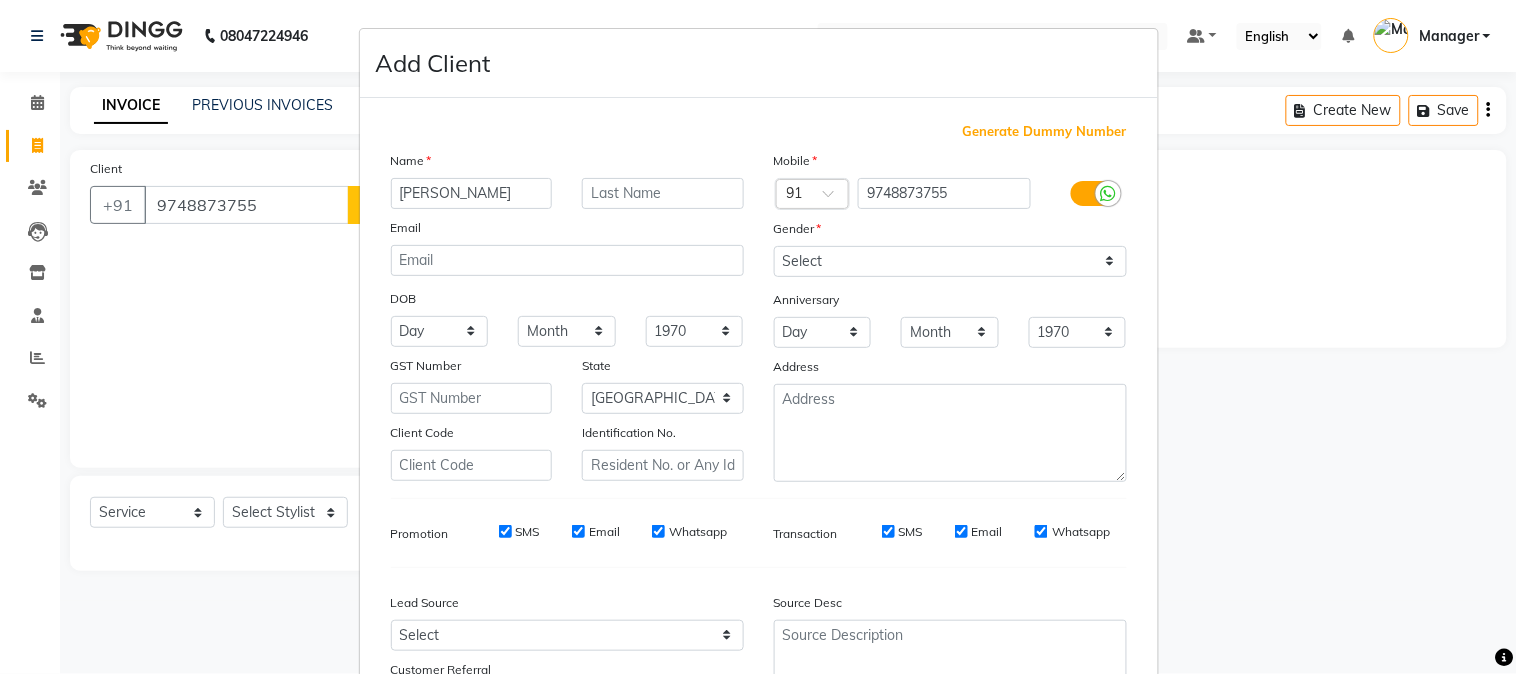 type on "[PERSON_NAME]" 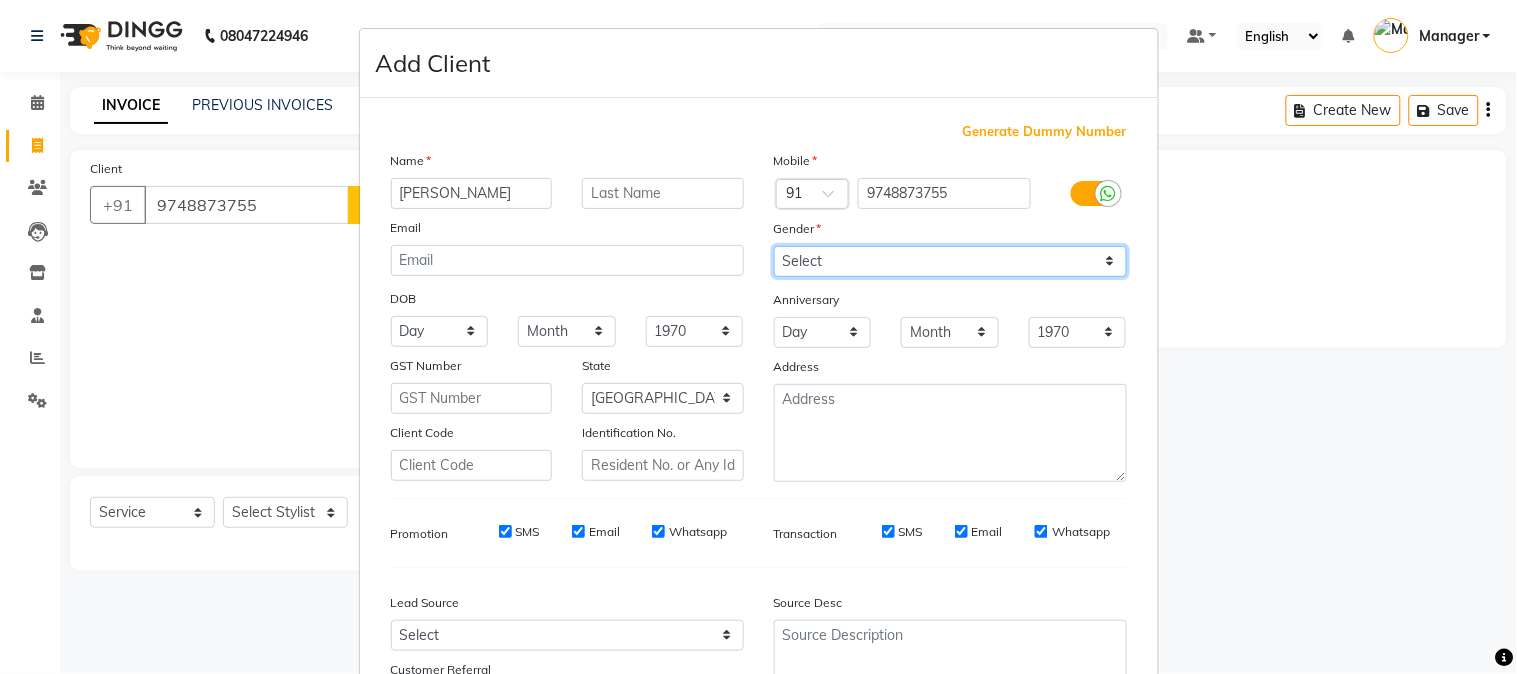 click on "Select [DEMOGRAPHIC_DATA] [DEMOGRAPHIC_DATA] Other Prefer Not To Say" at bounding box center (950, 261) 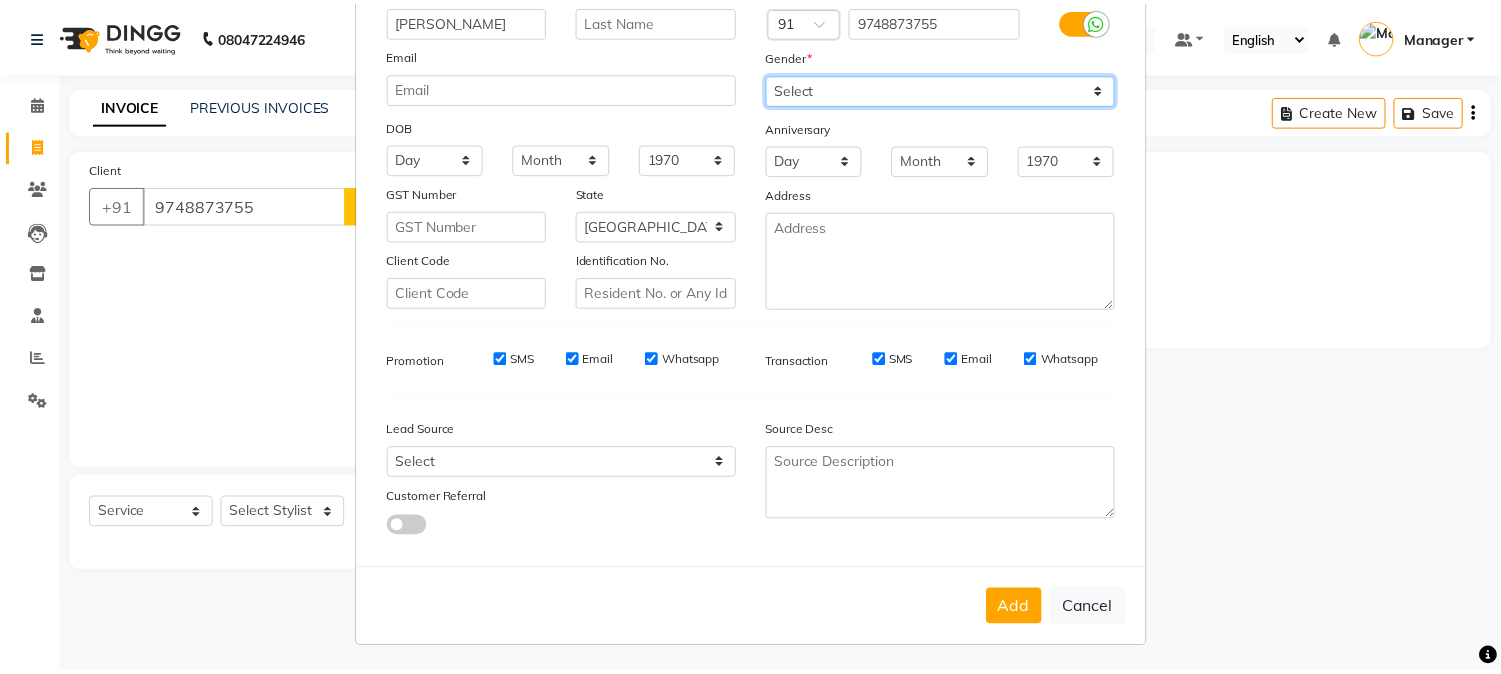 scroll, scrollTop: 176, scrollLeft: 0, axis: vertical 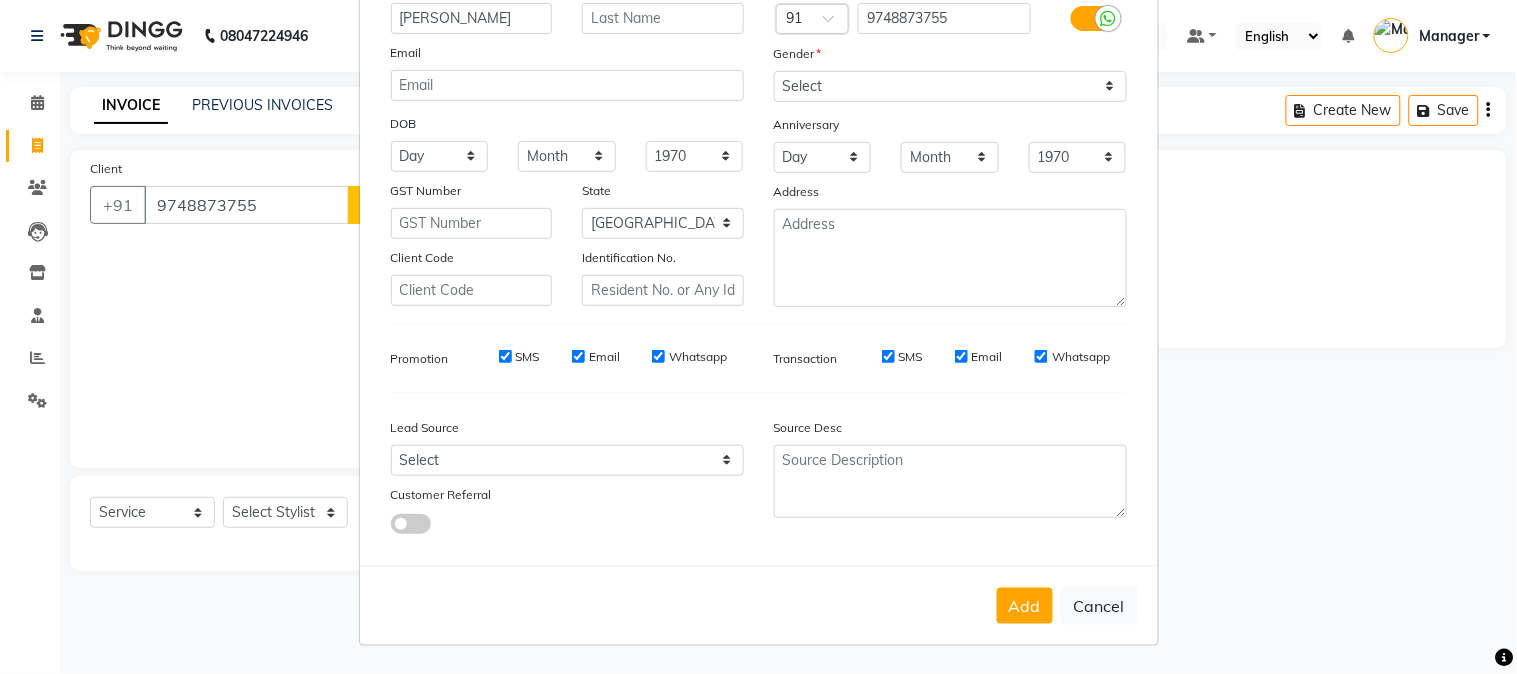click on "Add" at bounding box center (1025, 606) 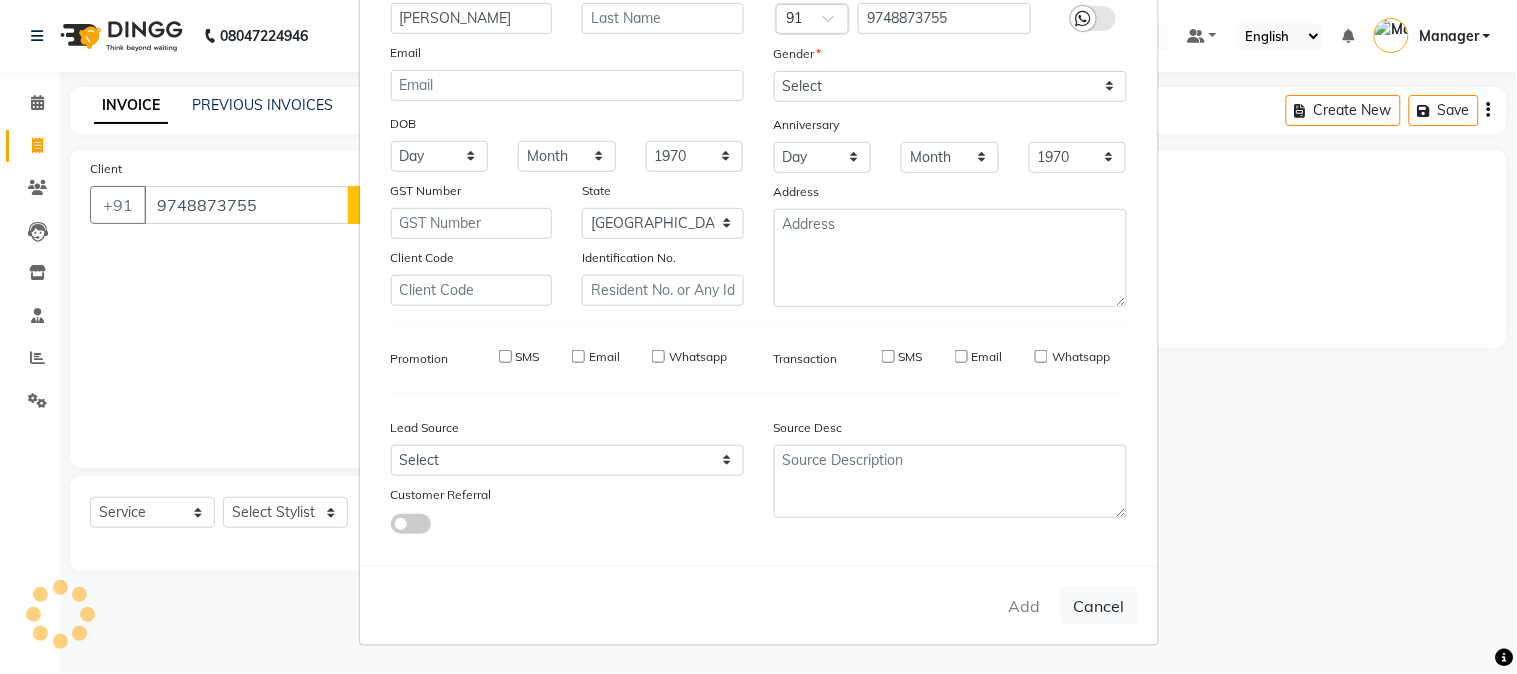 type on "97******55" 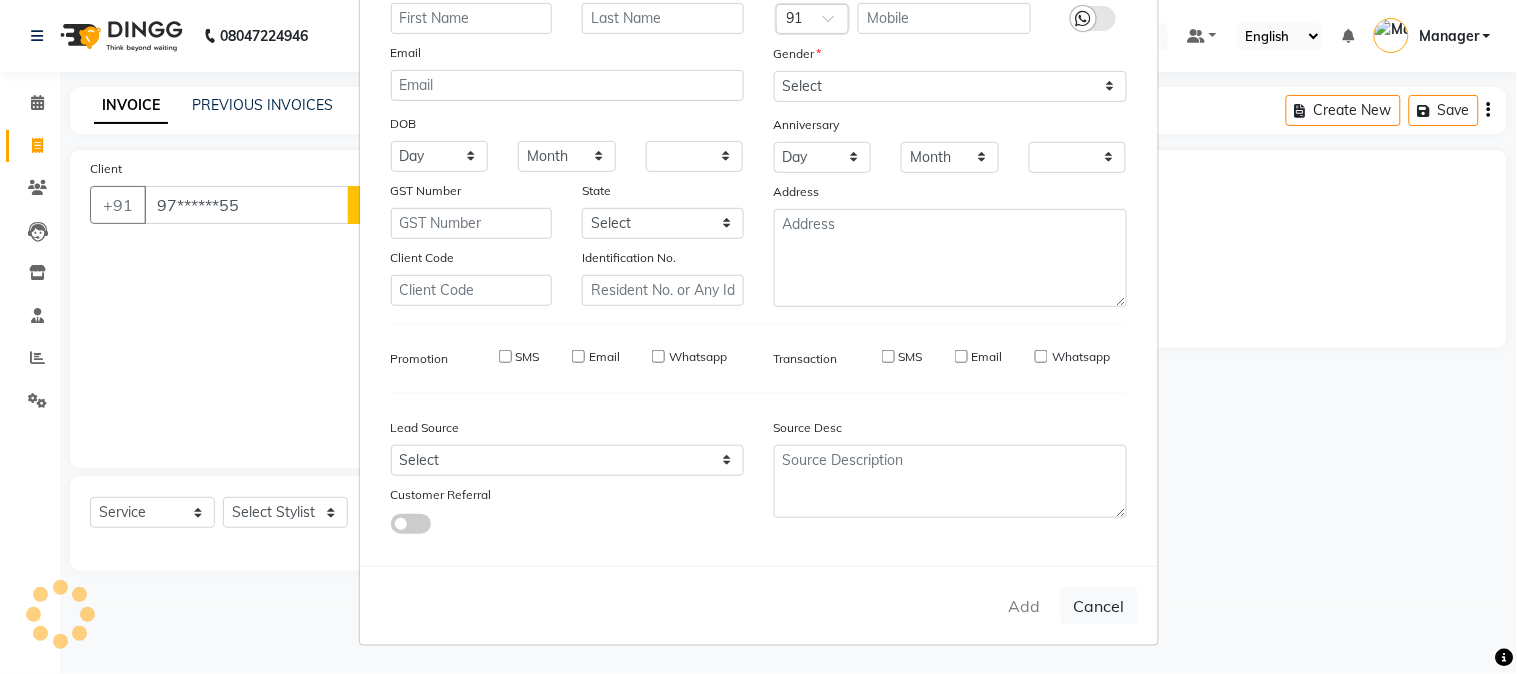 select on "1: Object" 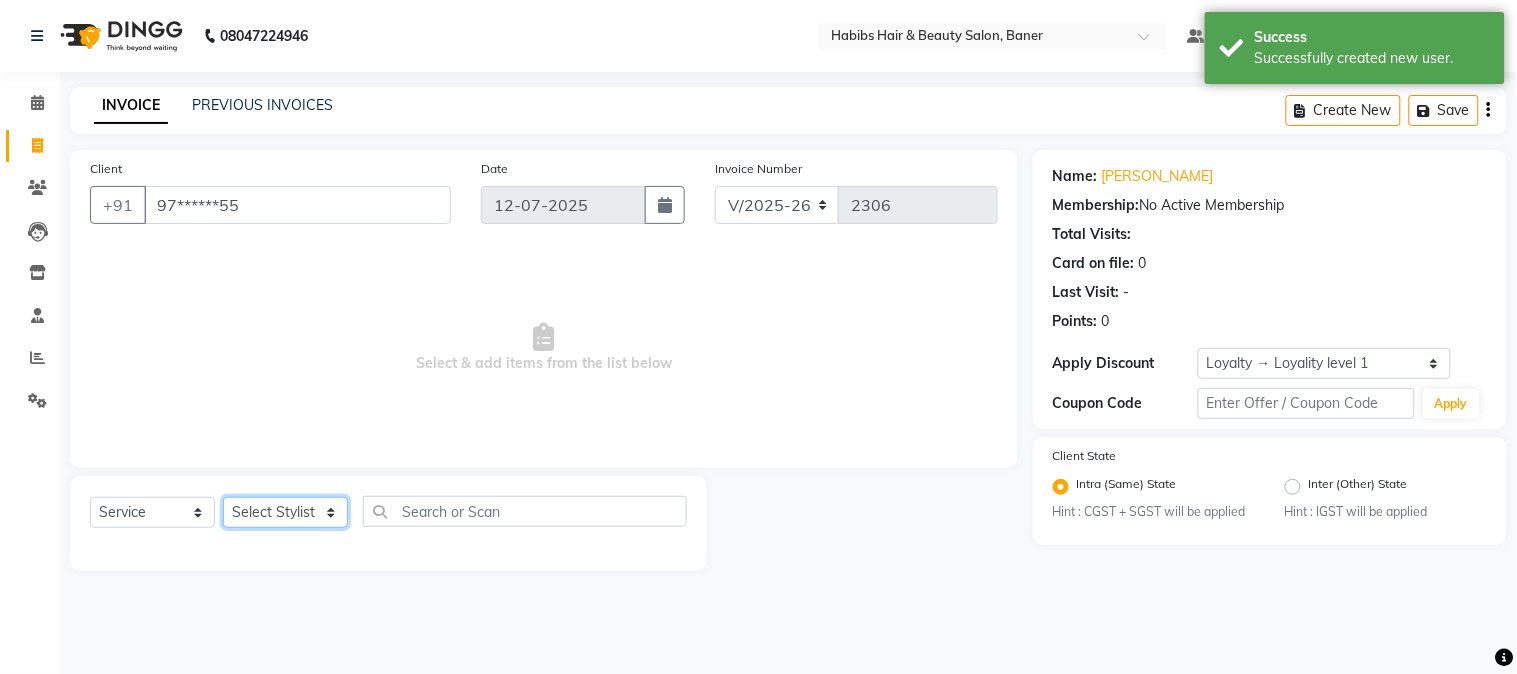 click on "Select Stylist Admin Kiran Mahesh Dalavi  Manager Pooja Singh Rahul Ram Swapnali" 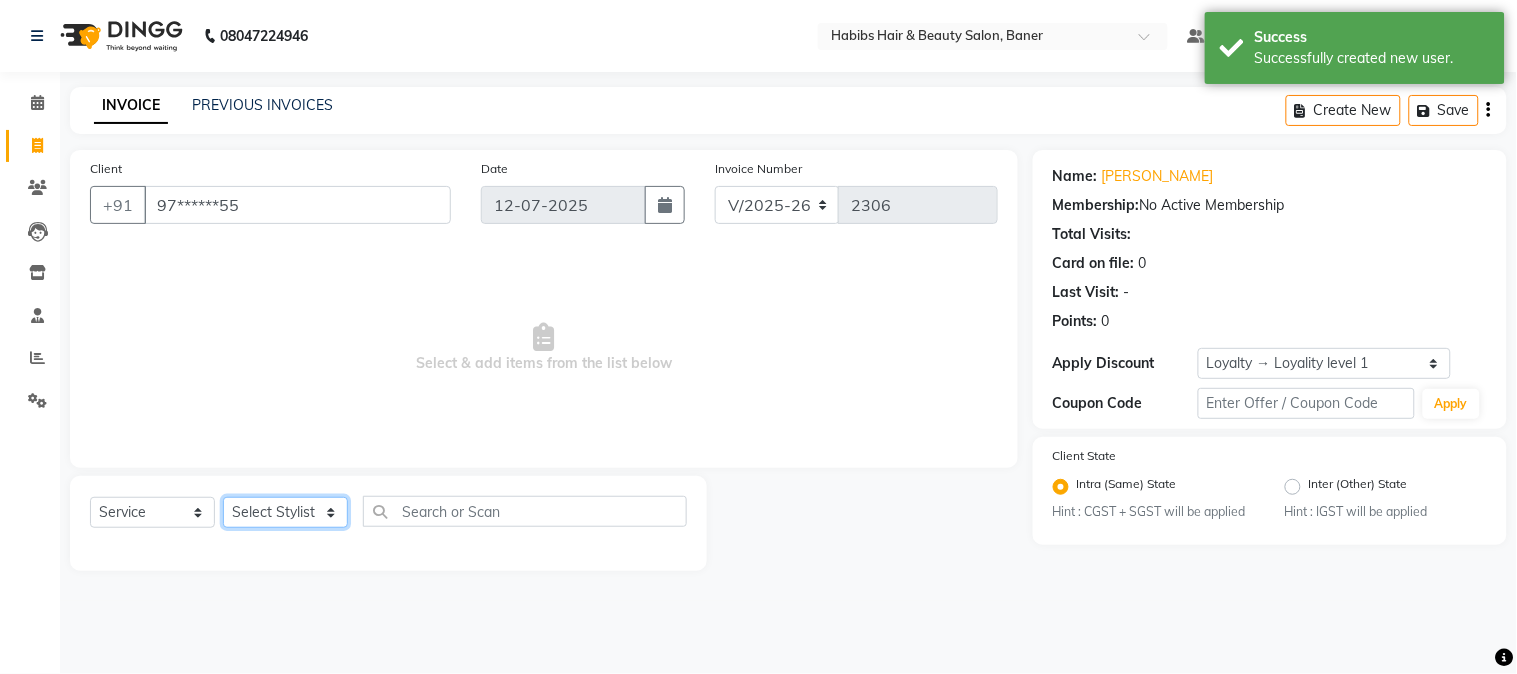 select on "35380" 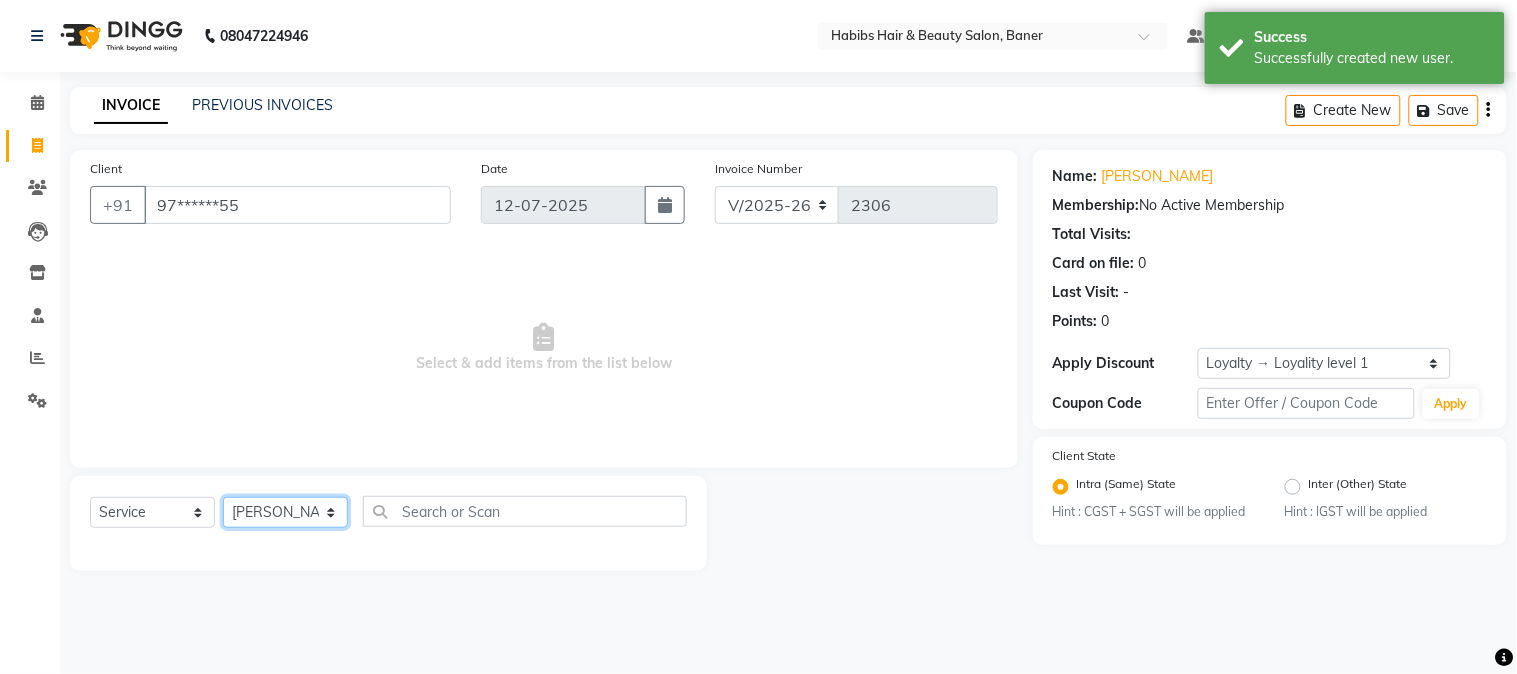 click on "Select Stylist Admin Kiran Mahesh Dalavi  Manager Pooja Singh Rahul Ram Swapnali" 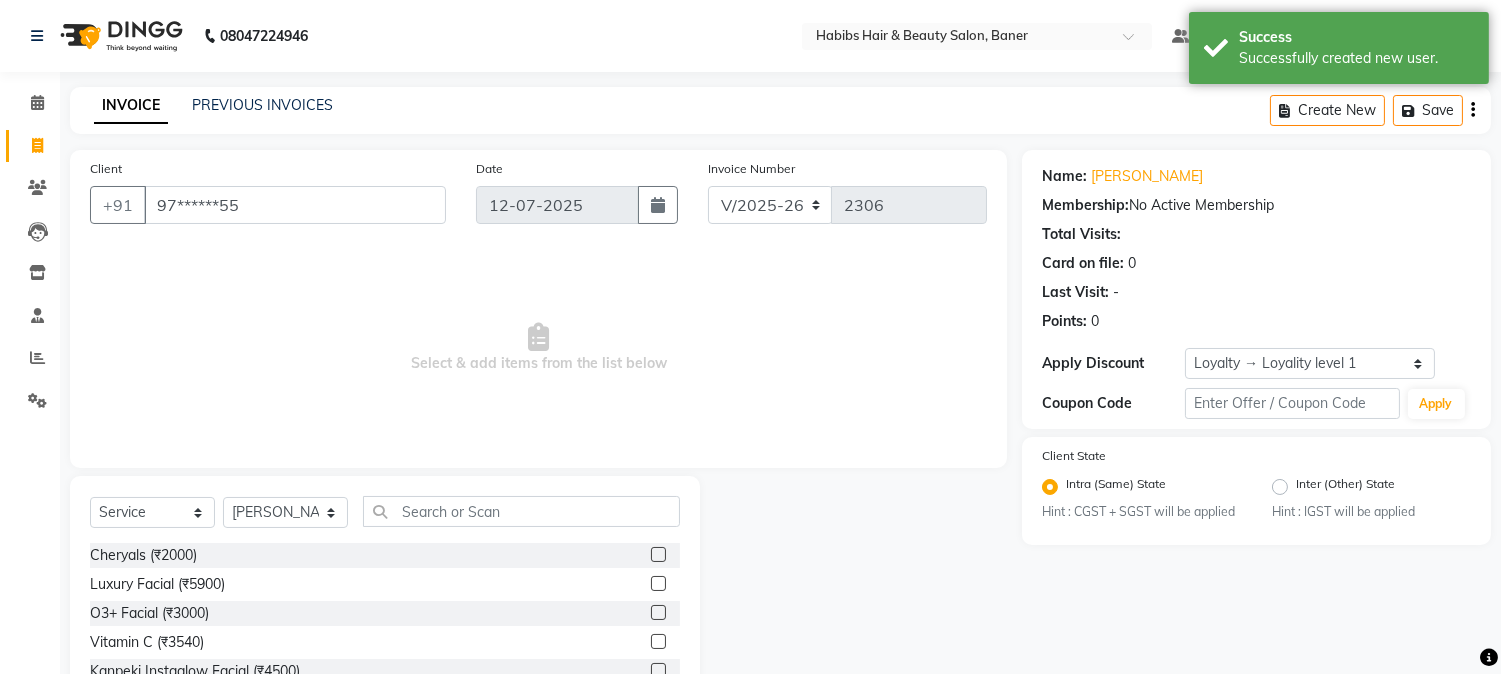 click on "Select  Service  Product  Membership  Package Voucher Prepaid Gift Card  Select Stylist Admin Kiran Mahesh Dalavi  Manager Pooja Singh Rahul Ram Swapnali" 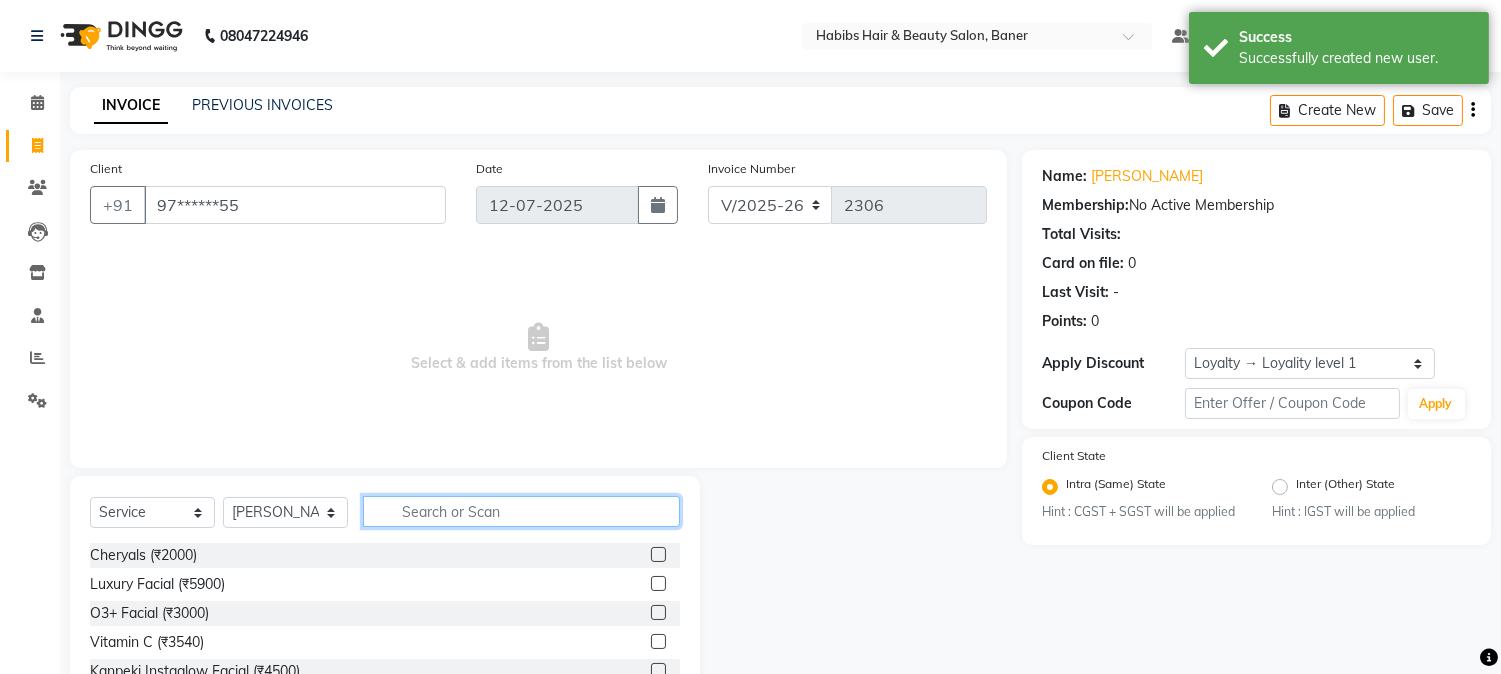 click 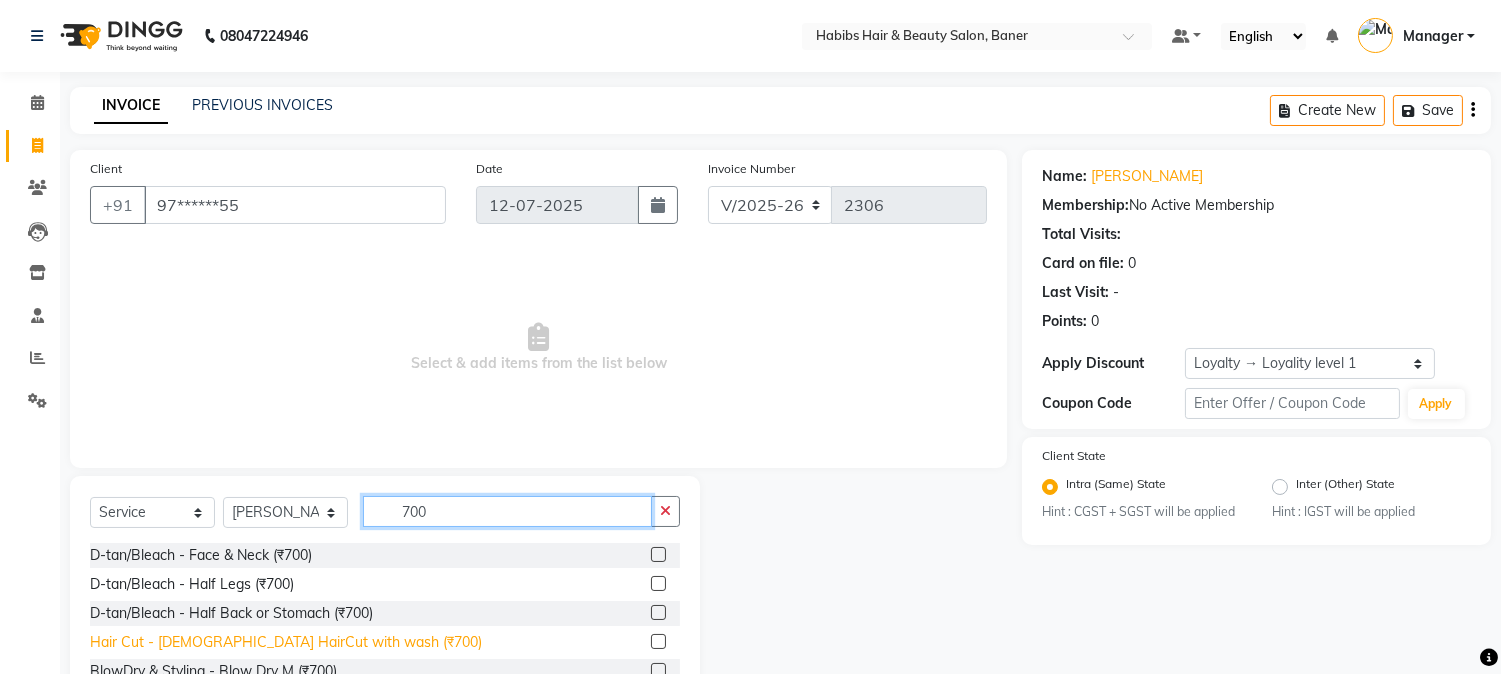 type on "700" 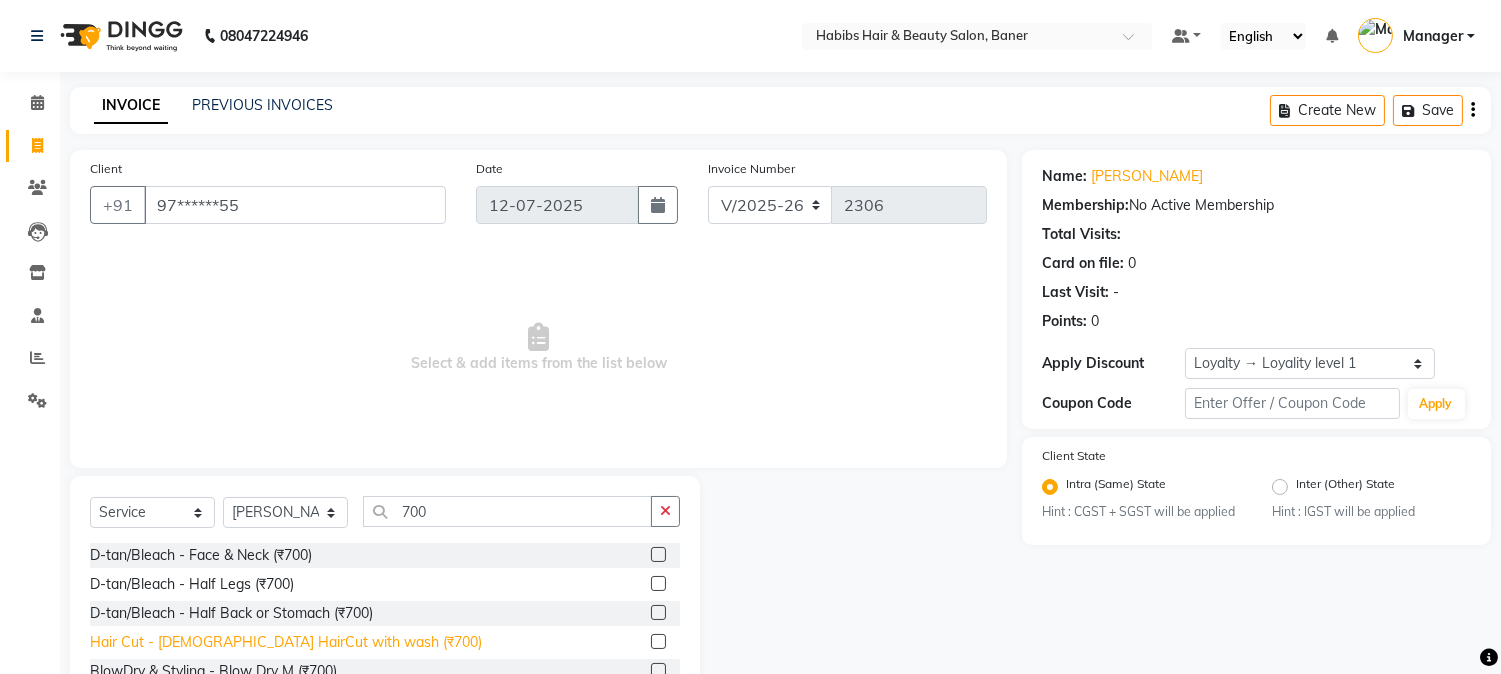 click on "Hair Cut - Female HairCut with wash (₹700)" 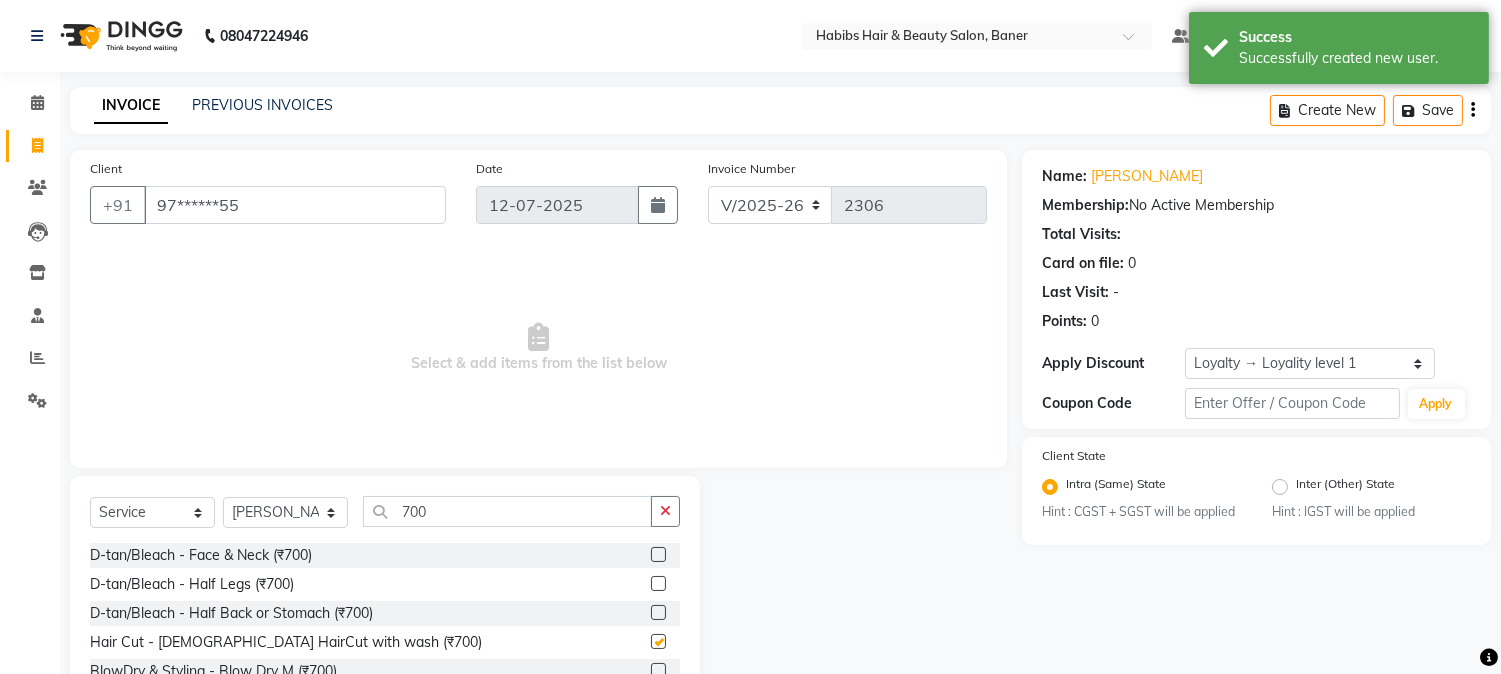 checkbox on "false" 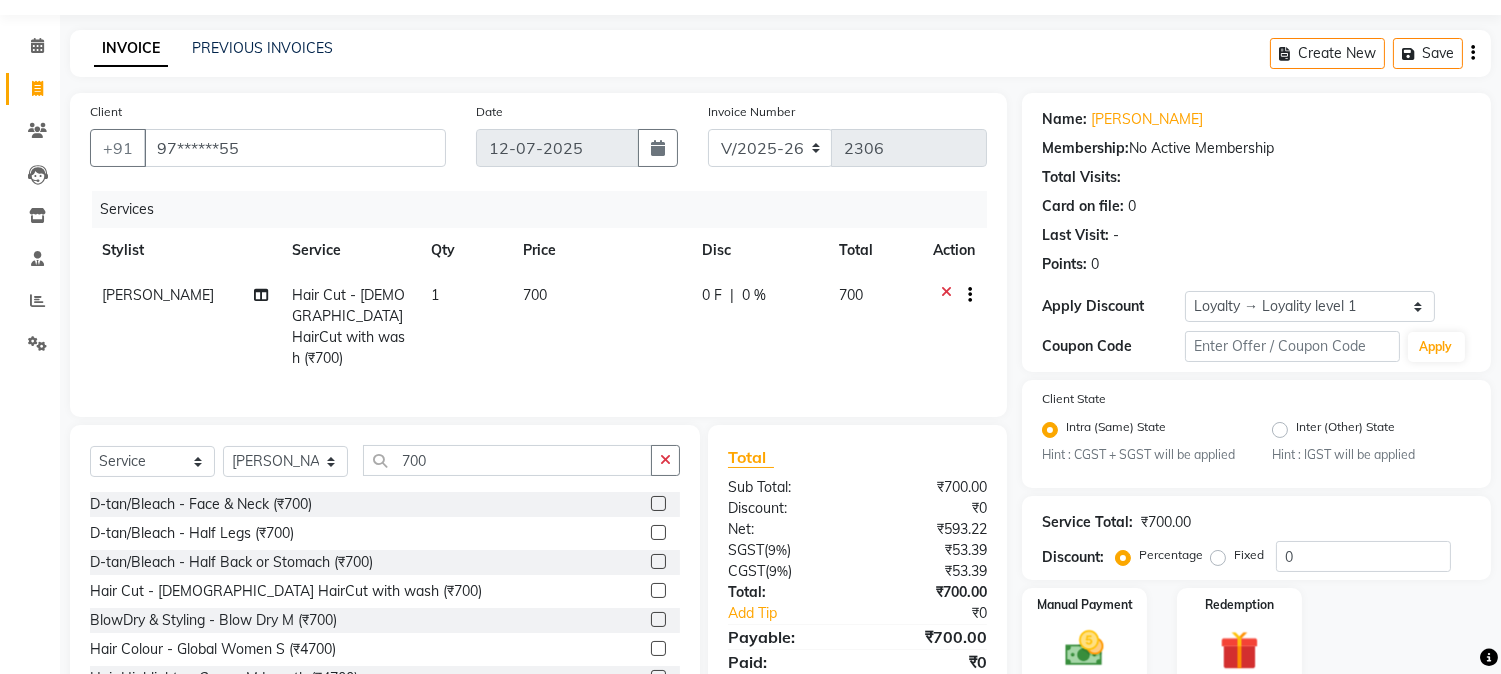 scroll, scrollTop: 140, scrollLeft: 0, axis: vertical 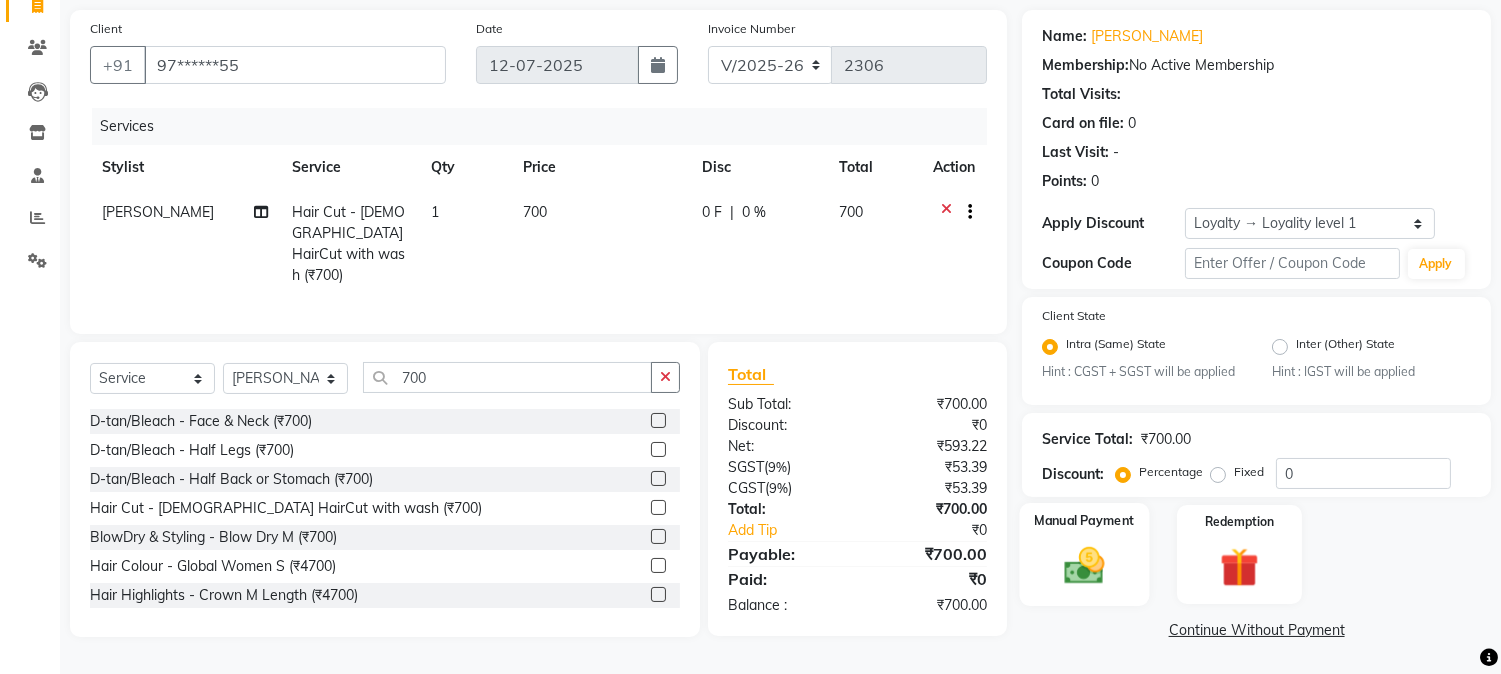 click 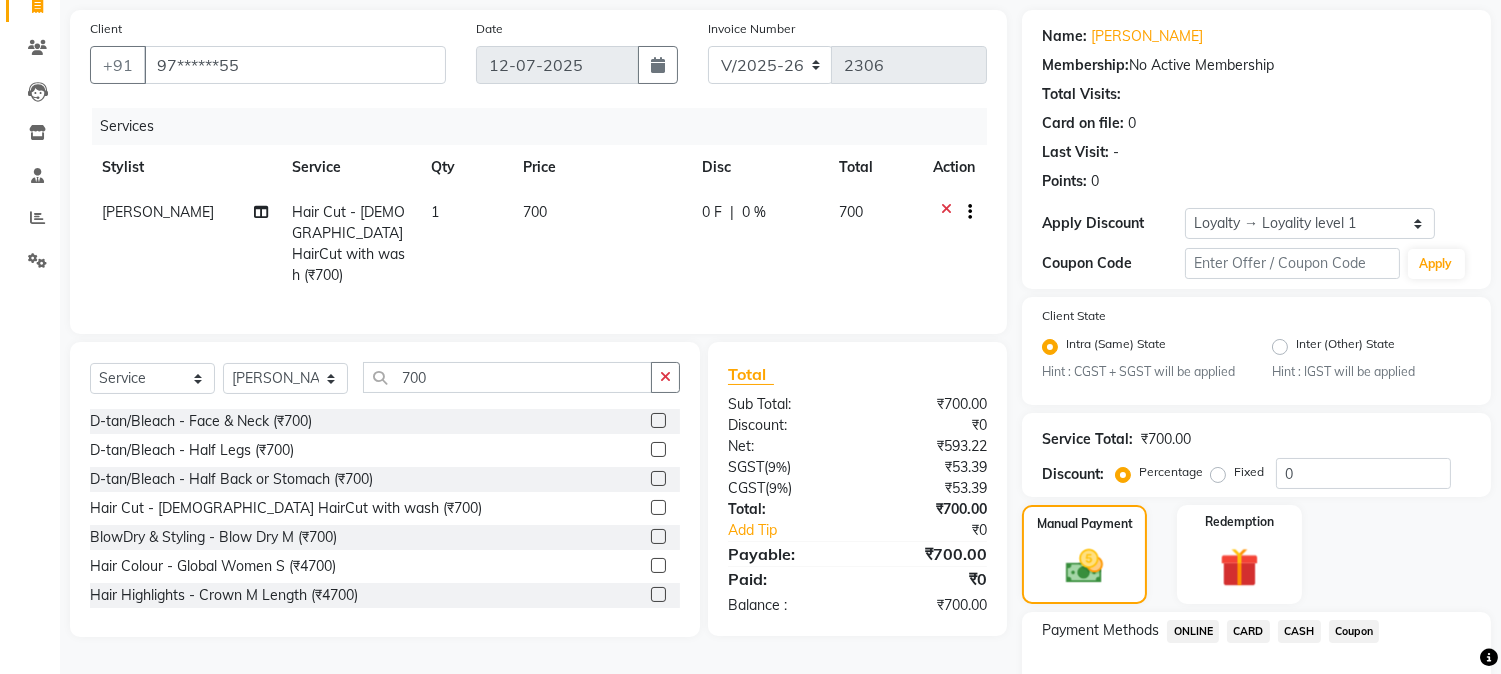 click on "CARD" 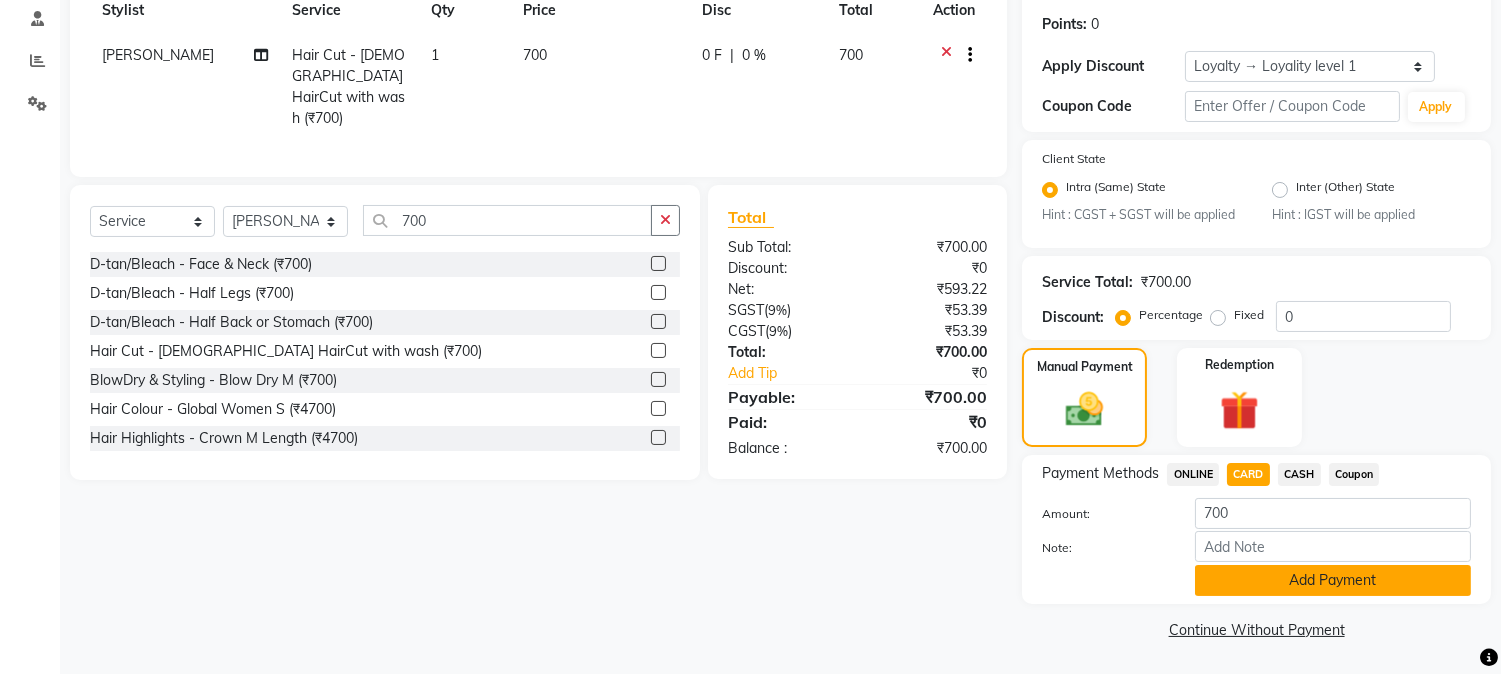 click on "Add Payment" 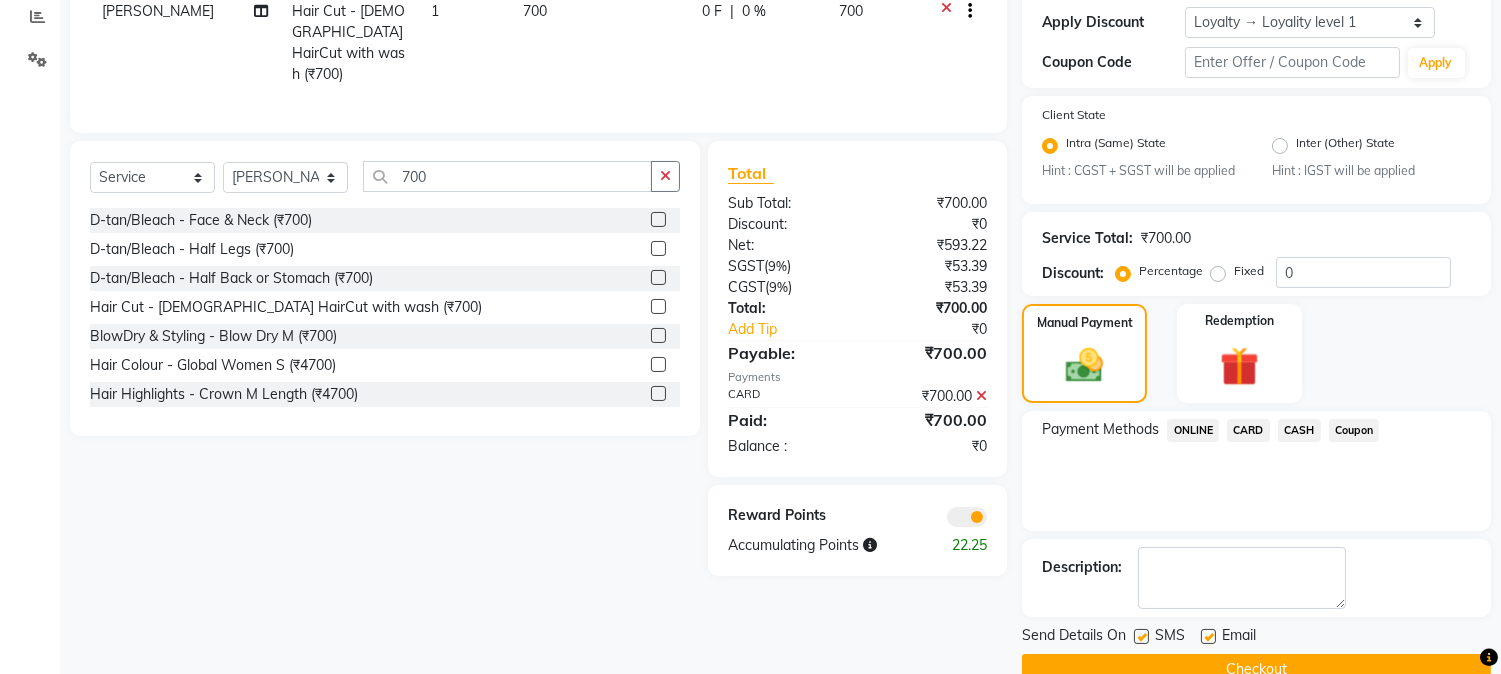 scroll, scrollTop: 382, scrollLeft: 0, axis: vertical 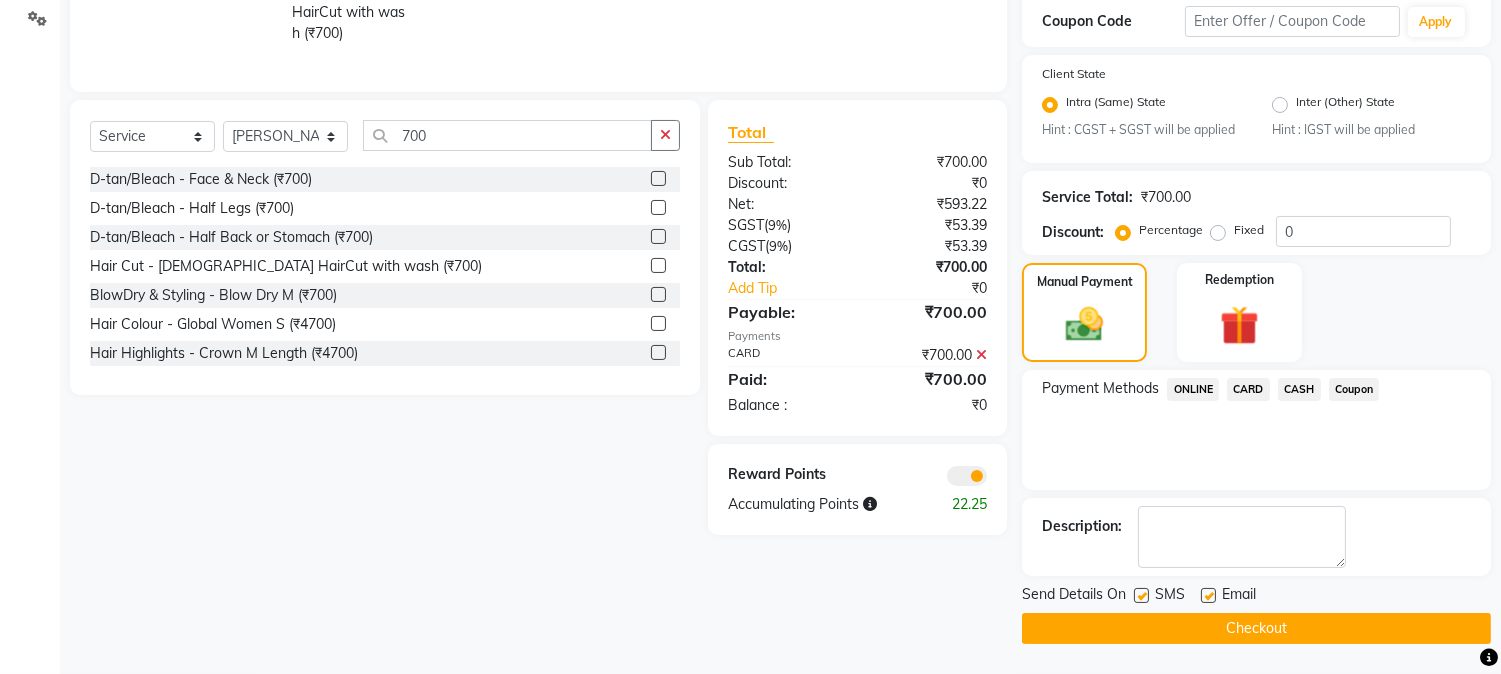 click on "Checkout" 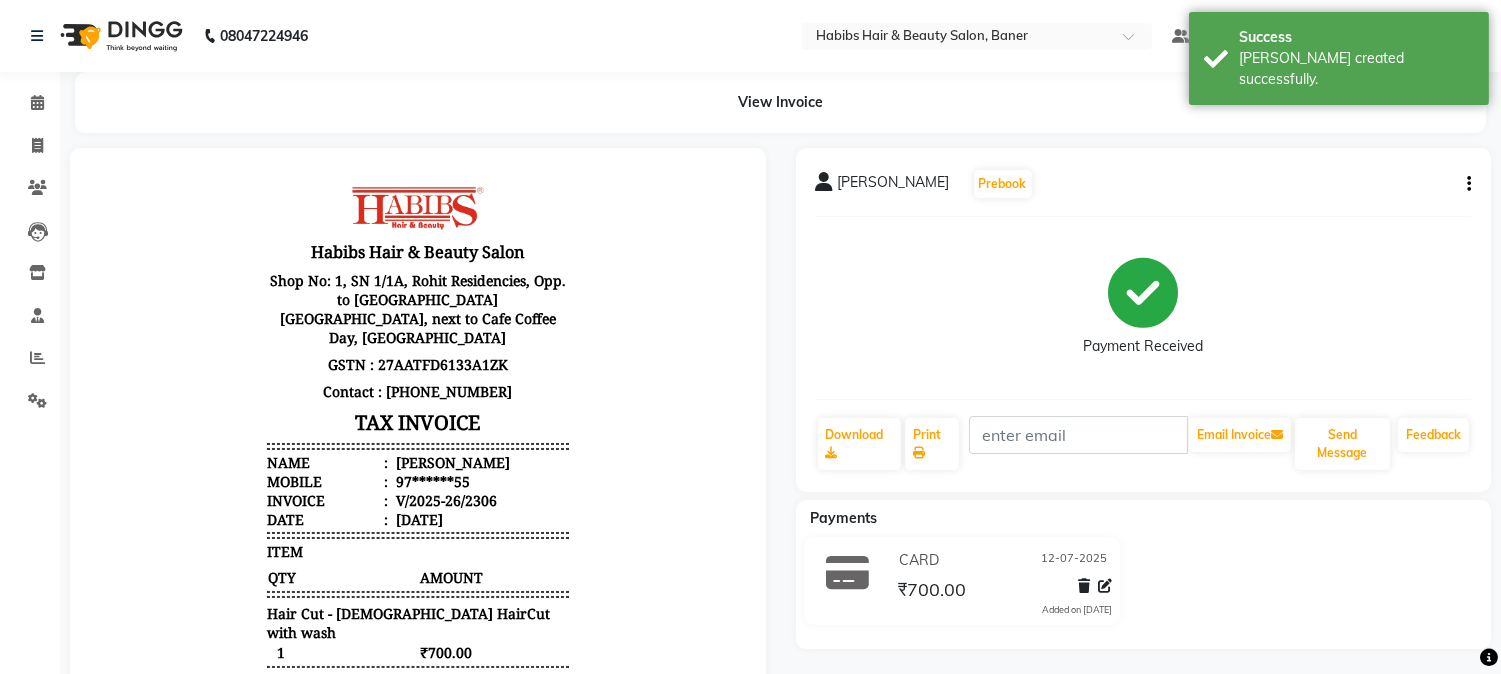 scroll, scrollTop: 0, scrollLeft: 0, axis: both 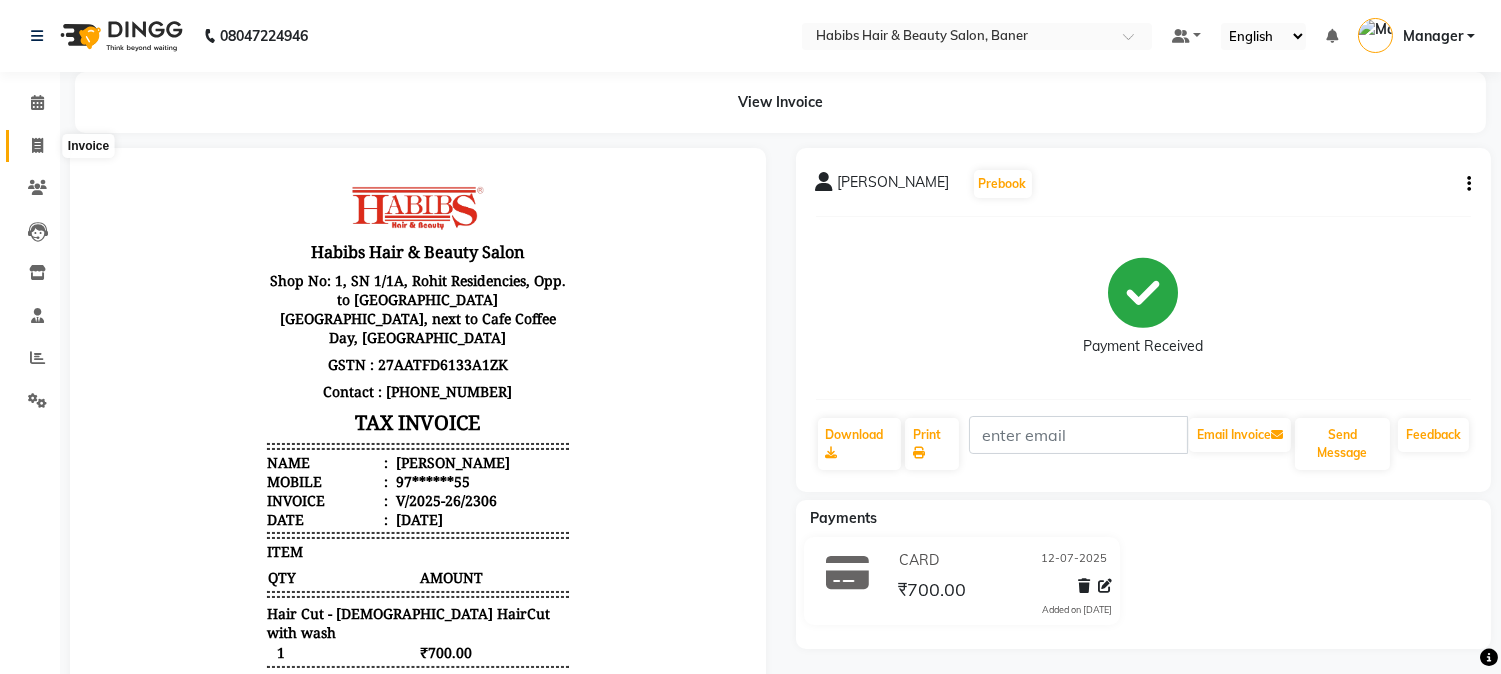 click 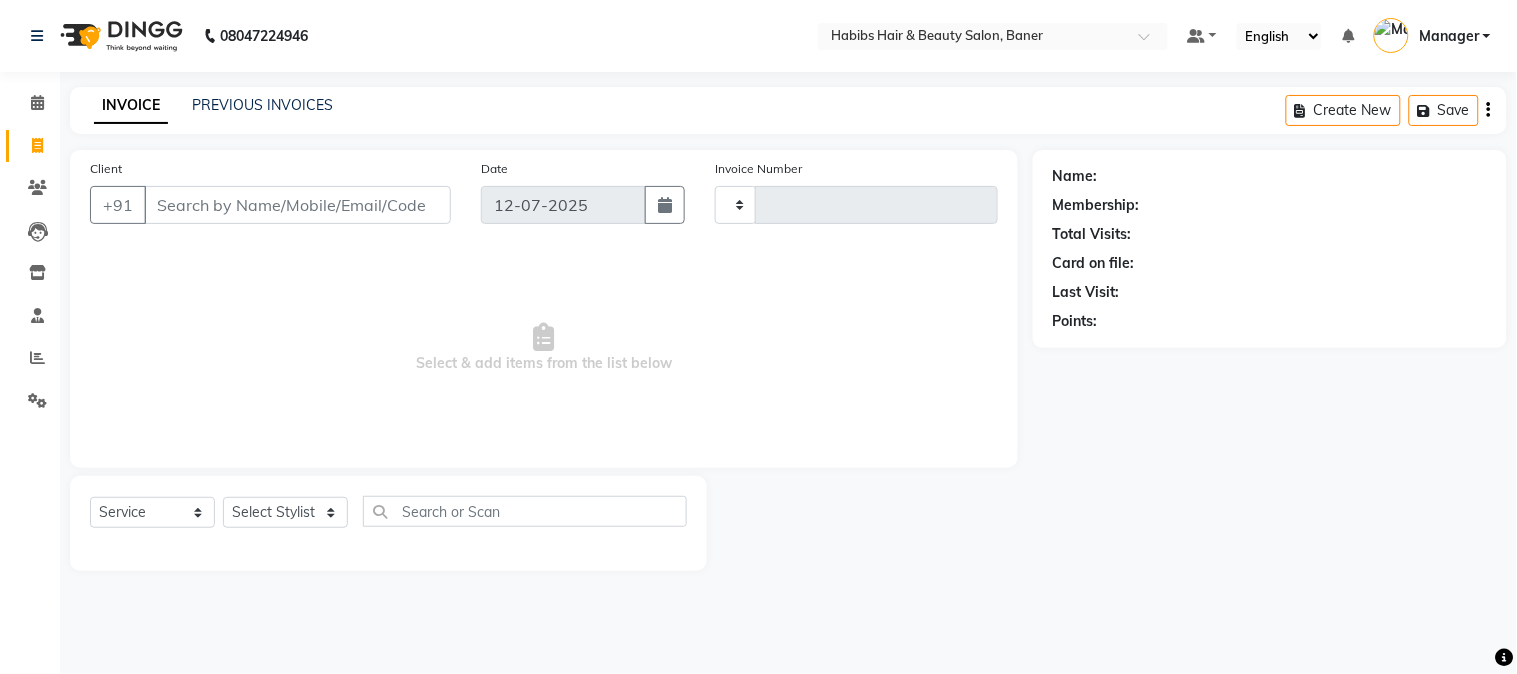 type on "2307" 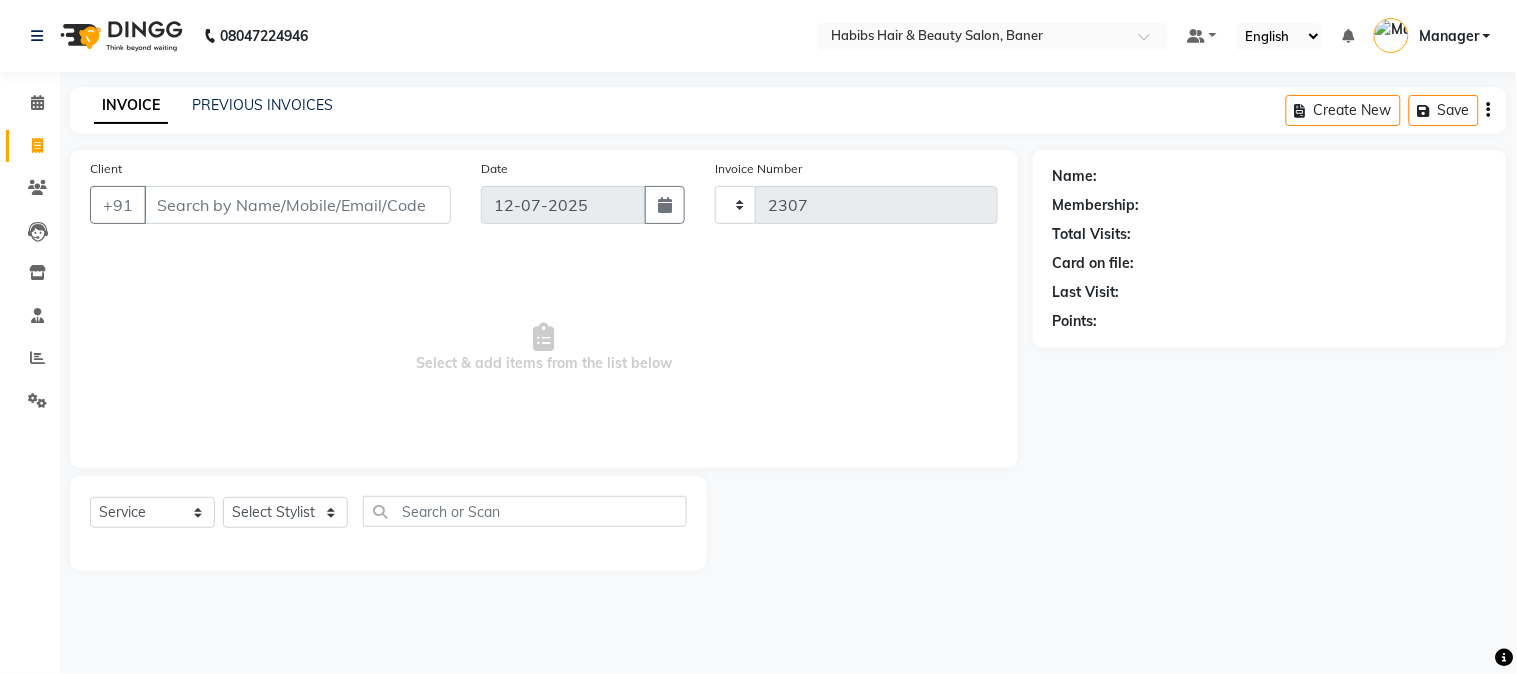 select on "5356" 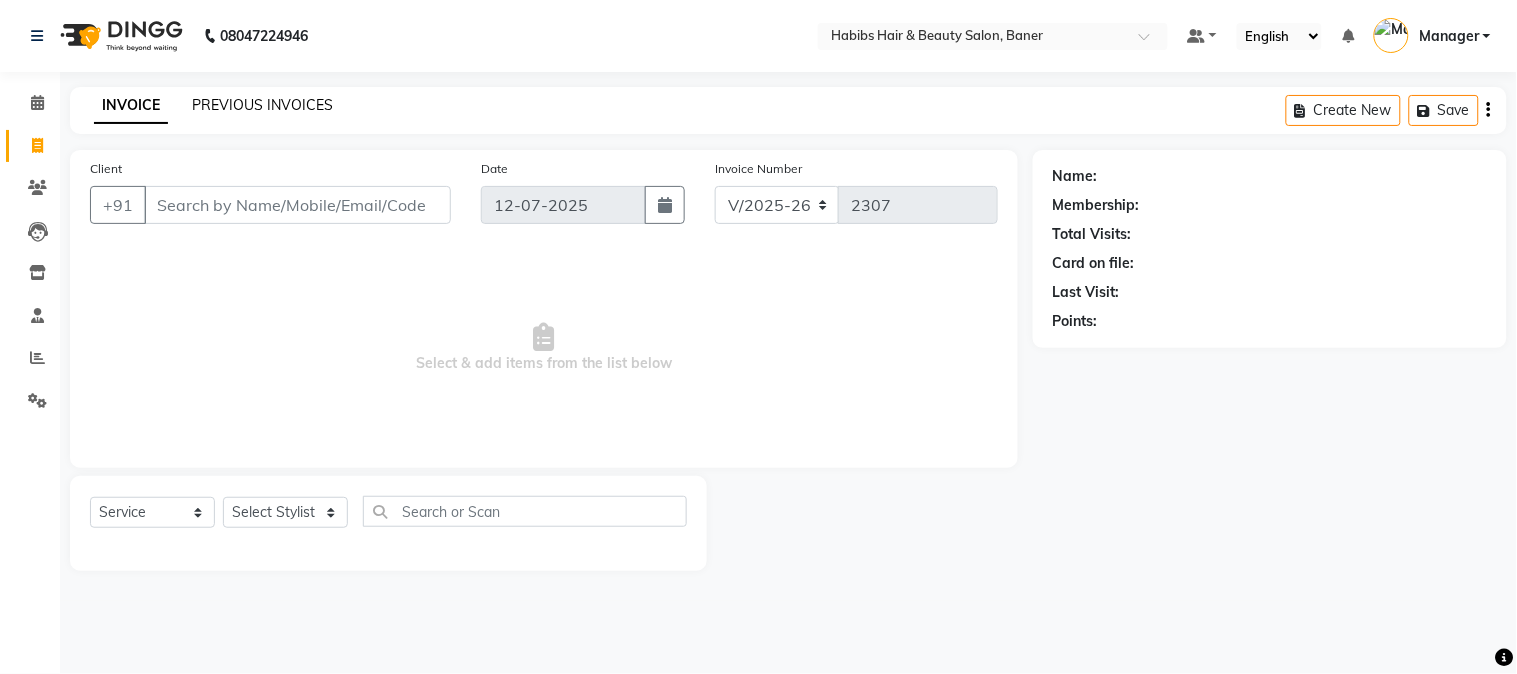 click on "PREVIOUS INVOICES" 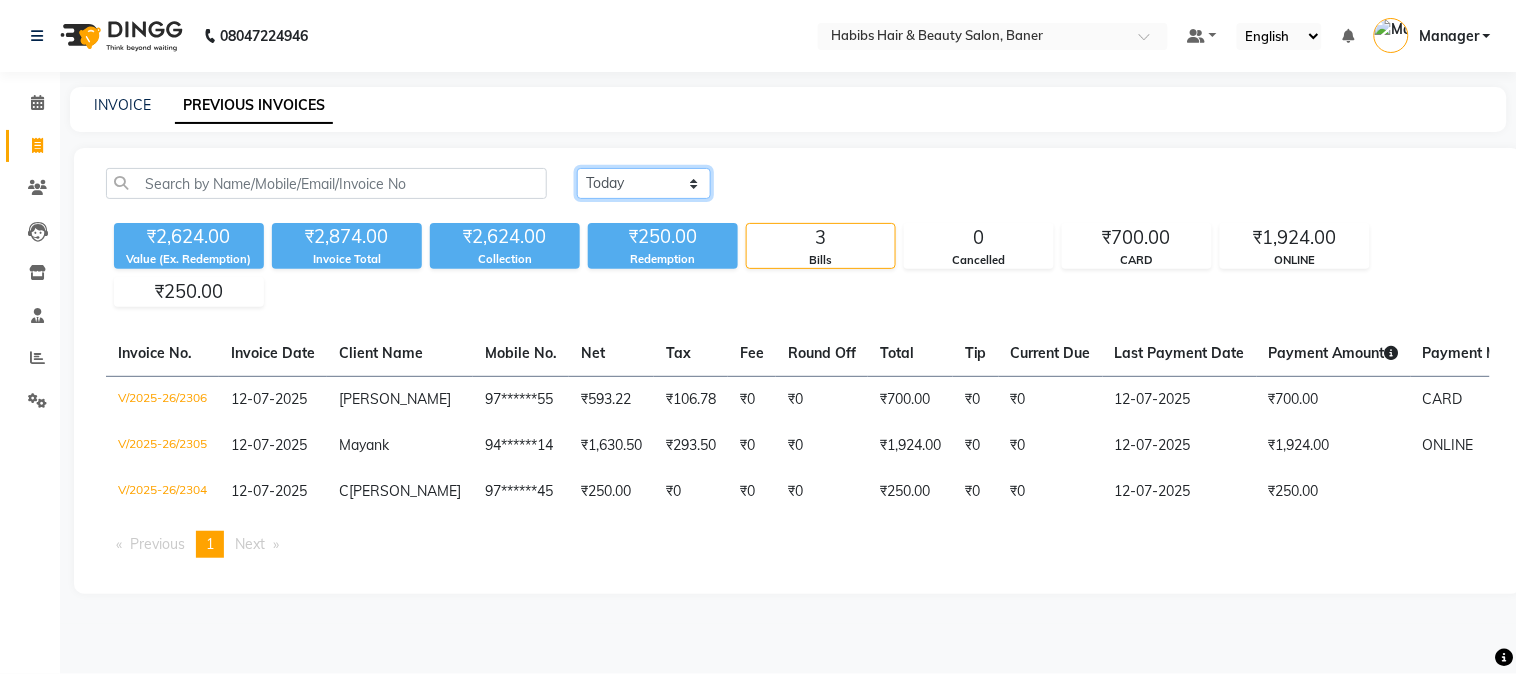 drag, startPoint x: 635, startPoint y: 187, endPoint x: 643, endPoint y: 195, distance: 11.313708 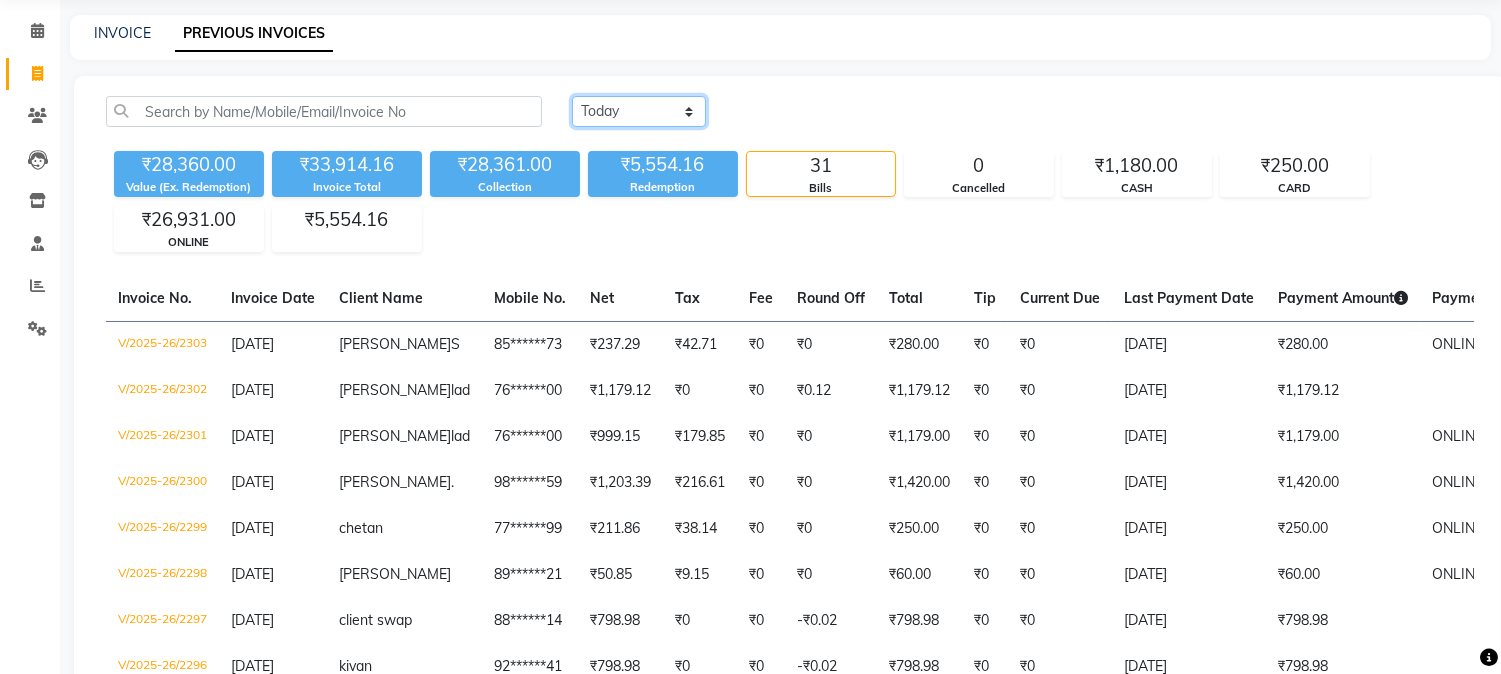scroll, scrollTop: 111, scrollLeft: 0, axis: vertical 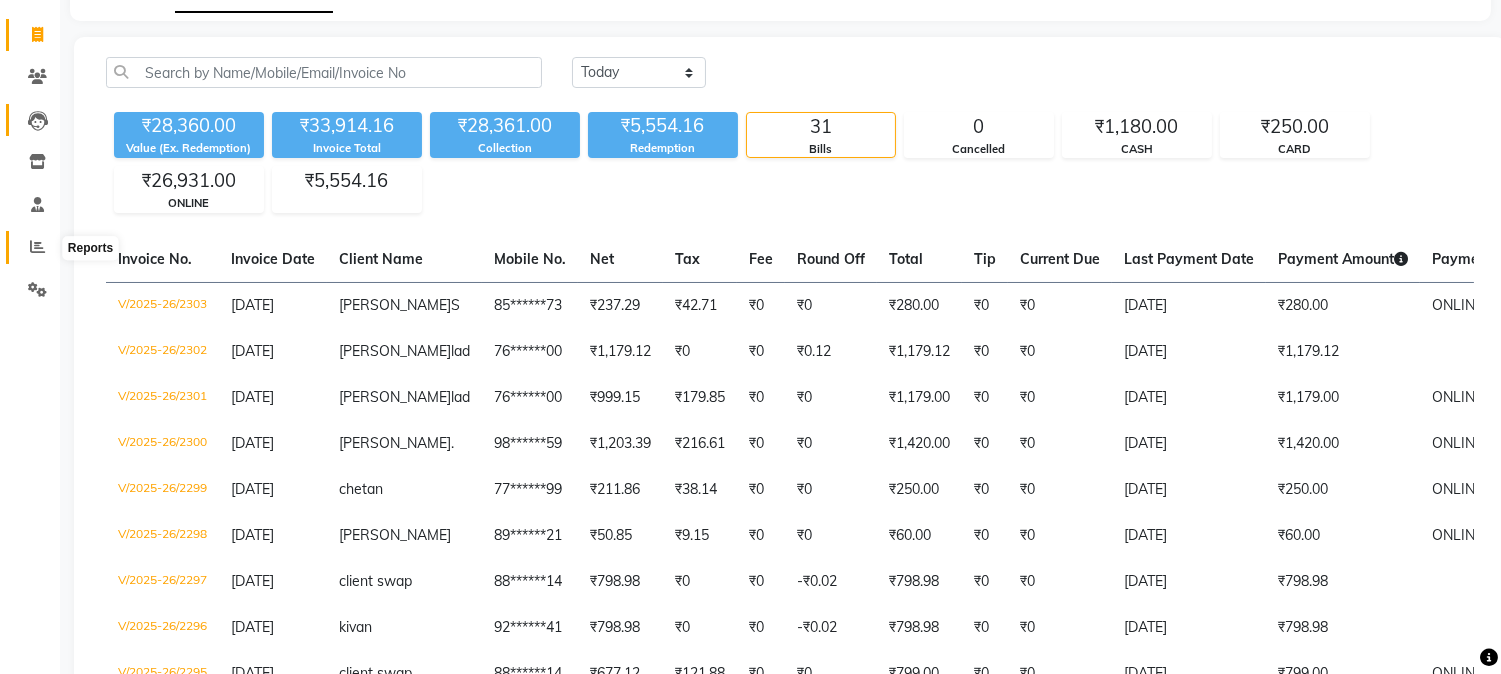 click 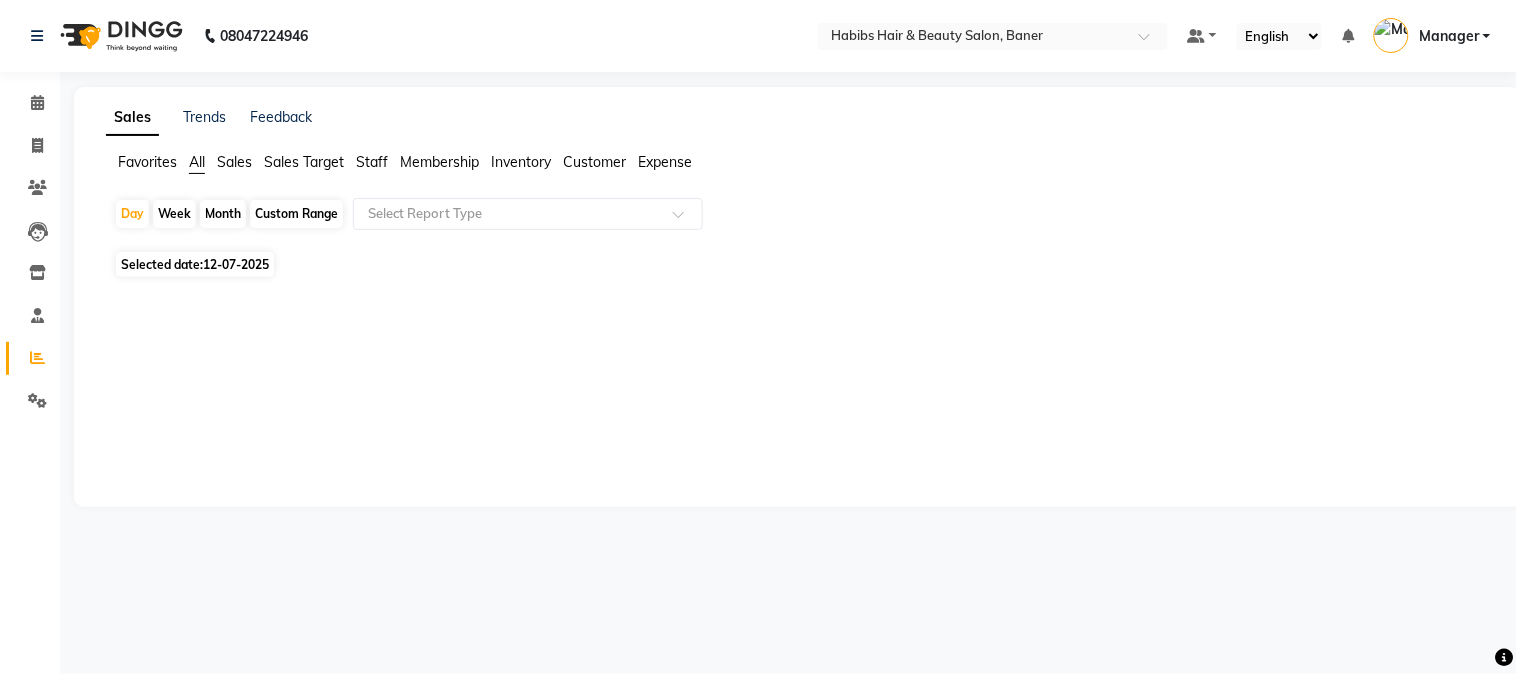 click on "Selected date:  12-07-2025" 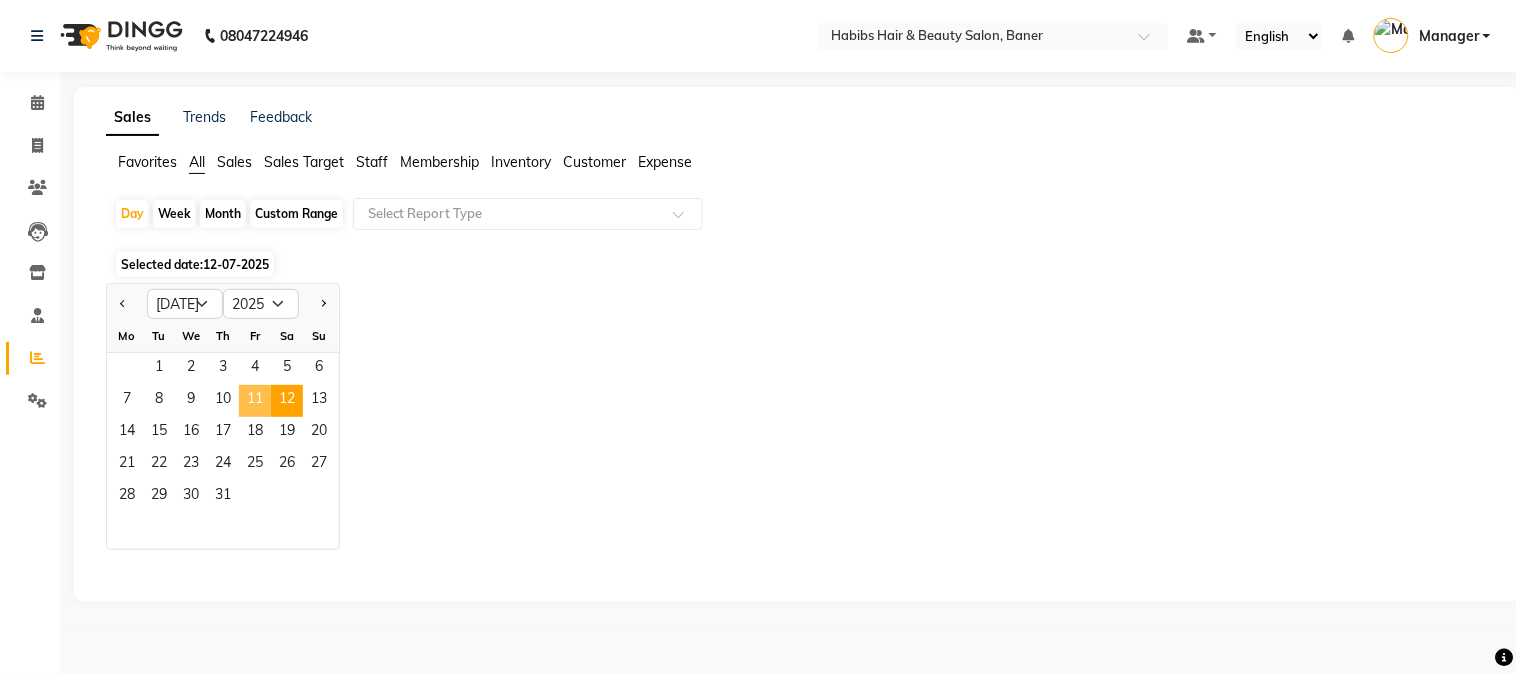 click on "11" 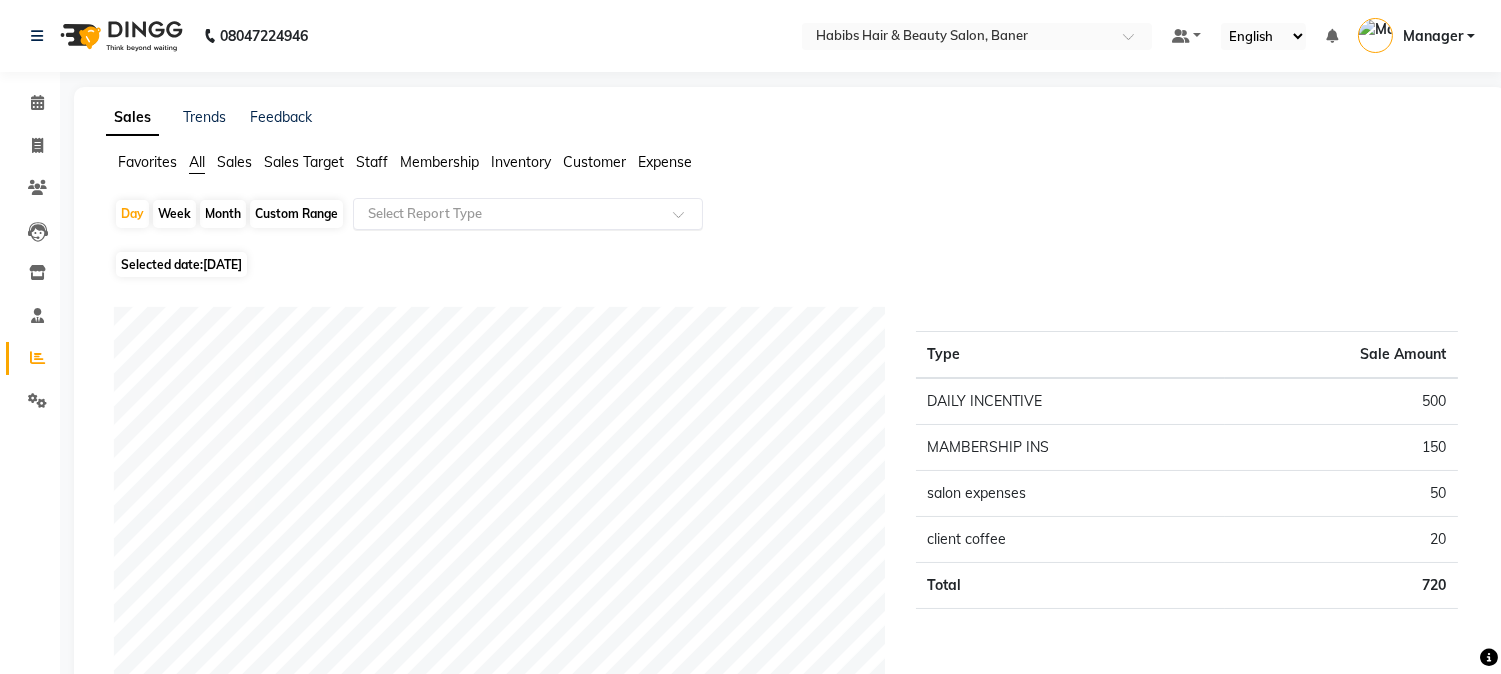 click 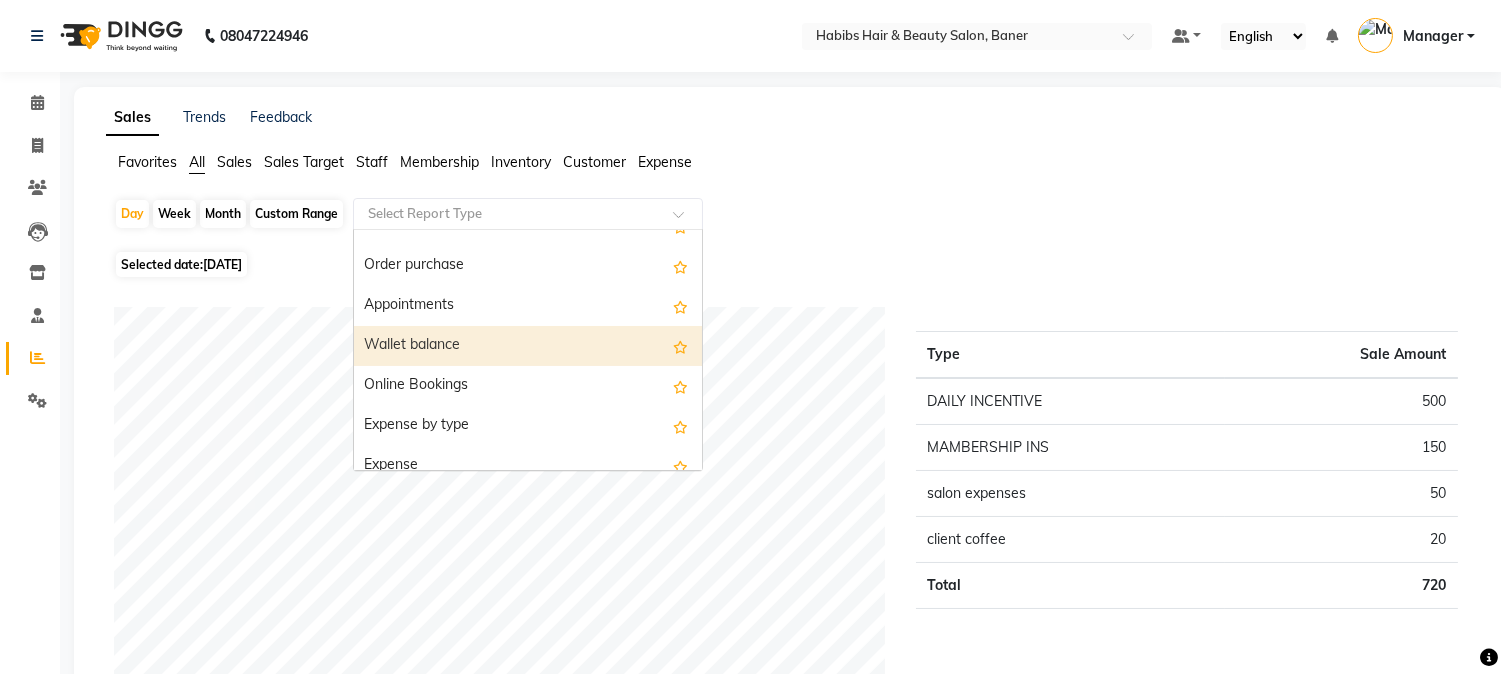 scroll, scrollTop: 600, scrollLeft: 0, axis: vertical 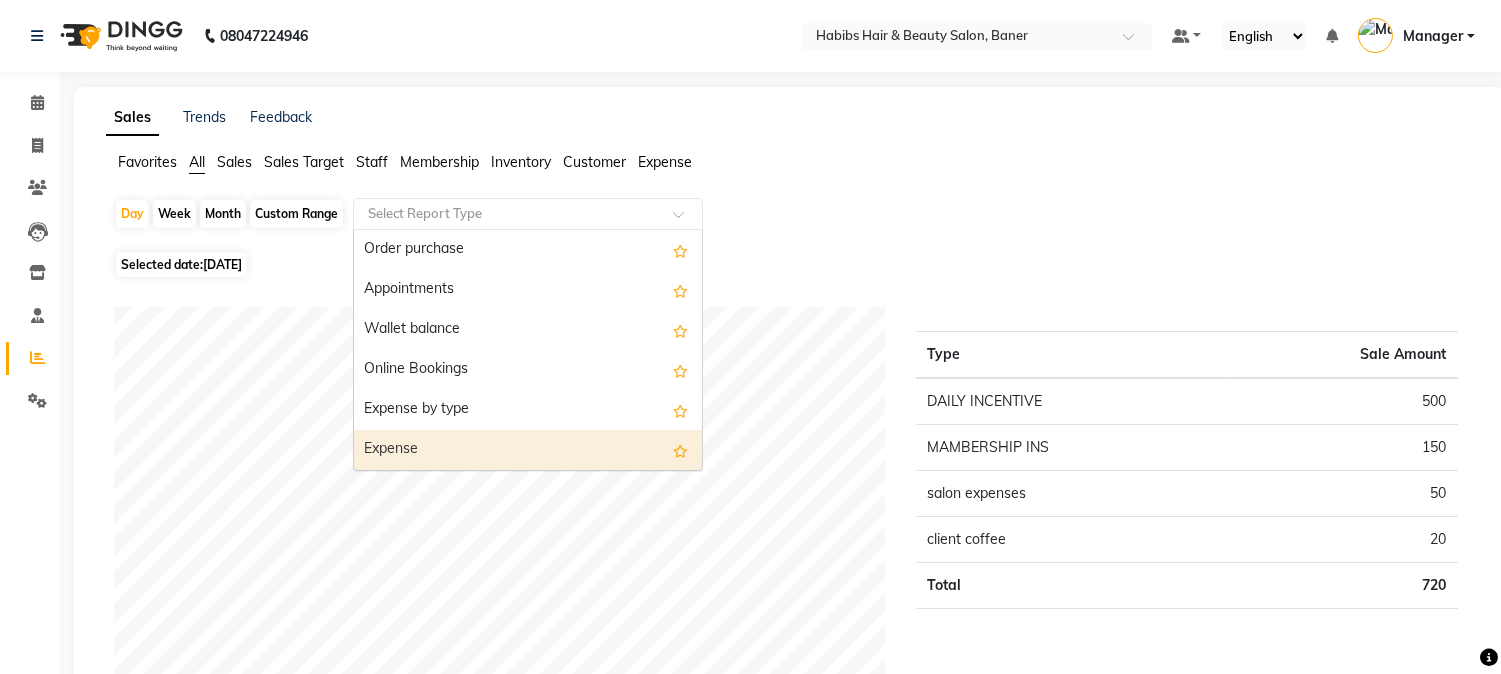click on "Expense" at bounding box center [528, 450] 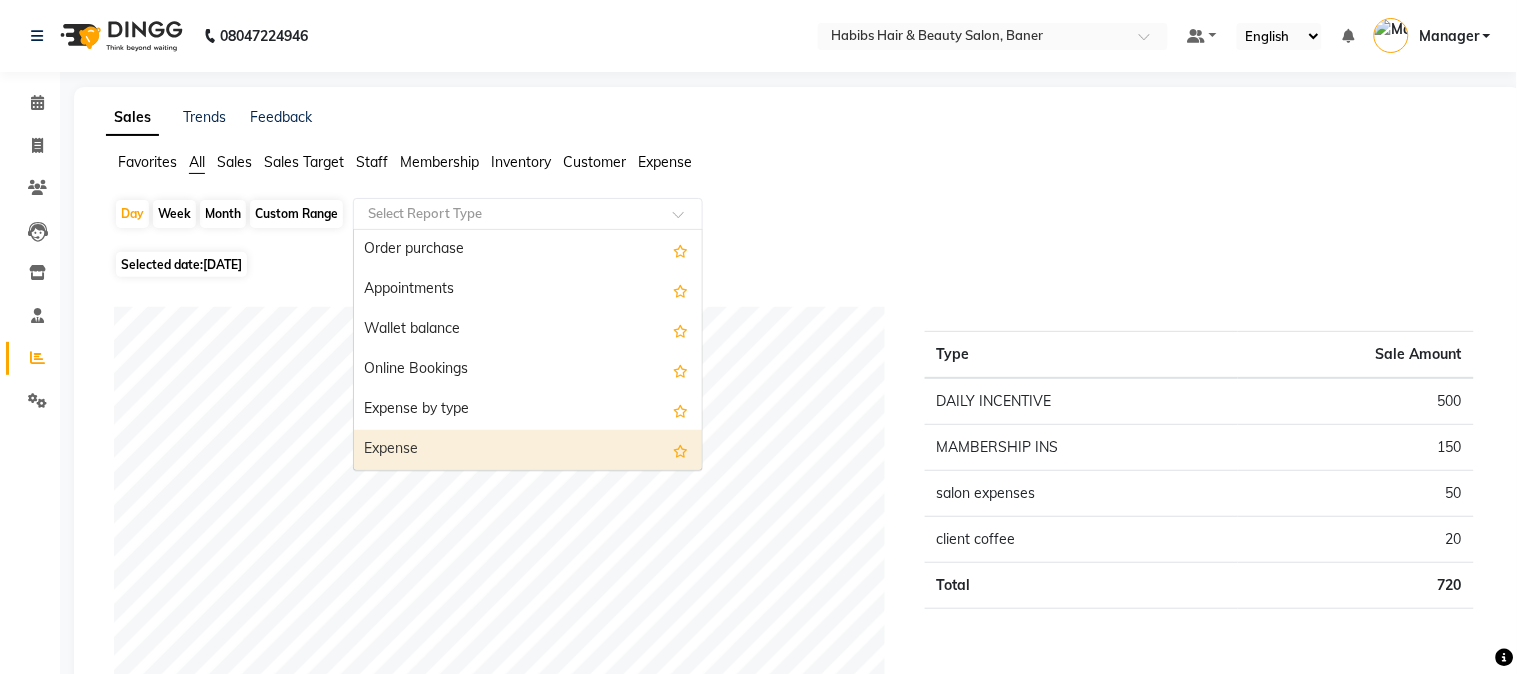 select on "csv" 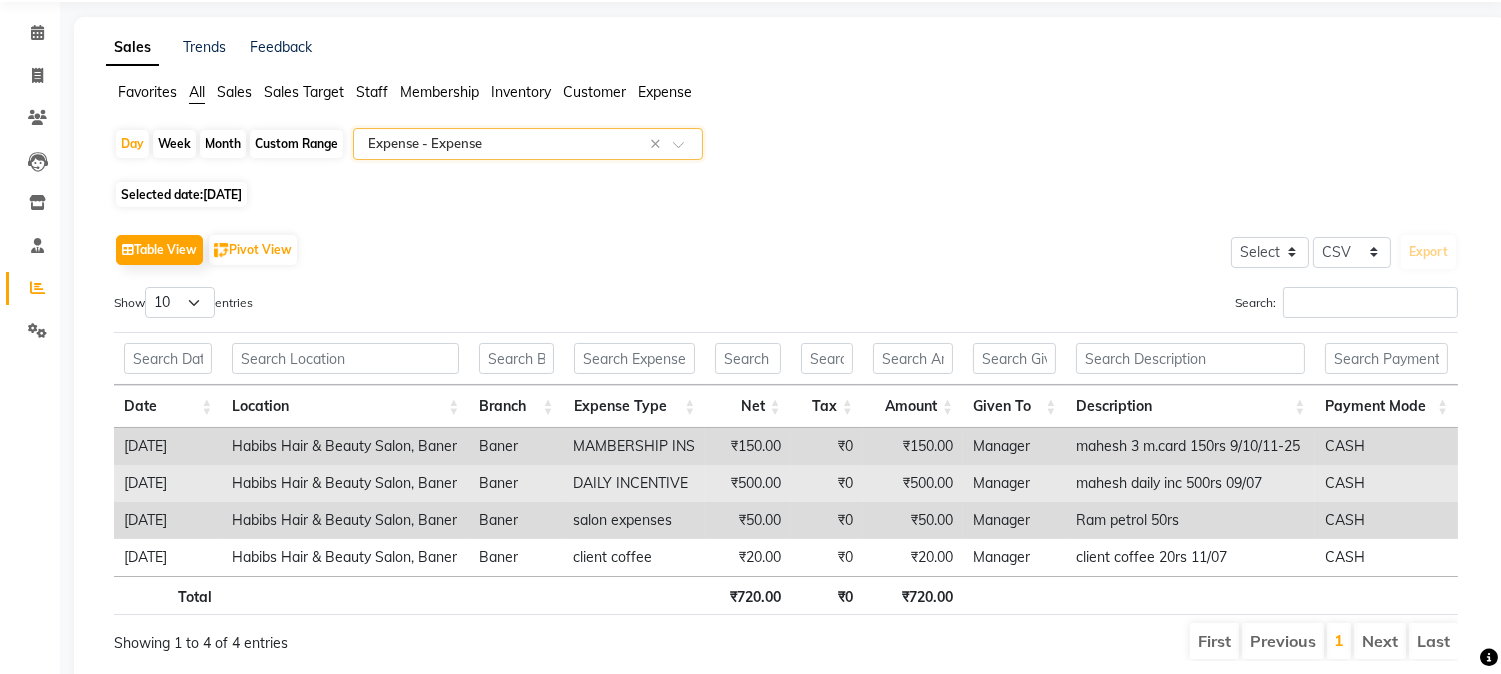 scroll, scrollTop: 140, scrollLeft: 0, axis: vertical 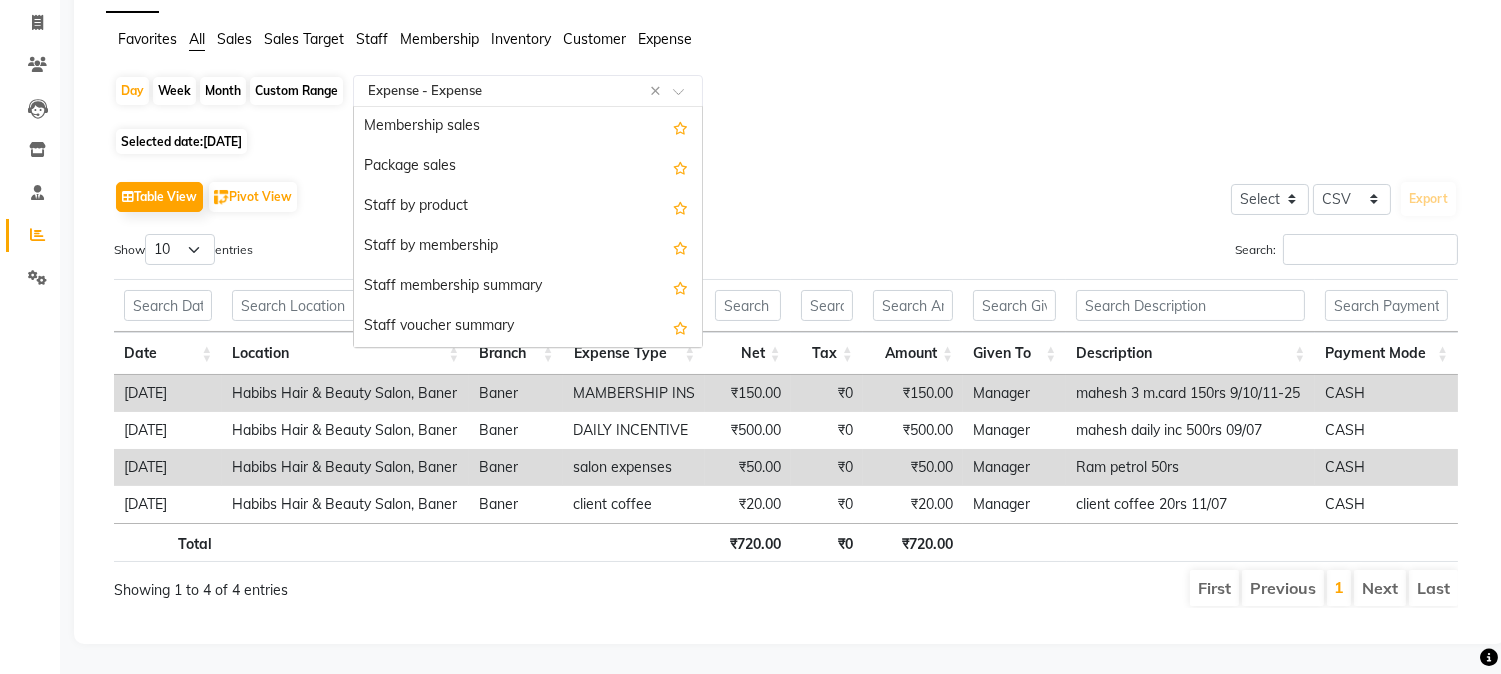 click 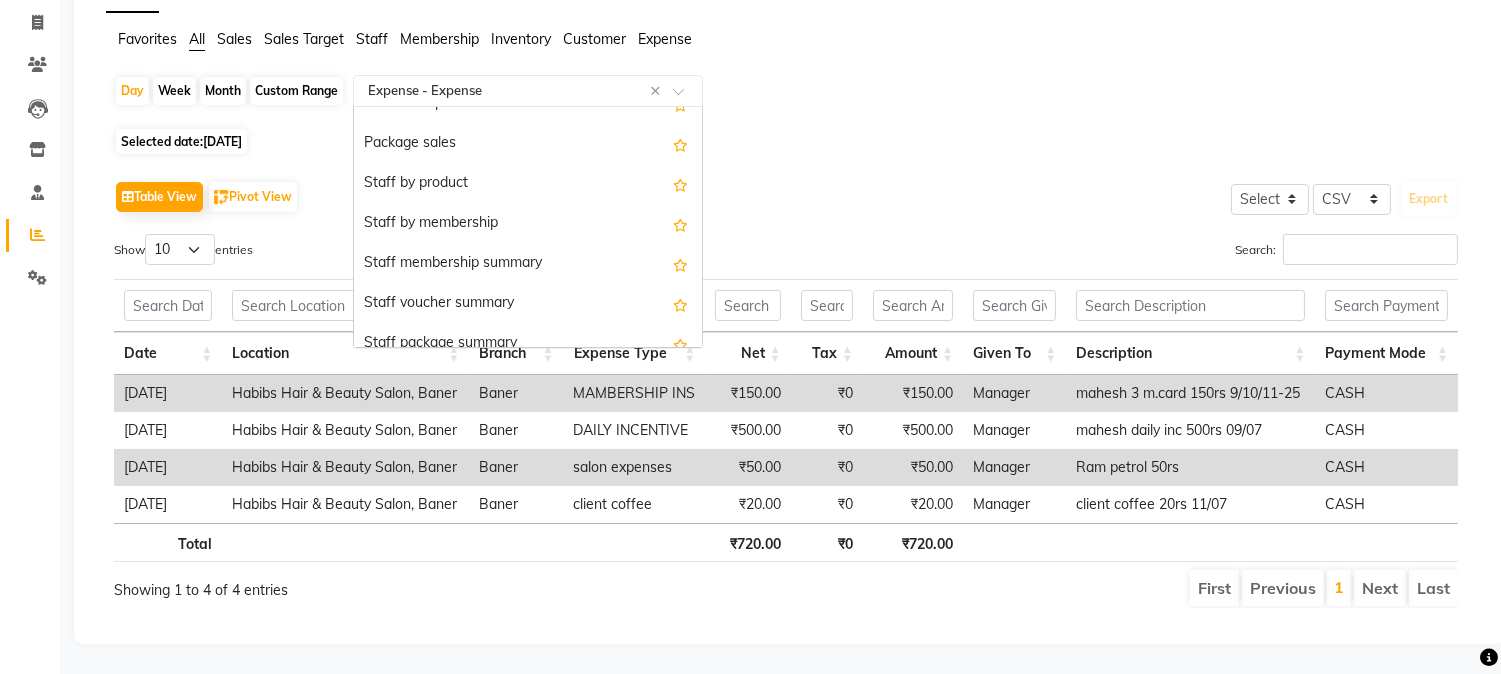 scroll, scrollTop: 0, scrollLeft: 0, axis: both 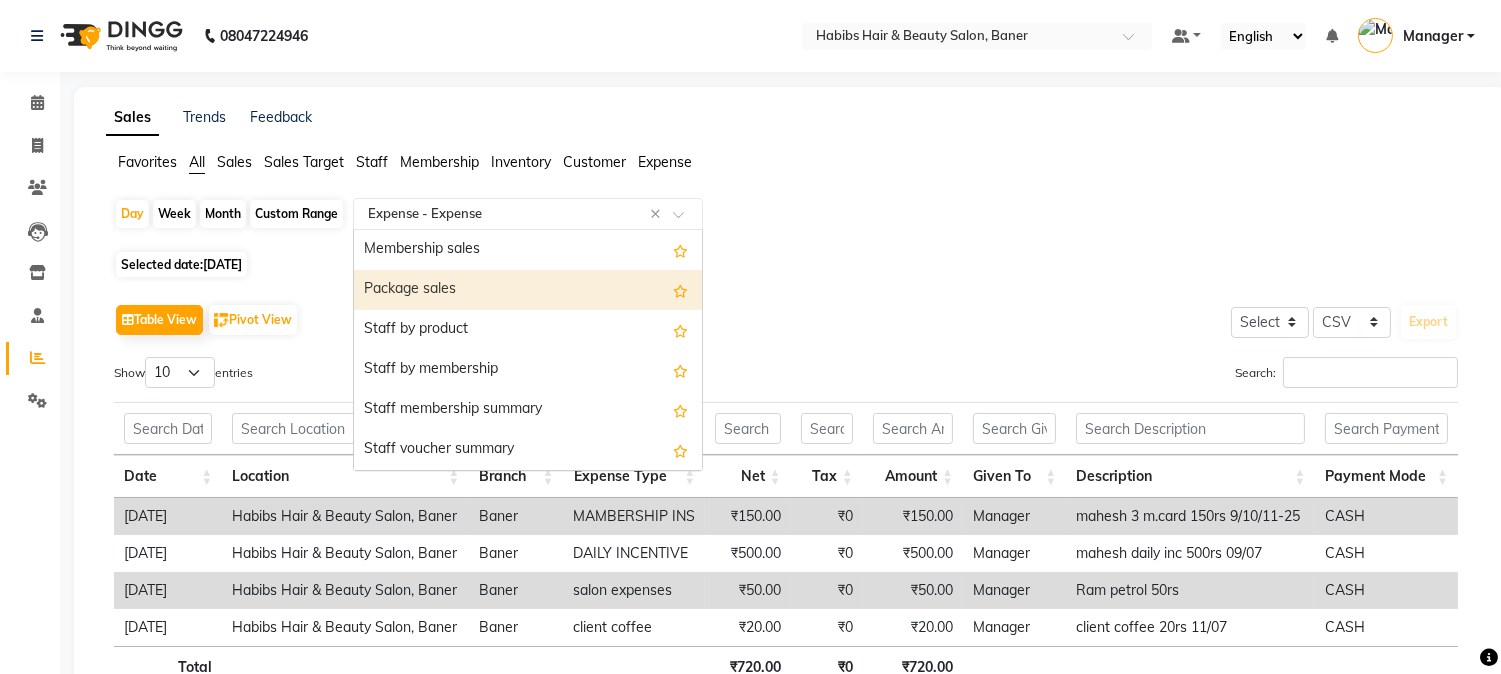 click on "Package sales" at bounding box center [528, 290] 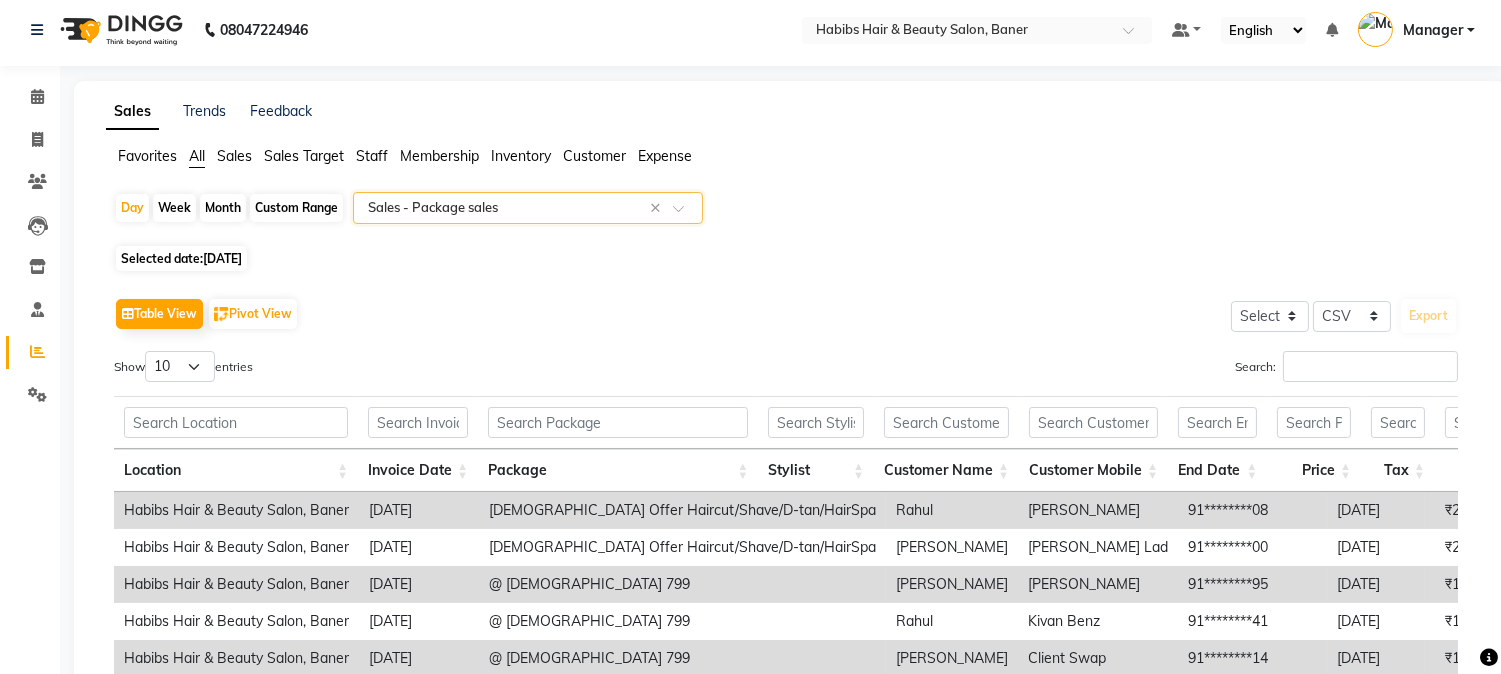 scroll, scrollTop: 0, scrollLeft: 0, axis: both 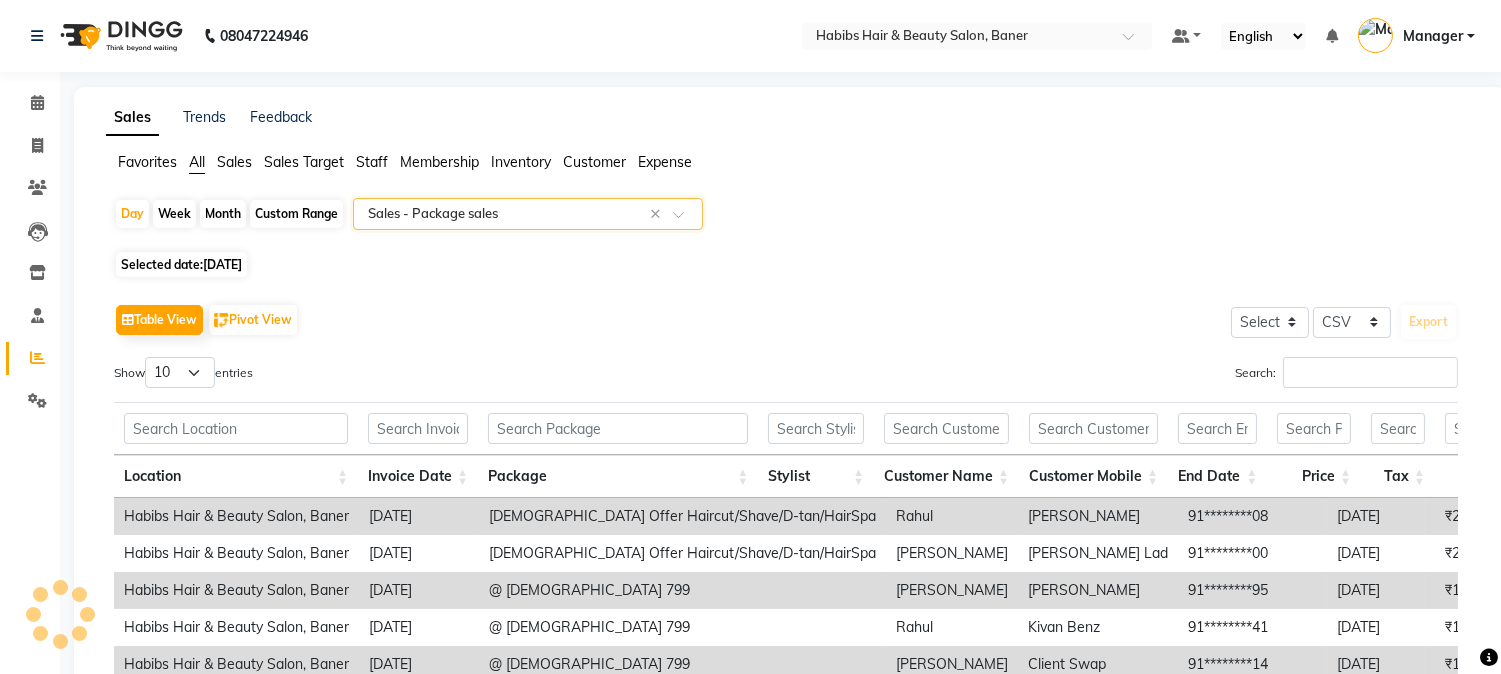 click 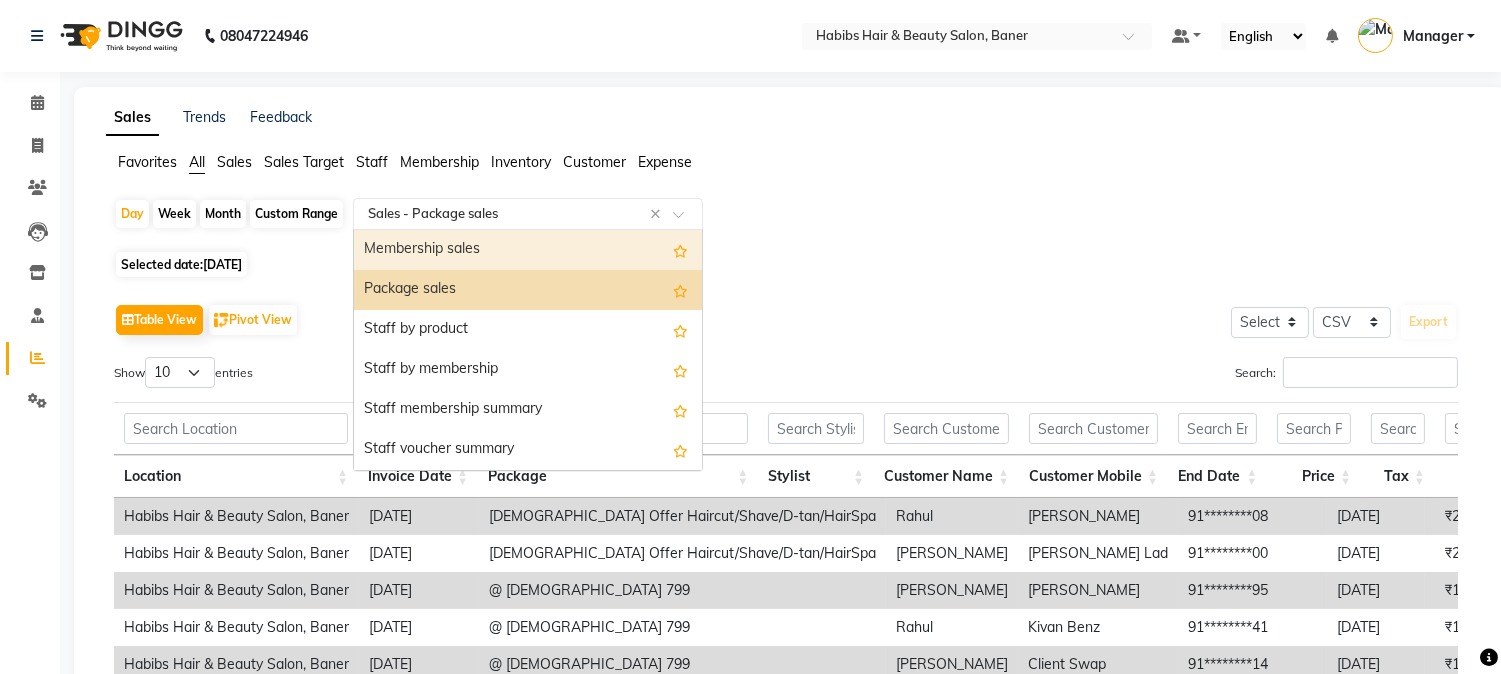 click on "Membership sales" at bounding box center (528, 250) 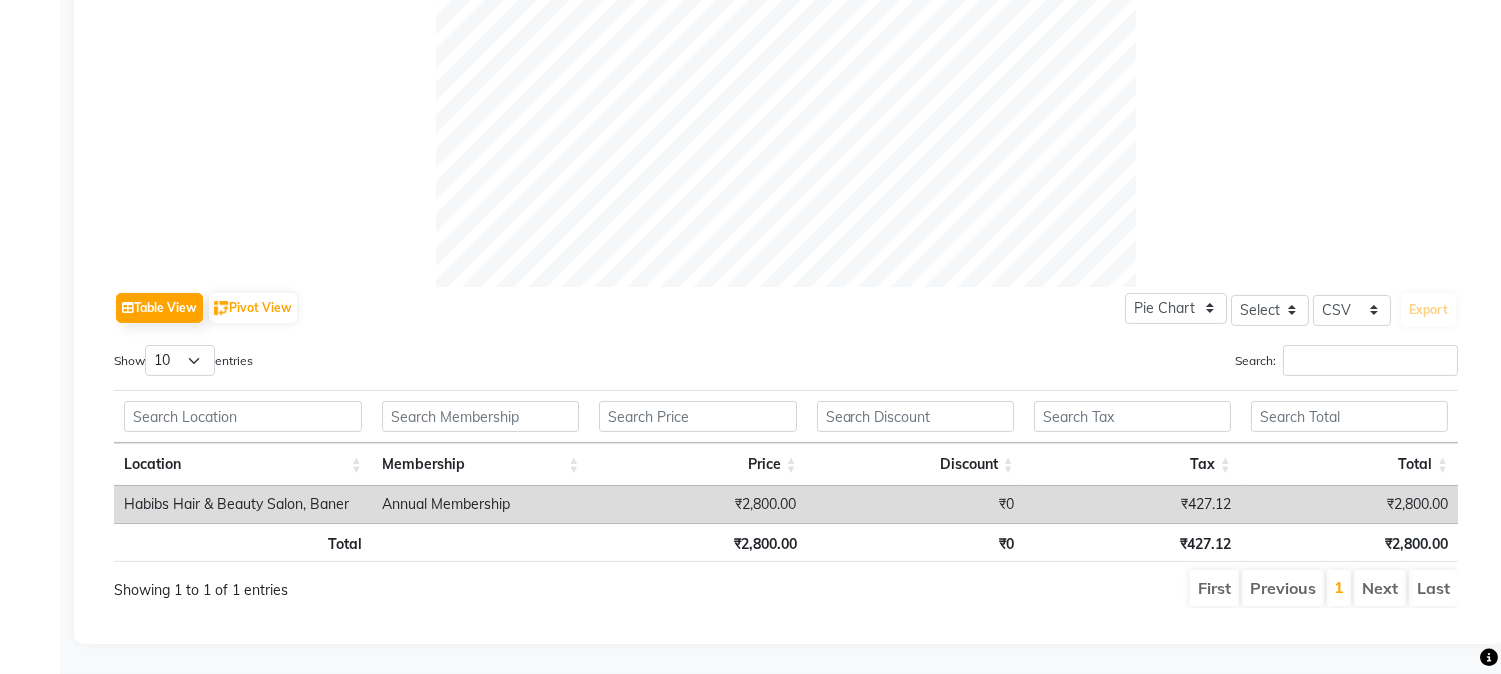 scroll, scrollTop: 753, scrollLeft: 0, axis: vertical 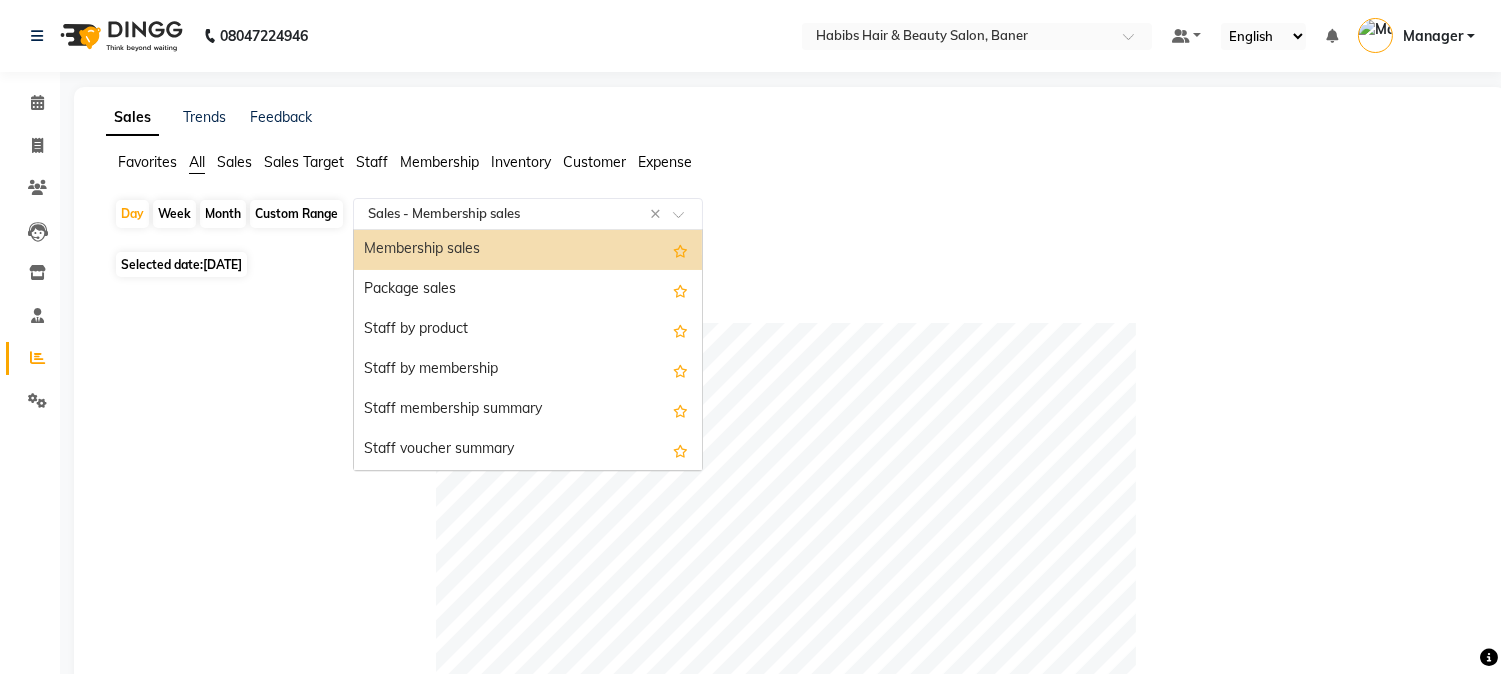 click 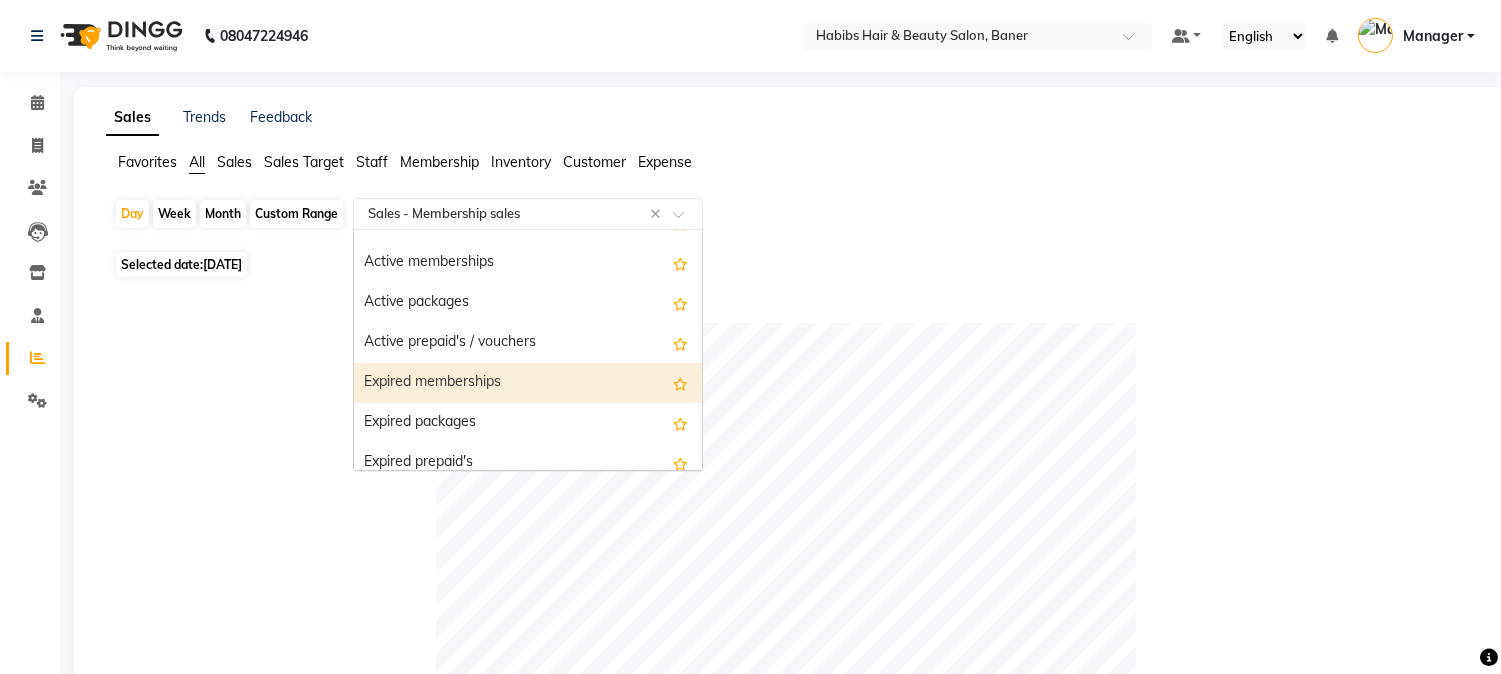 scroll, scrollTop: 600, scrollLeft: 0, axis: vertical 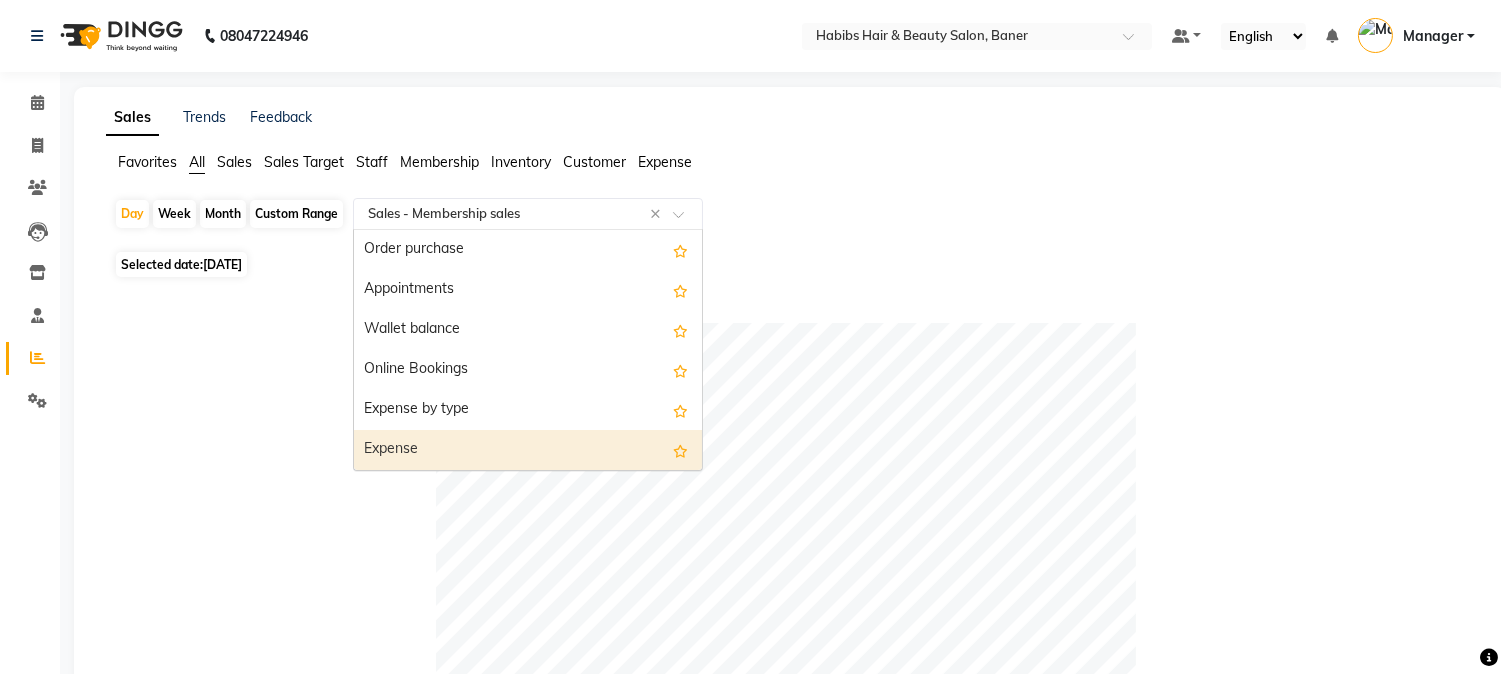 click on "Expense" at bounding box center [528, 450] 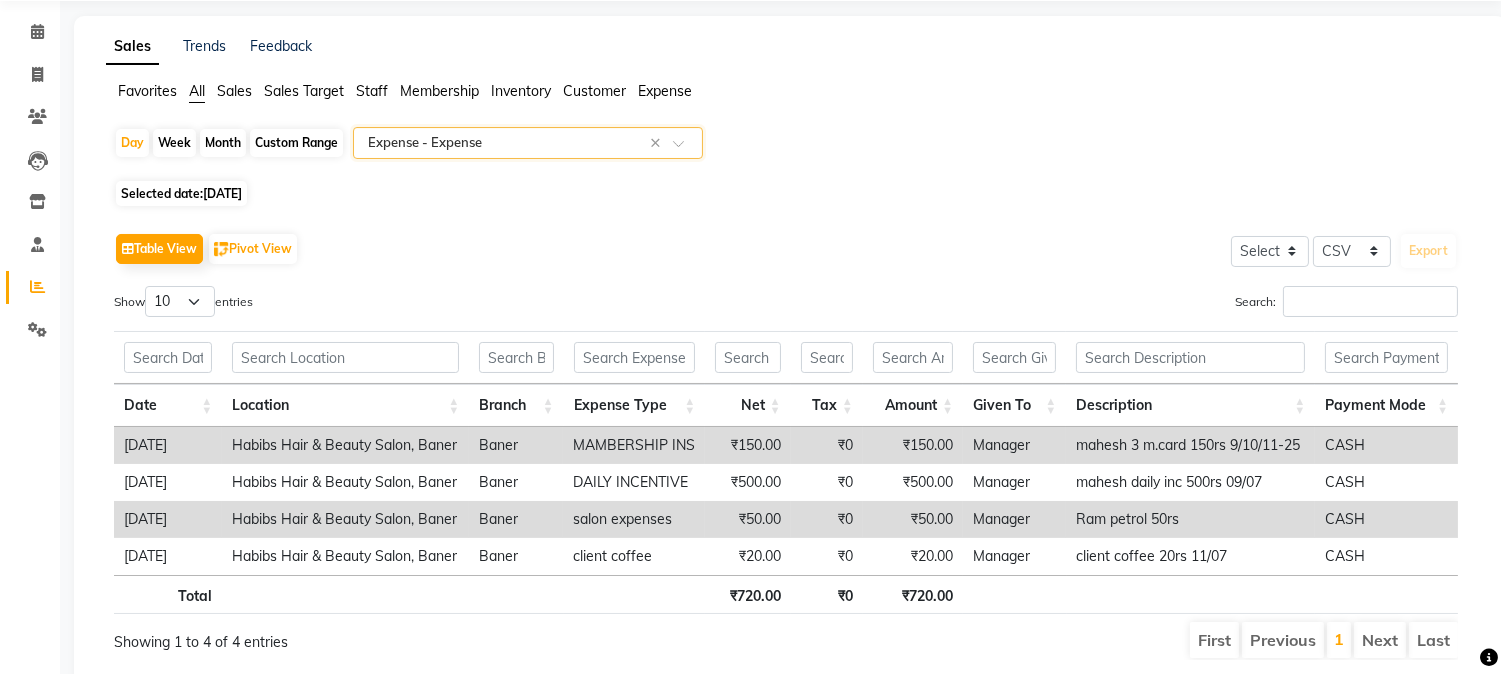 scroll, scrollTop: 0, scrollLeft: 0, axis: both 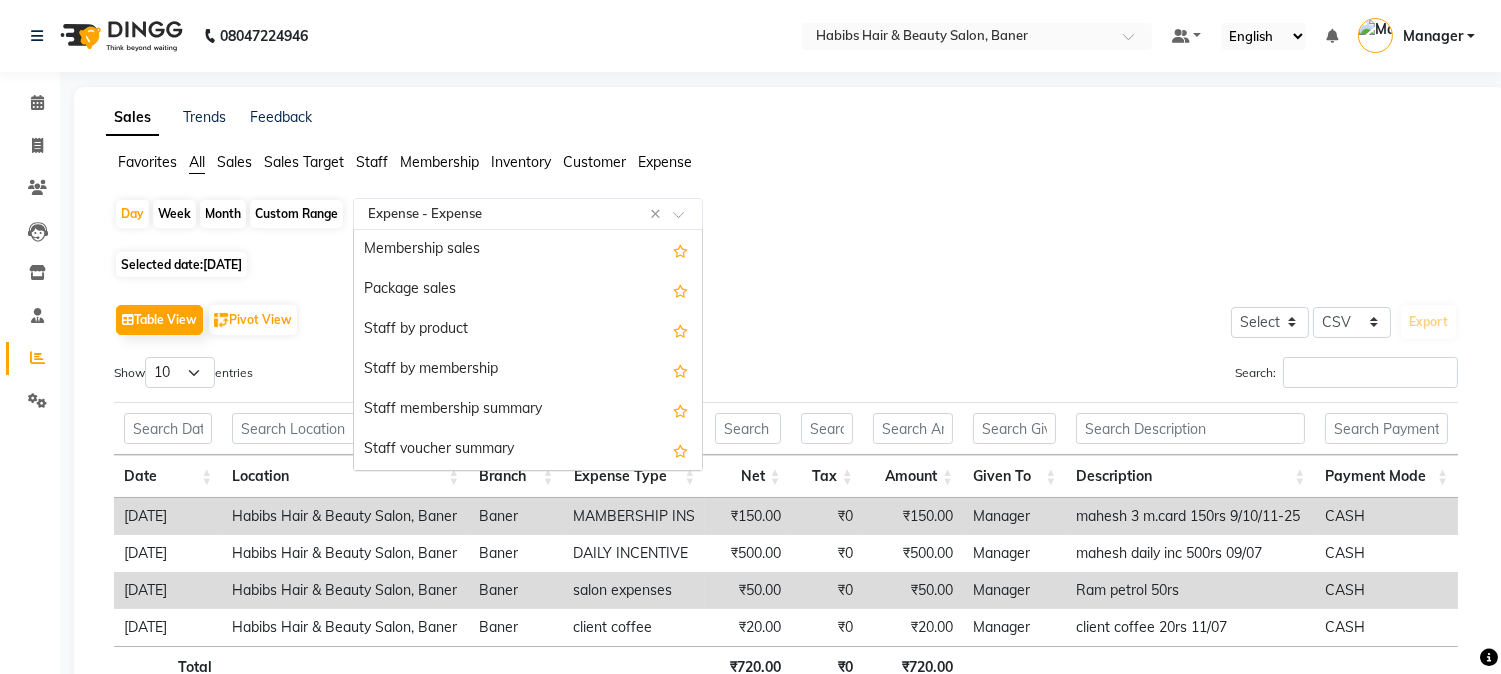 click 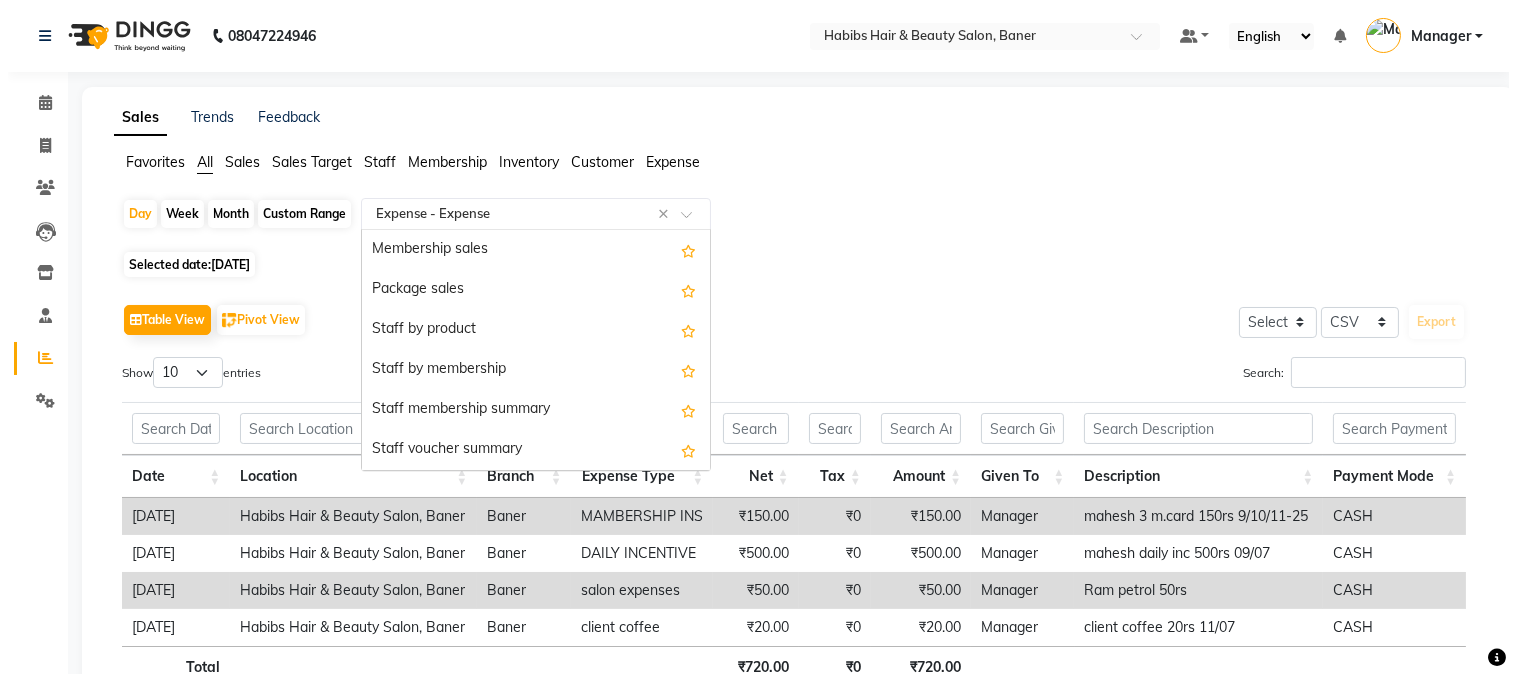 scroll, scrollTop: 600, scrollLeft: 0, axis: vertical 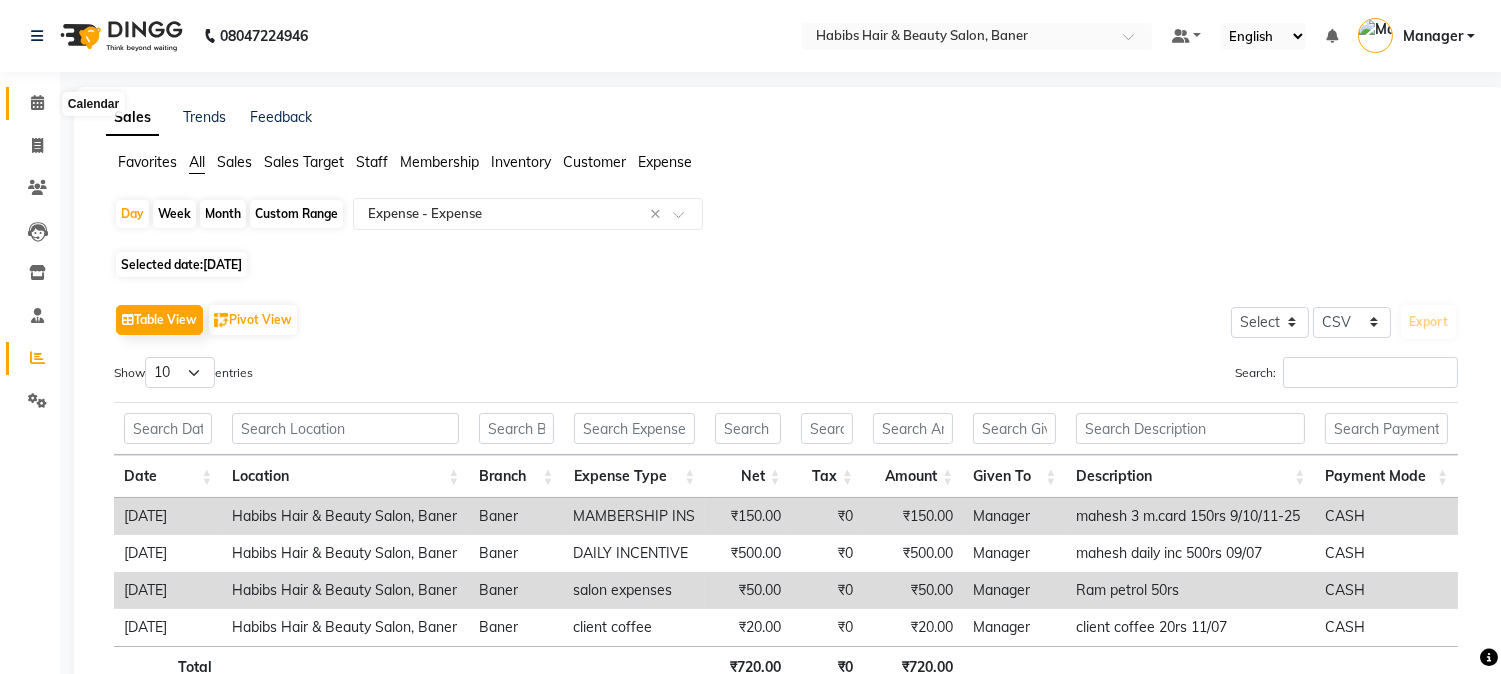 click 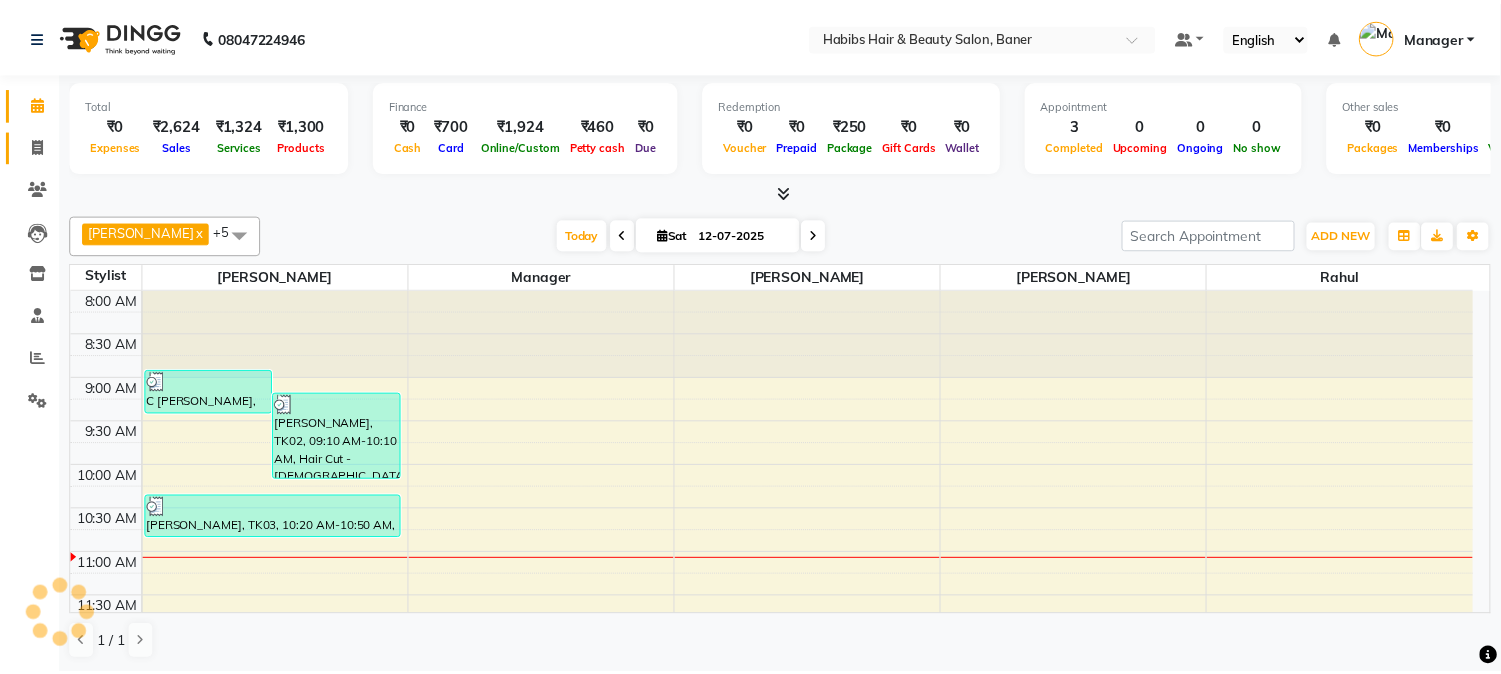 scroll, scrollTop: 0, scrollLeft: 0, axis: both 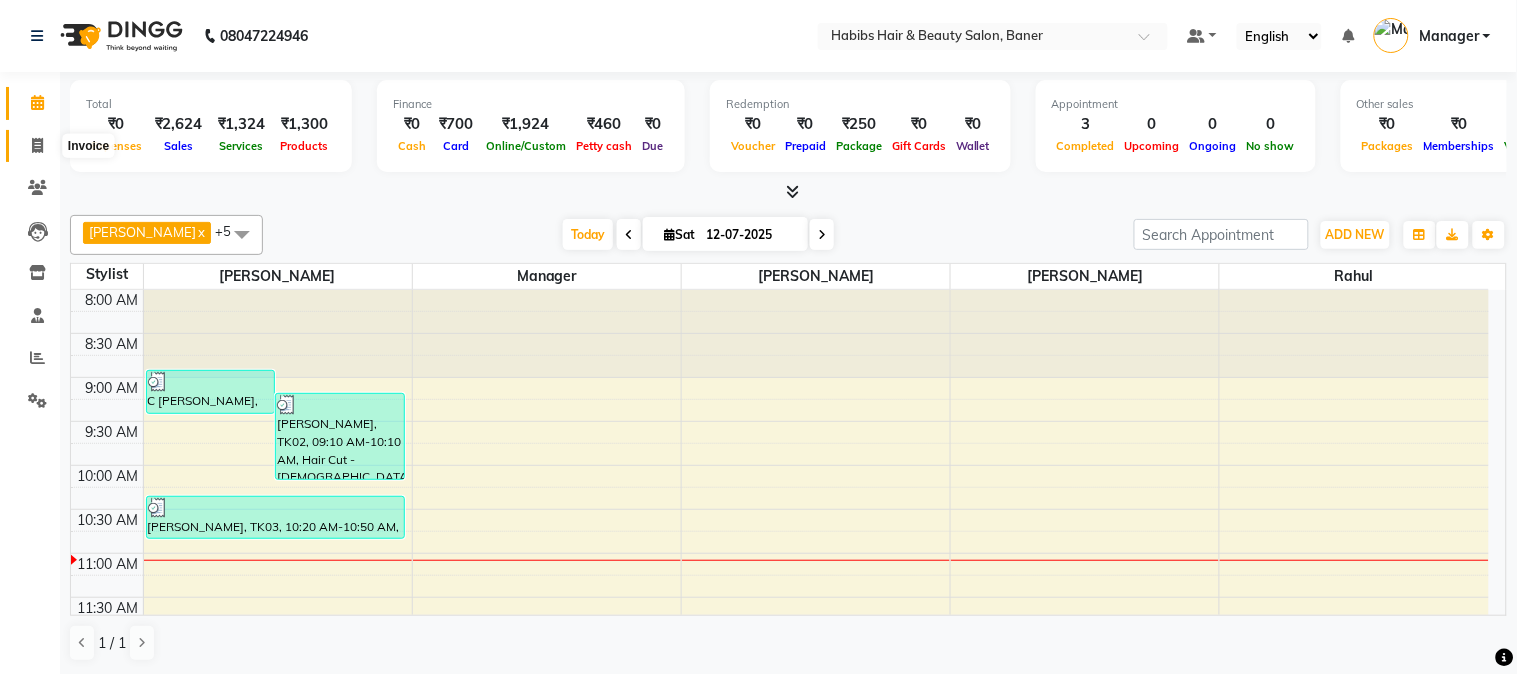 click 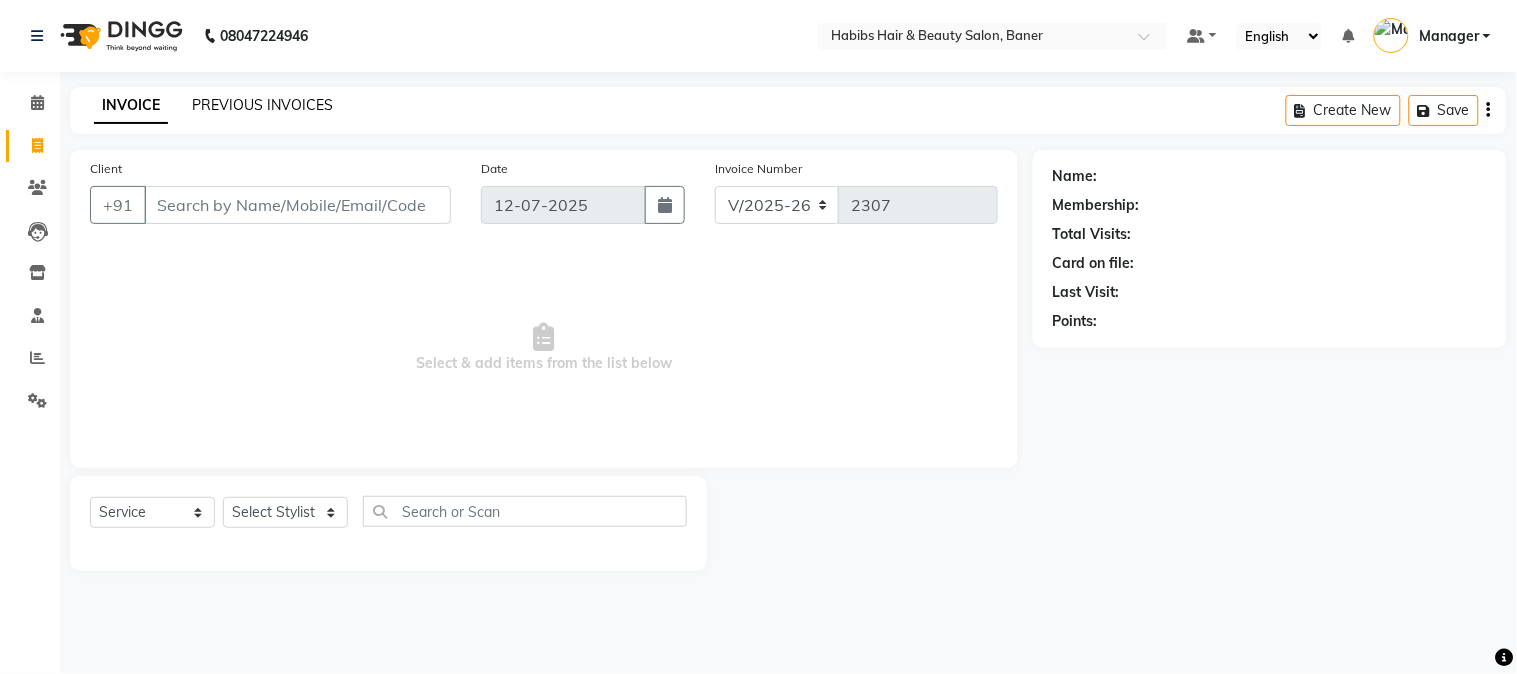 click on "PREVIOUS INVOICES" 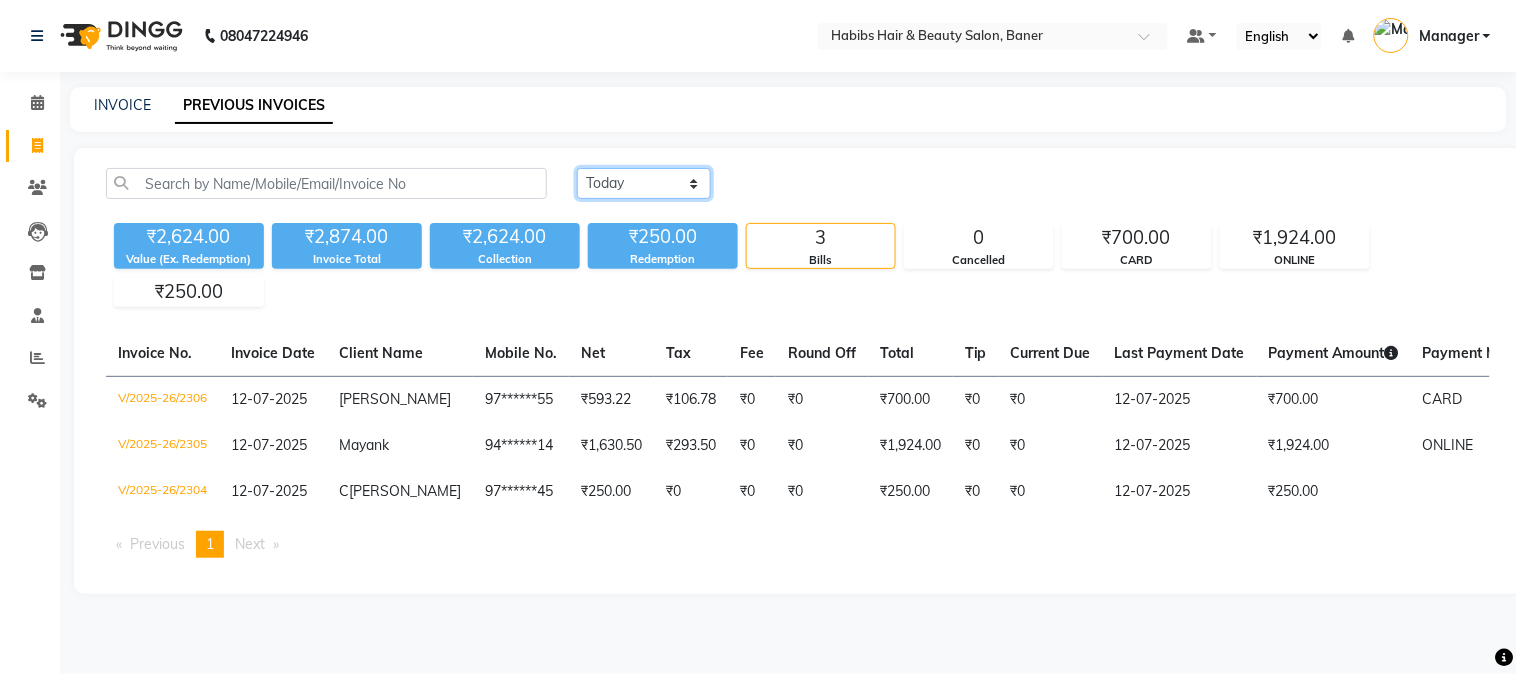 click on "Today Yesterday Custom Range" 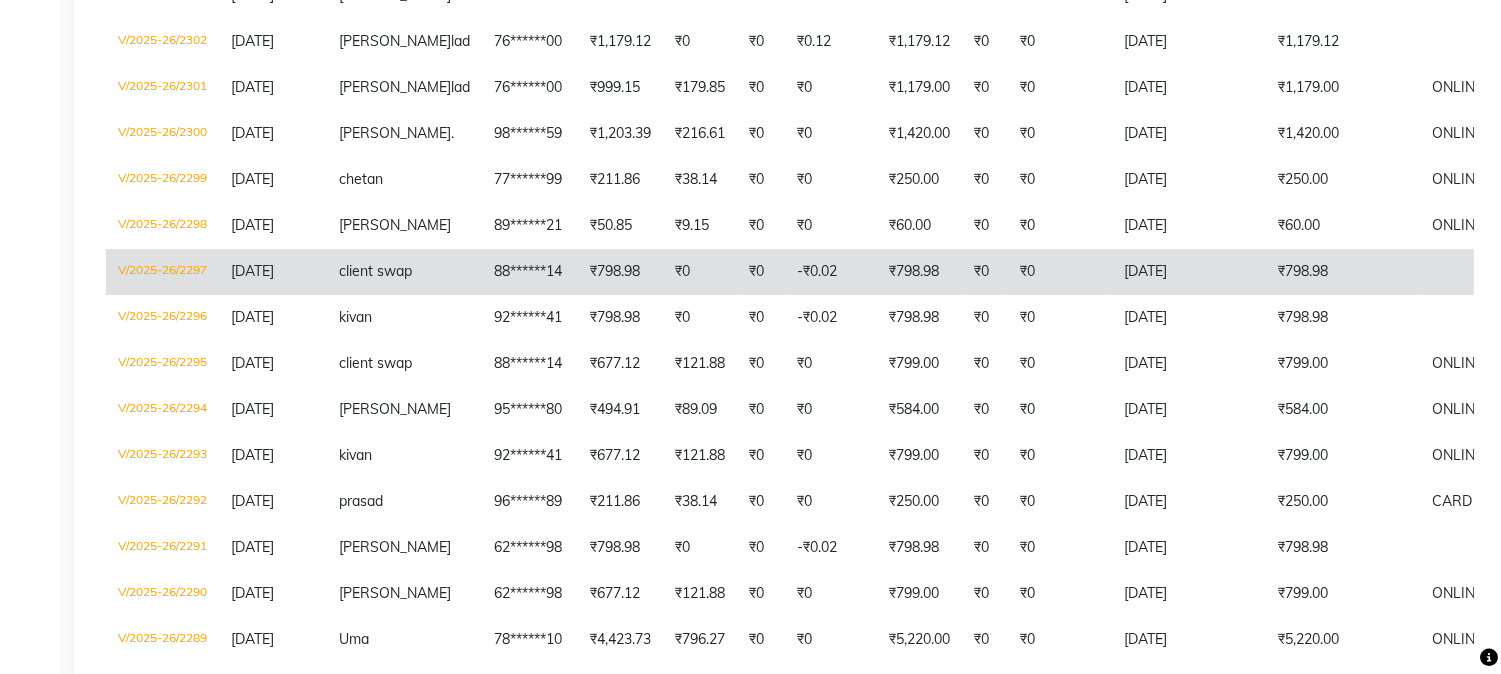 scroll, scrollTop: 666, scrollLeft: 0, axis: vertical 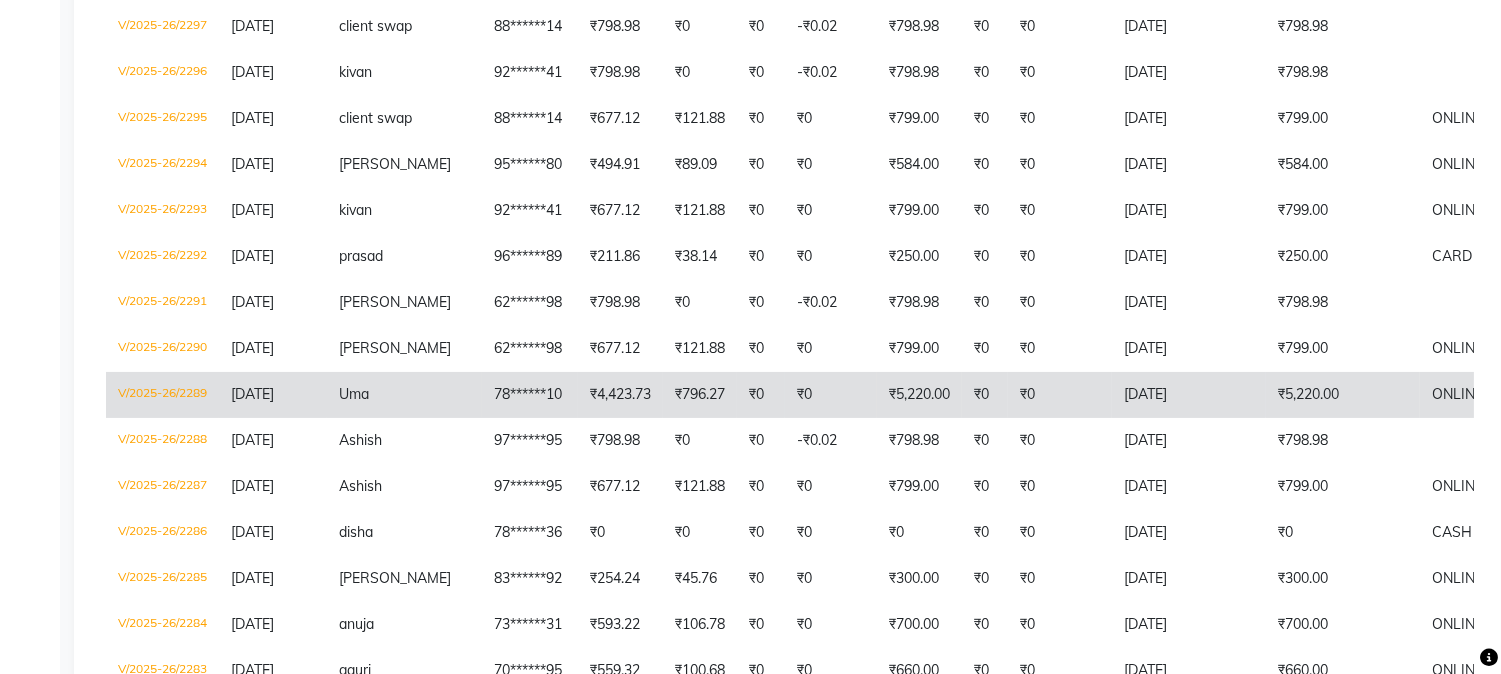 click on "V/2025-26/2289" 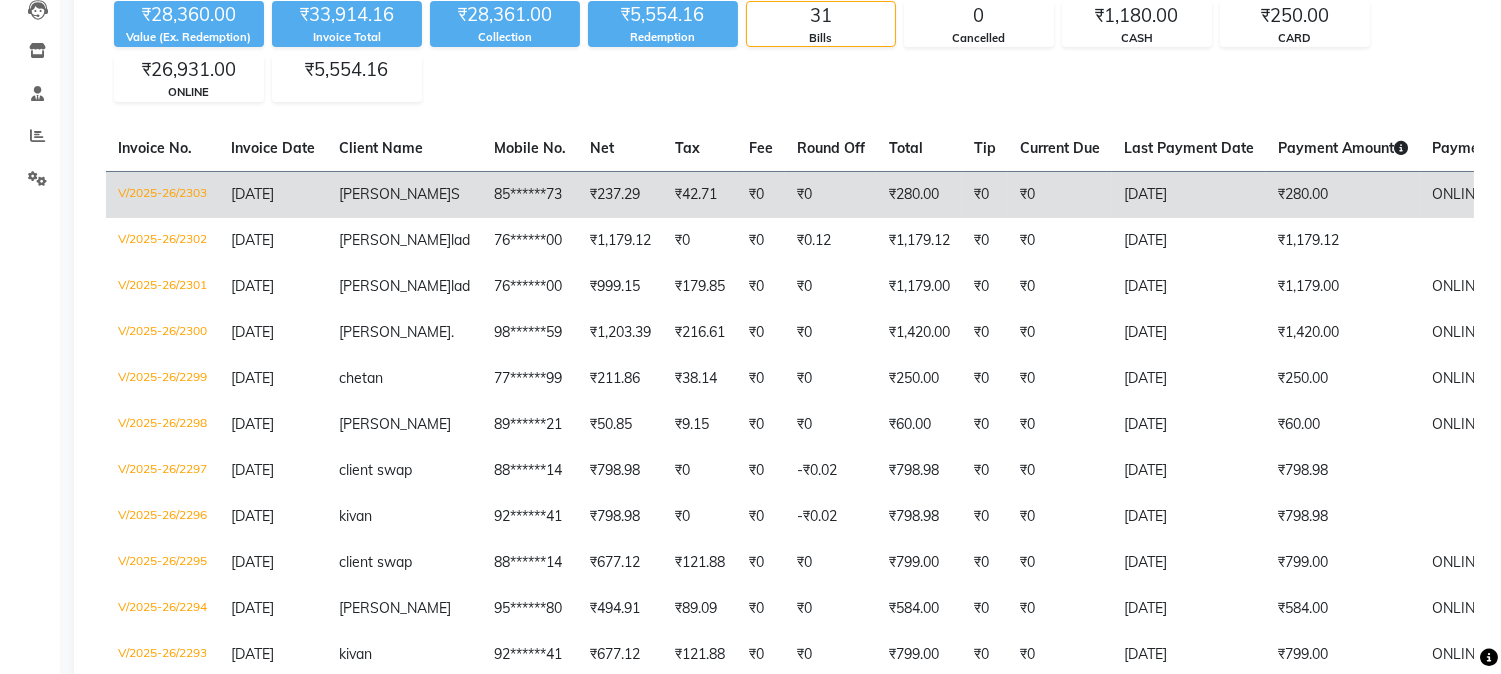 scroll, scrollTop: 111, scrollLeft: 0, axis: vertical 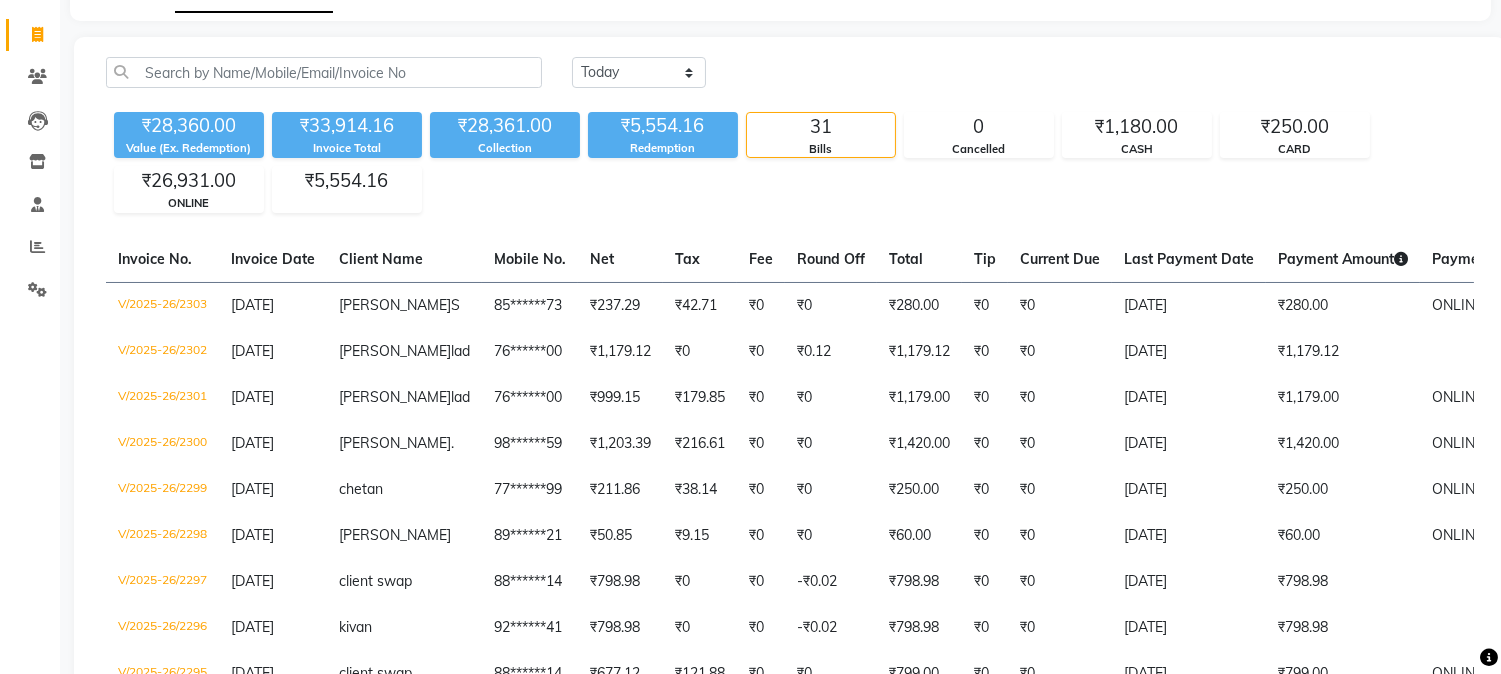click on "Calendar" 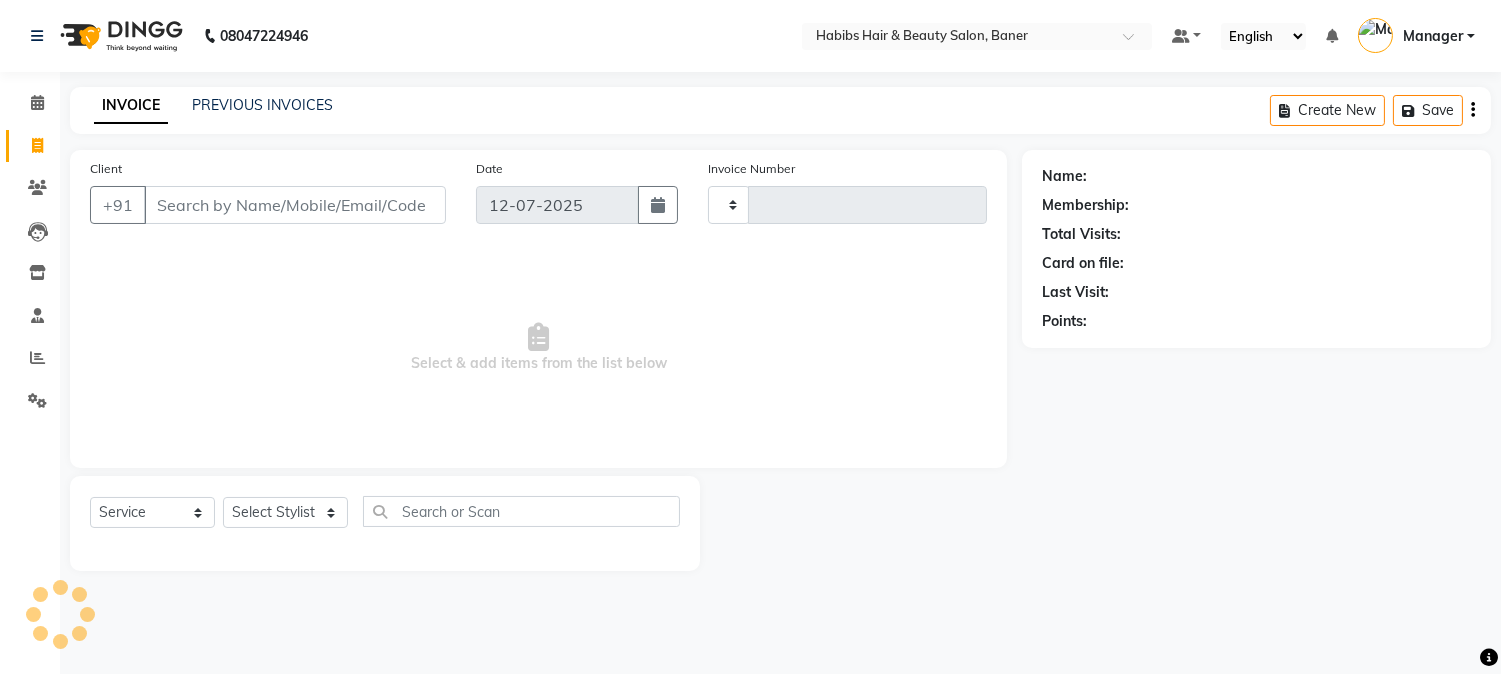 scroll, scrollTop: 0, scrollLeft: 0, axis: both 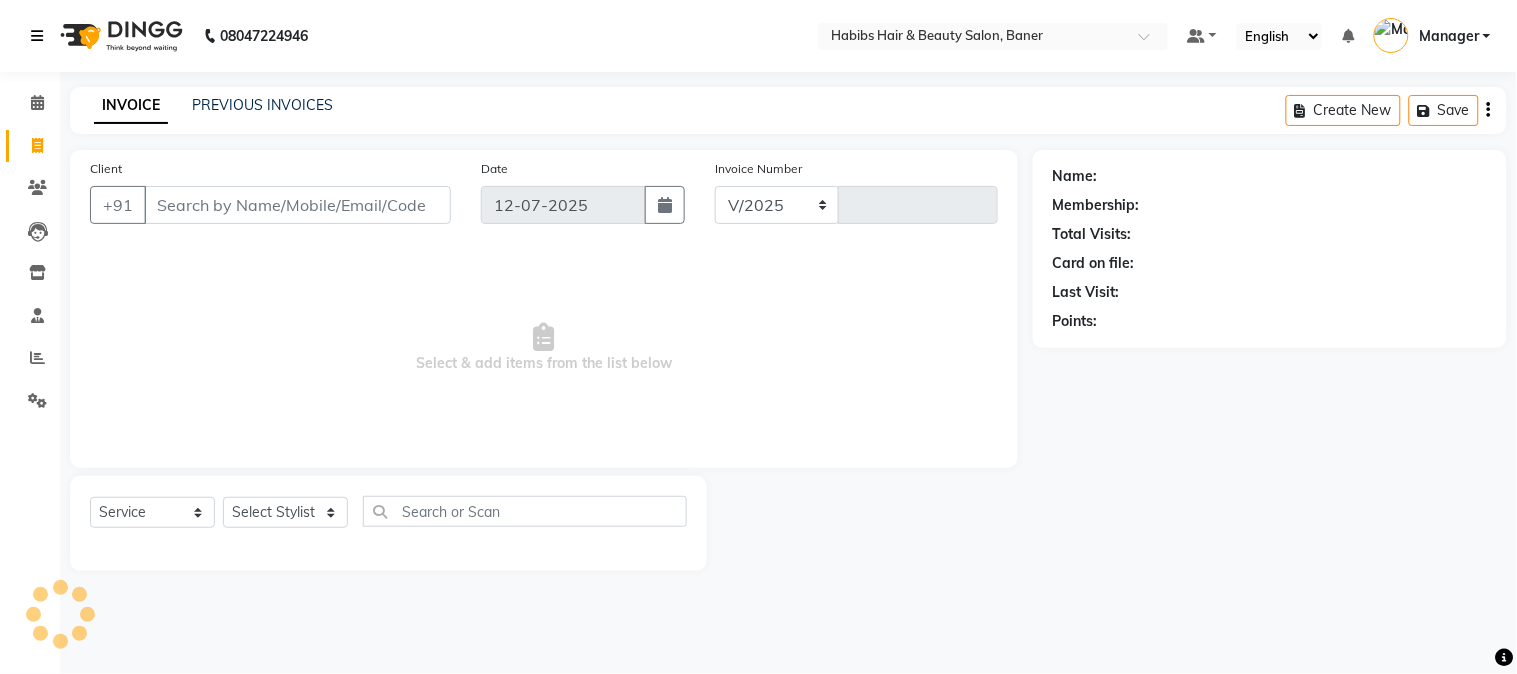 select on "5356" 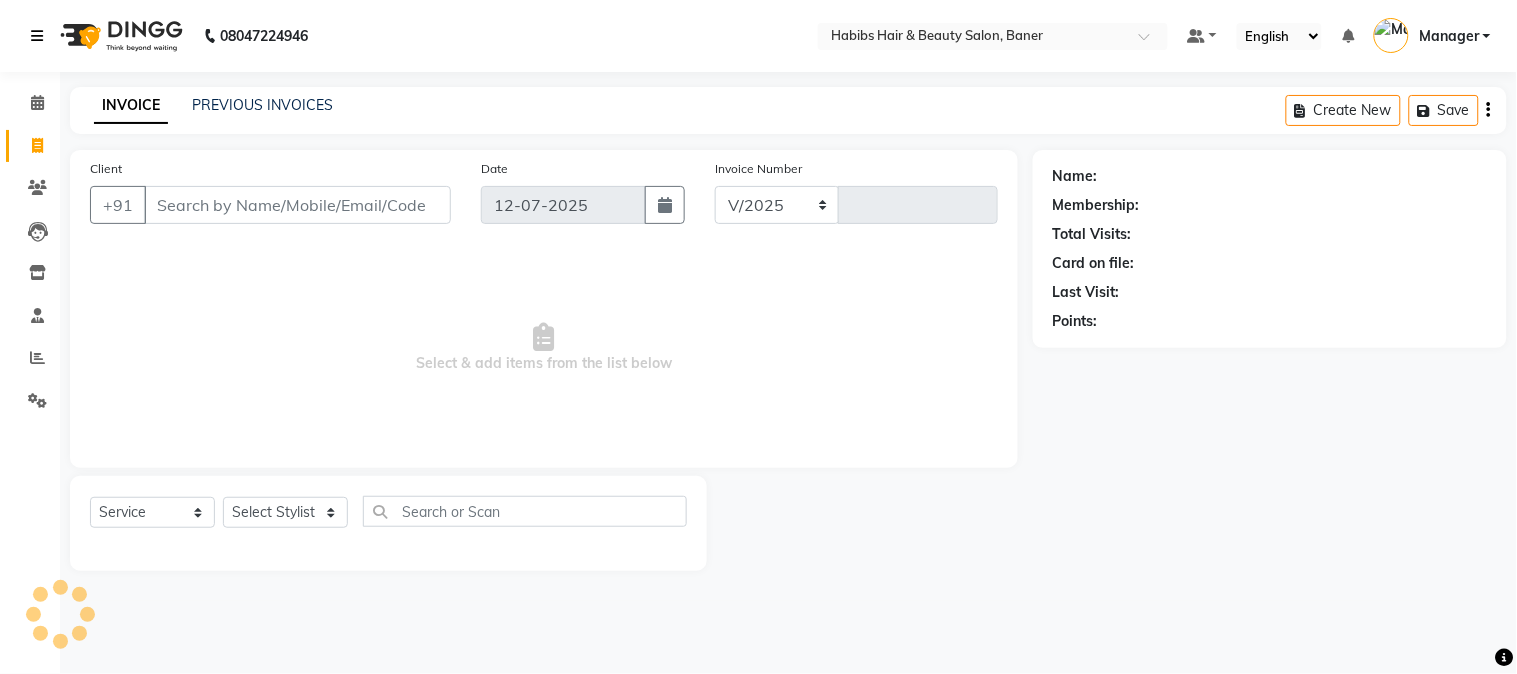 type on "2307" 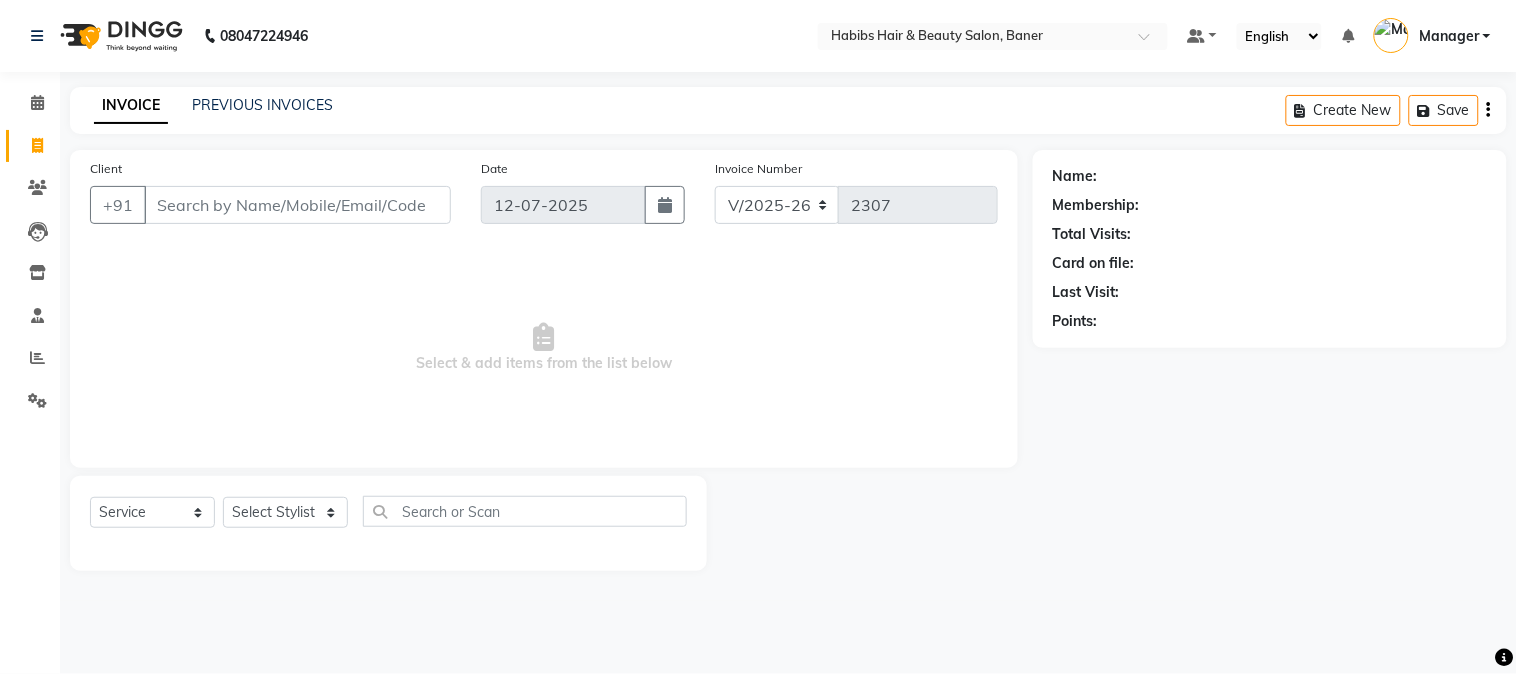 click on "Client" at bounding box center [297, 205] 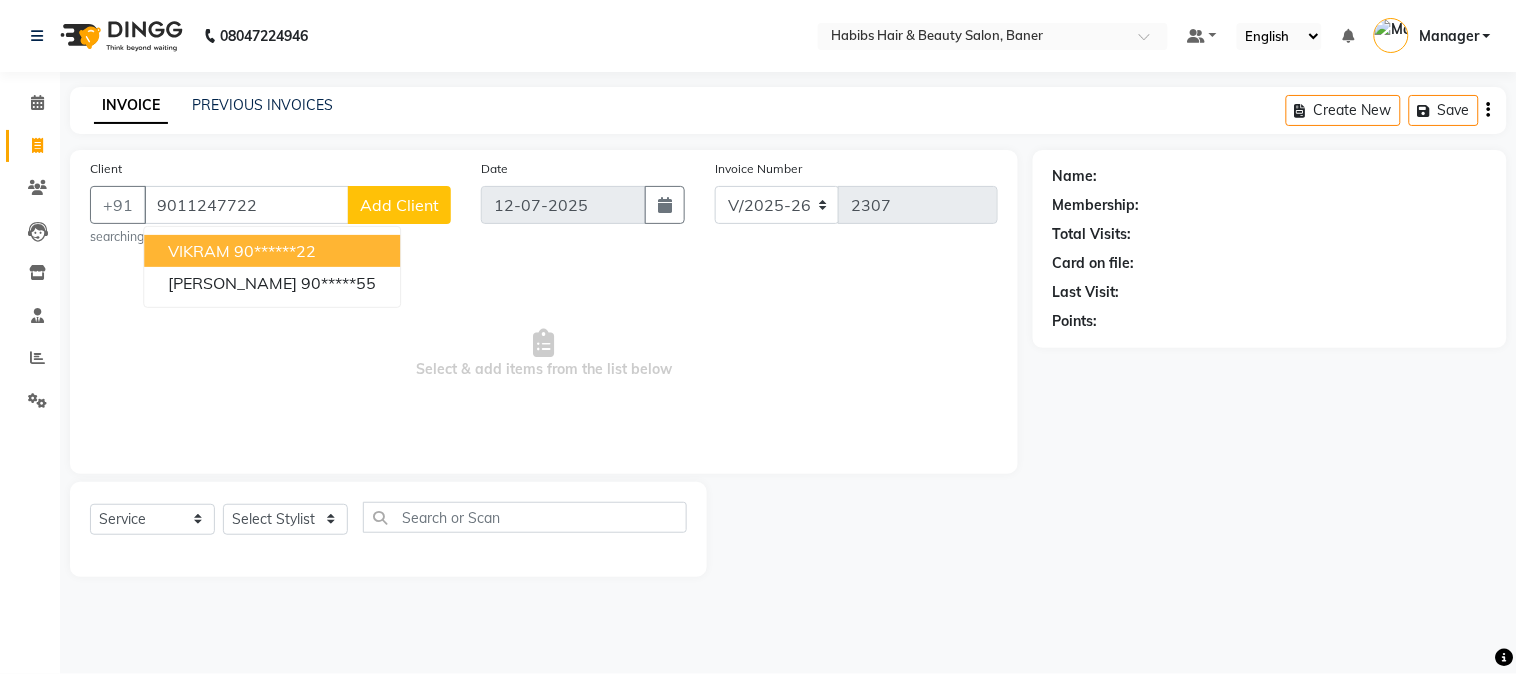 type on "9011247722" 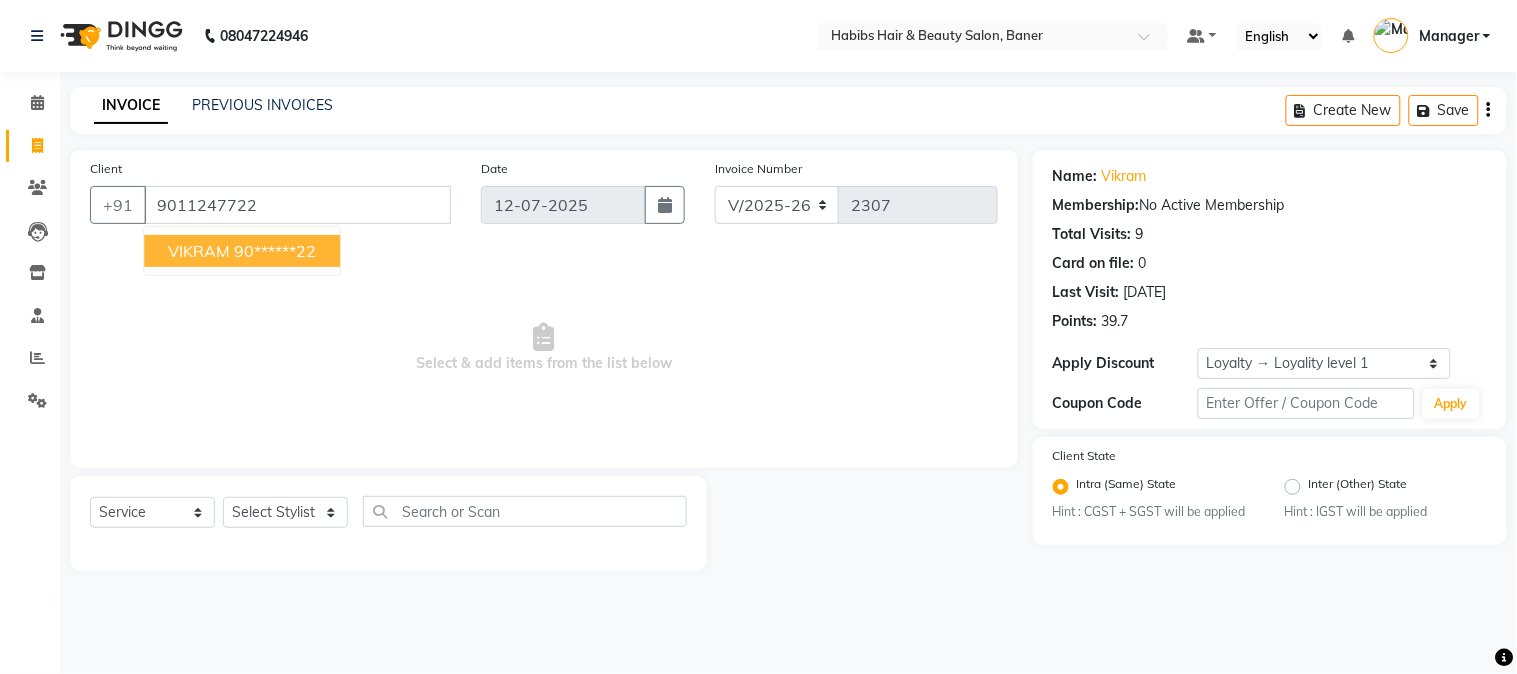 click on "90******22" at bounding box center (275, 251) 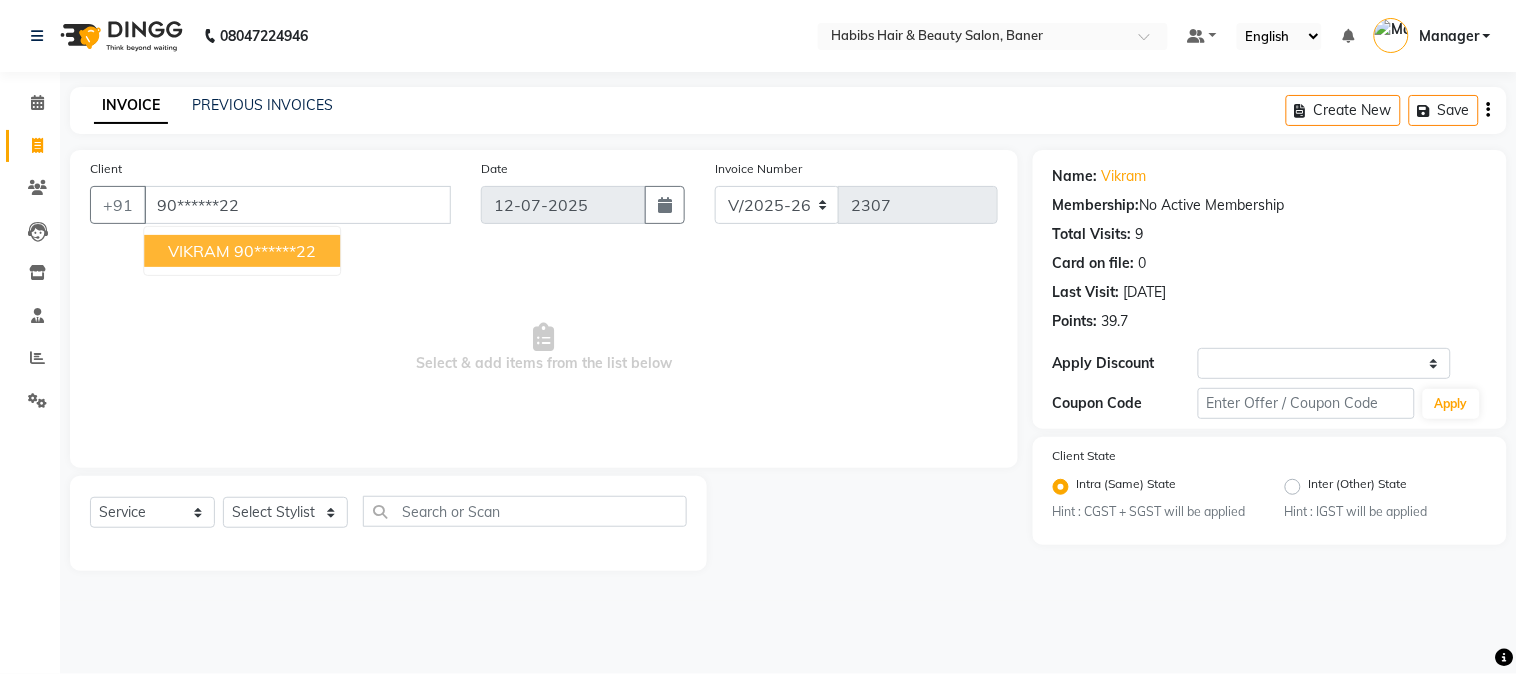 select on "1: Object" 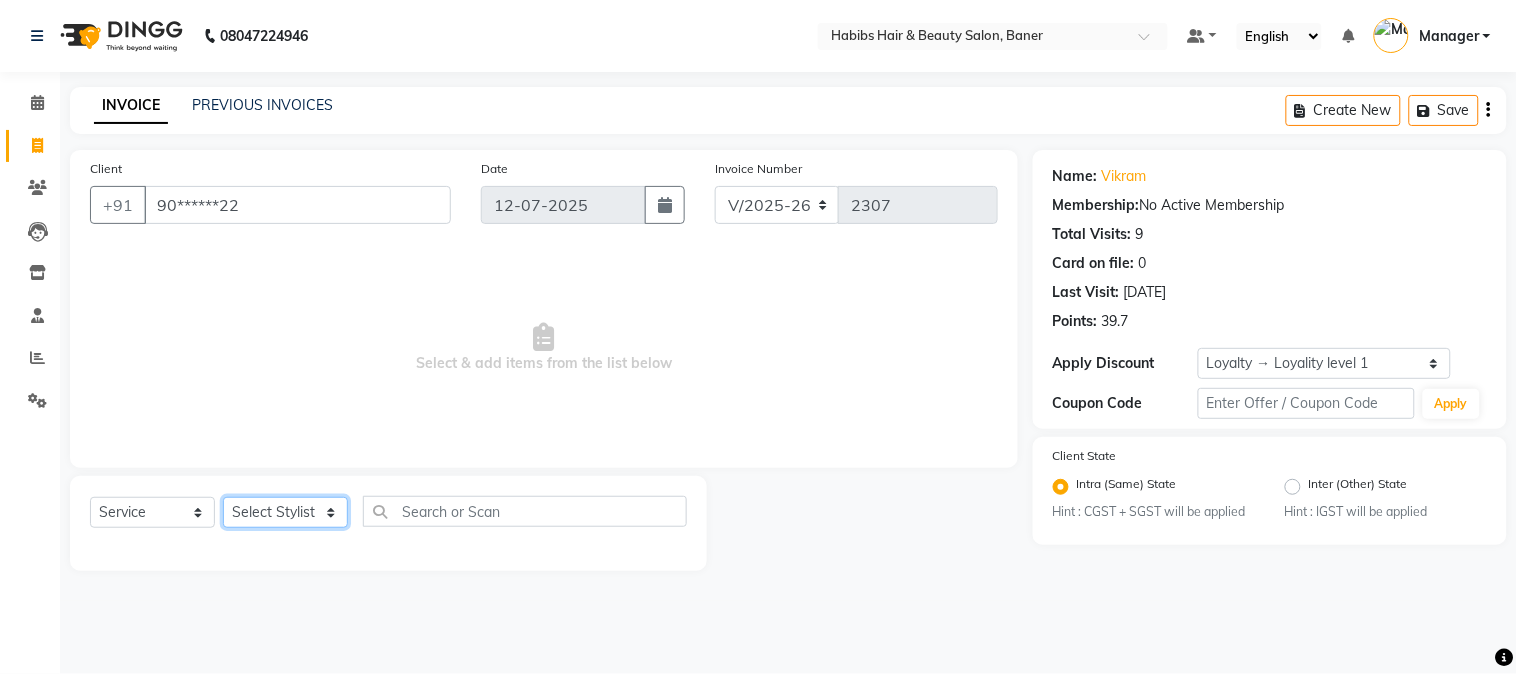 click on "Select Stylist Admin Kiran Mahesh Dalavi  Manager Pooja Singh Rahul Ram Swapnali" 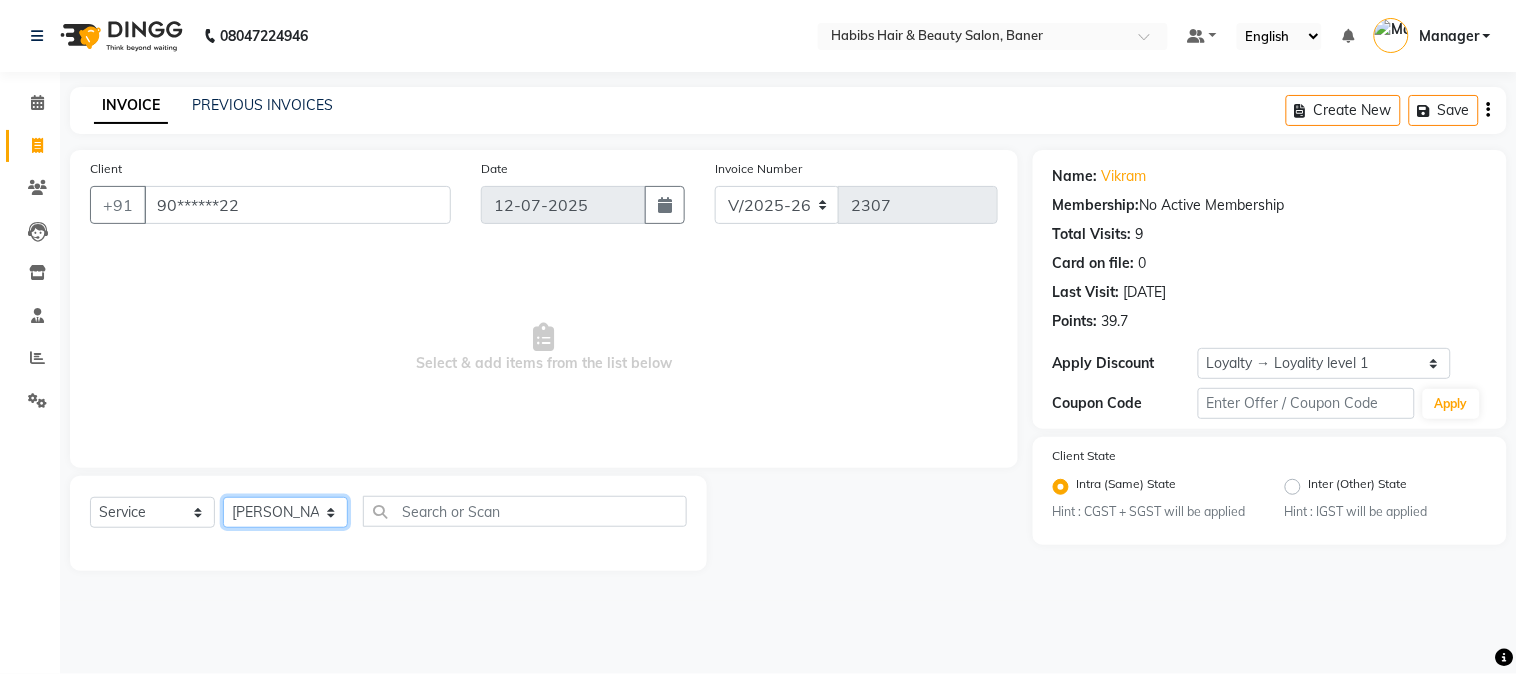 click on "Select Stylist Admin Kiran Mahesh Dalavi  Manager Pooja Singh Rahul Ram Swapnali" 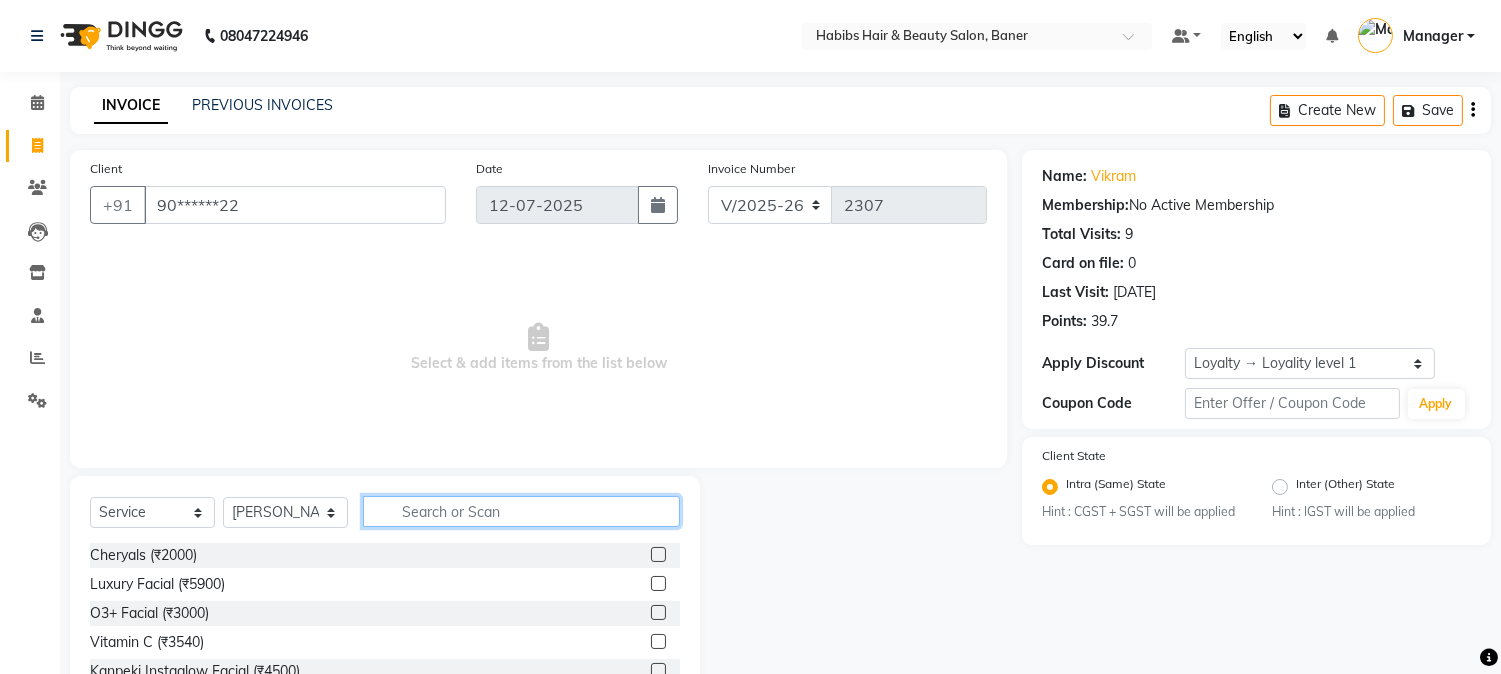 click 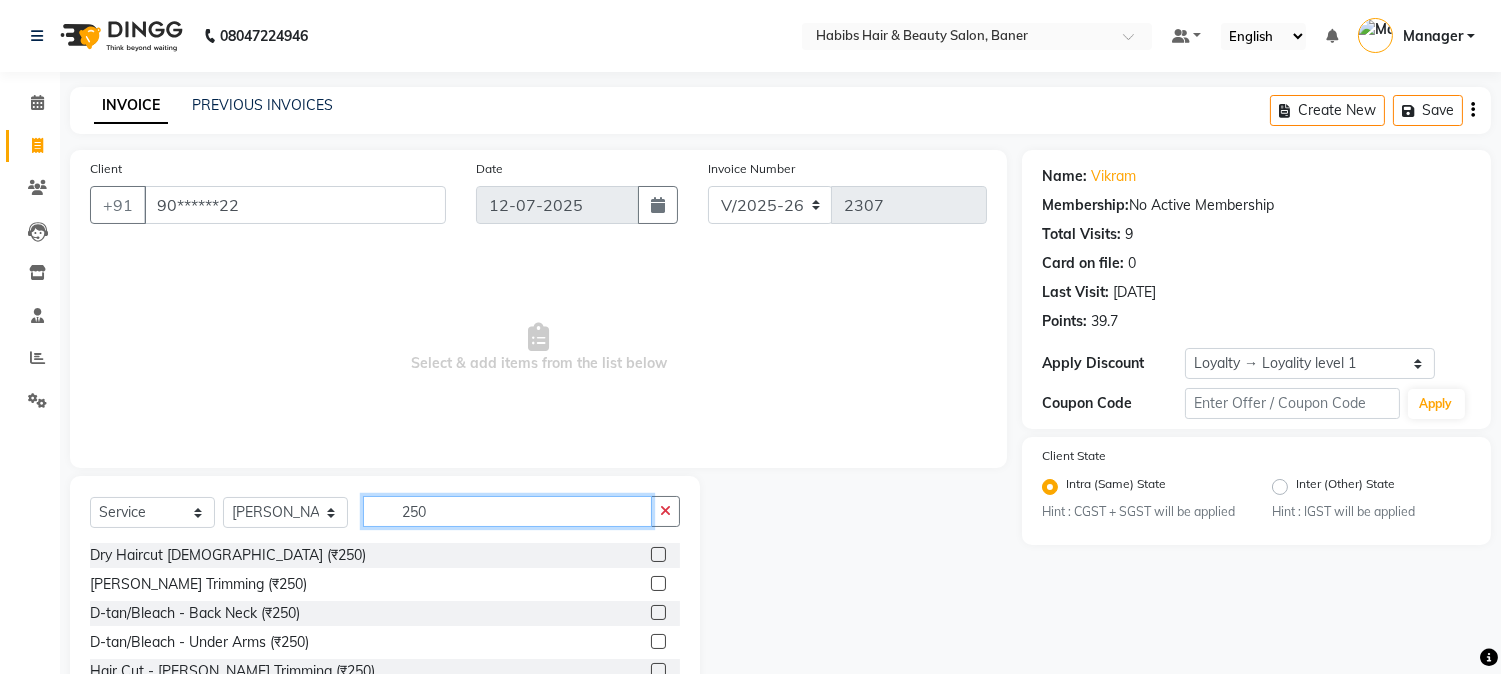 type on "250" 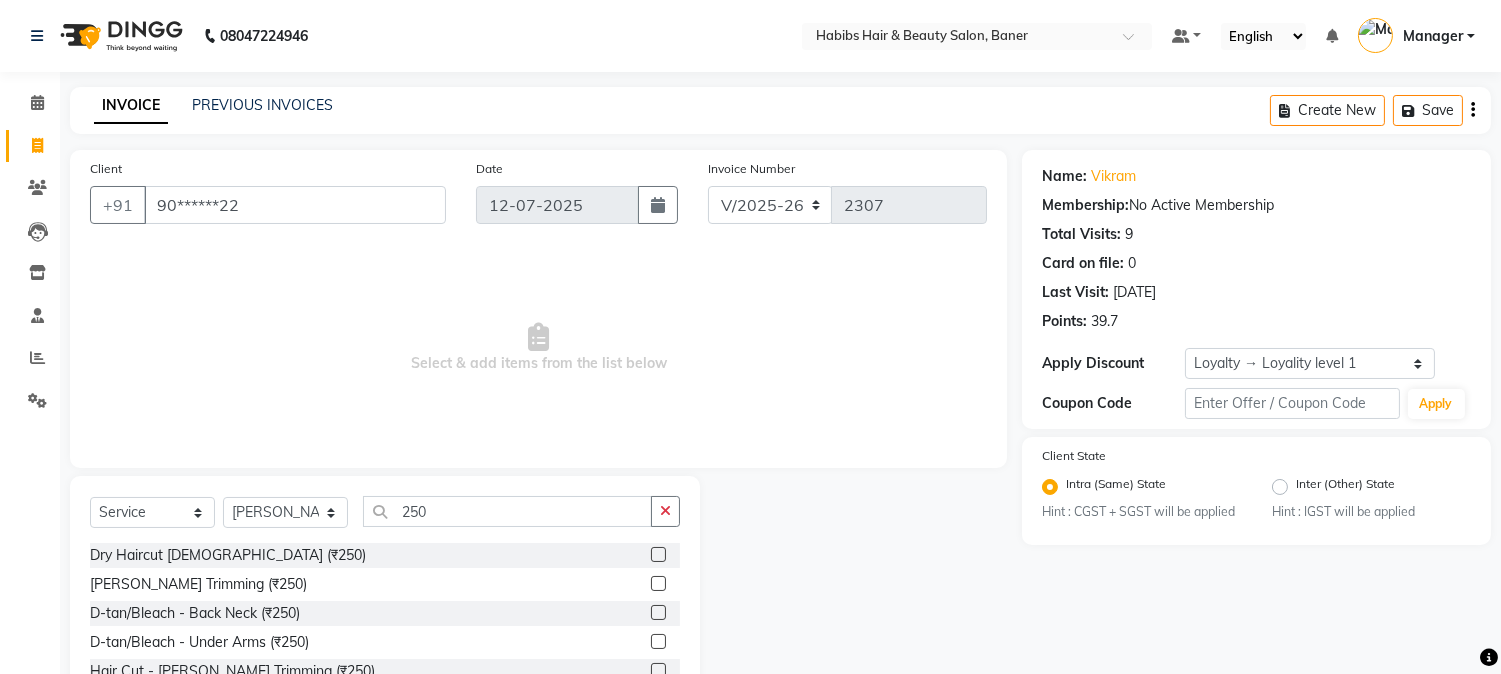 click 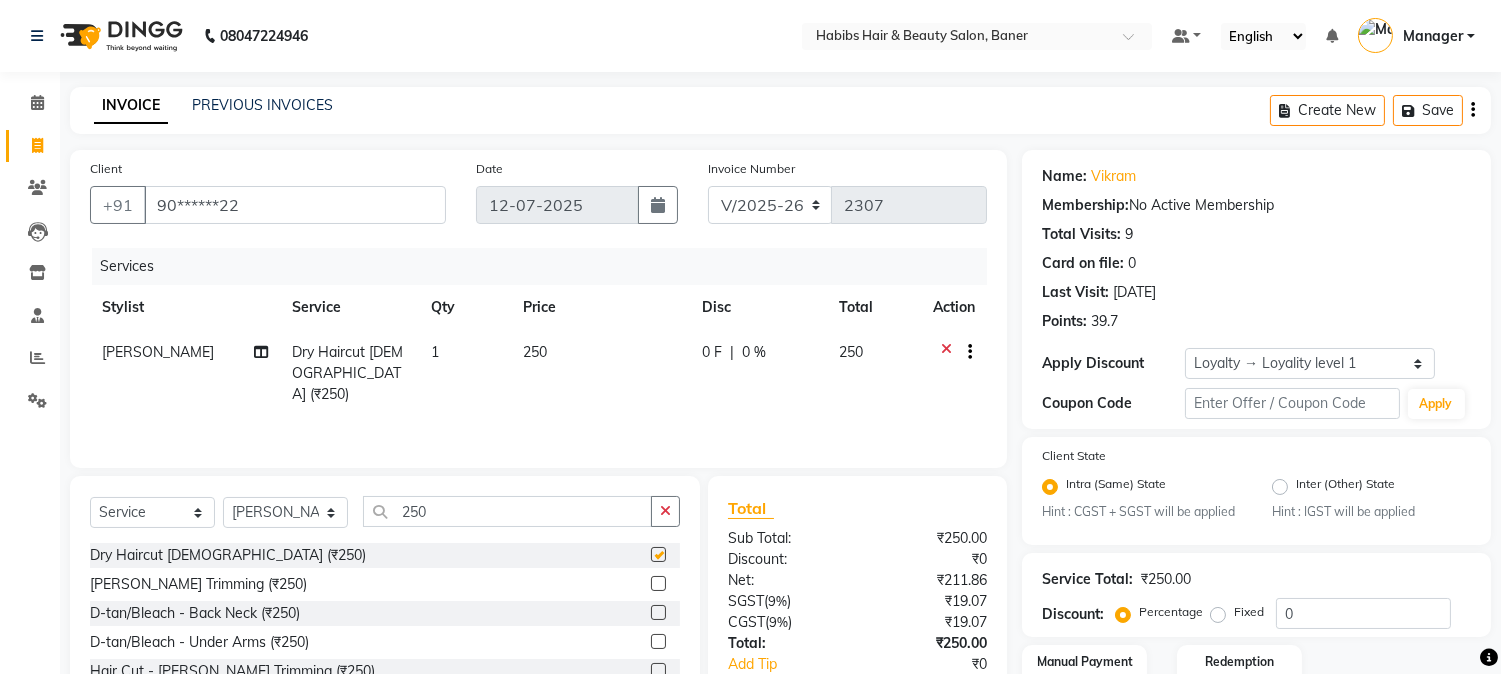 checkbox on "false" 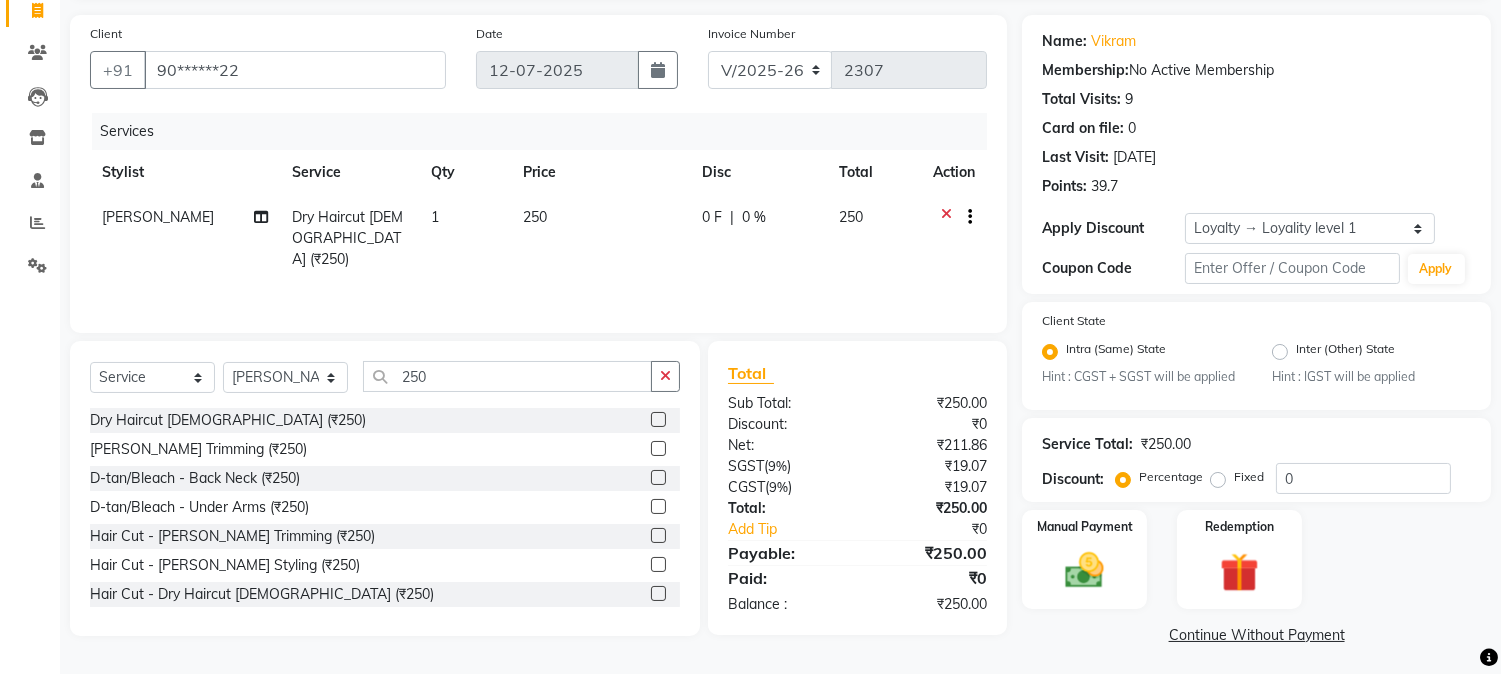 scroll, scrollTop: 140, scrollLeft: 0, axis: vertical 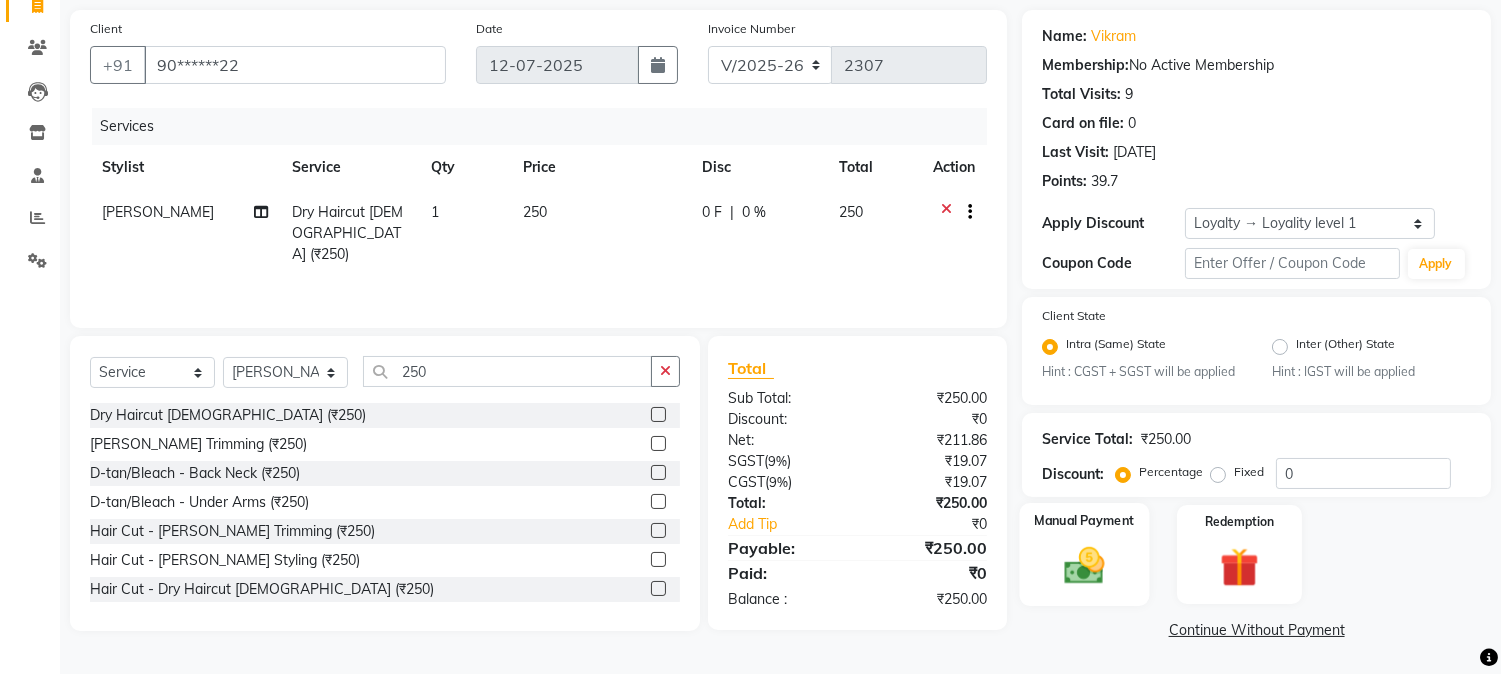 click on "Manual Payment" 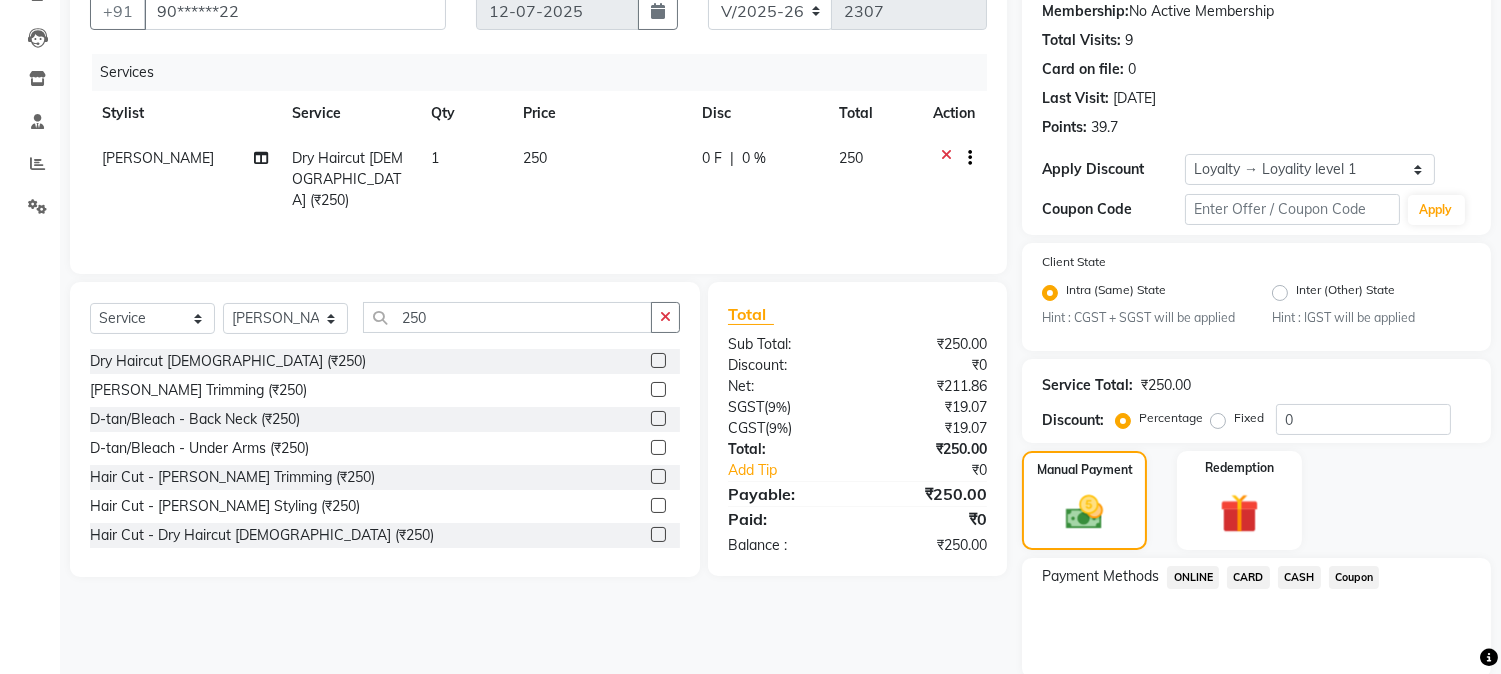 scroll, scrollTop: 268, scrollLeft: 0, axis: vertical 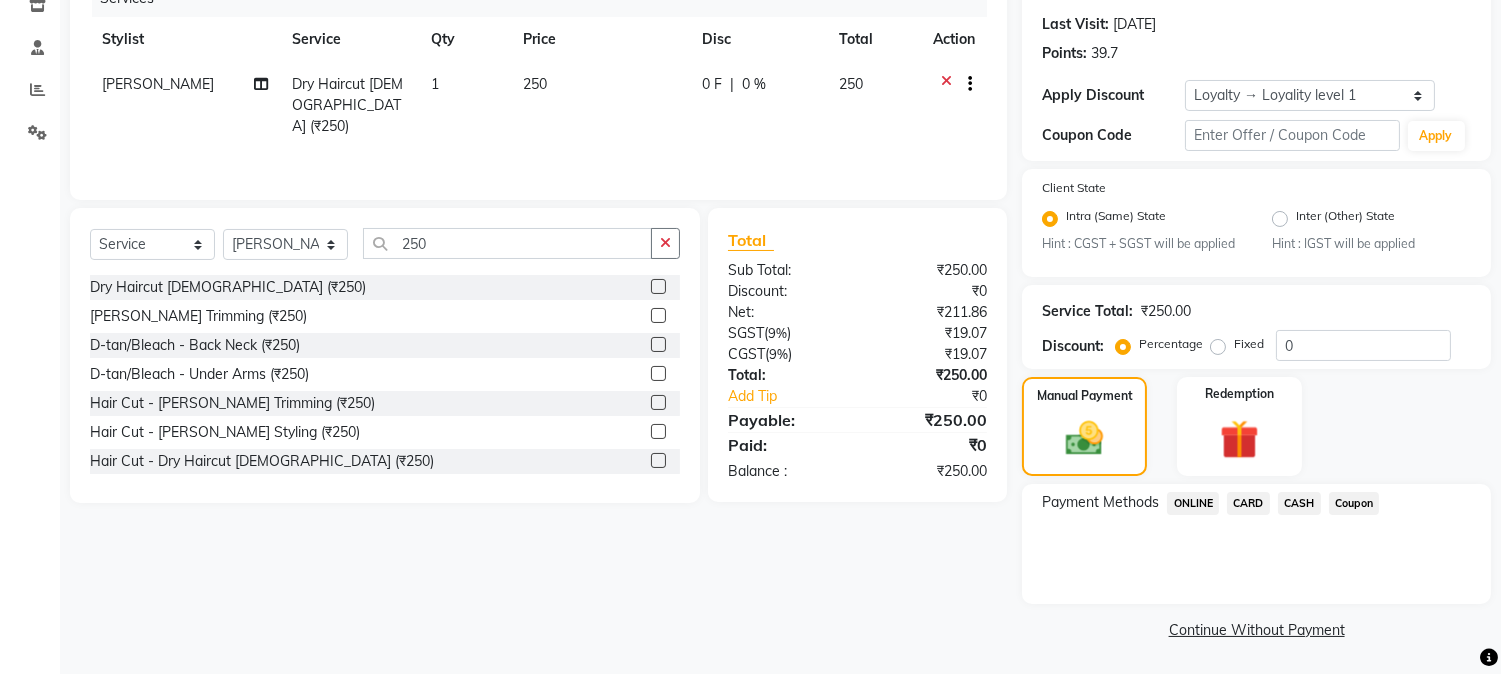 click on "ONLINE" 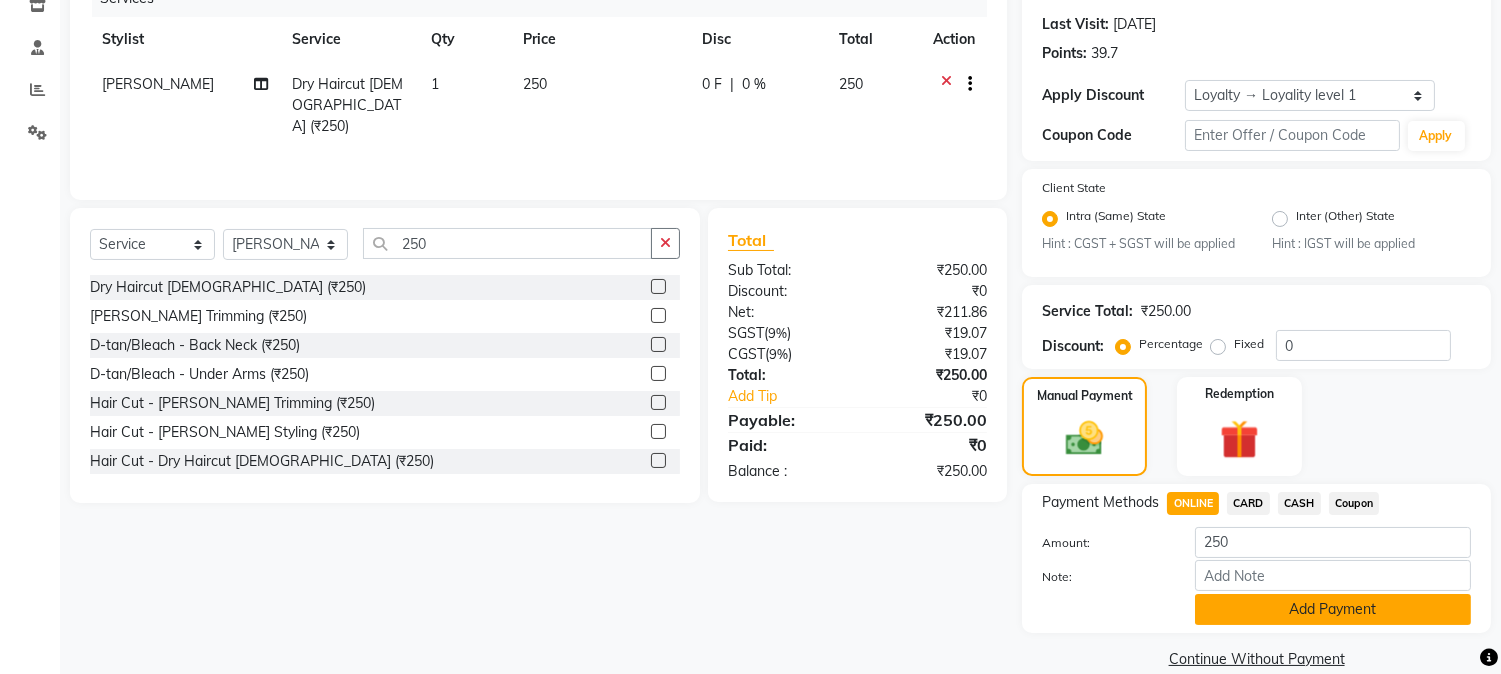 click on "Add Payment" 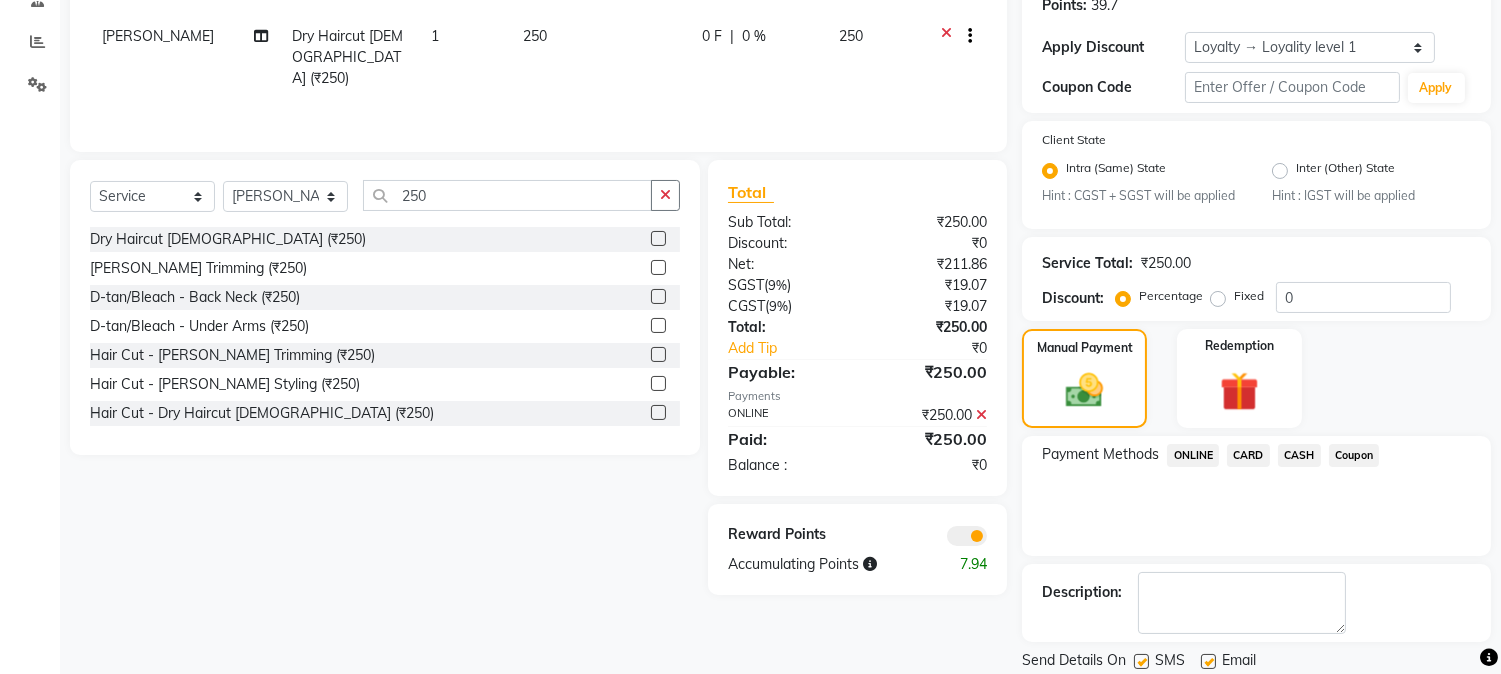 scroll, scrollTop: 382, scrollLeft: 0, axis: vertical 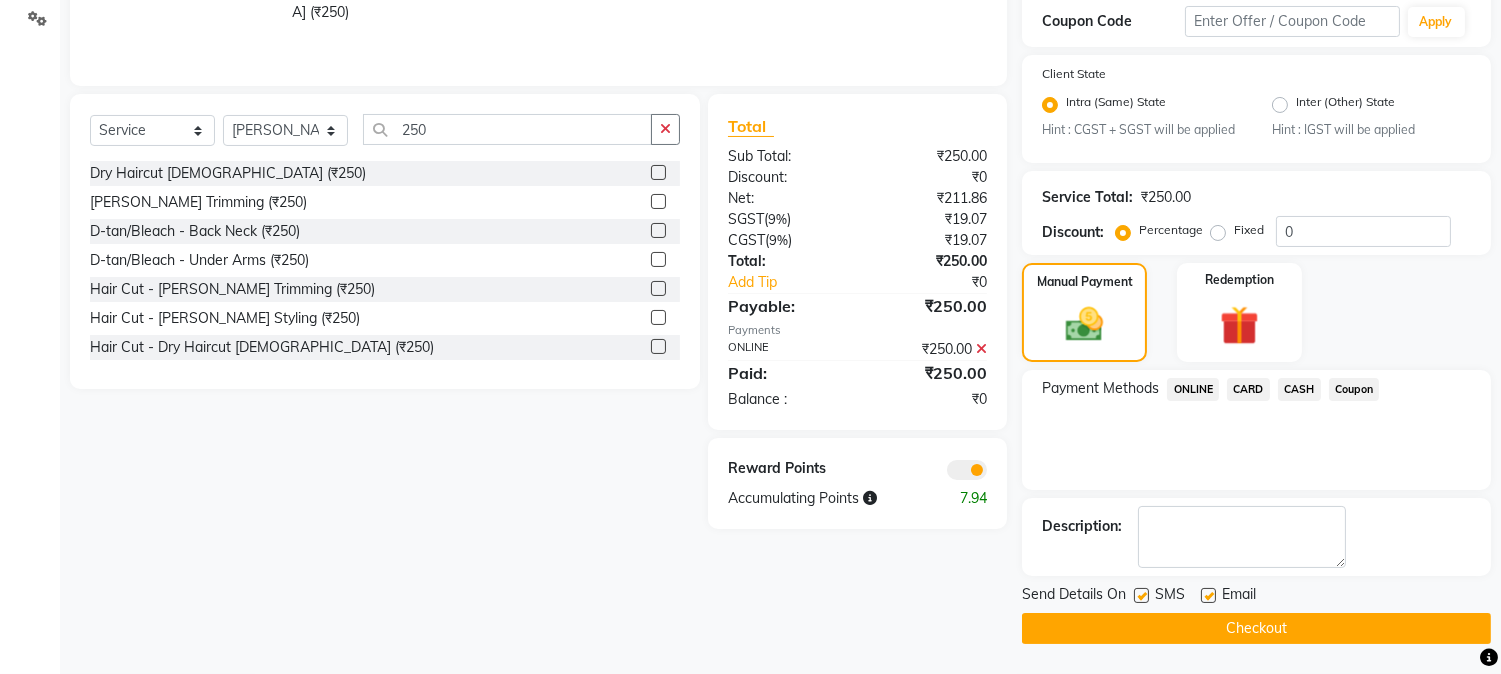 click on "Checkout" 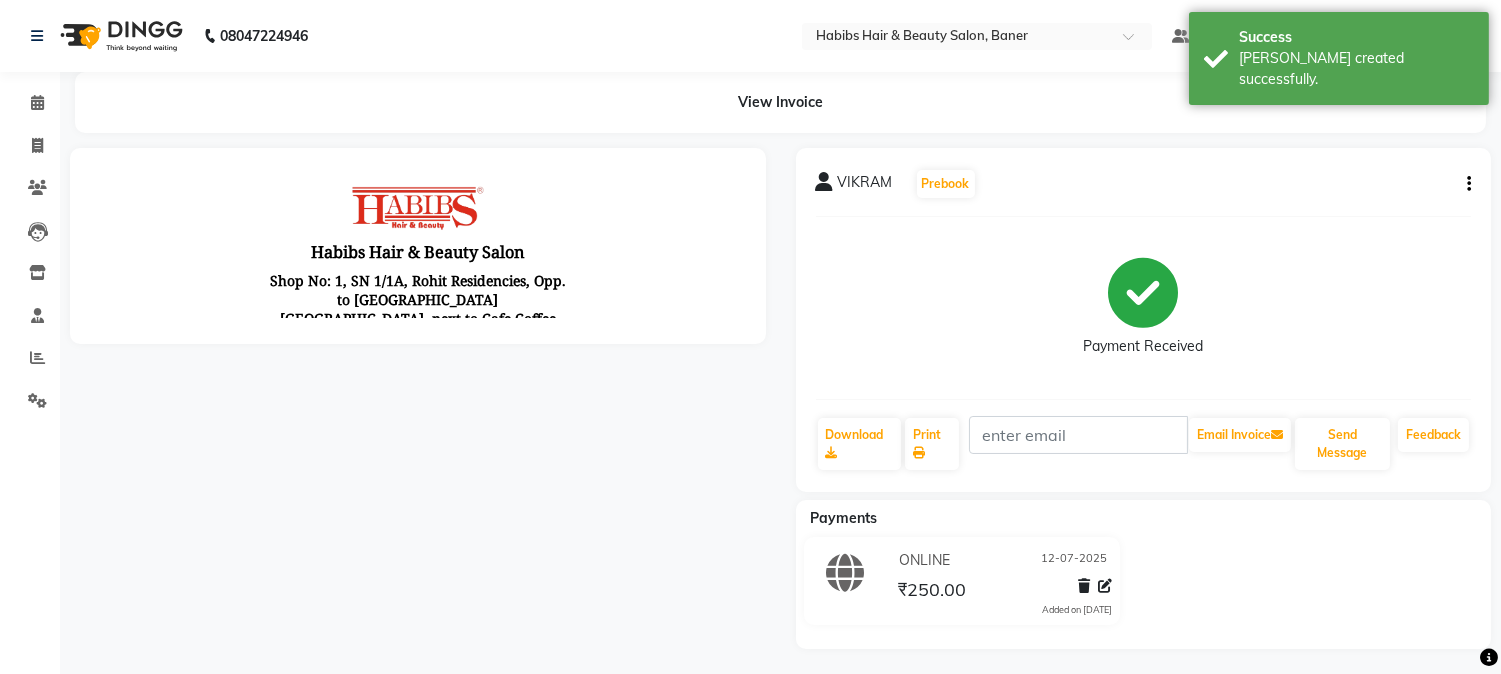 scroll, scrollTop: 0, scrollLeft: 0, axis: both 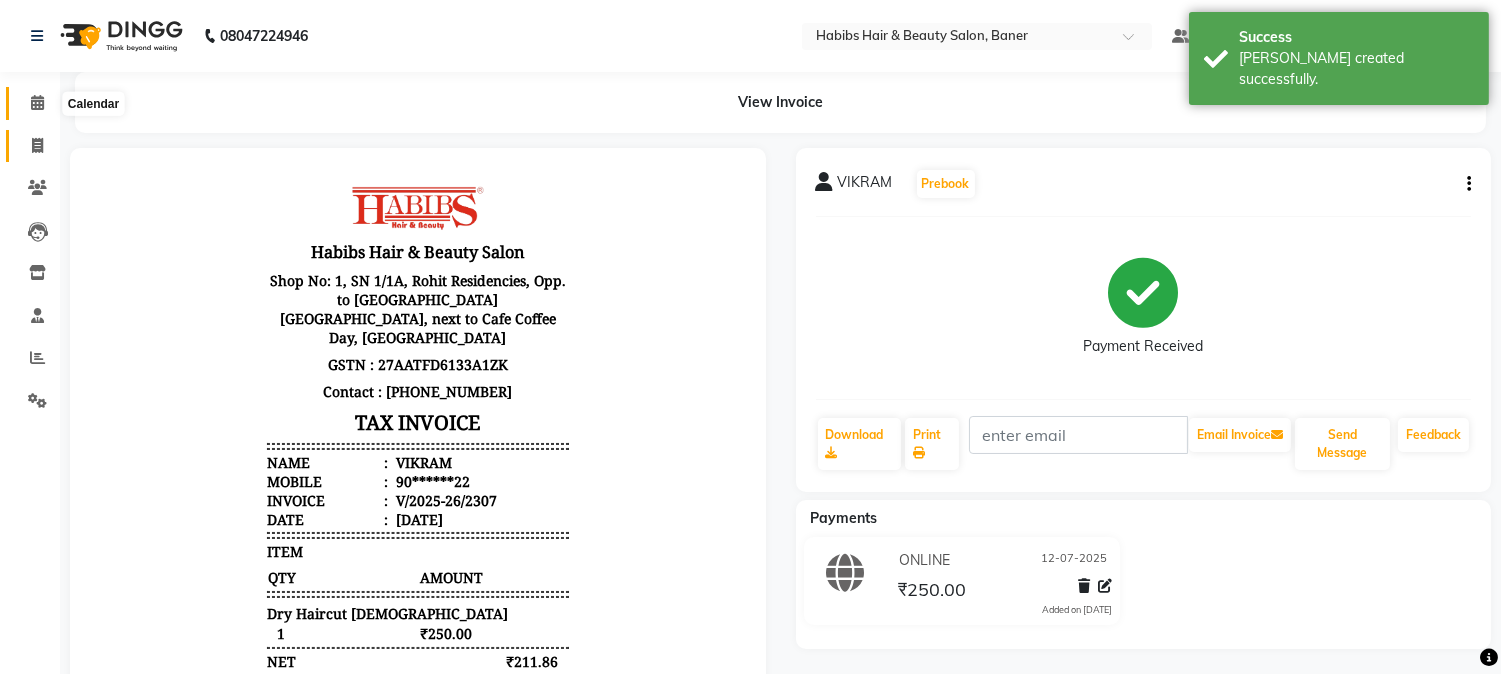 drag, startPoint x: 52, startPoint y: 104, endPoint x: 14, endPoint y: 140, distance: 52.34501 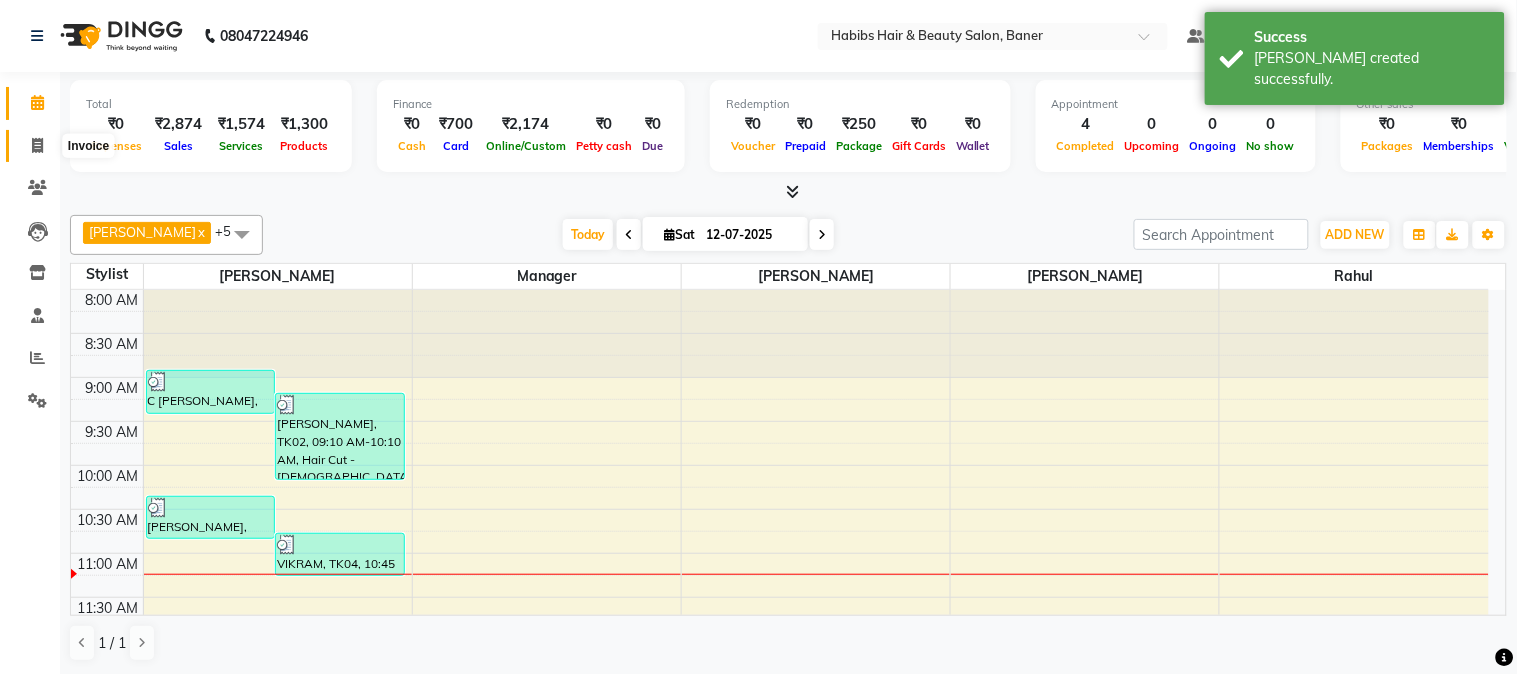 click 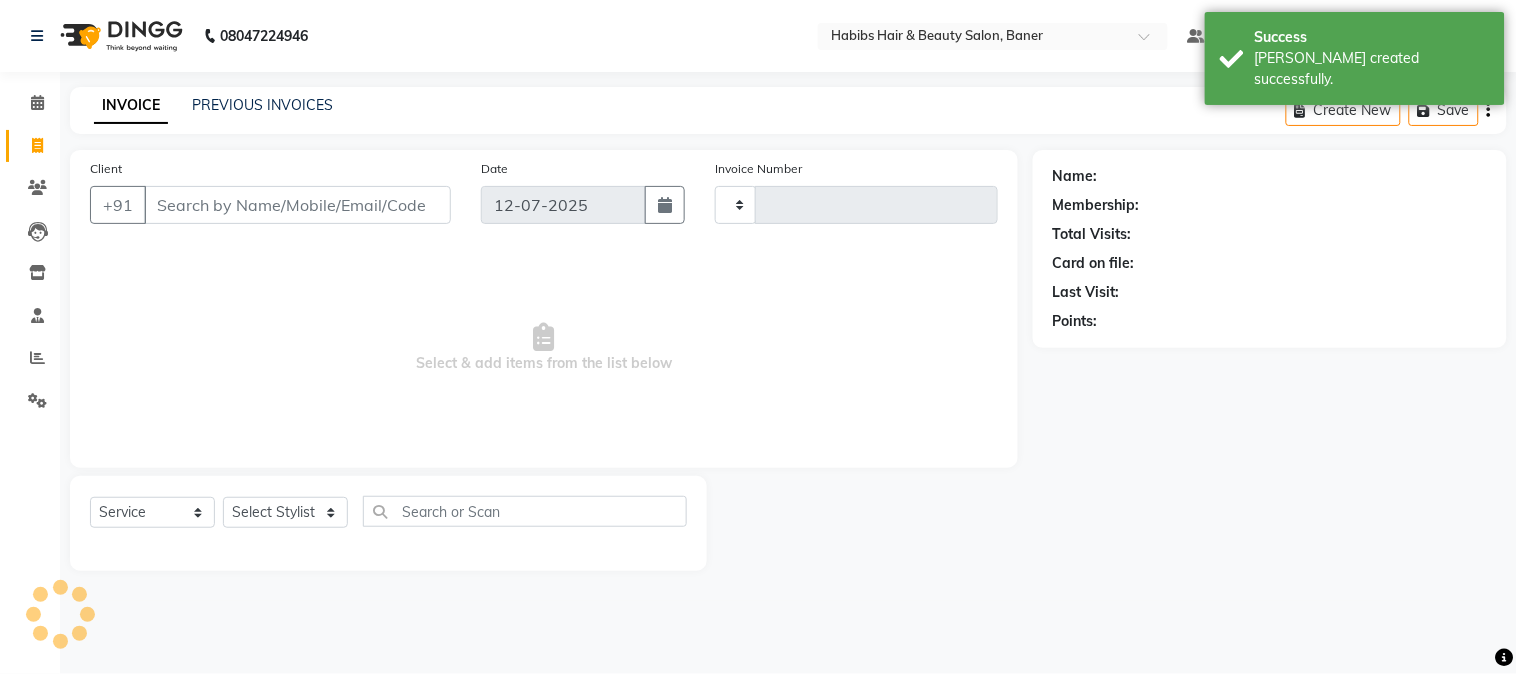 type on "2308" 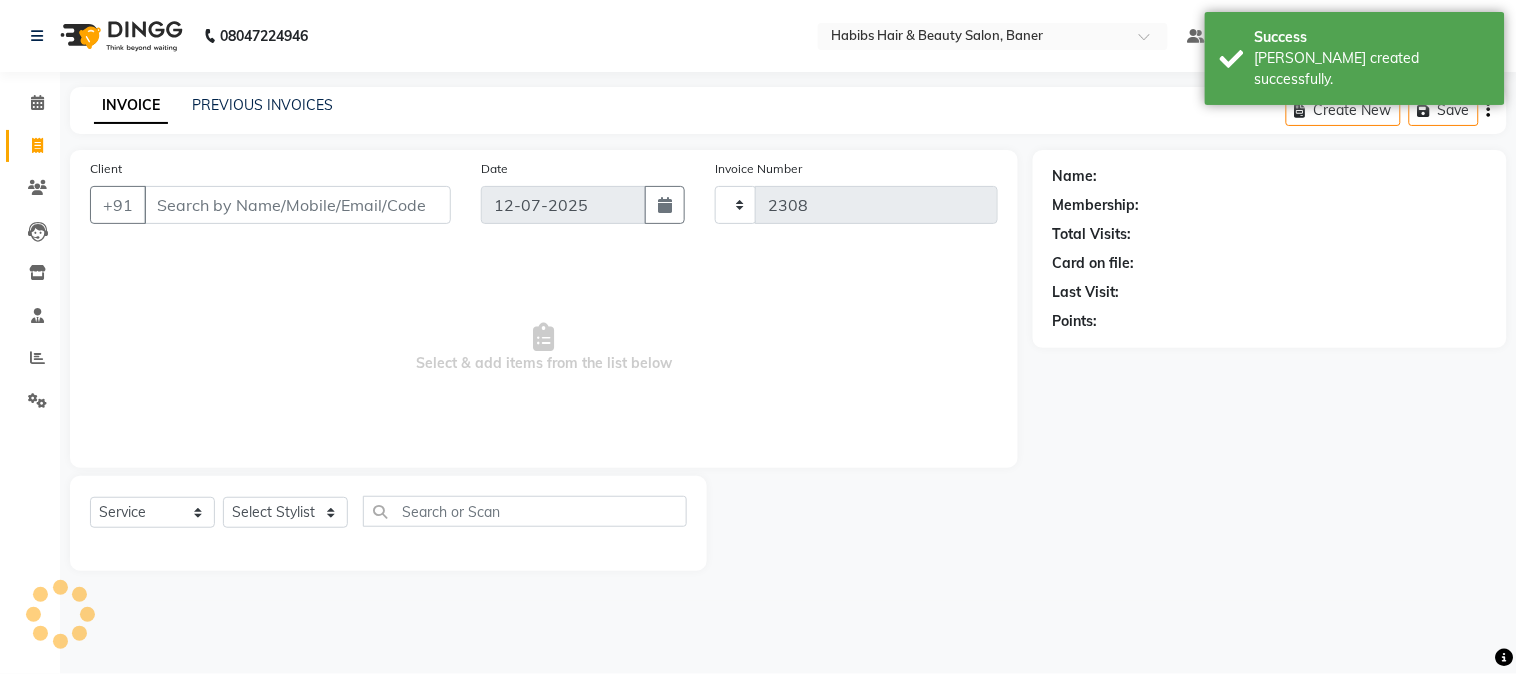 select on "5356" 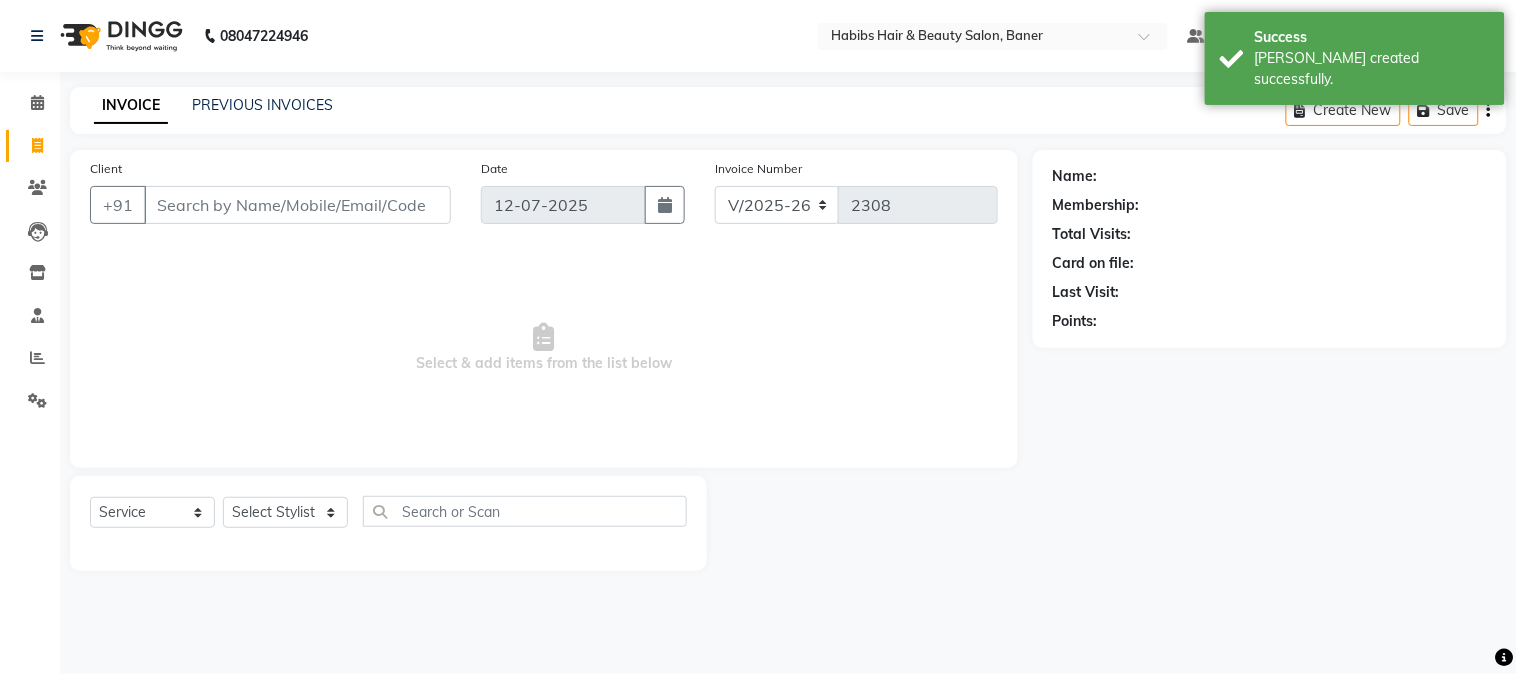 click on "INVOICE PREVIOUS INVOICES Create New   Save" 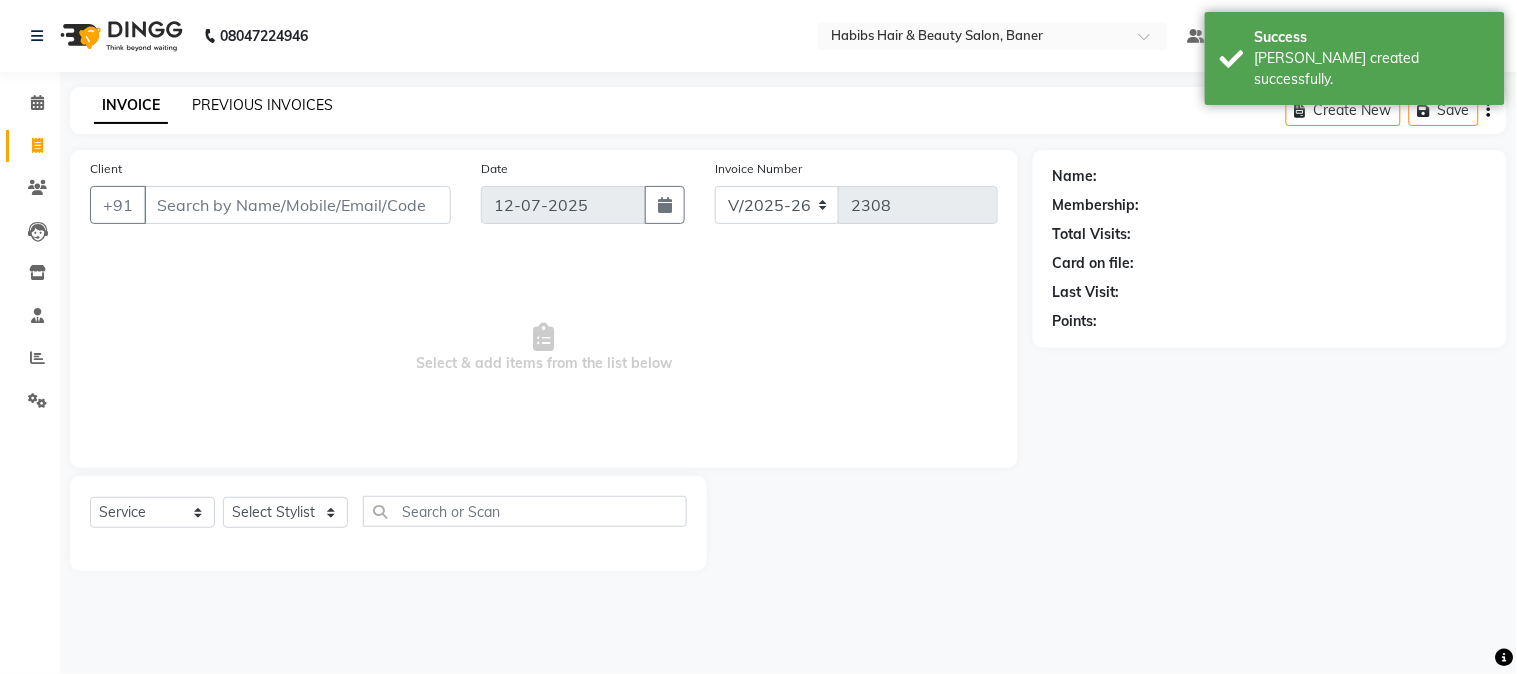 click on "PREVIOUS INVOICES" 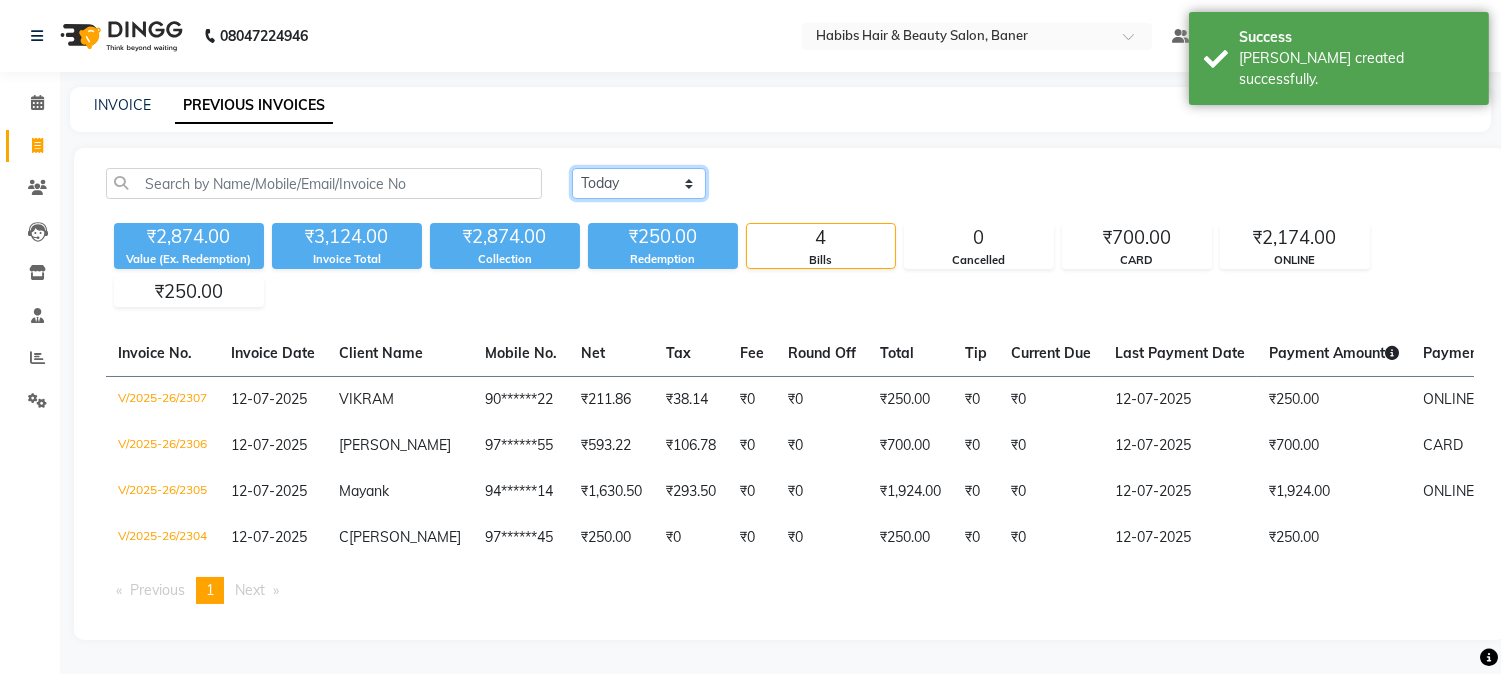 click on "Today Yesterday Custom Range" 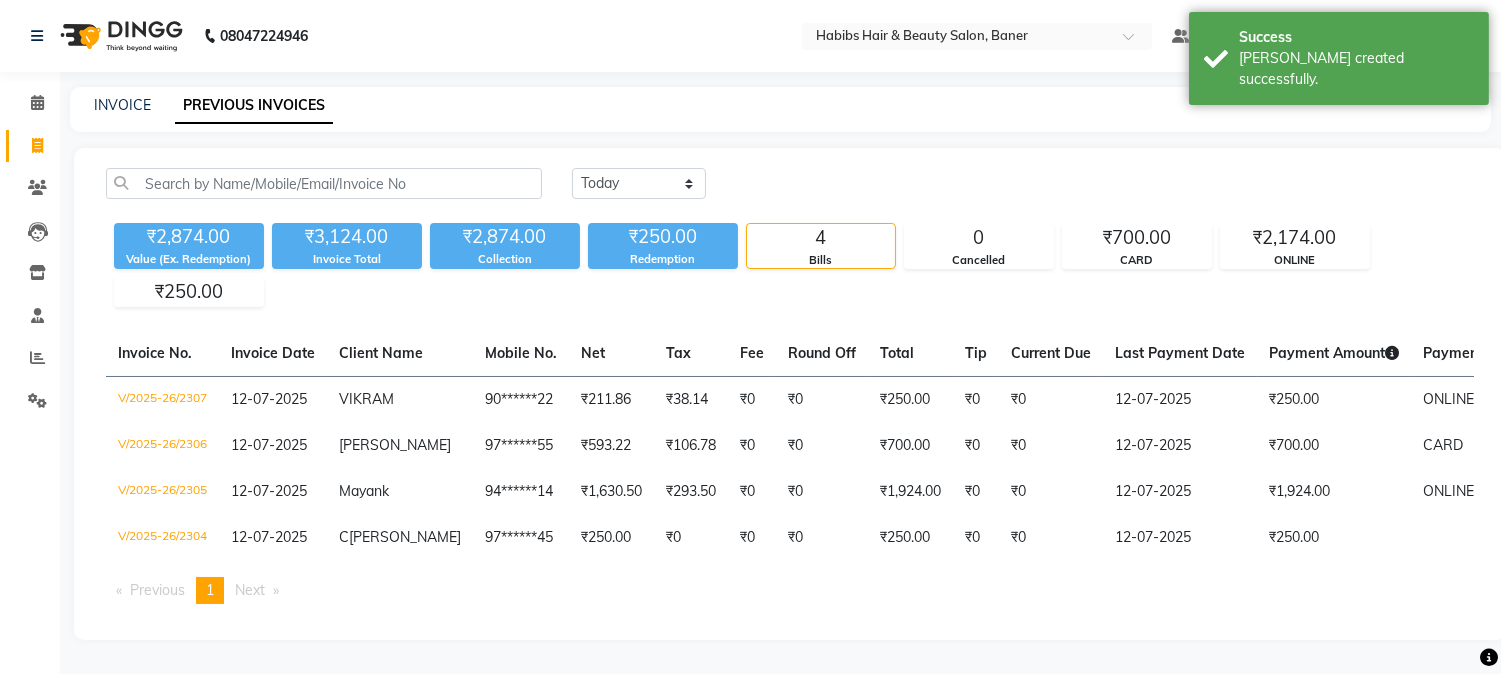 click on "INVOICE PREVIOUS INVOICES" 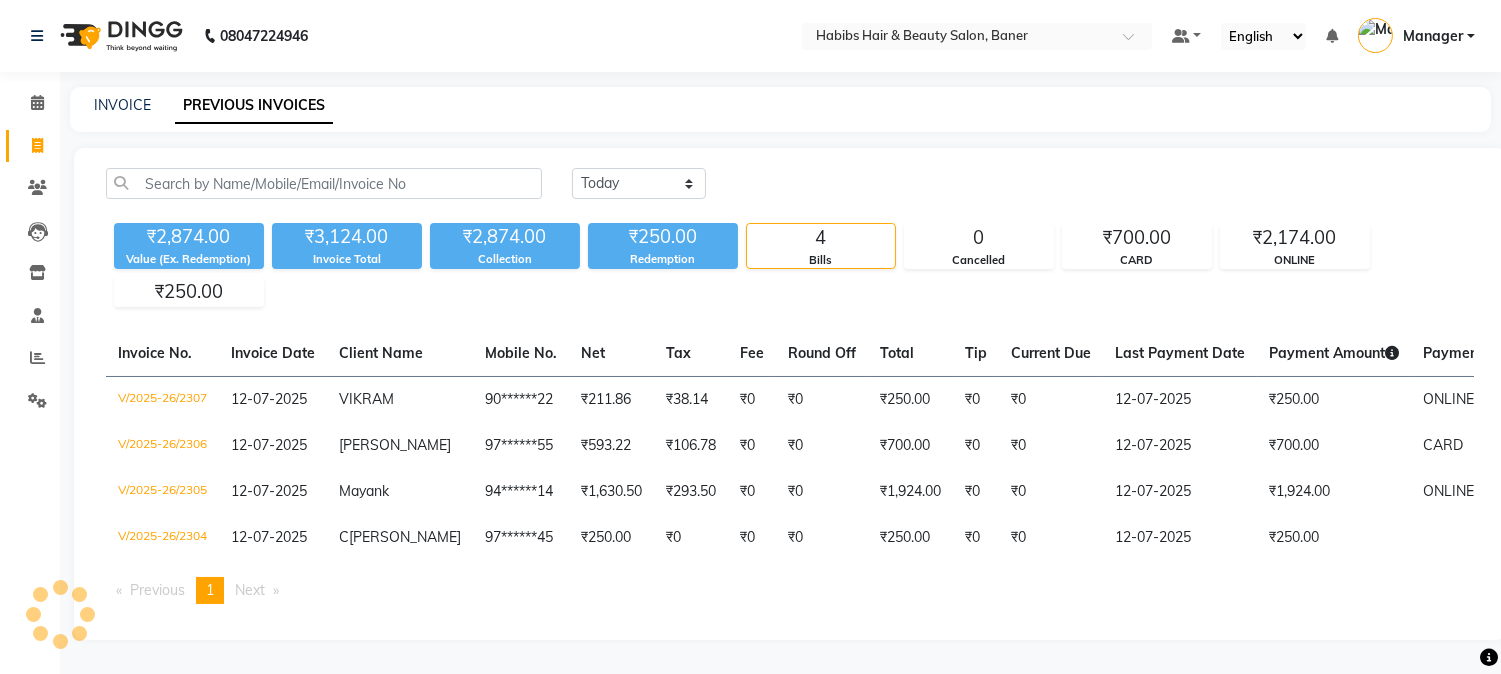 scroll, scrollTop: 11, scrollLeft: 0, axis: vertical 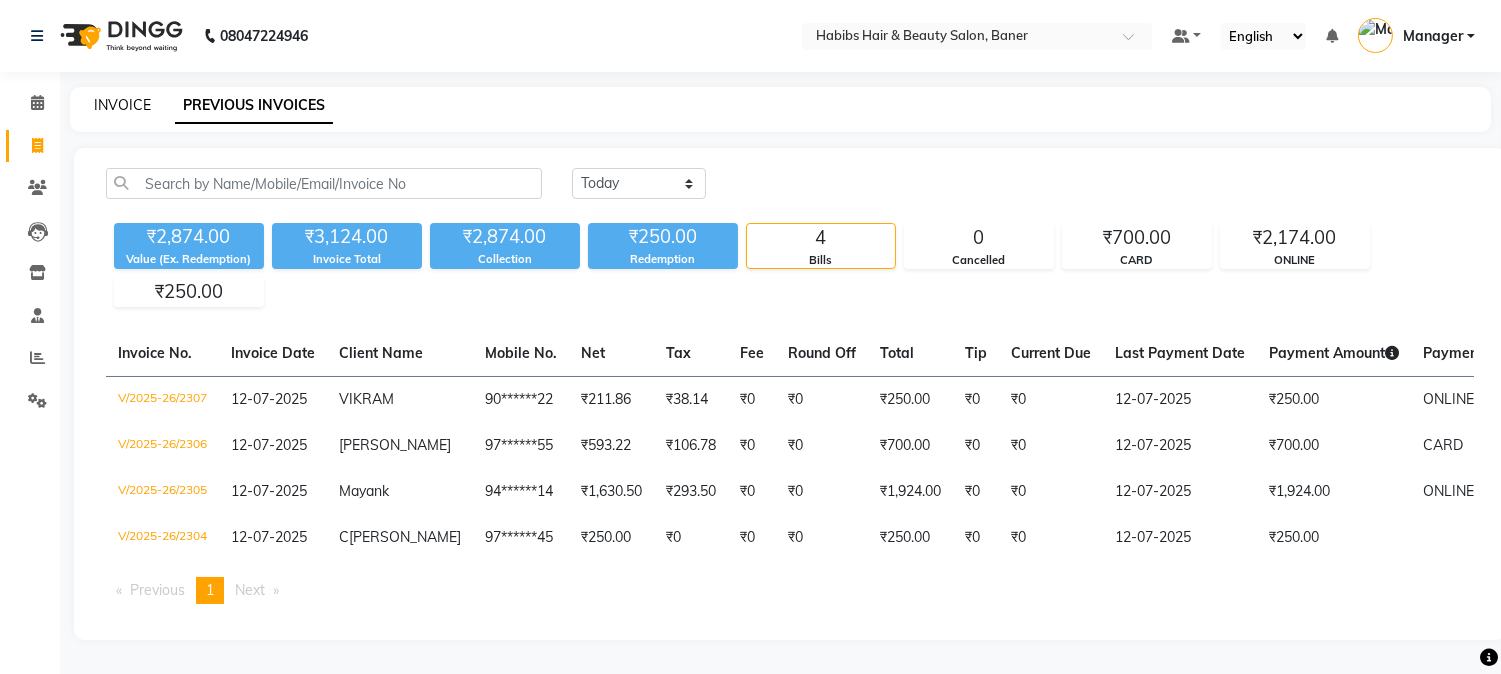 click on "INVOICE" 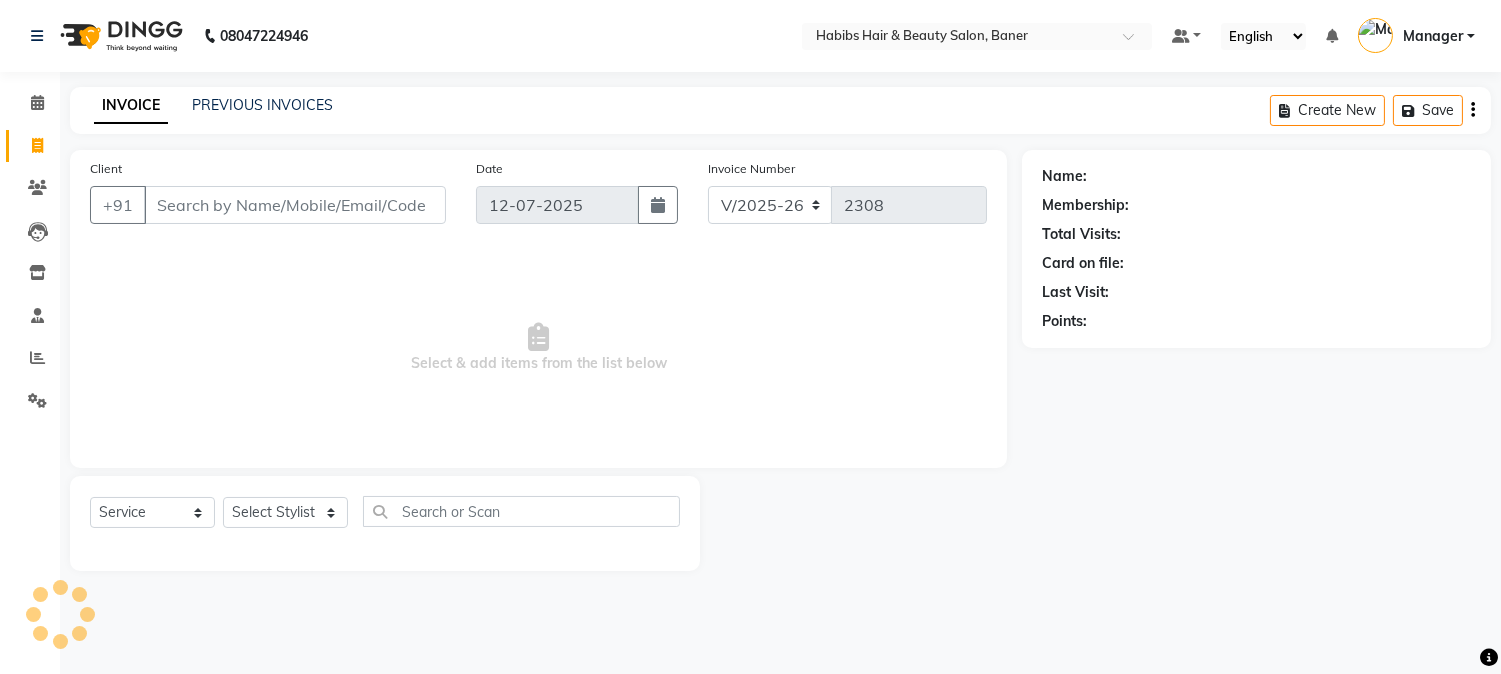 scroll, scrollTop: 0, scrollLeft: 0, axis: both 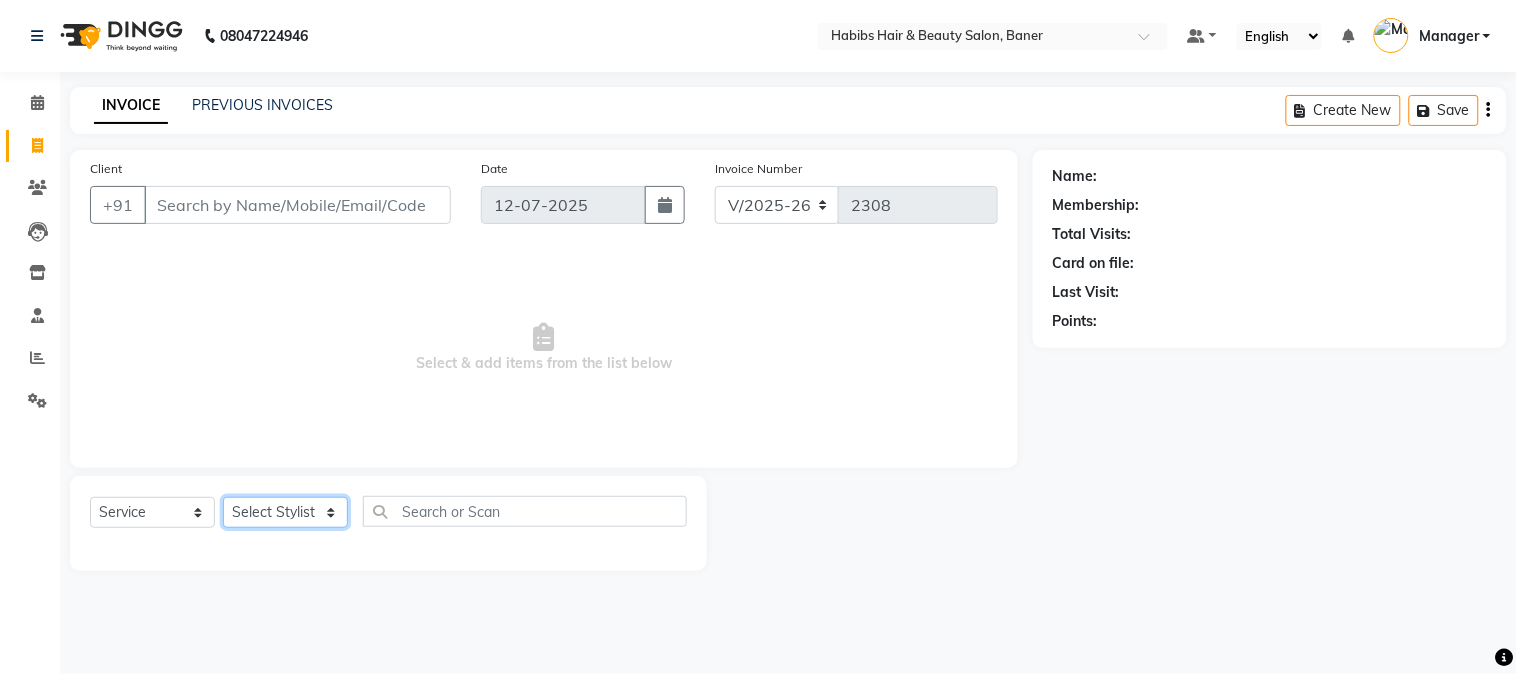 click on "Select Stylist Admin Kiran Mahesh Dalavi  Manager Pooja Singh Rahul Ram Swapnali" 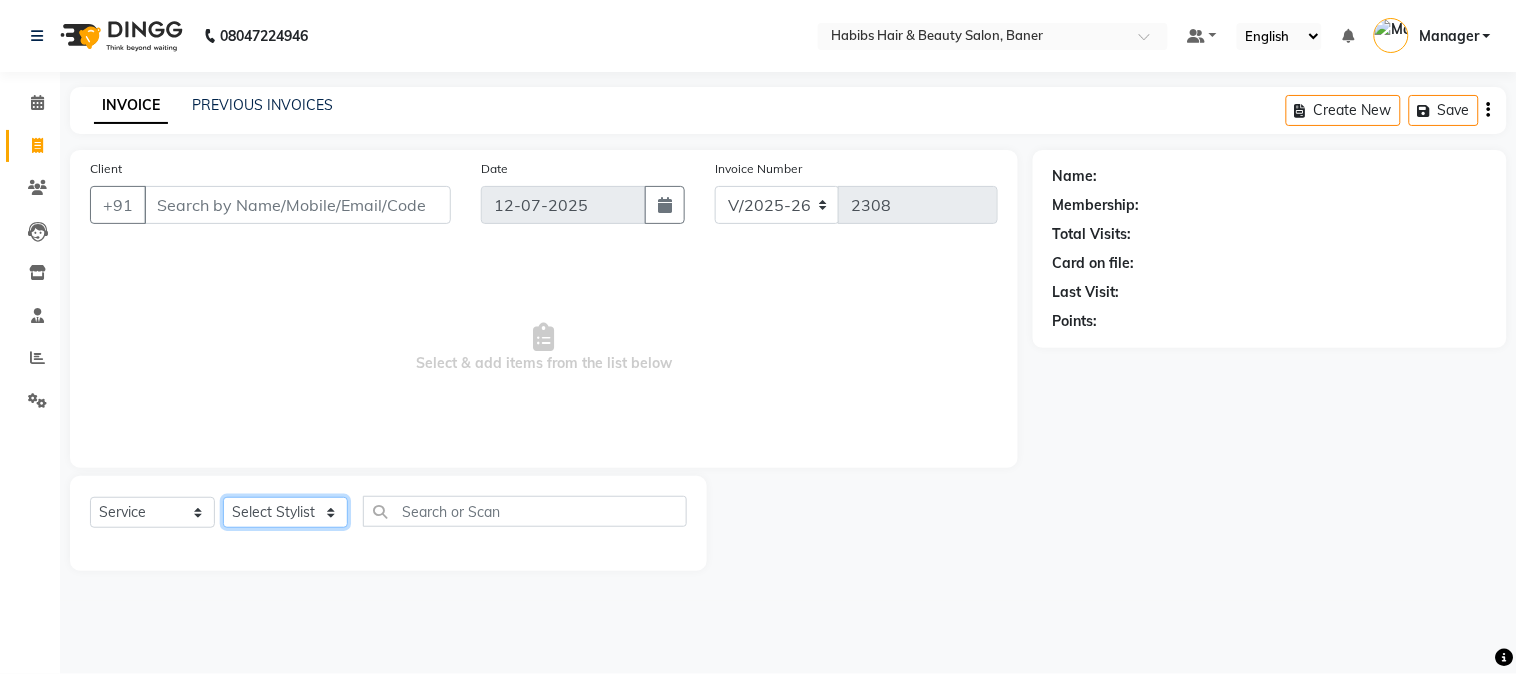select on "35759" 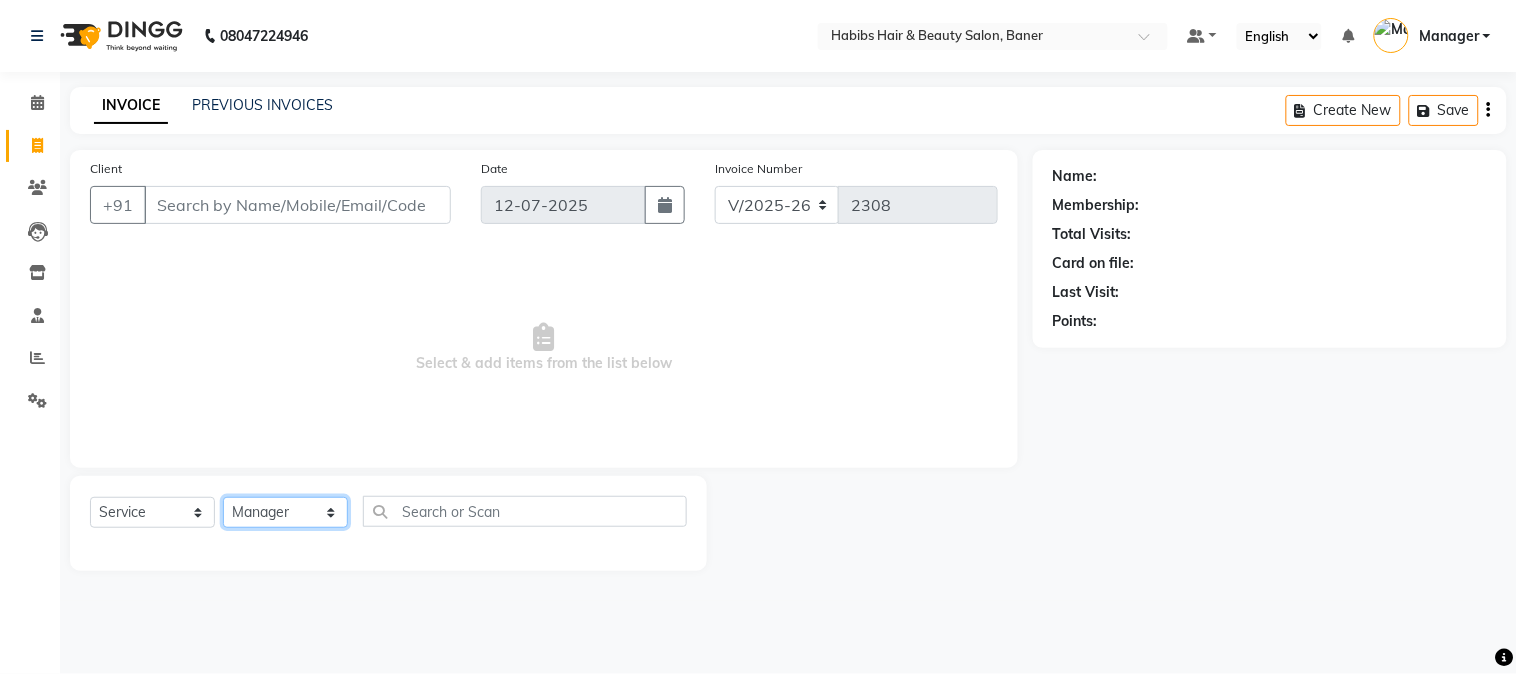 click on "Select Stylist Admin Kiran Mahesh Dalavi  Manager Pooja Singh Rahul Ram Swapnali" 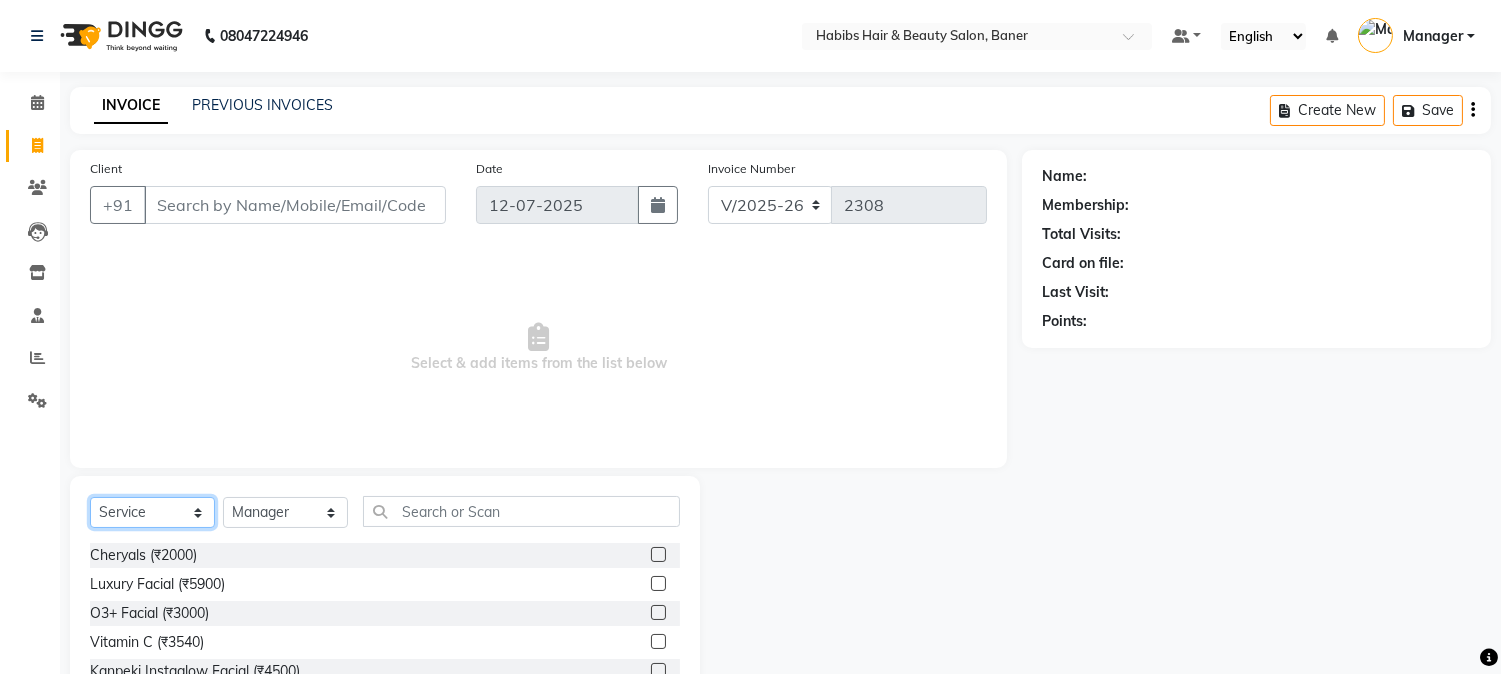 click on "Select  Service  Product  Membership  Package Voucher Prepaid Gift Card" 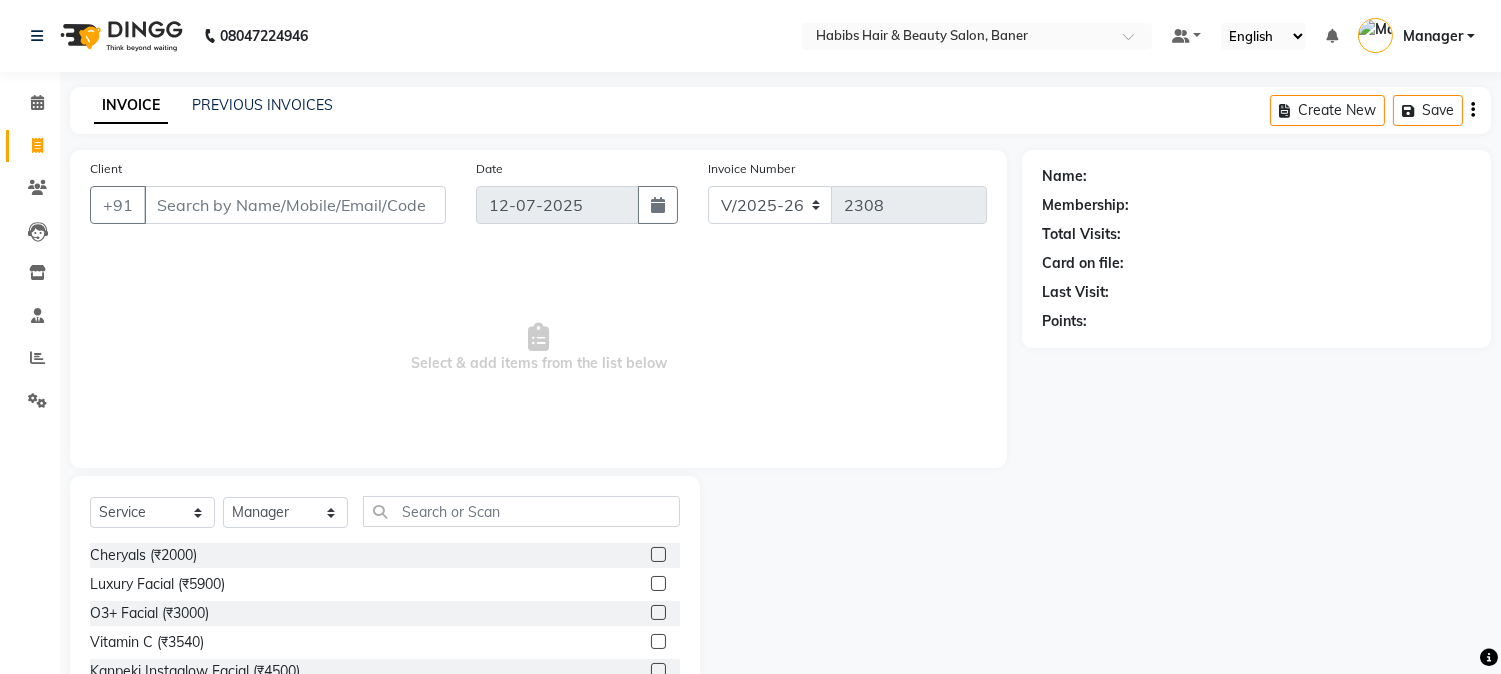 click on "Select & add items from the list below" at bounding box center [538, 348] 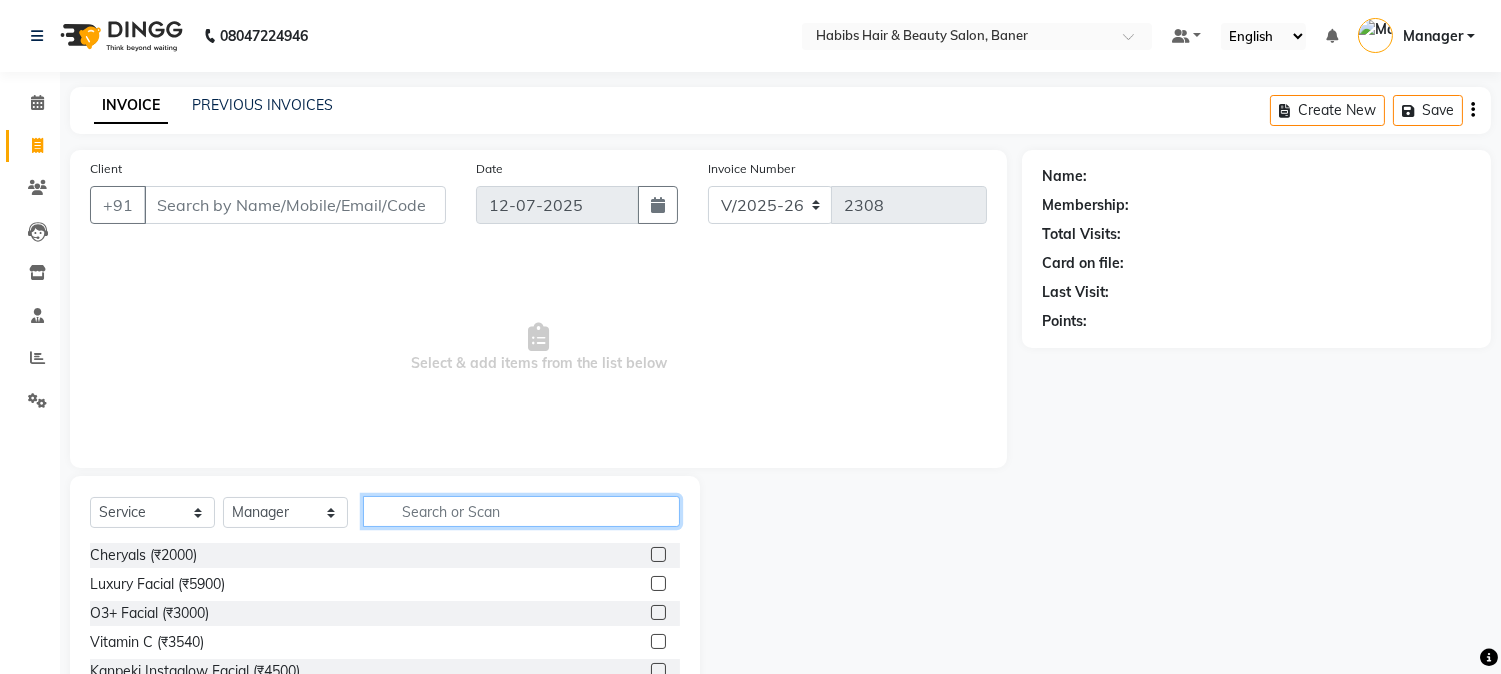 click 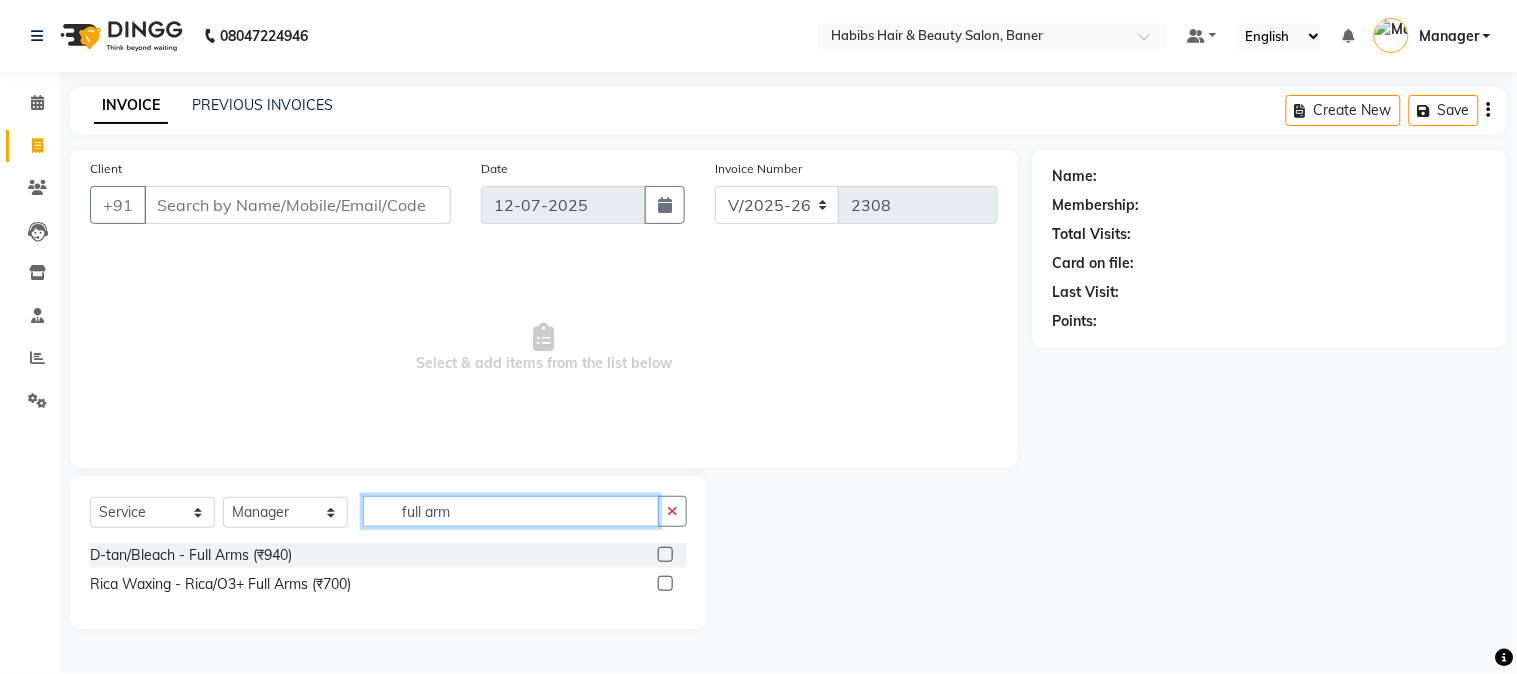 type on "full arm" 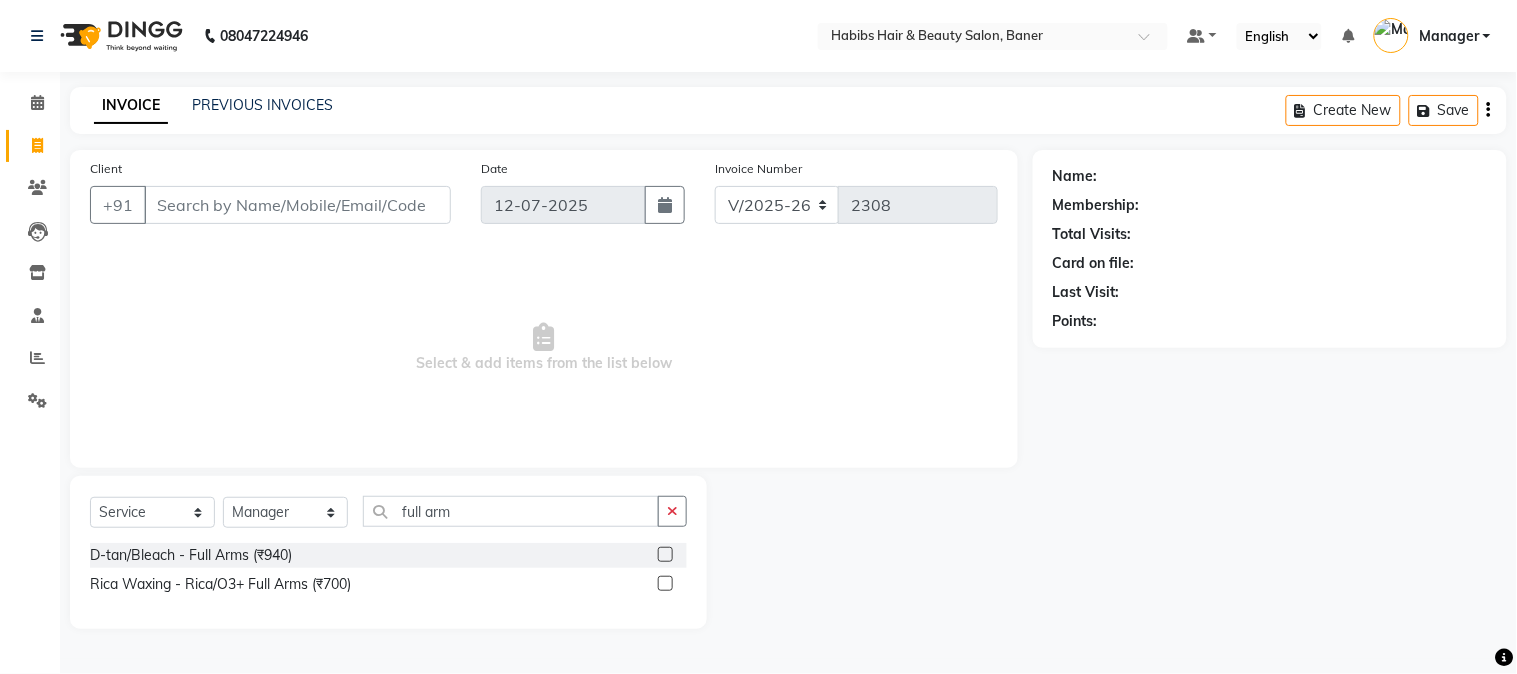 click 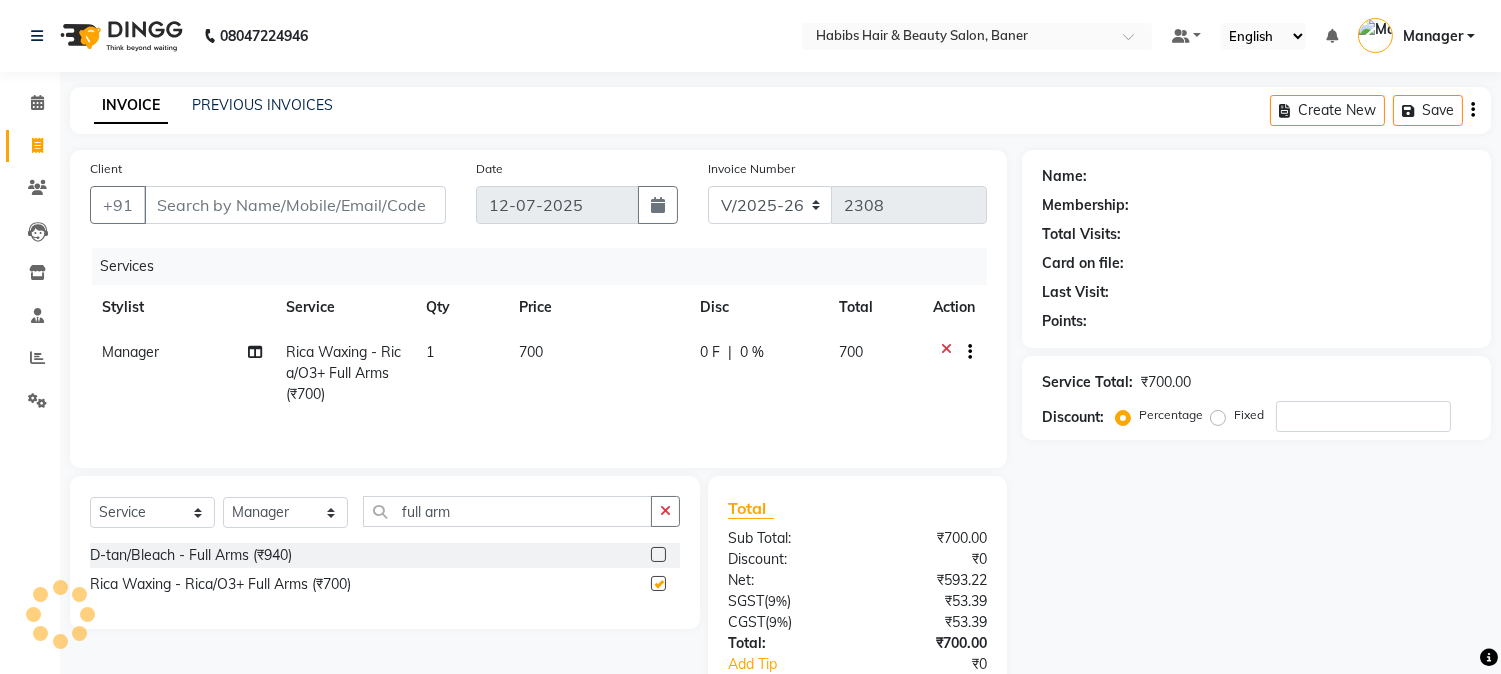 checkbox on "false" 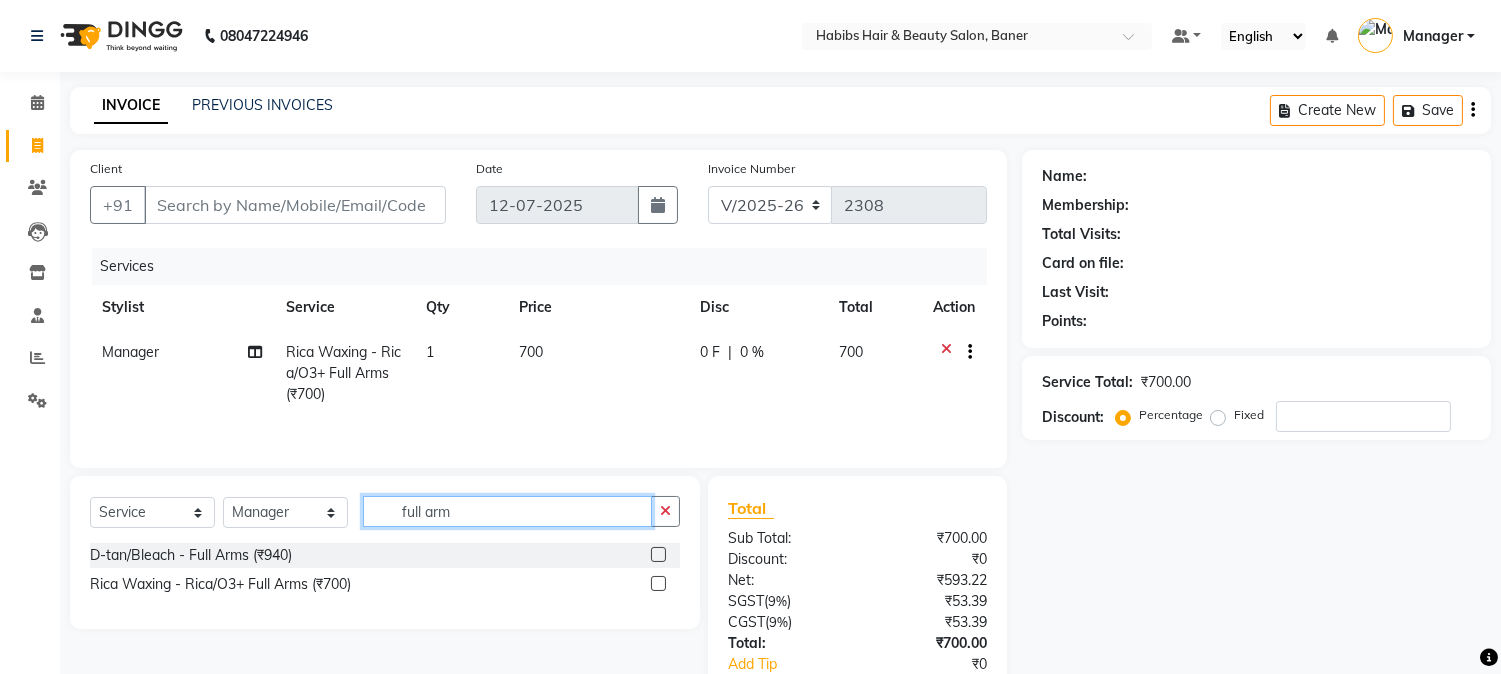 click on "full arm" 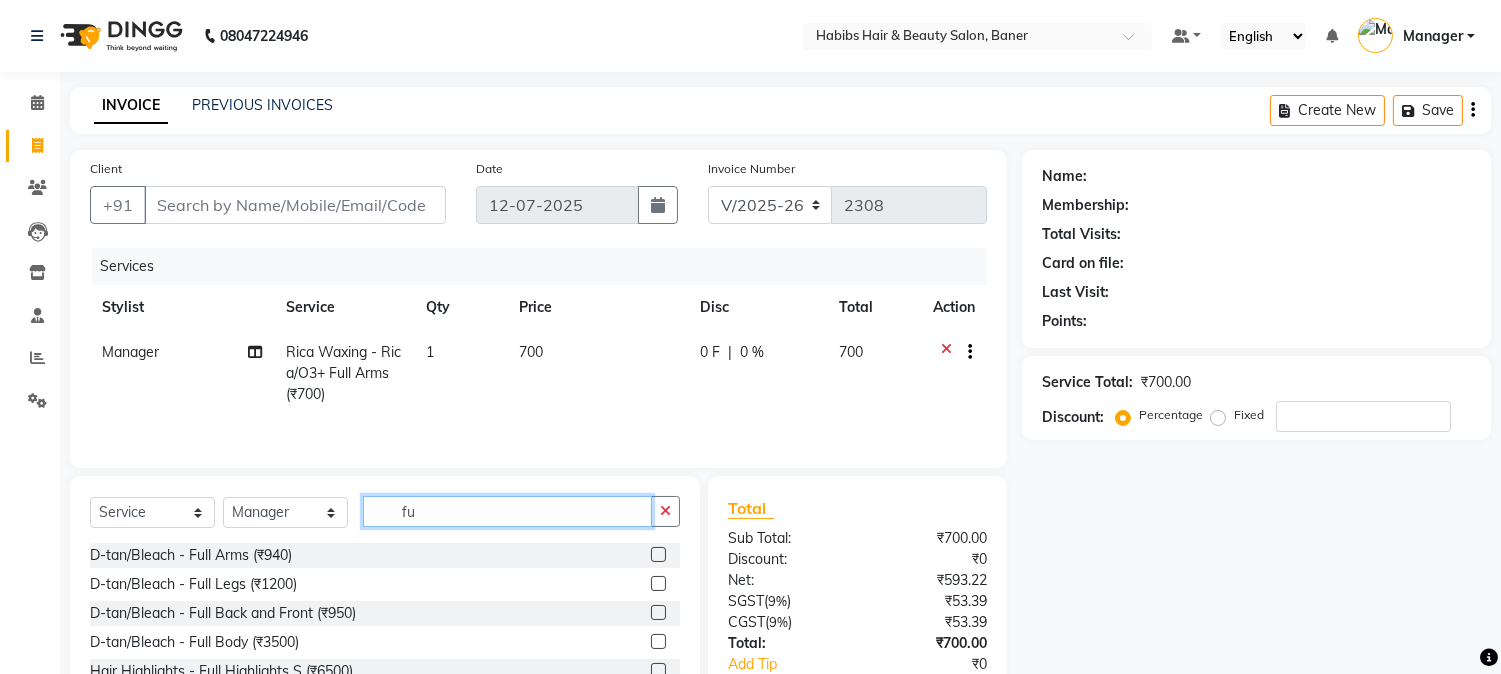 type on "f" 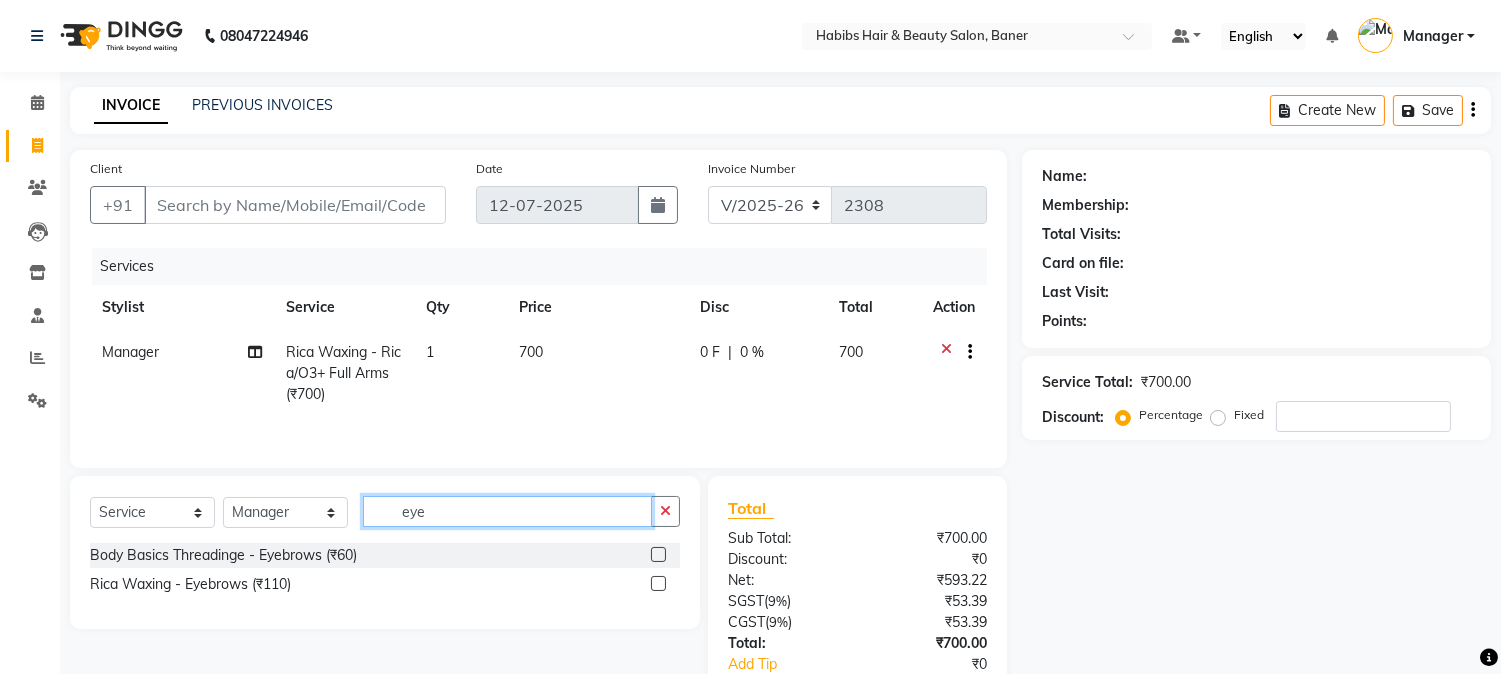 type on "eye" 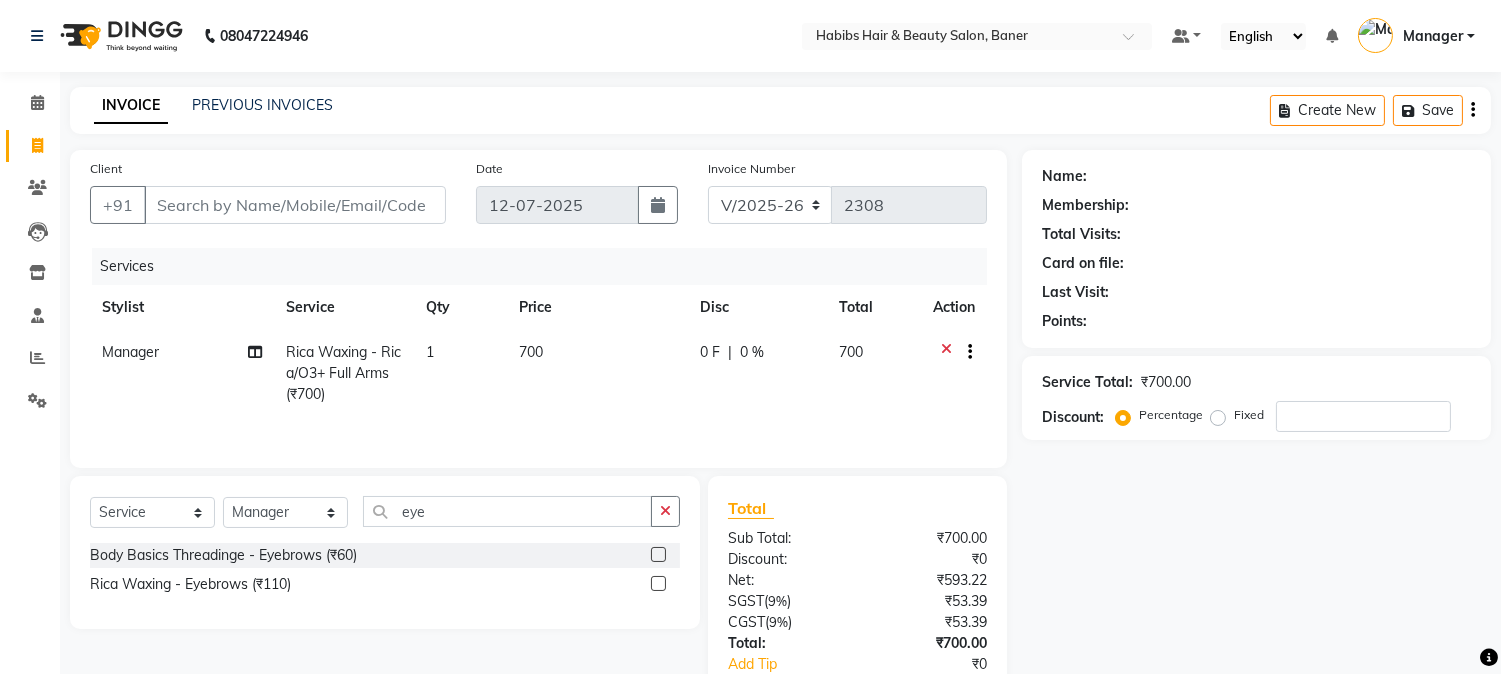 click 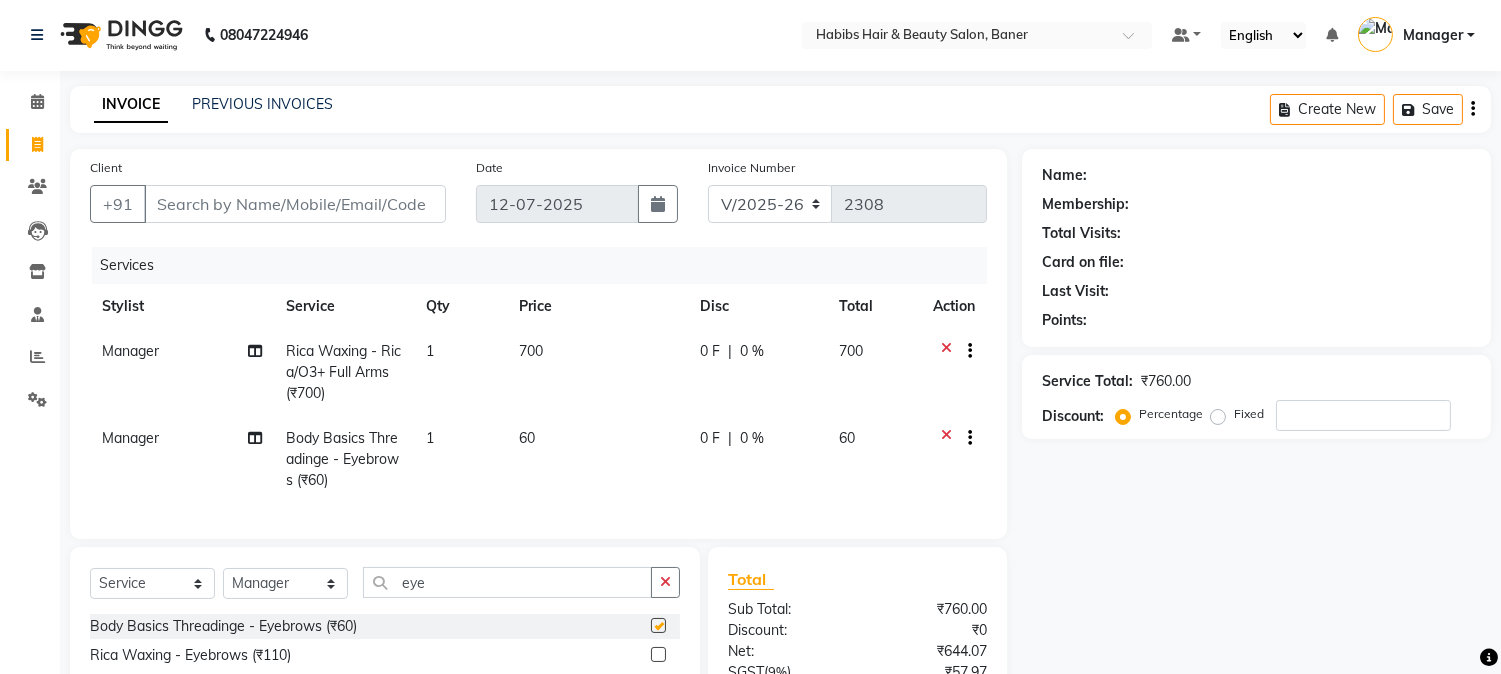 scroll, scrollTop: 214, scrollLeft: 0, axis: vertical 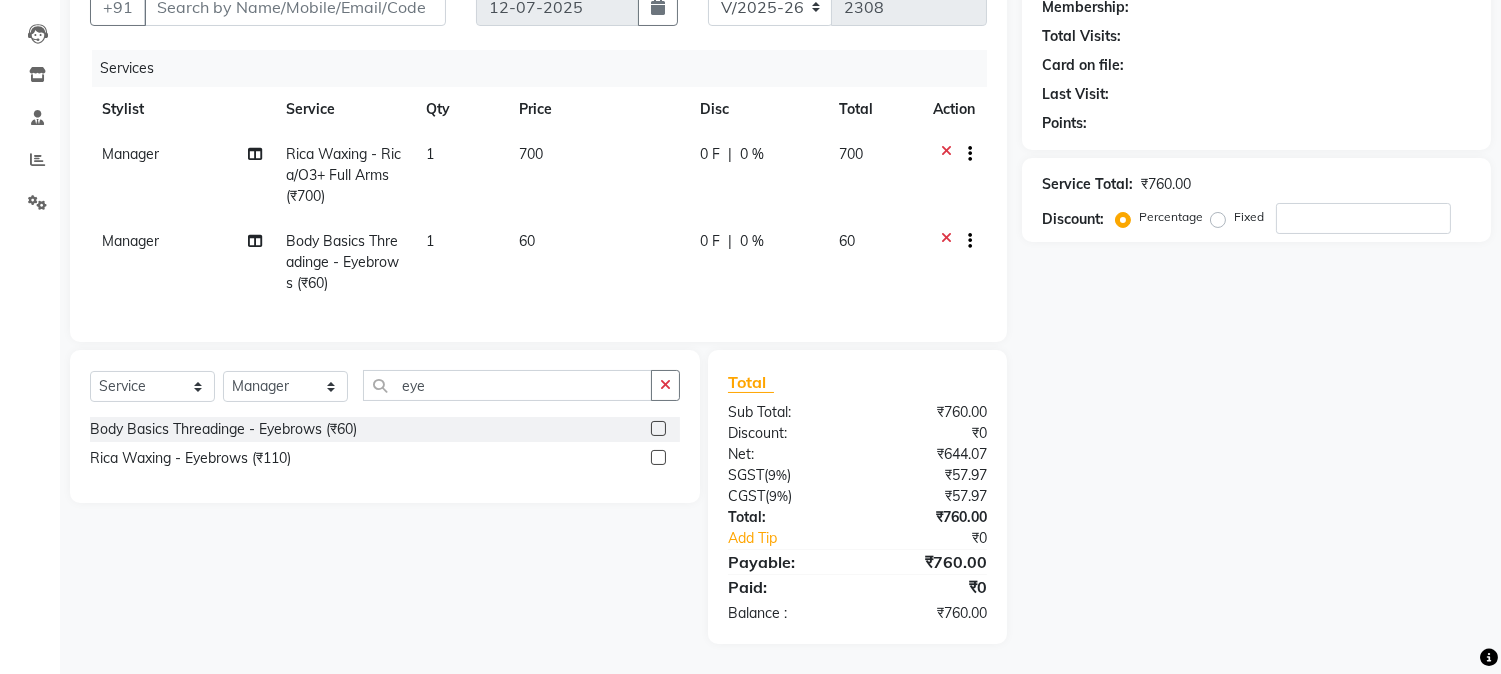checkbox on "false" 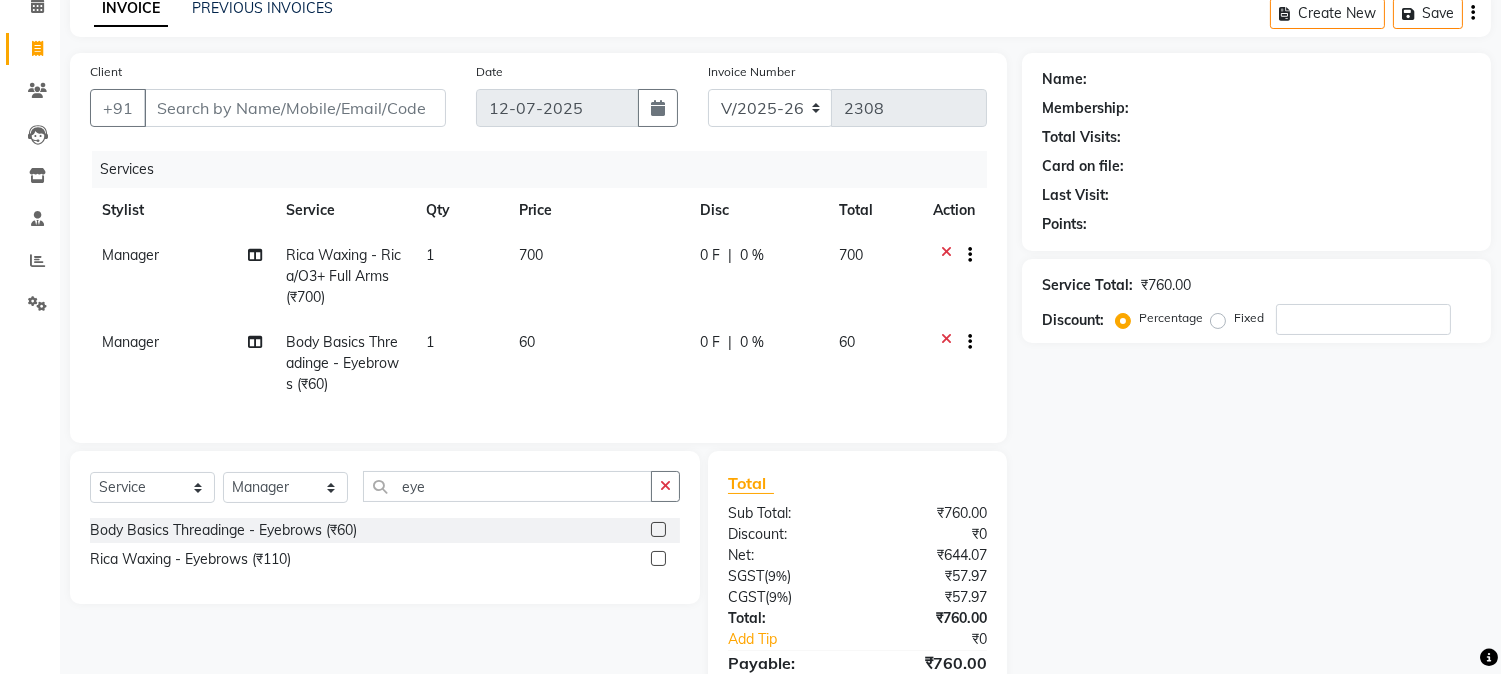 scroll, scrollTop: 0, scrollLeft: 0, axis: both 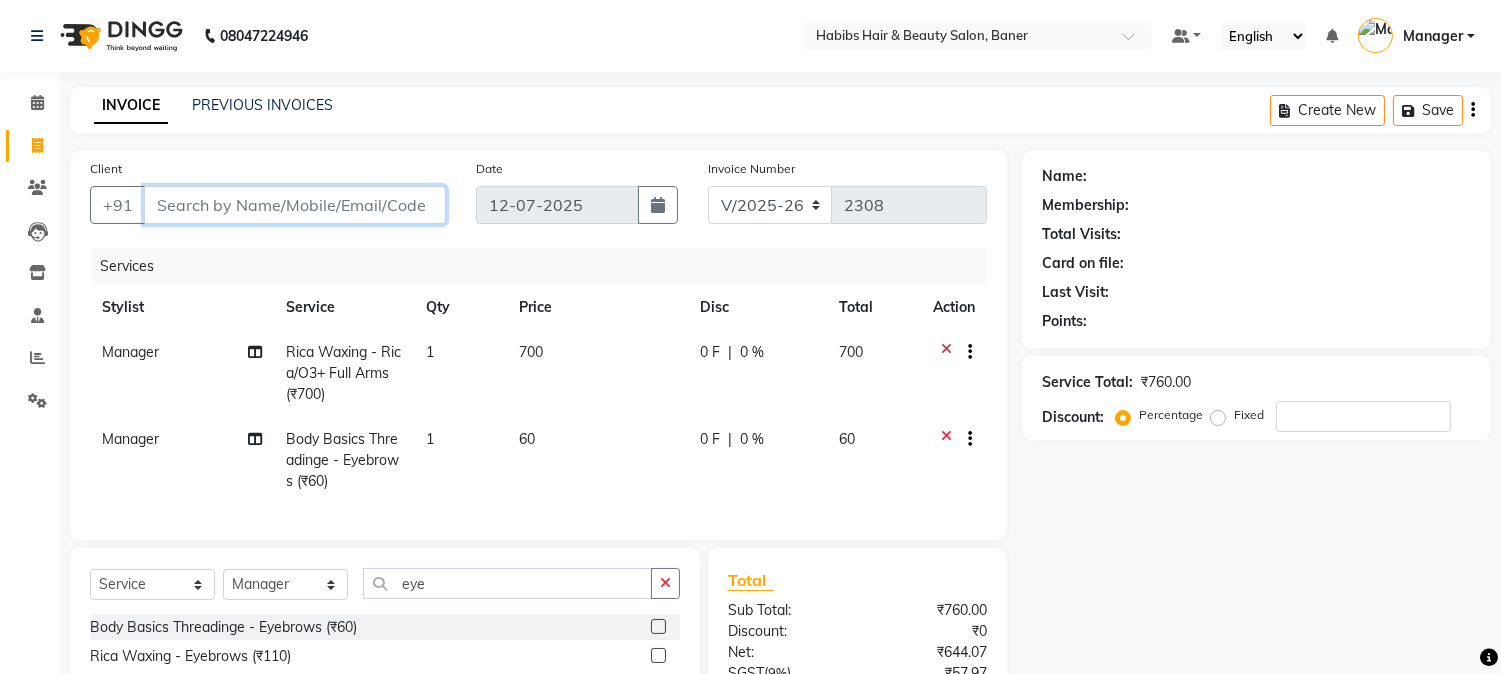 drag, startPoint x: 348, startPoint y: 205, endPoint x: 354, endPoint y: 214, distance: 10.816654 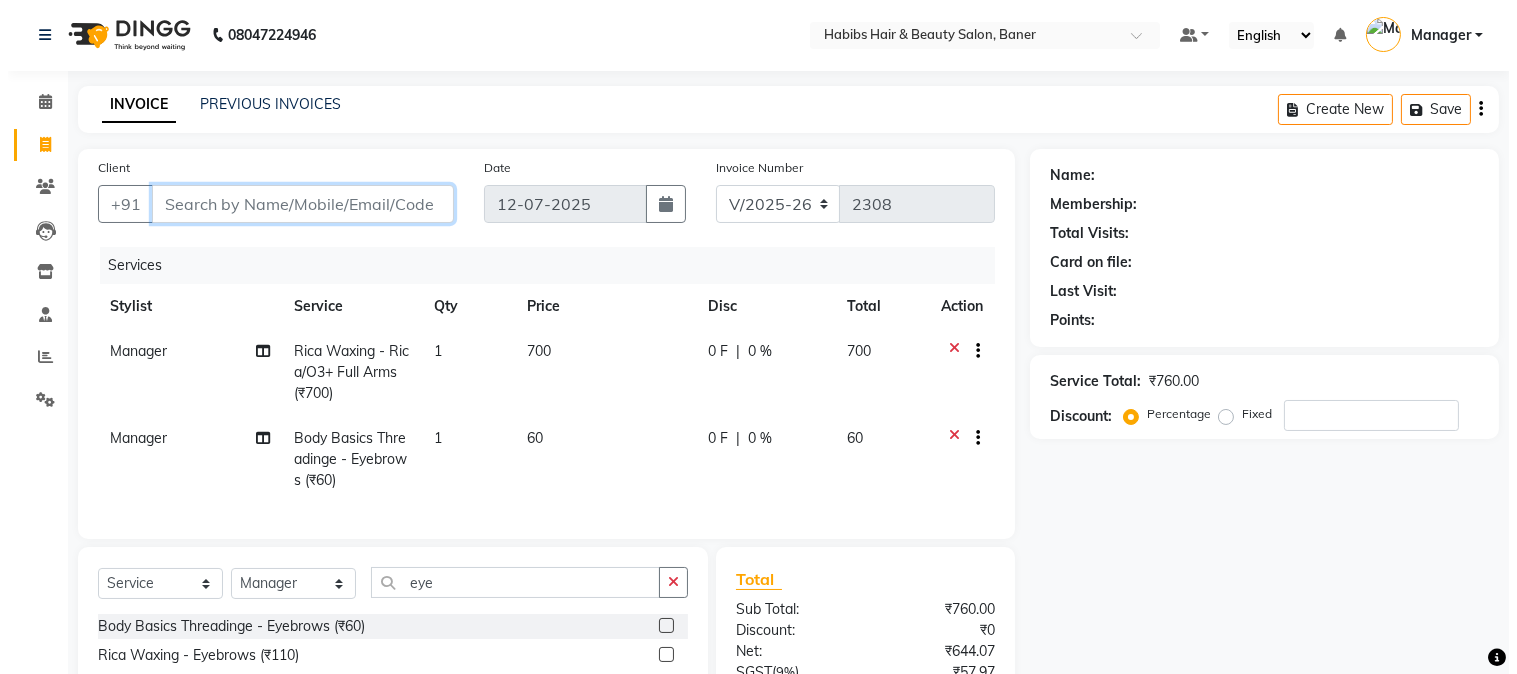scroll, scrollTop: 0, scrollLeft: 0, axis: both 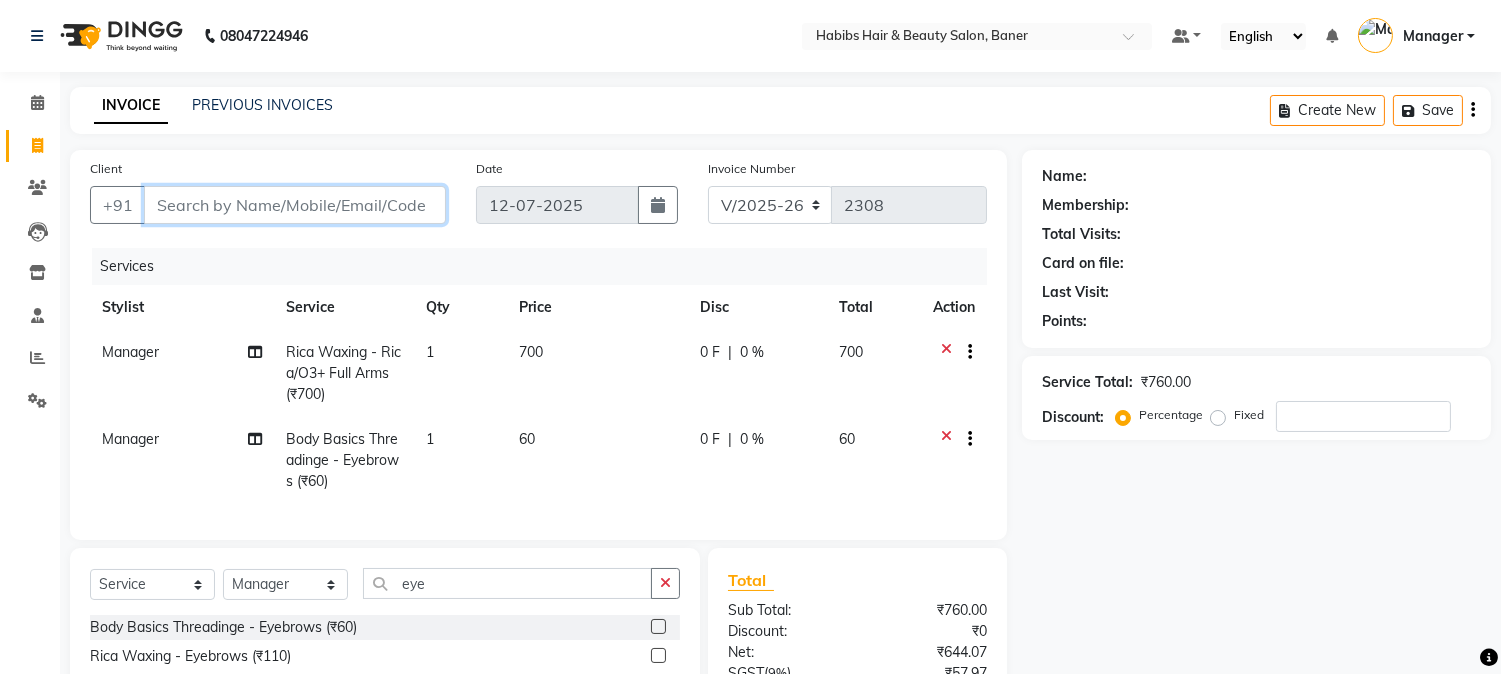 click on "Client" at bounding box center [295, 205] 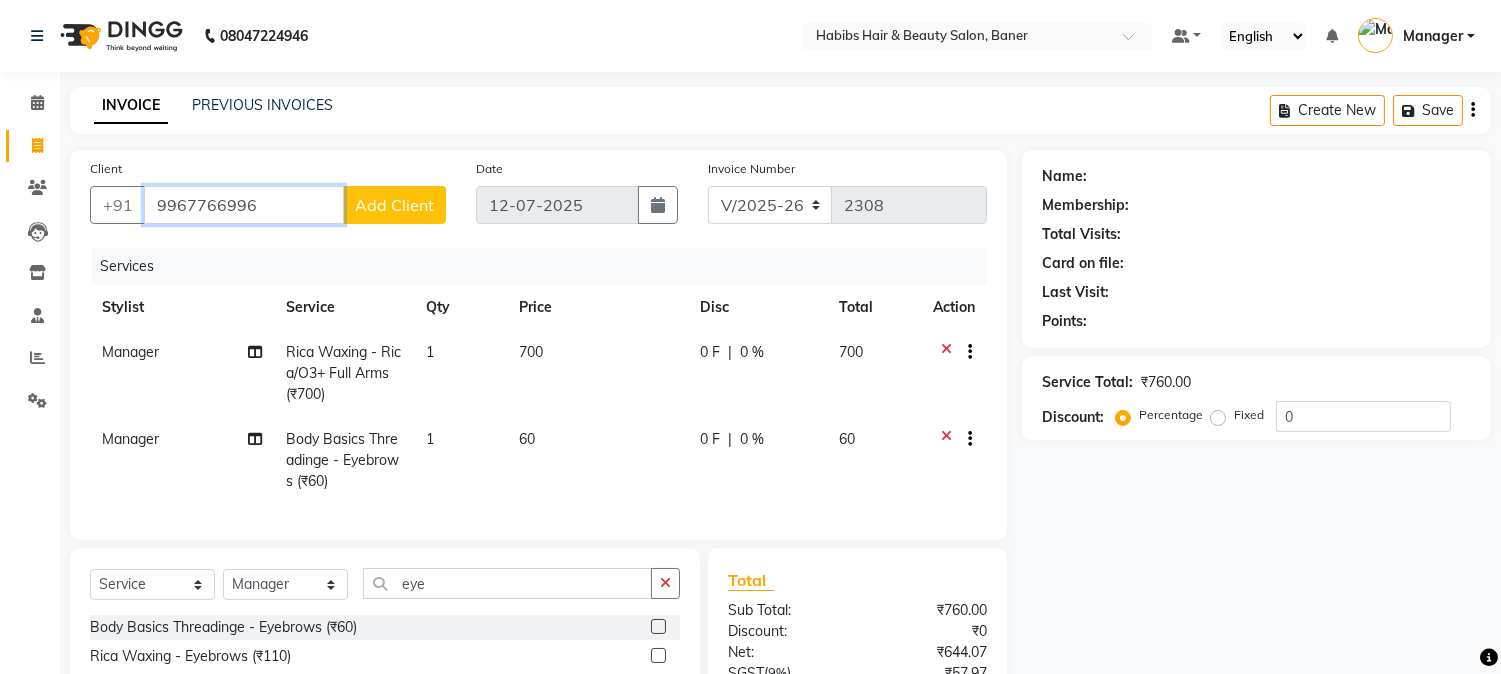 type on "9967766996" 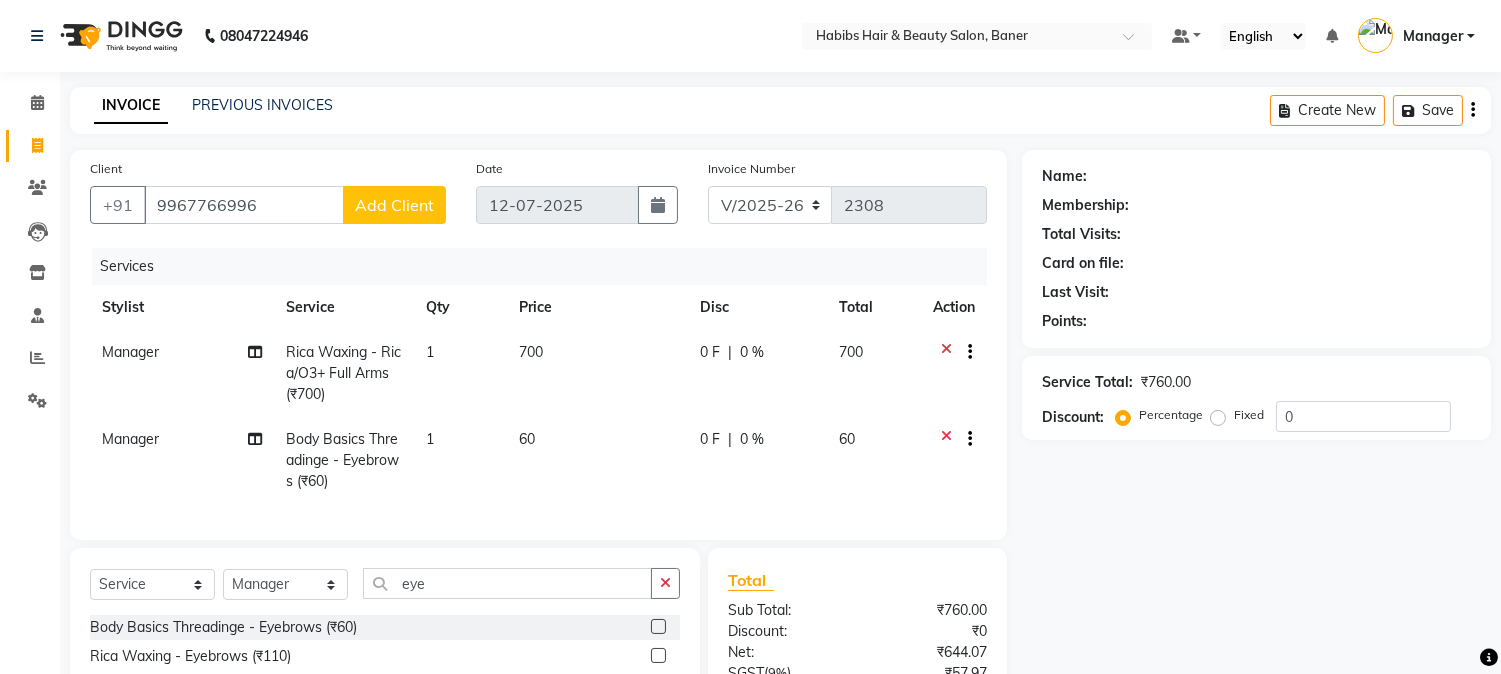 click on "Client +91 9967766996 Add Client" 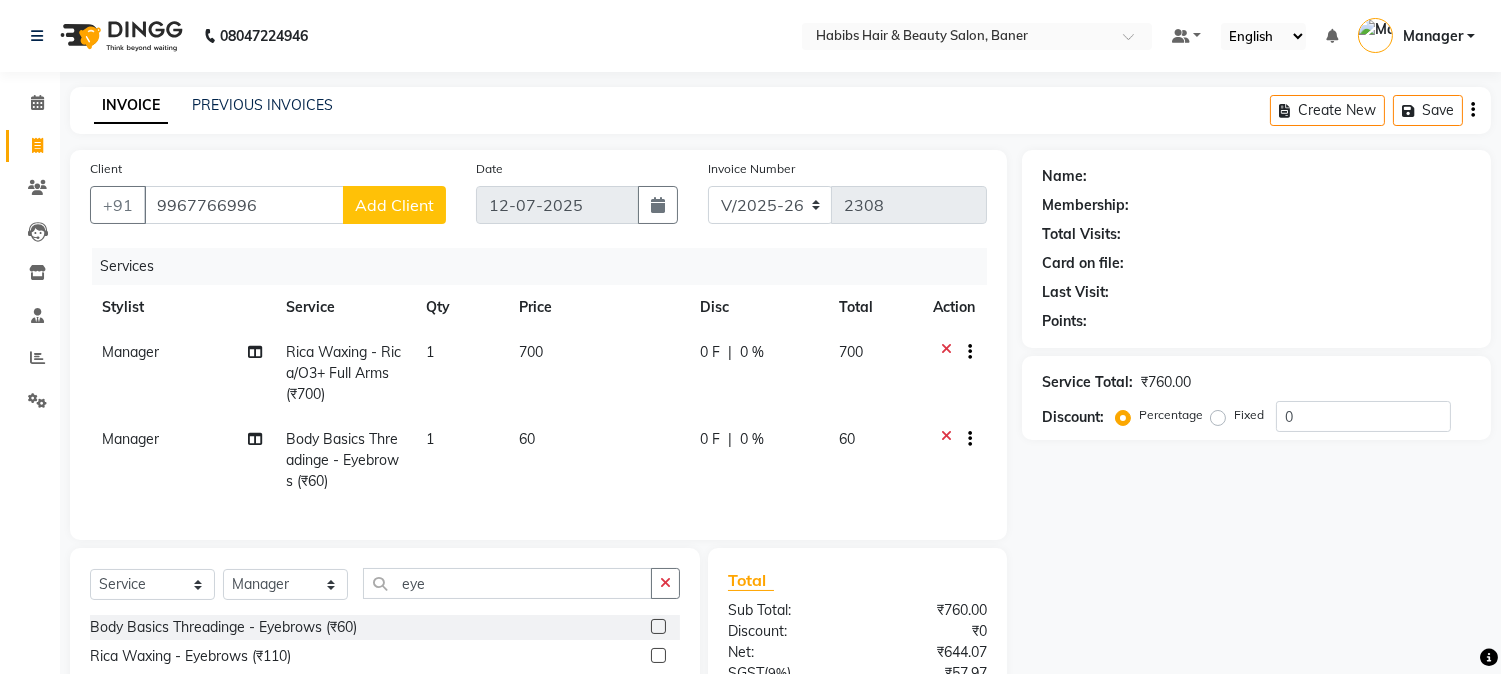 click on "Add Client" 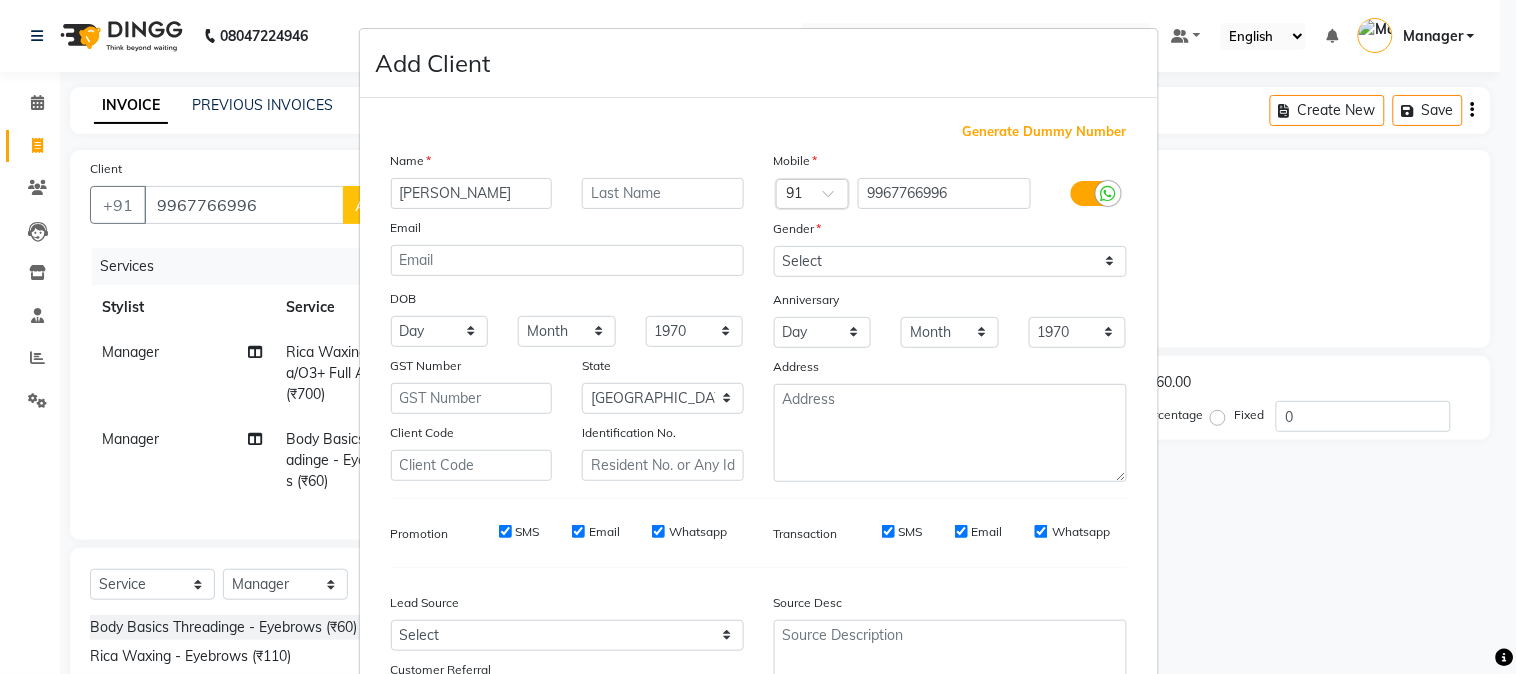 type on "[PERSON_NAME]" 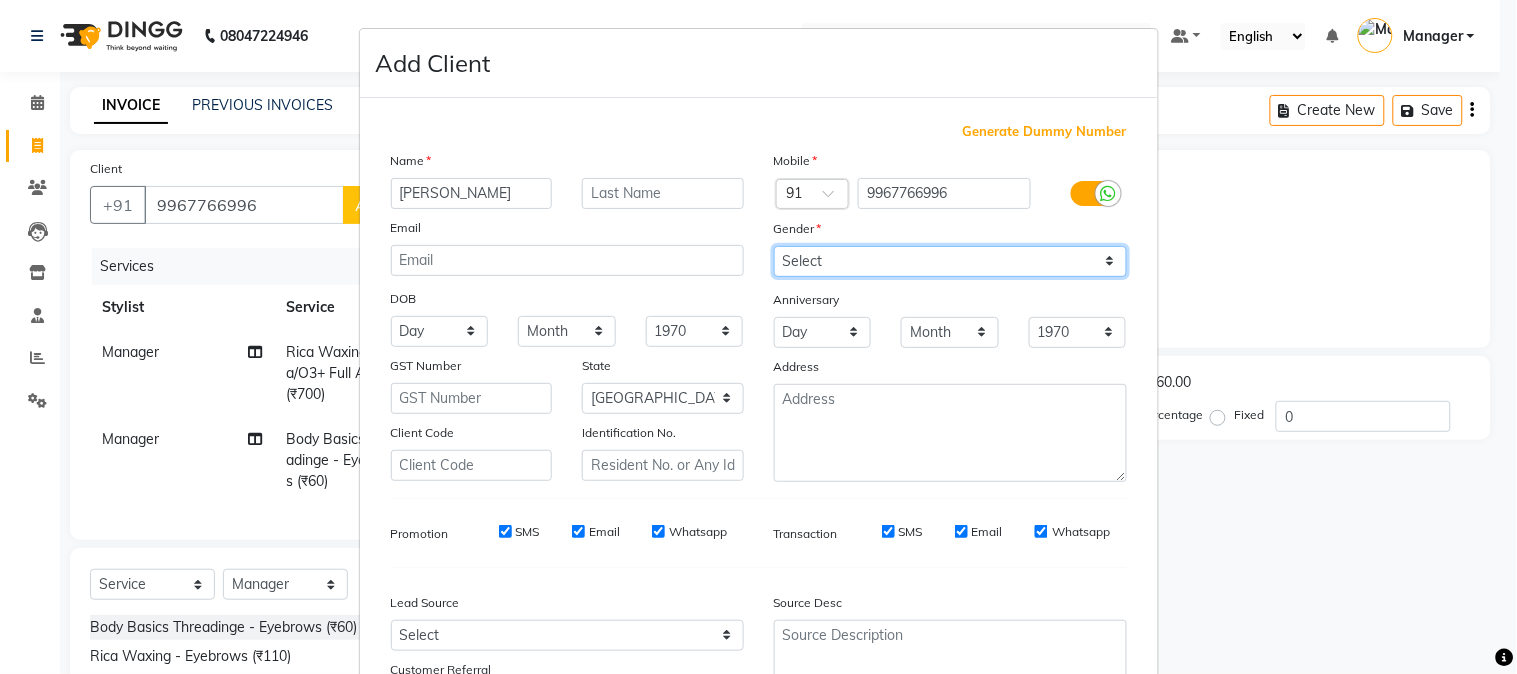 click on "Select Male Female Other Prefer Not To Say" at bounding box center (950, 261) 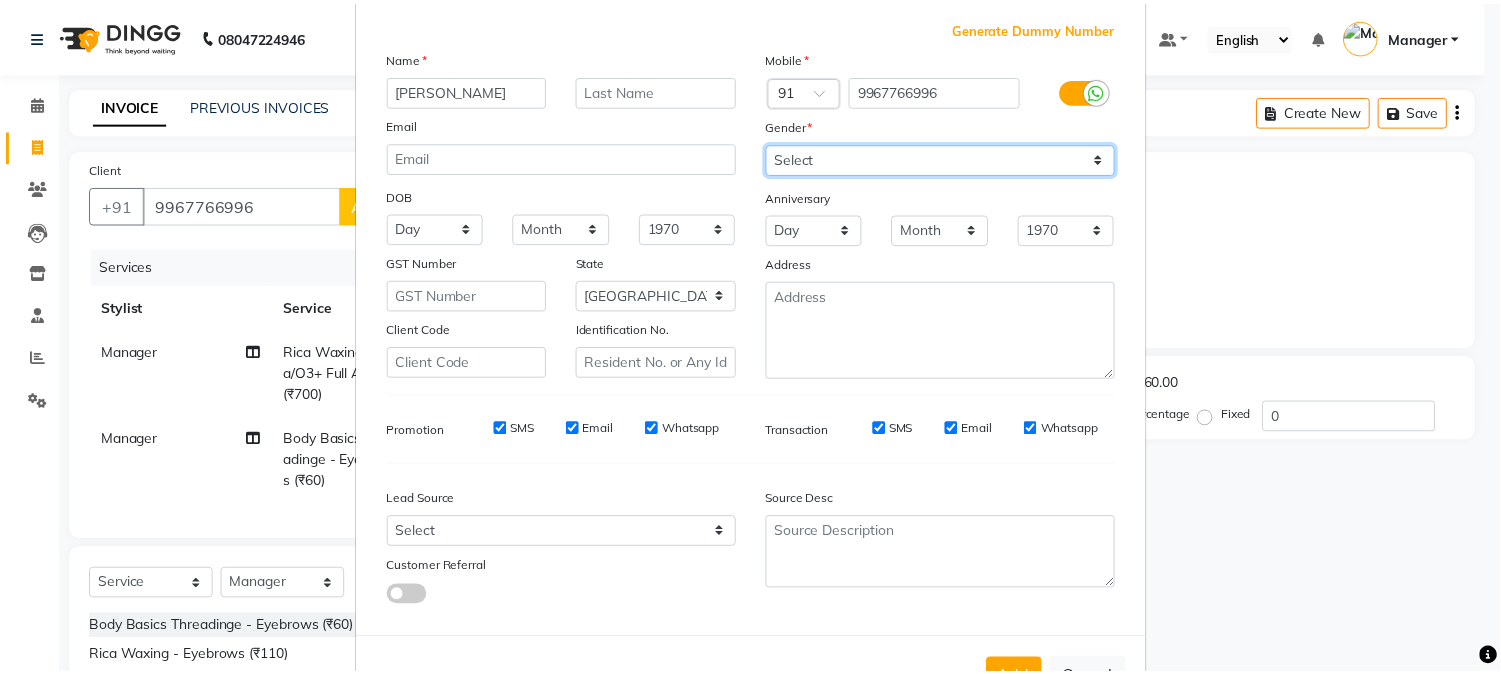 scroll, scrollTop: 176, scrollLeft: 0, axis: vertical 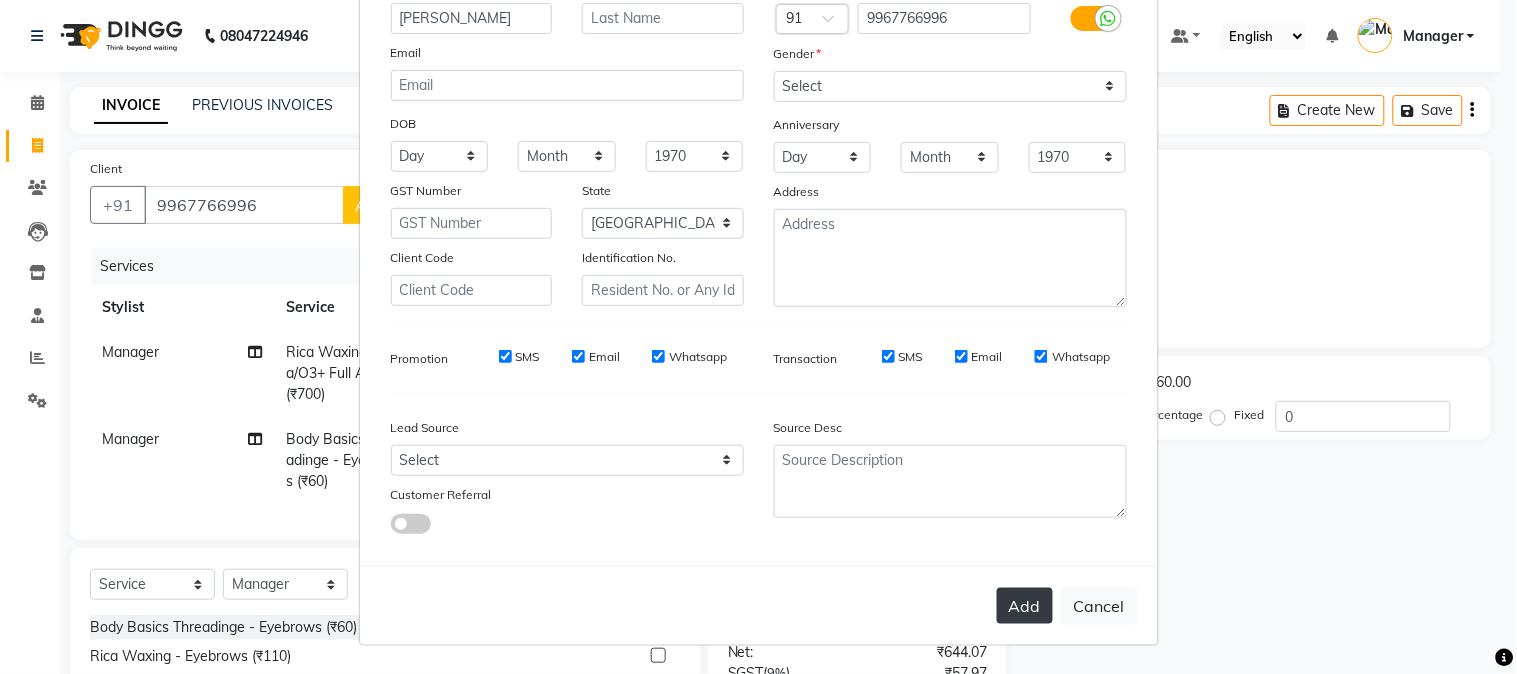 click on "Add" at bounding box center [1025, 606] 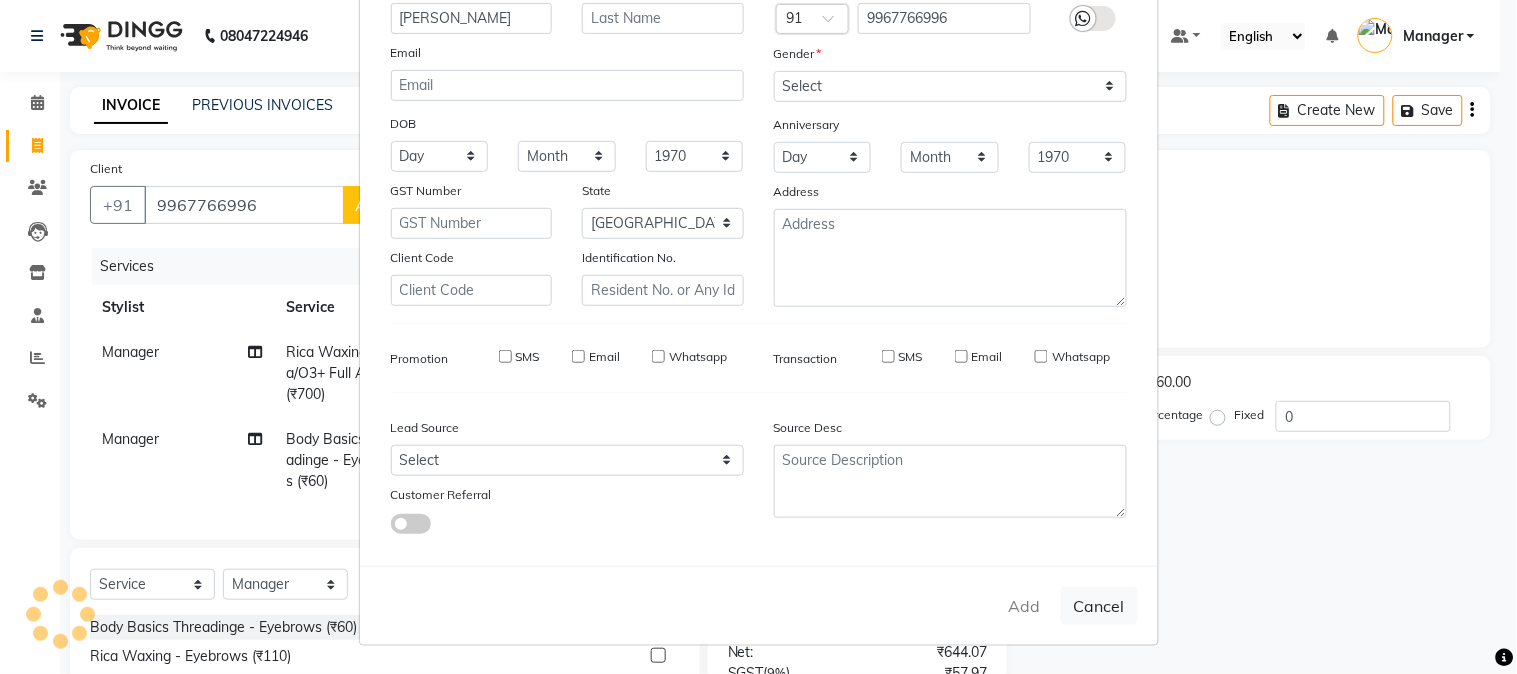 type on "99******96" 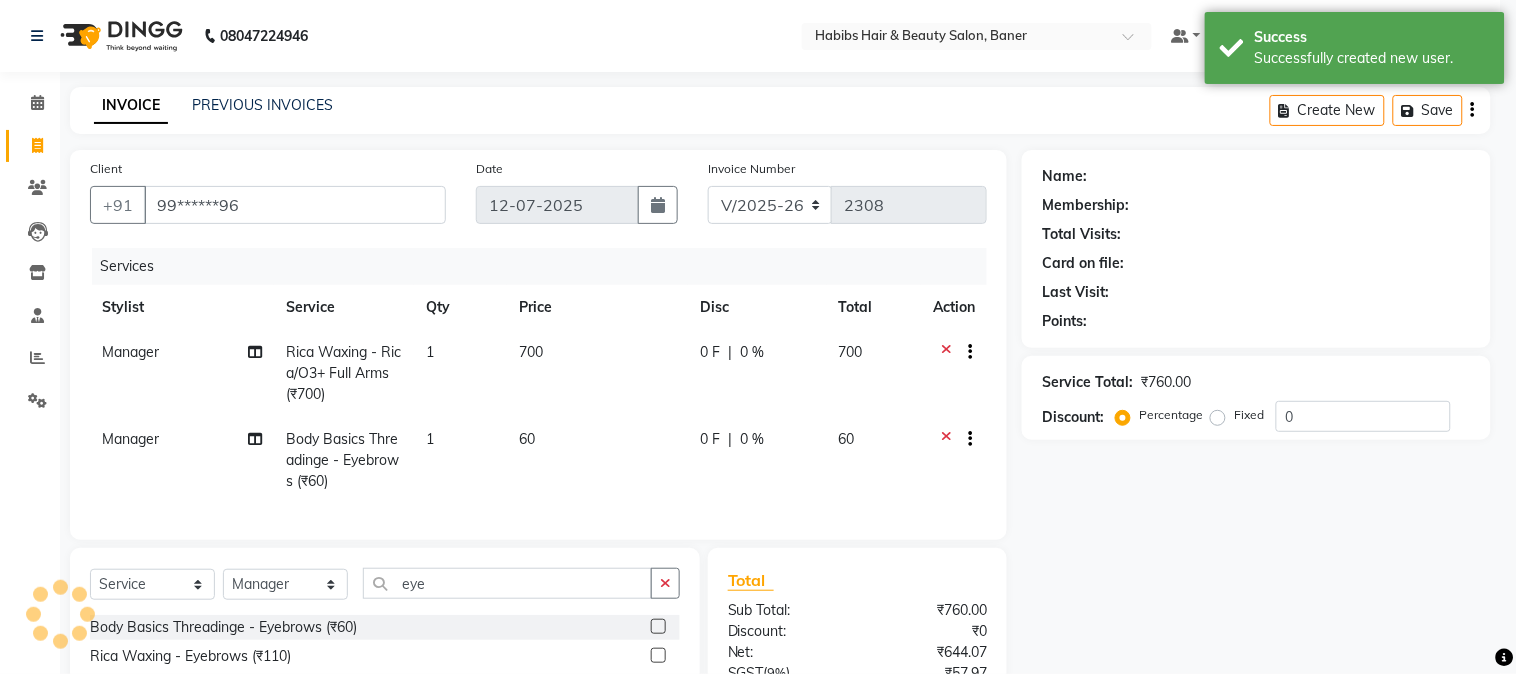 select on "1: Object" 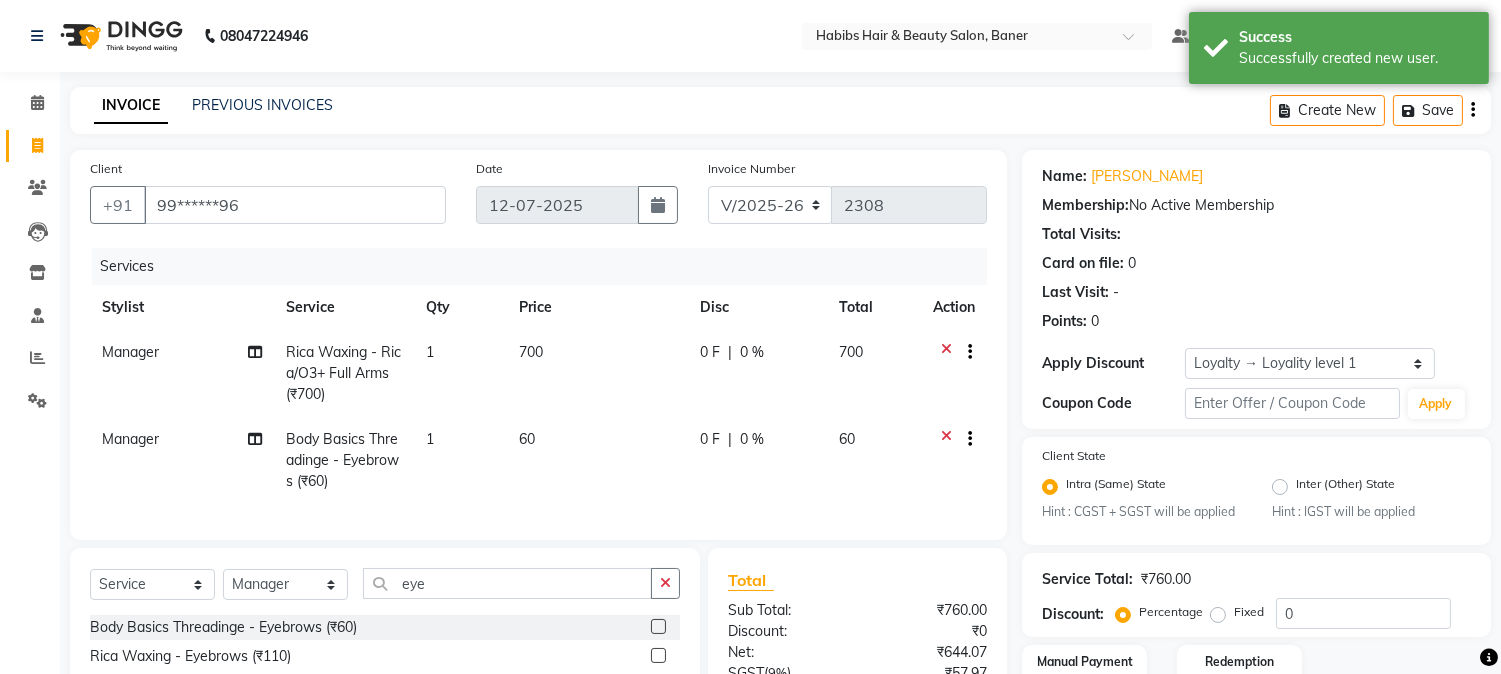 scroll, scrollTop: 214, scrollLeft: 0, axis: vertical 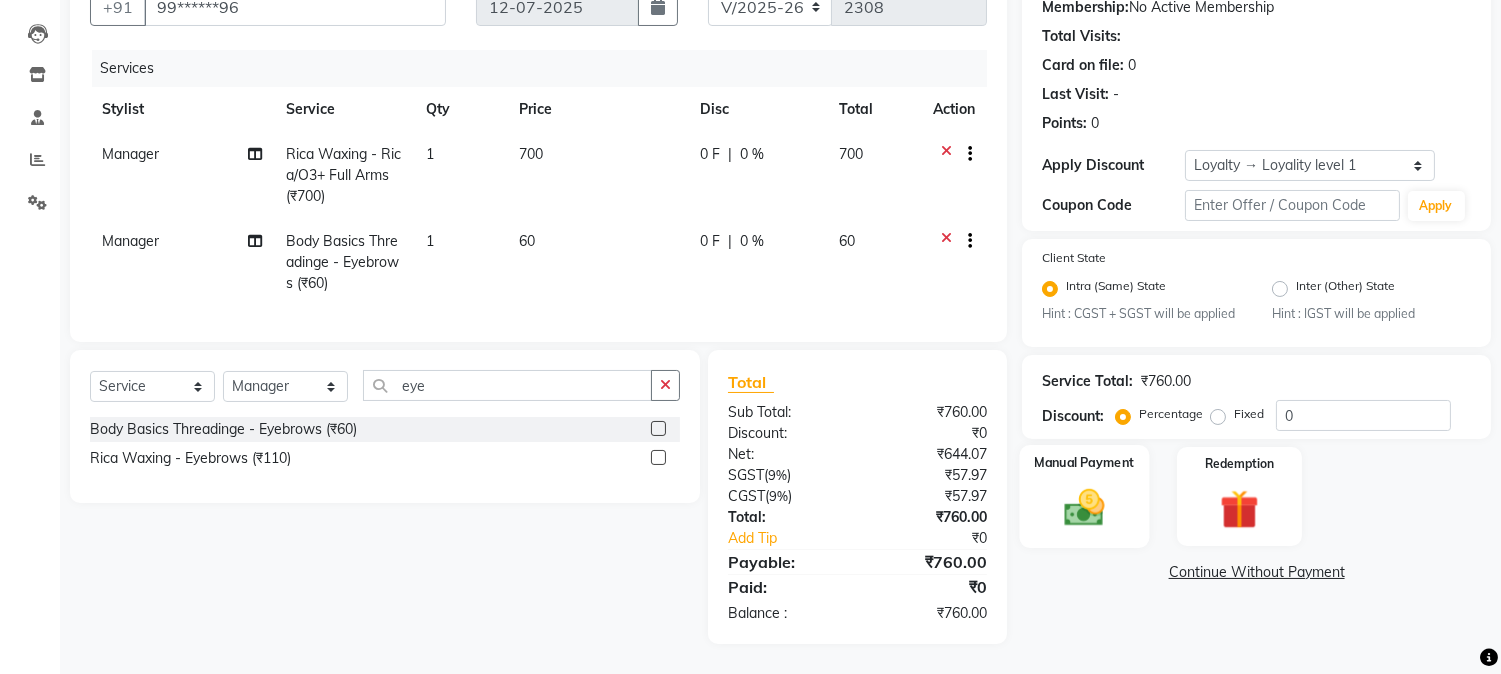 click 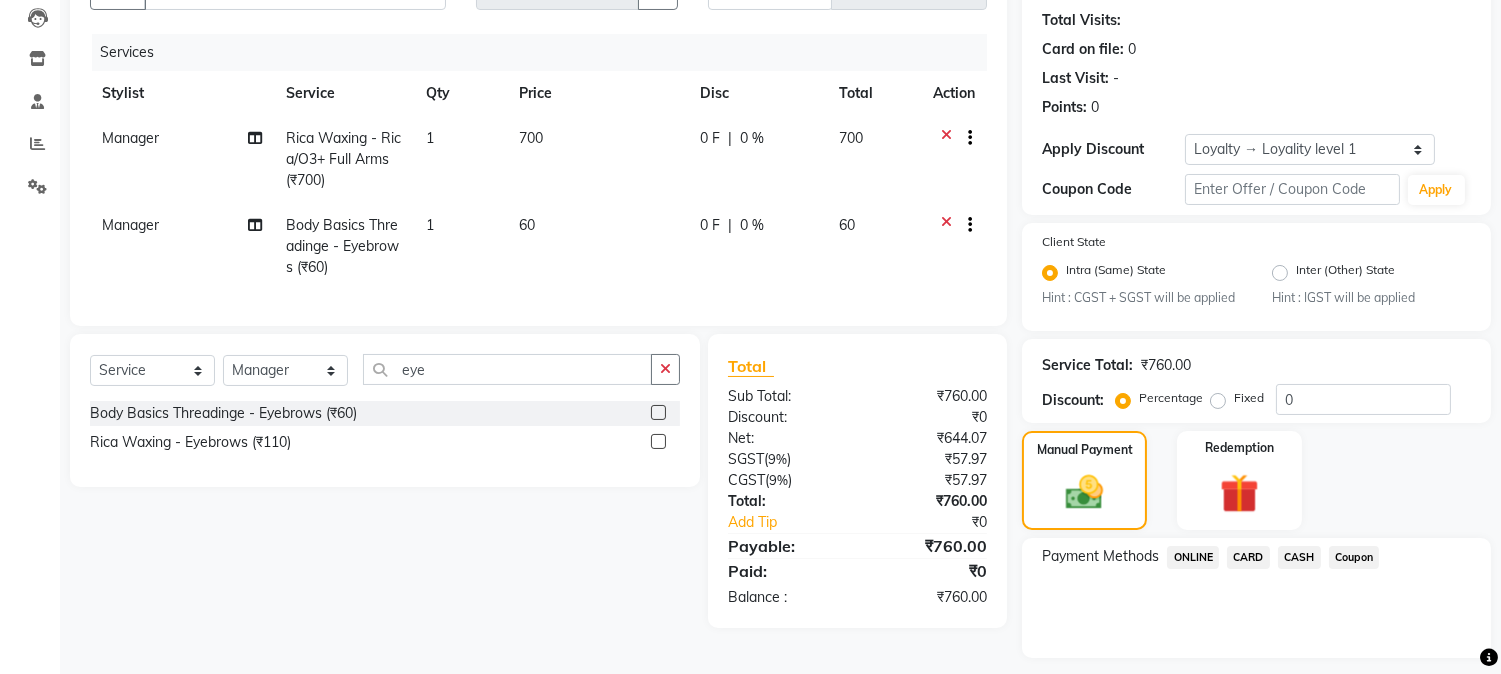 click on "ONLINE" 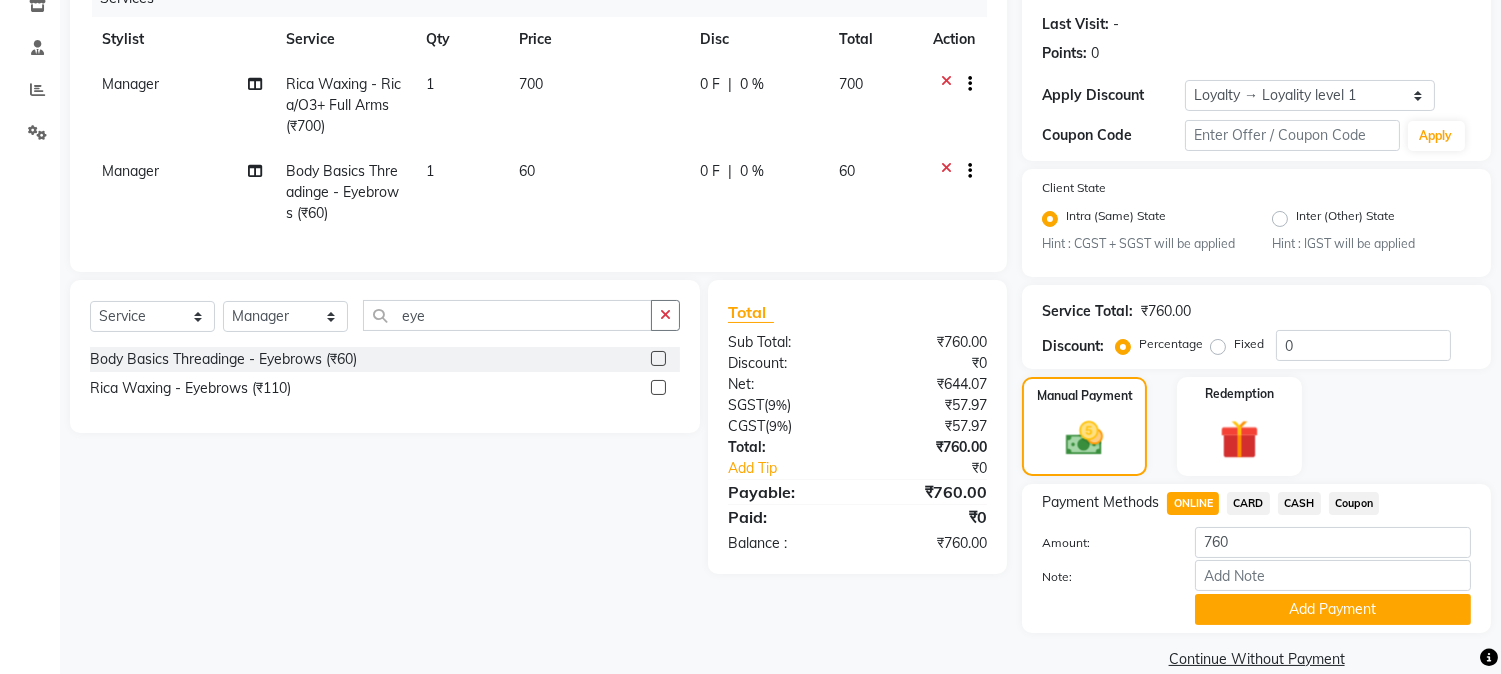 scroll, scrollTop: 297, scrollLeft: 0, axis: vertical 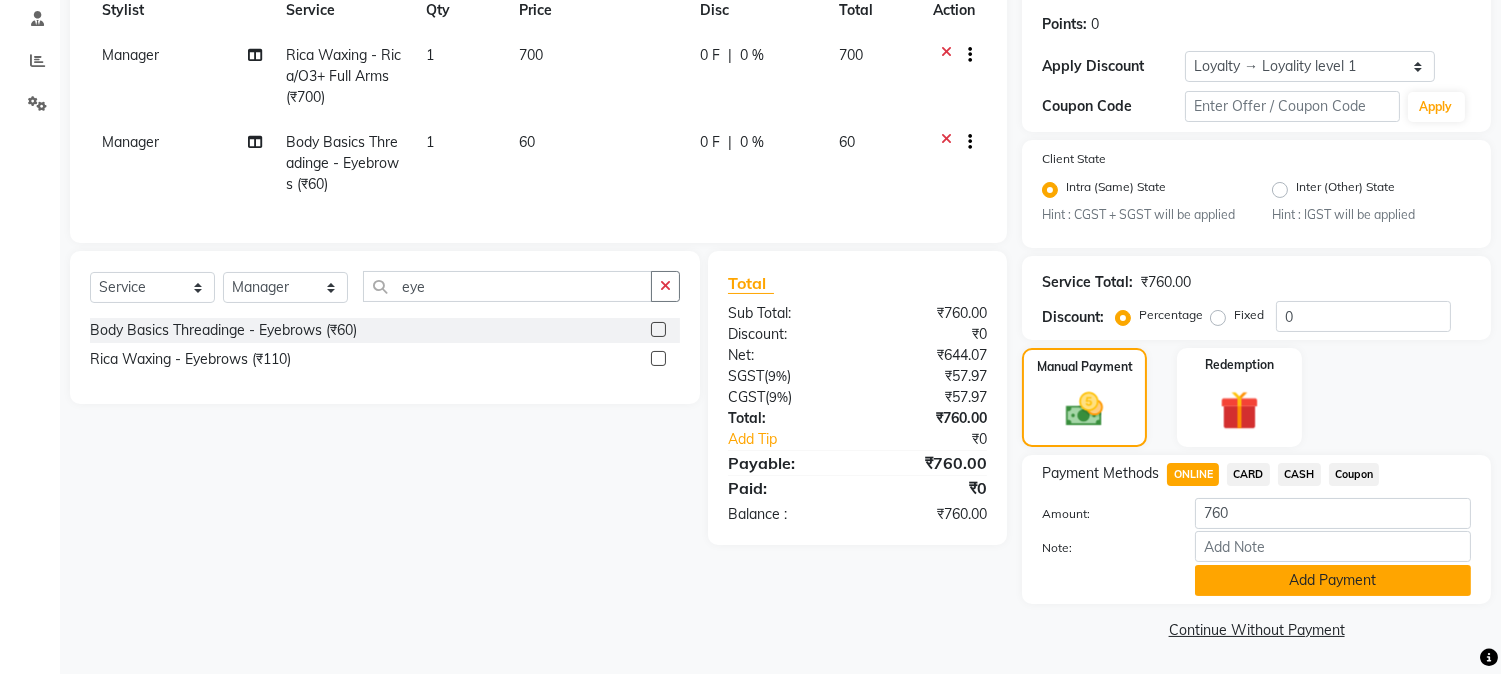 click on "Add Payment" 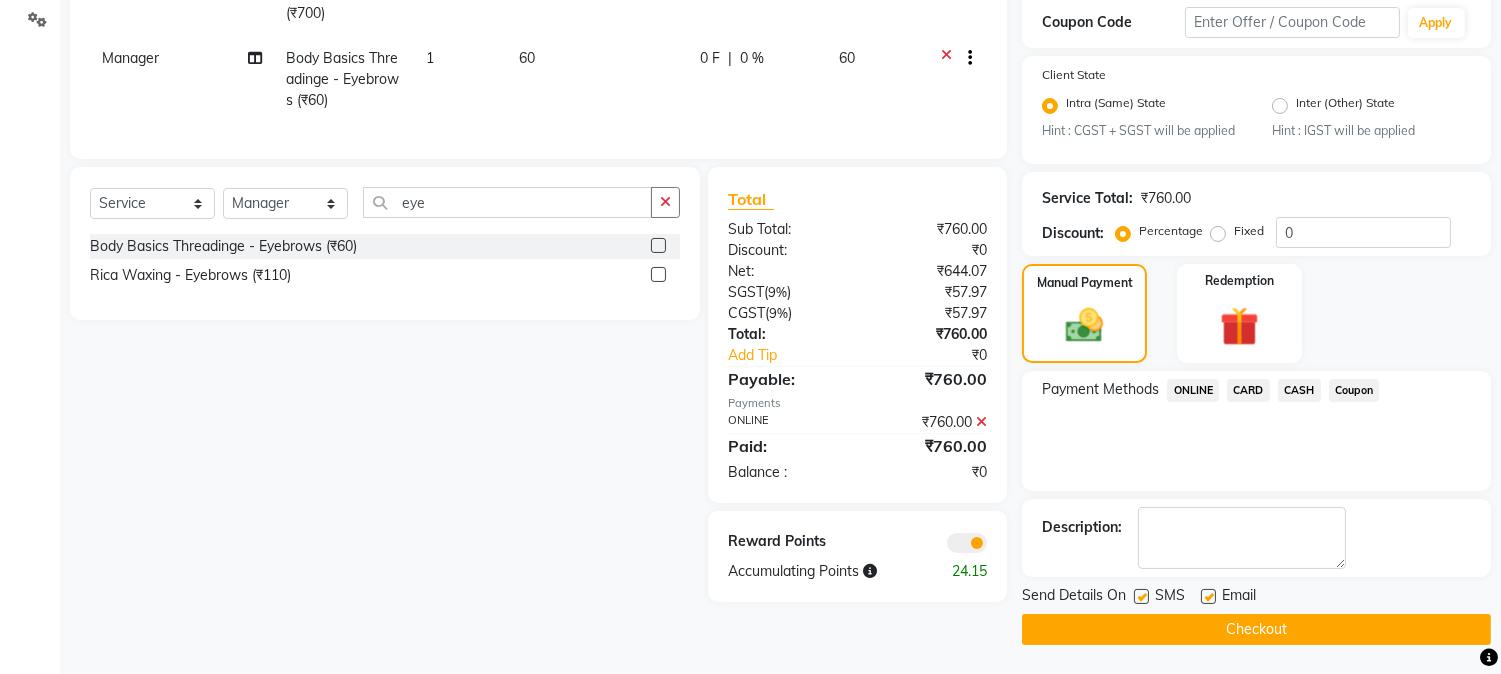 scroll, scrollTop: 382, scrollLeft: 0, axis: vertical 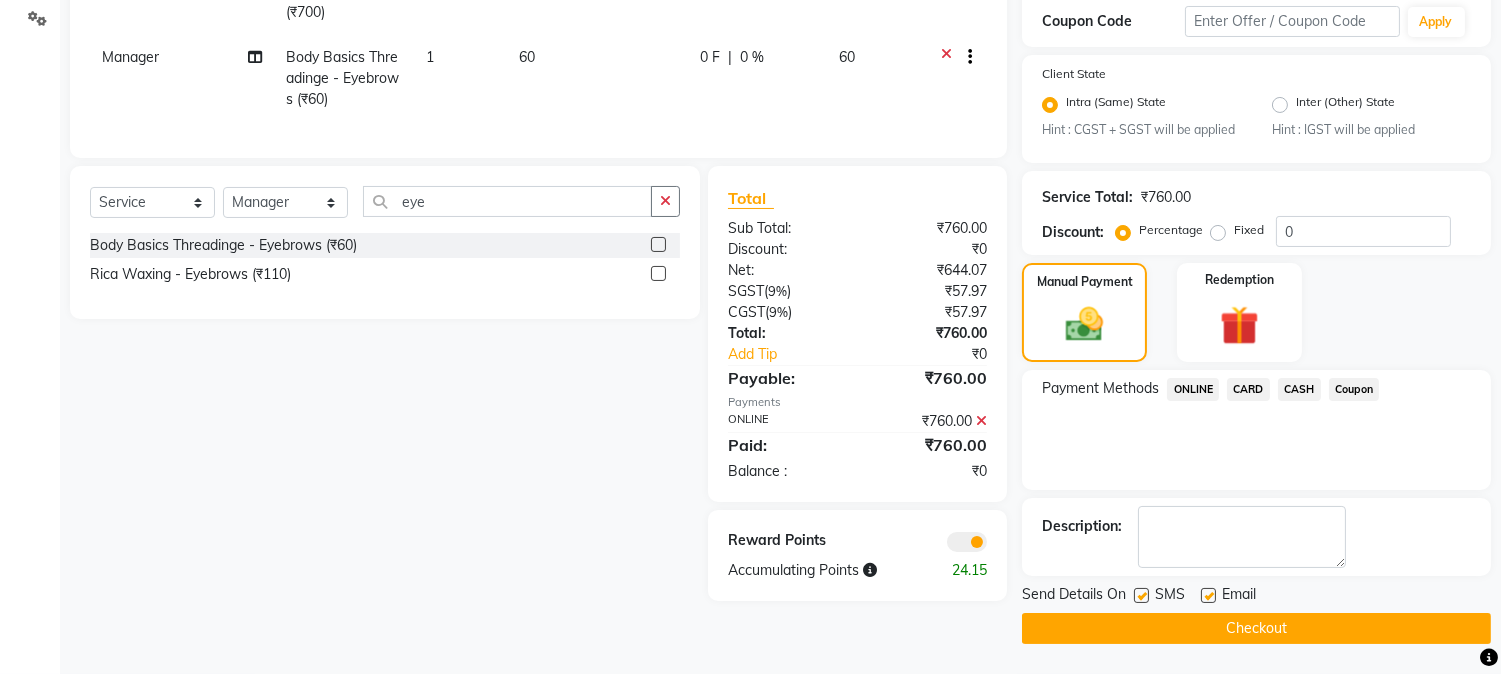 click on "Checkout" 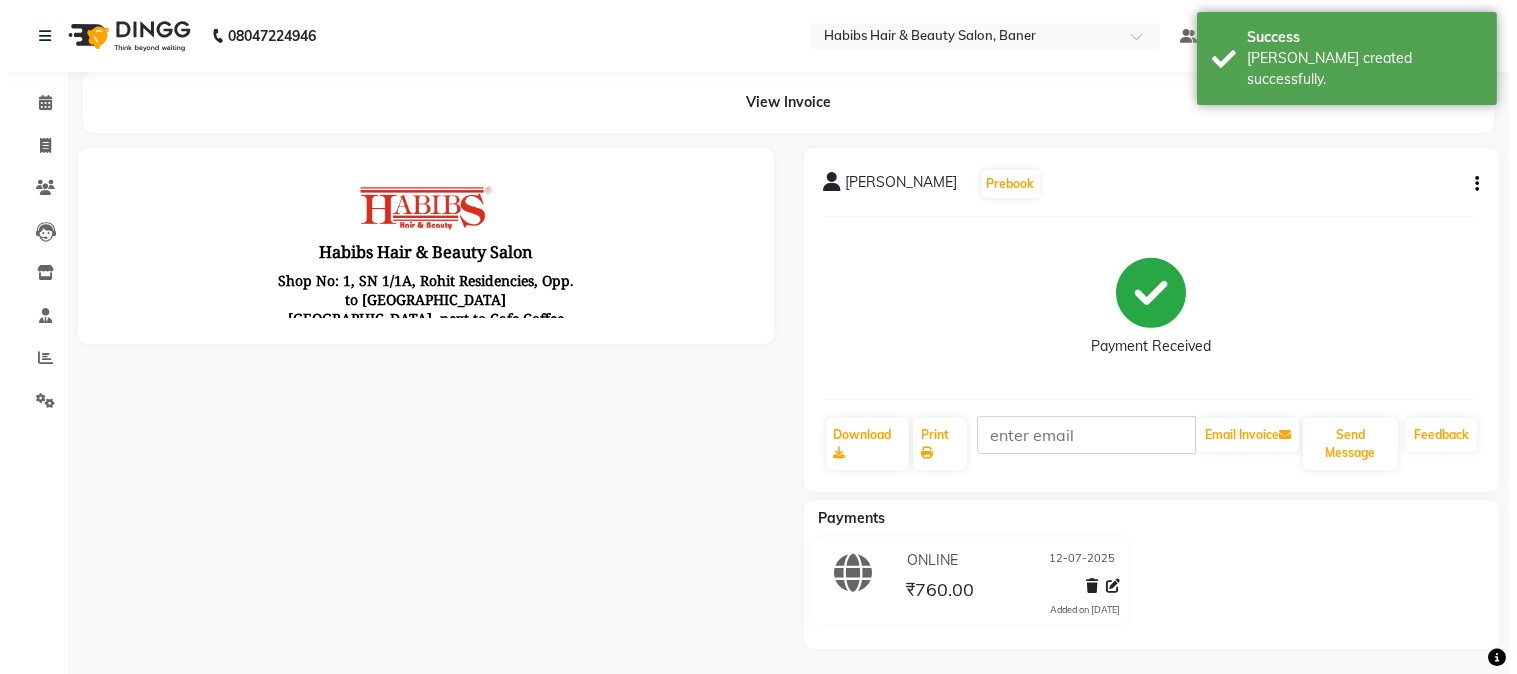 scroll, scrollTop: 0, scrollLeft: 0, axis: both 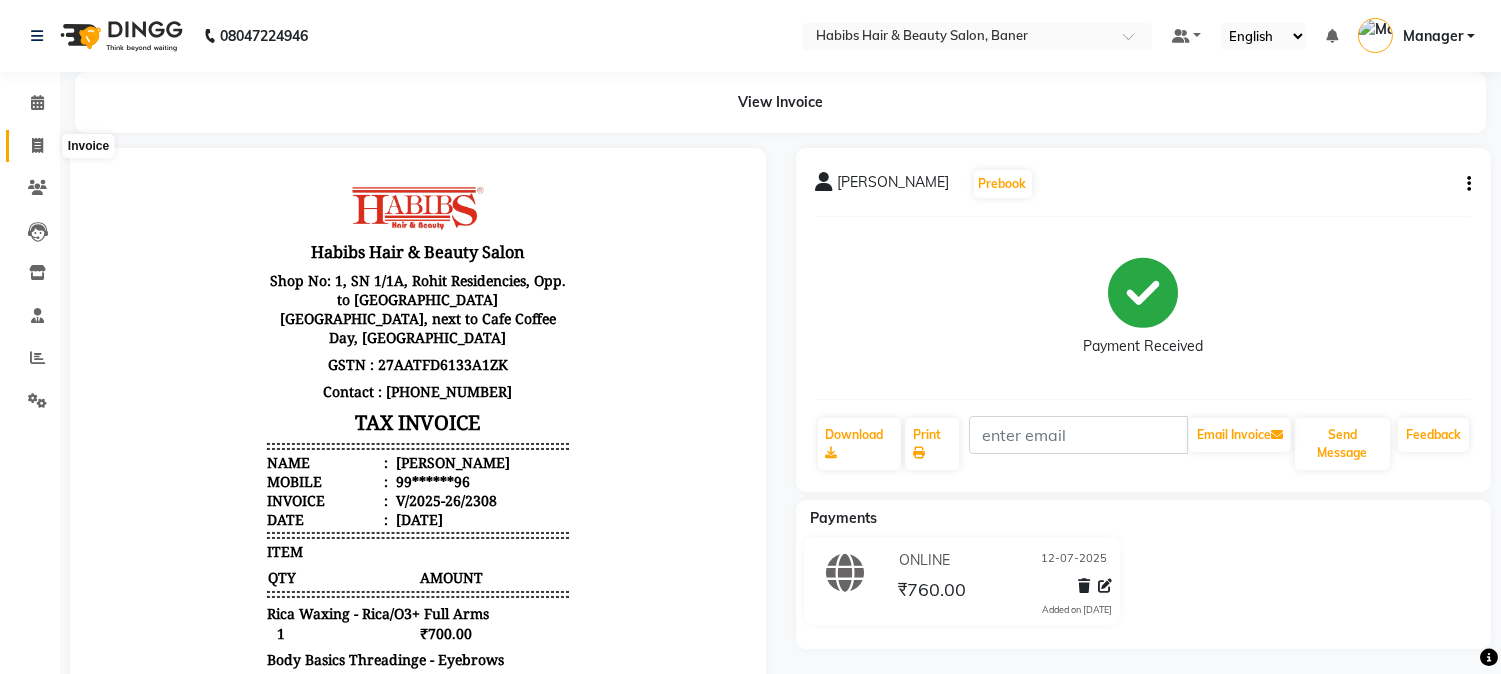click 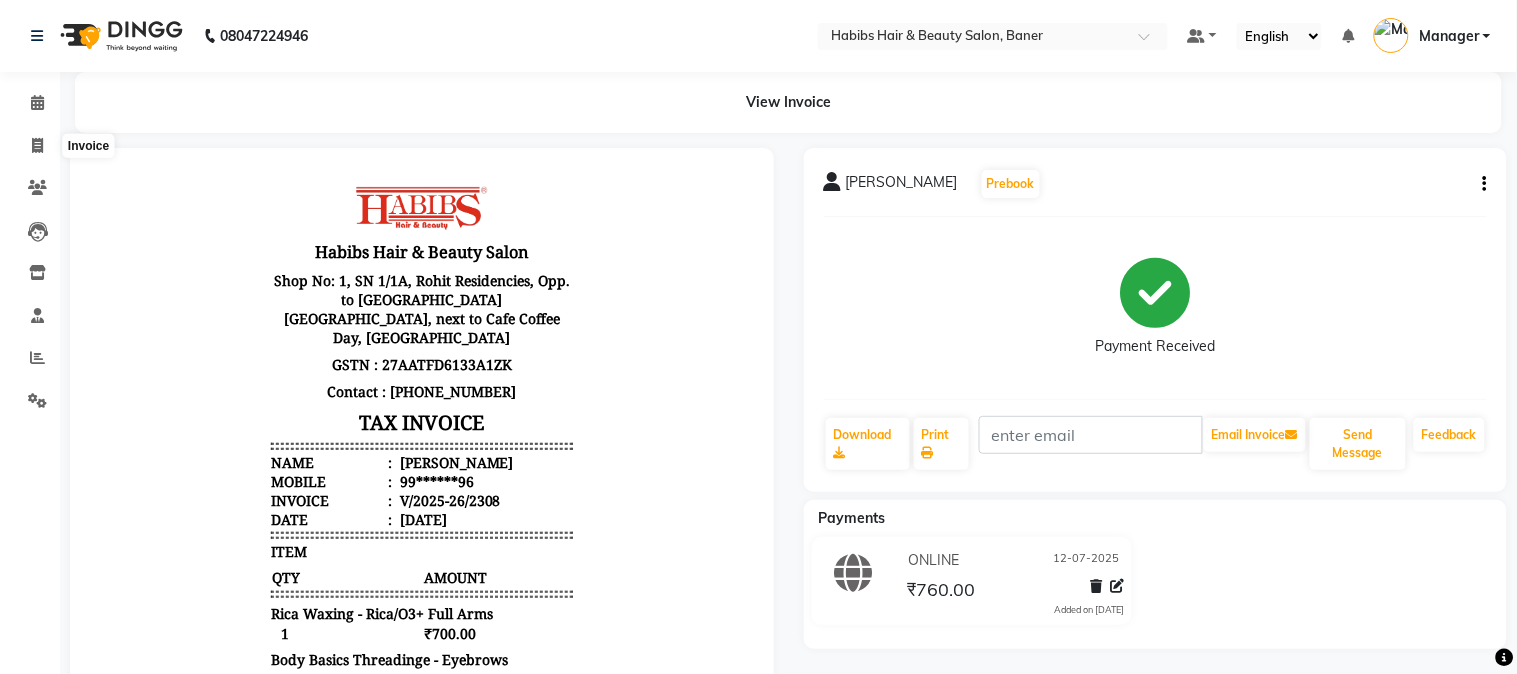 select on "5356" 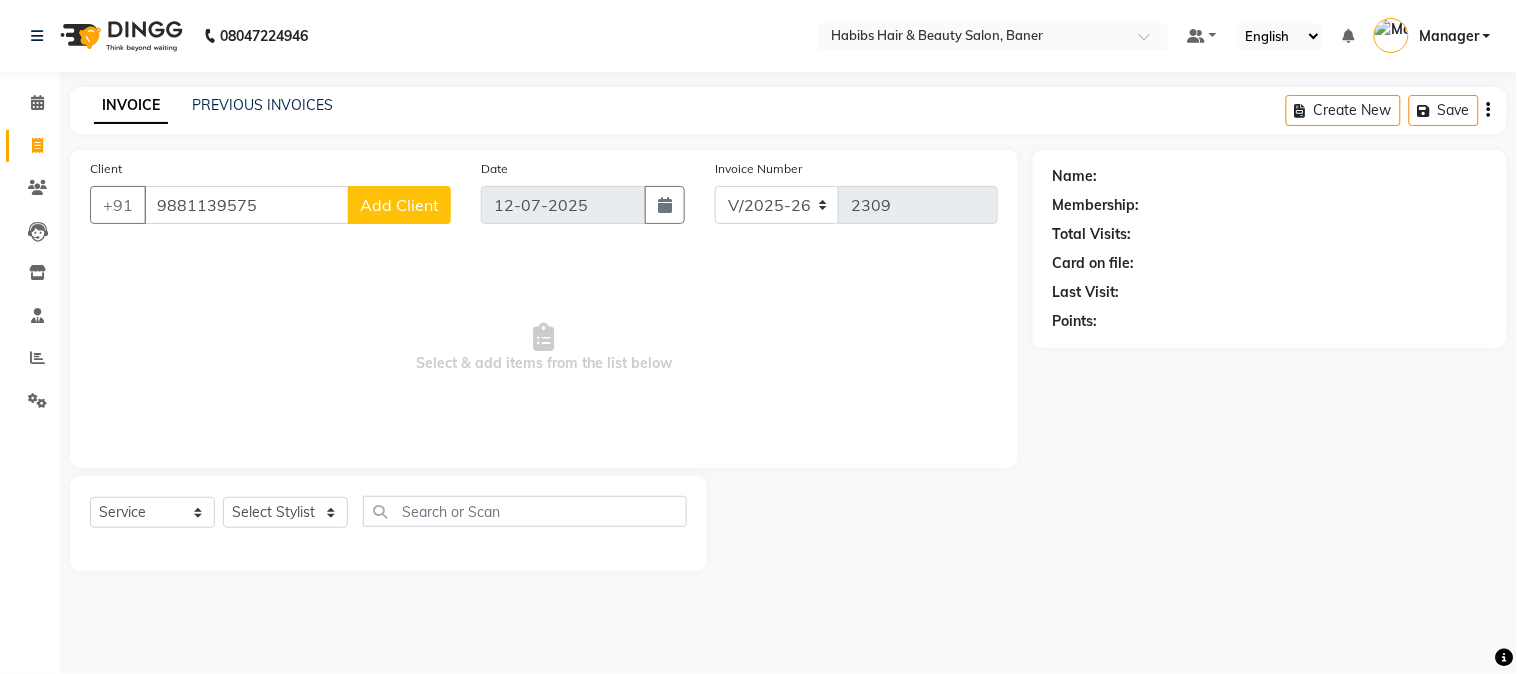 type on "9881139575" 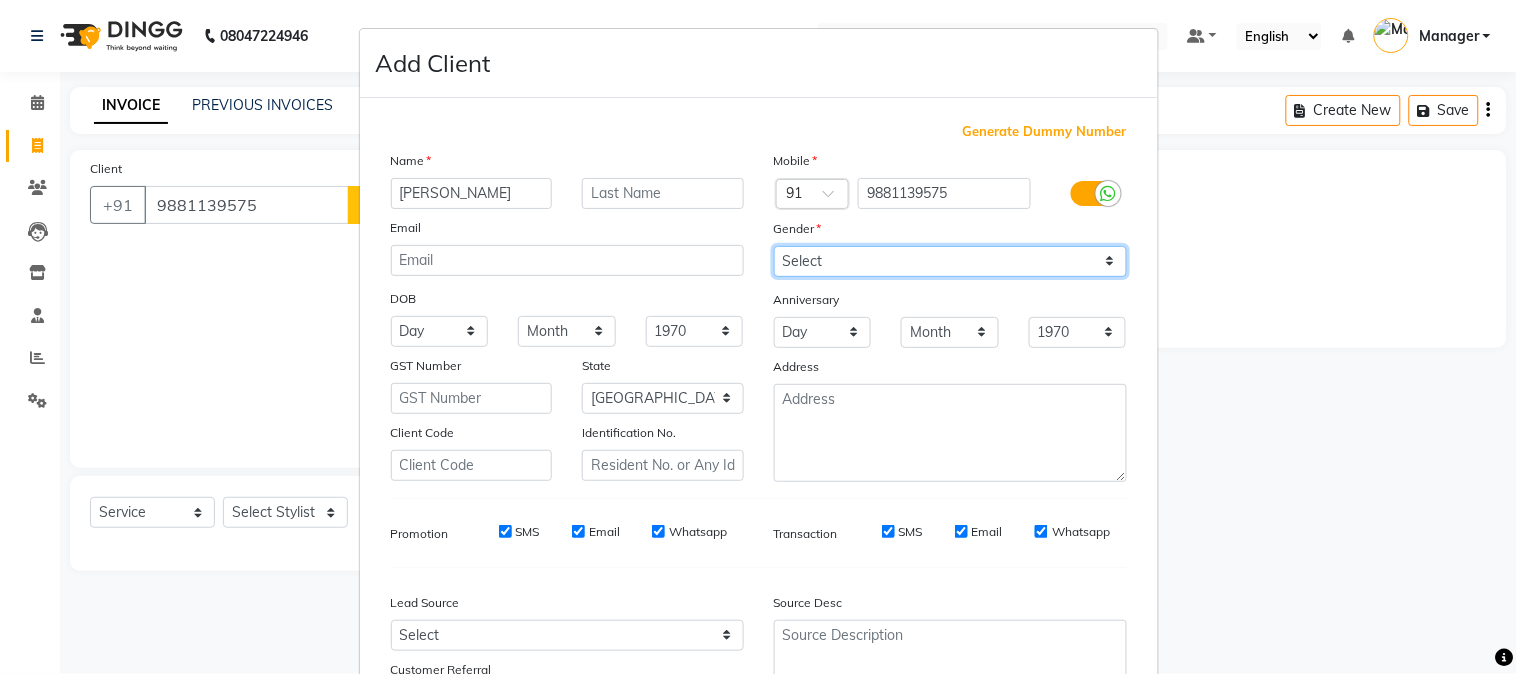click on "Select Male Female Other Prefer Not To Say" at bounding box center [950, 261] 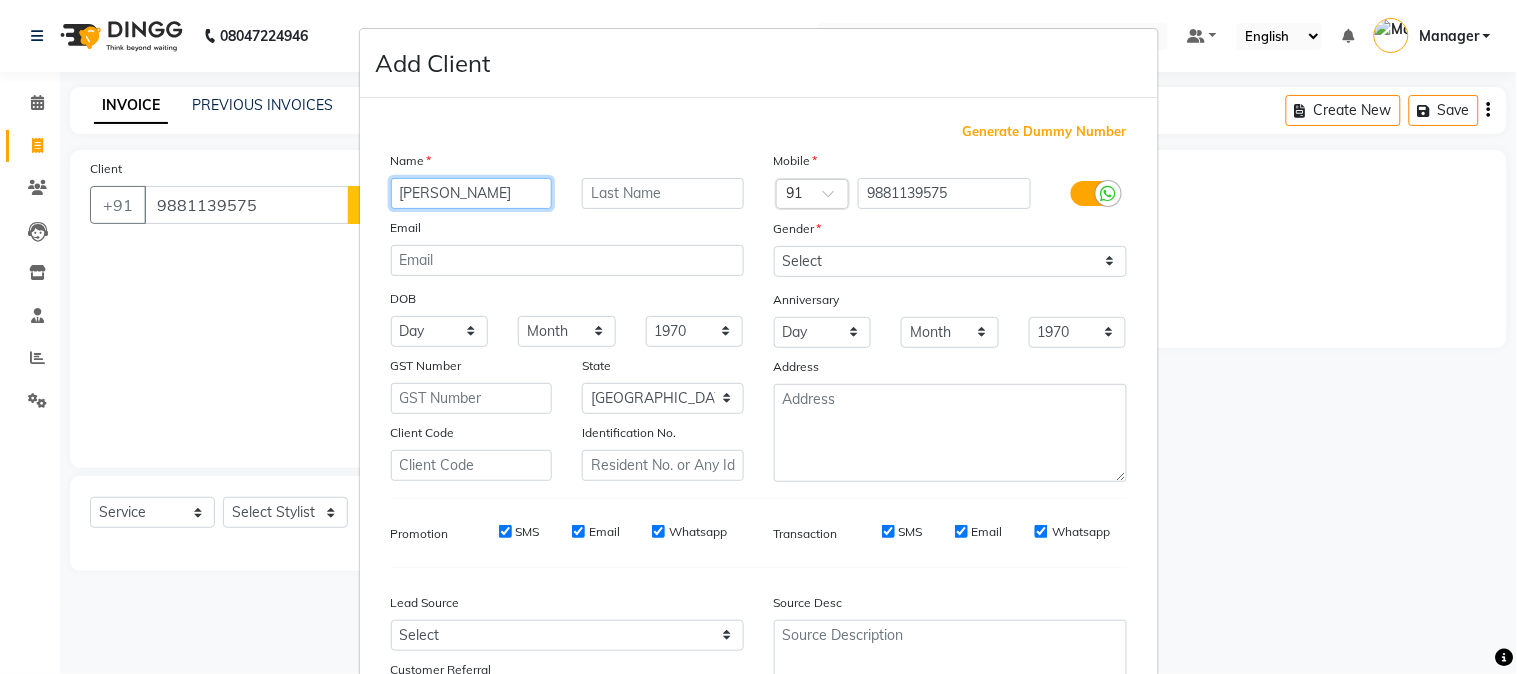 click on "pradhuman" at bounding box center (472, 193) 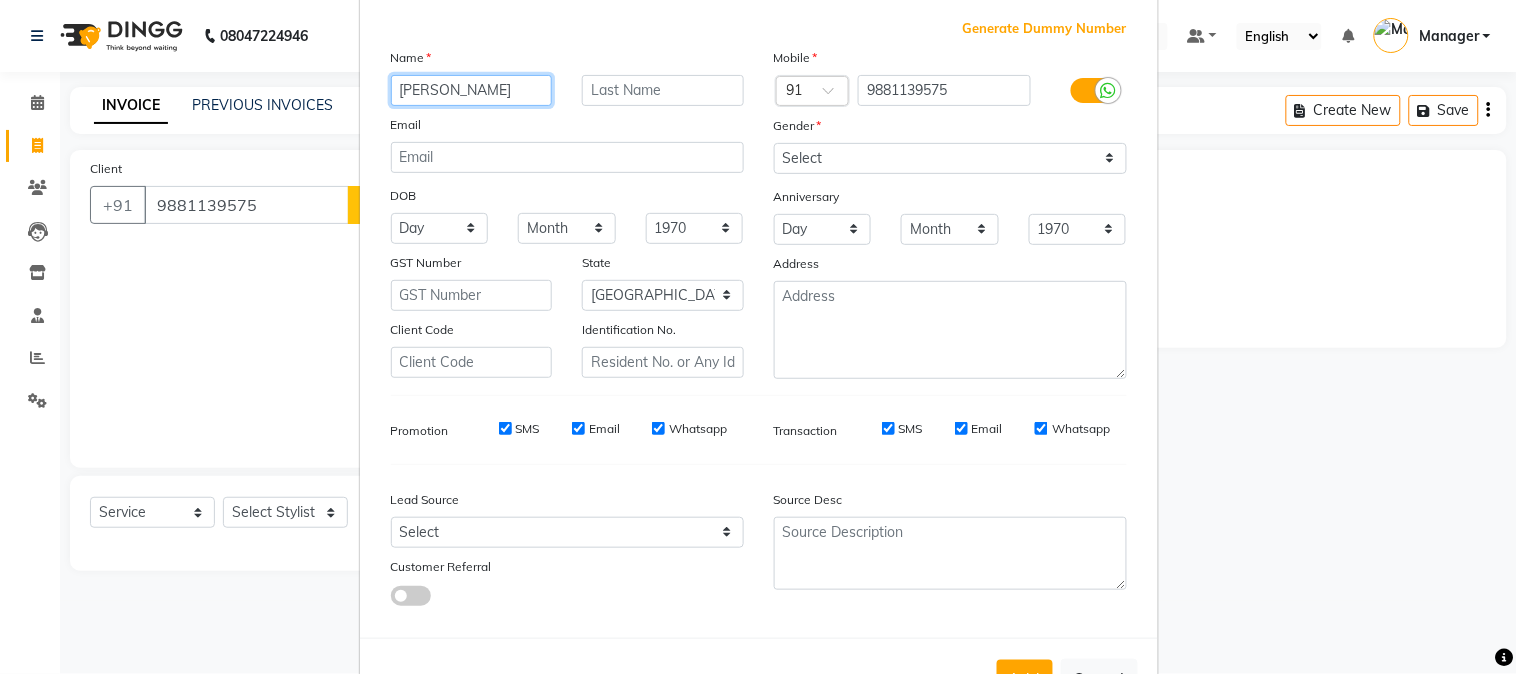 scroll, scrollTop: 0, scrollLeft: 0, axis: both 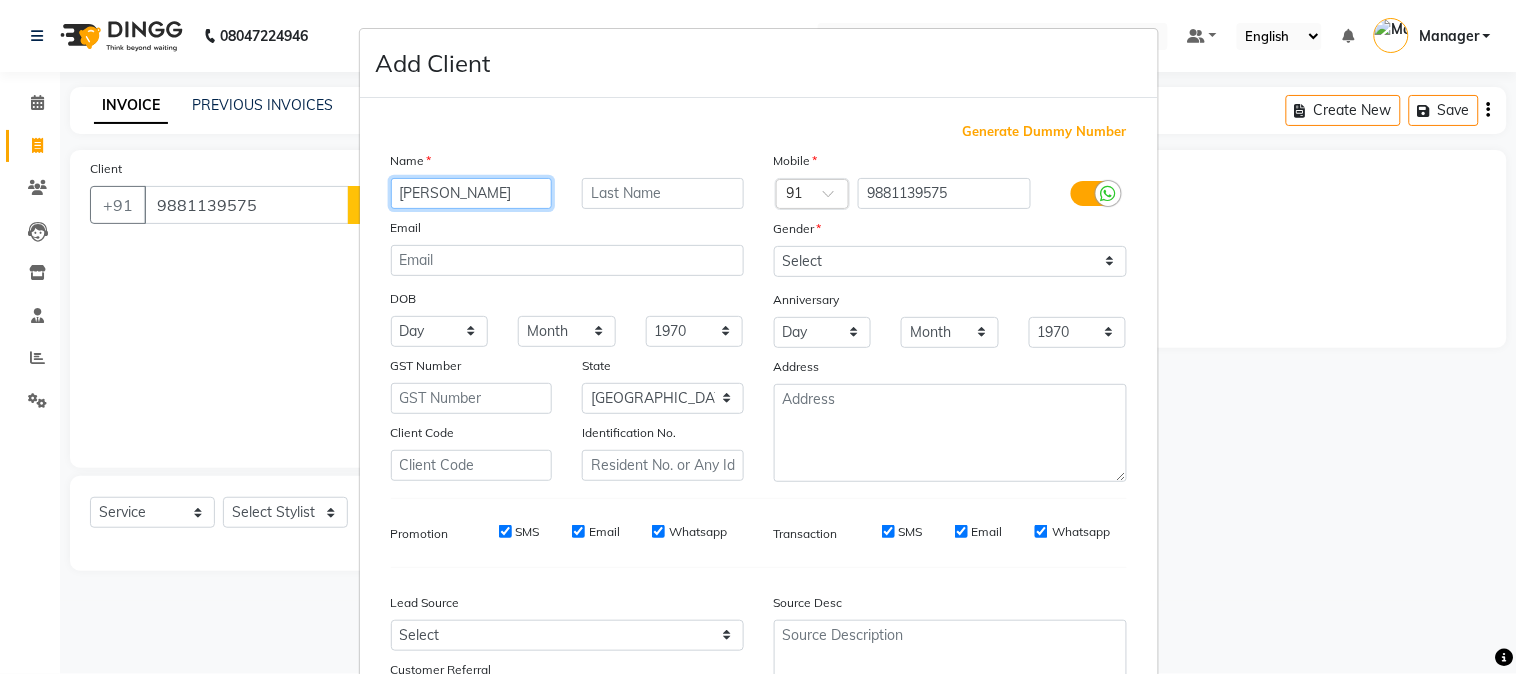click on "pradhuman" at bounding box center [472, 193] 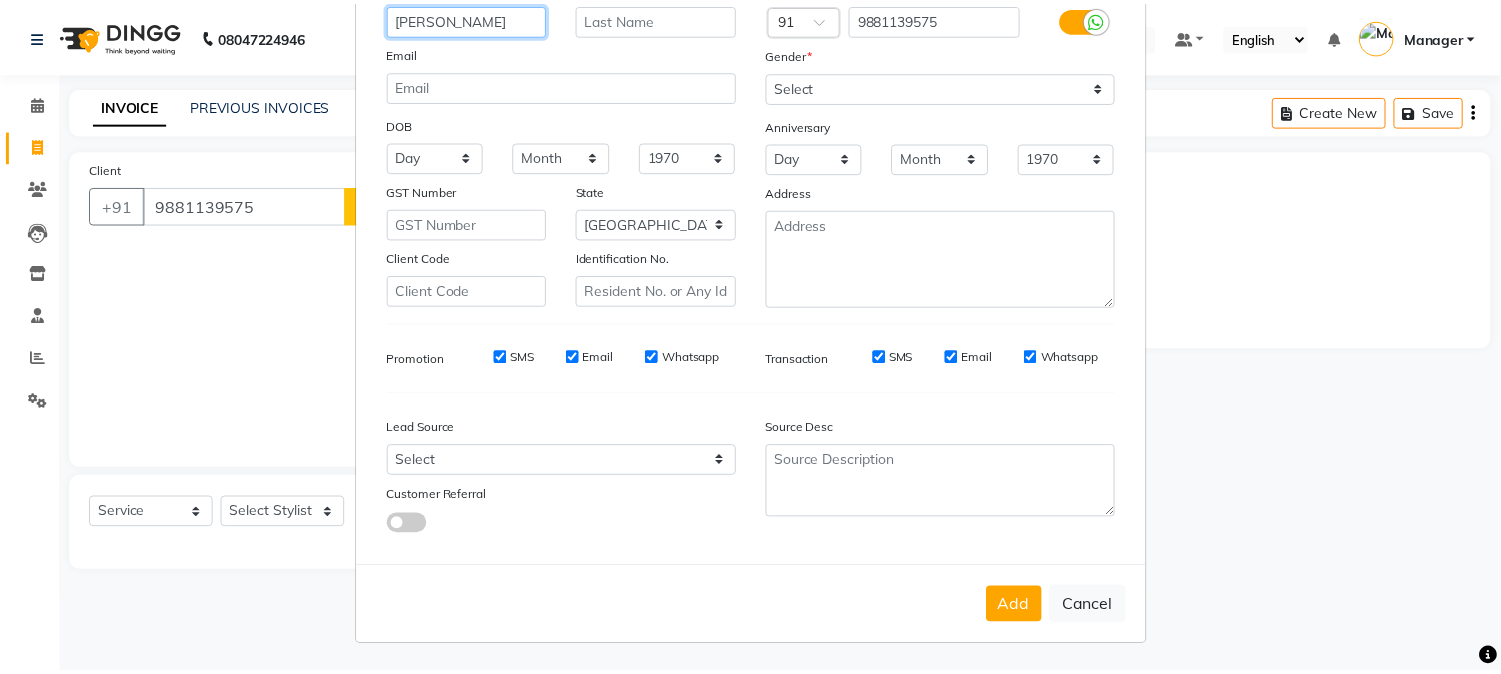 scroll, scrollTop: 176, scrollLeft: 0, axis: vertical 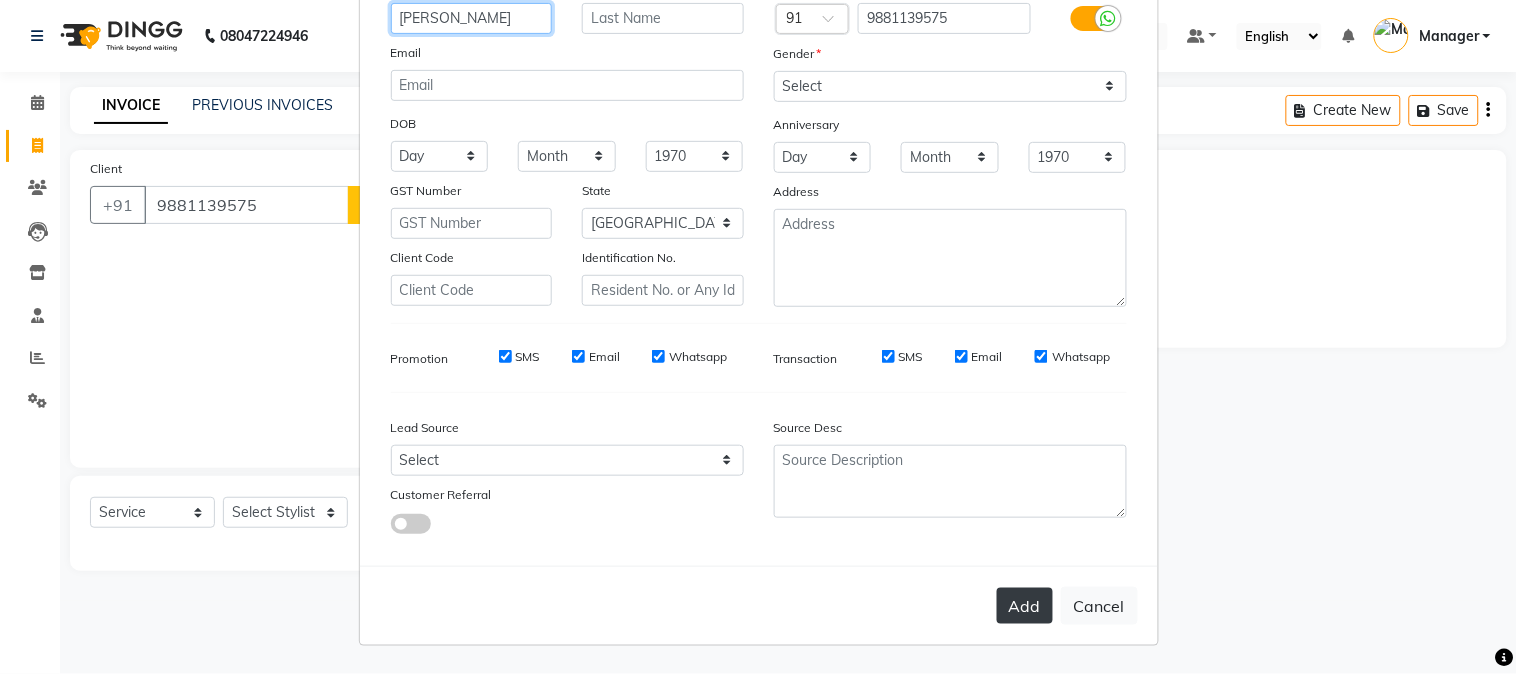 type on "[PERSON_NAME]" 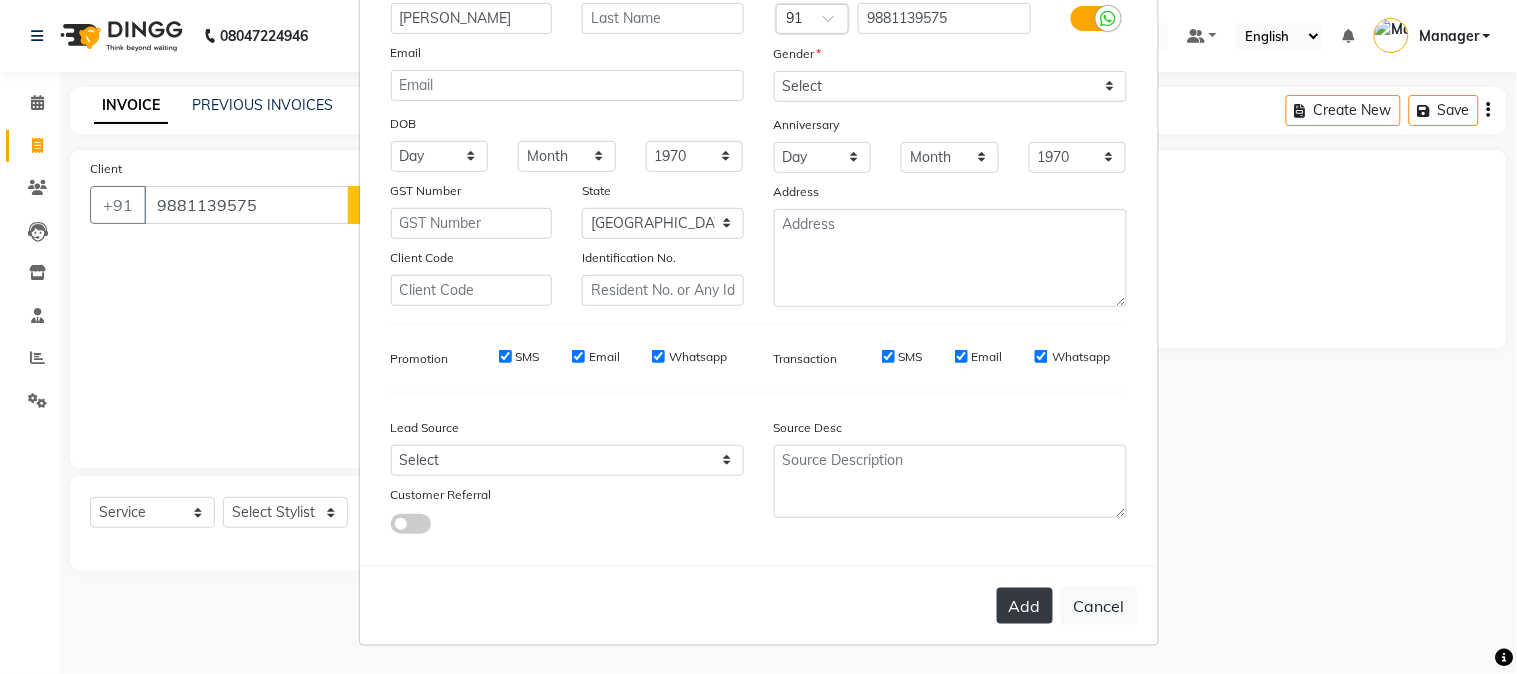 click on "Add" at bounding box center [1025, 606] 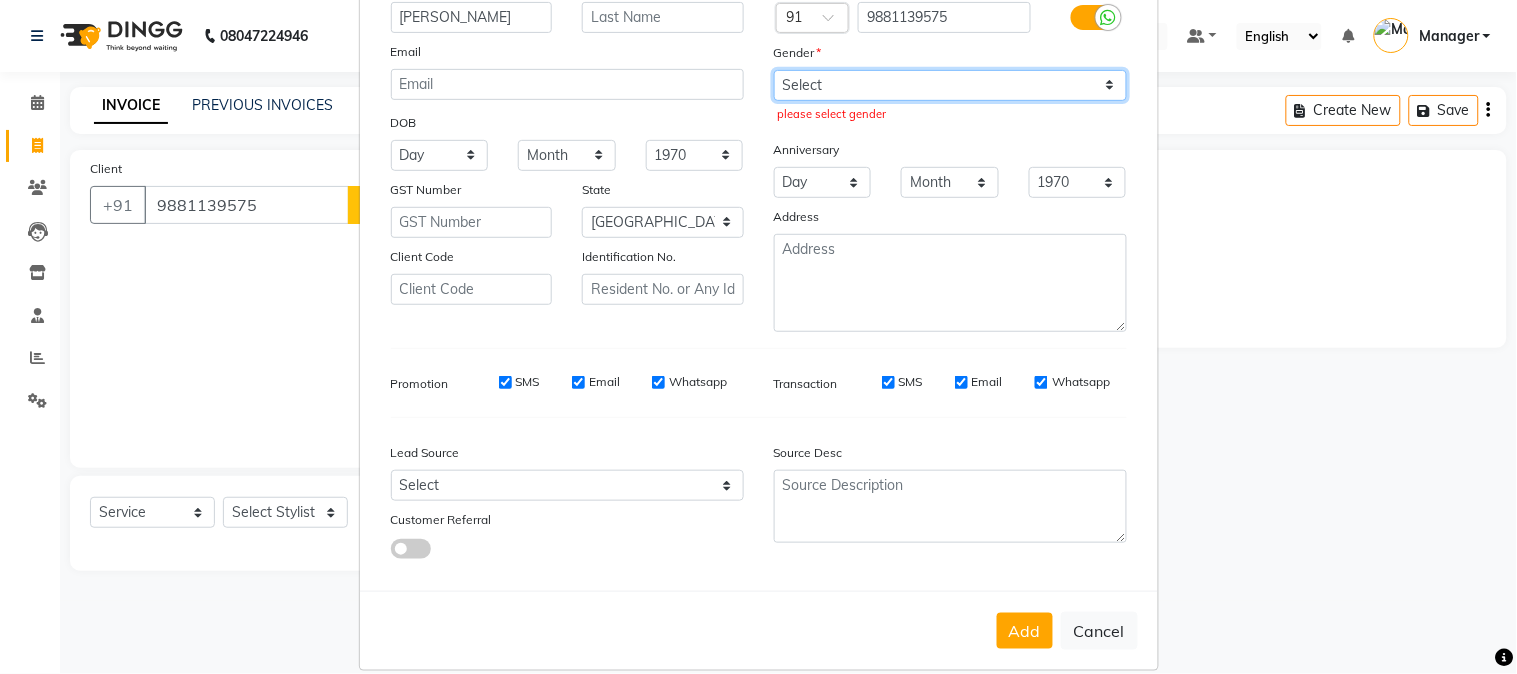 click on "Select Male Female Other Prefer Not To Say" at bounding box center [950, 85] 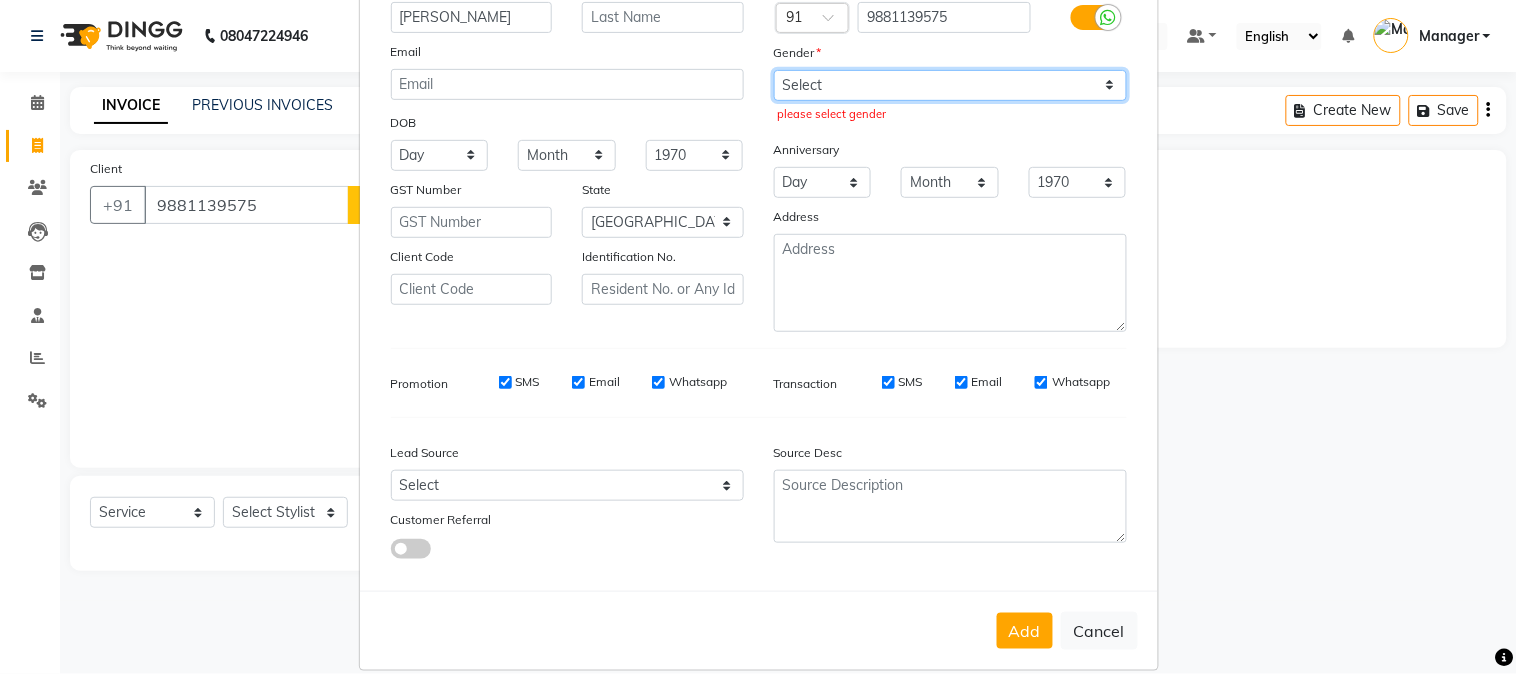select on "[DEMOGRAPHIC_DATA]" 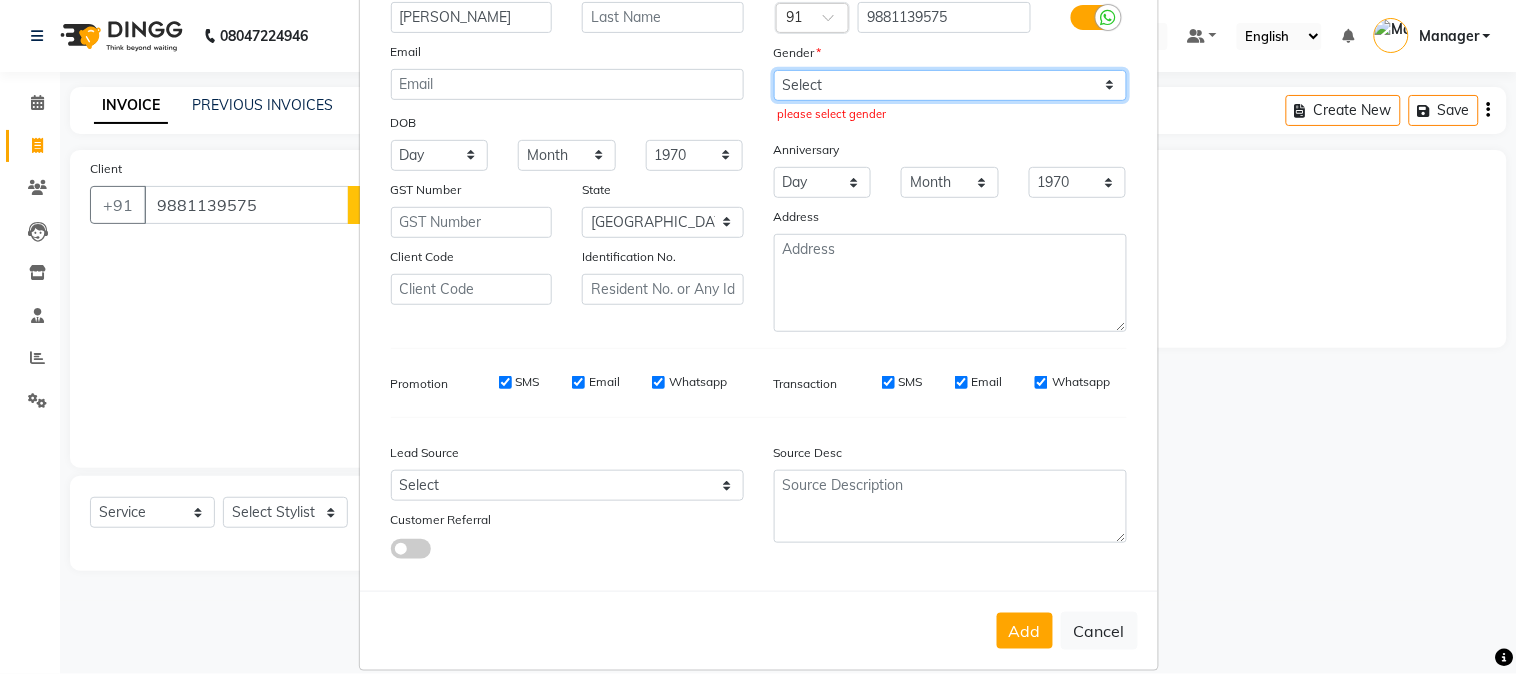 click on "Select Male Female Other Prefer Not To Say" at bounding box center (950, 85) 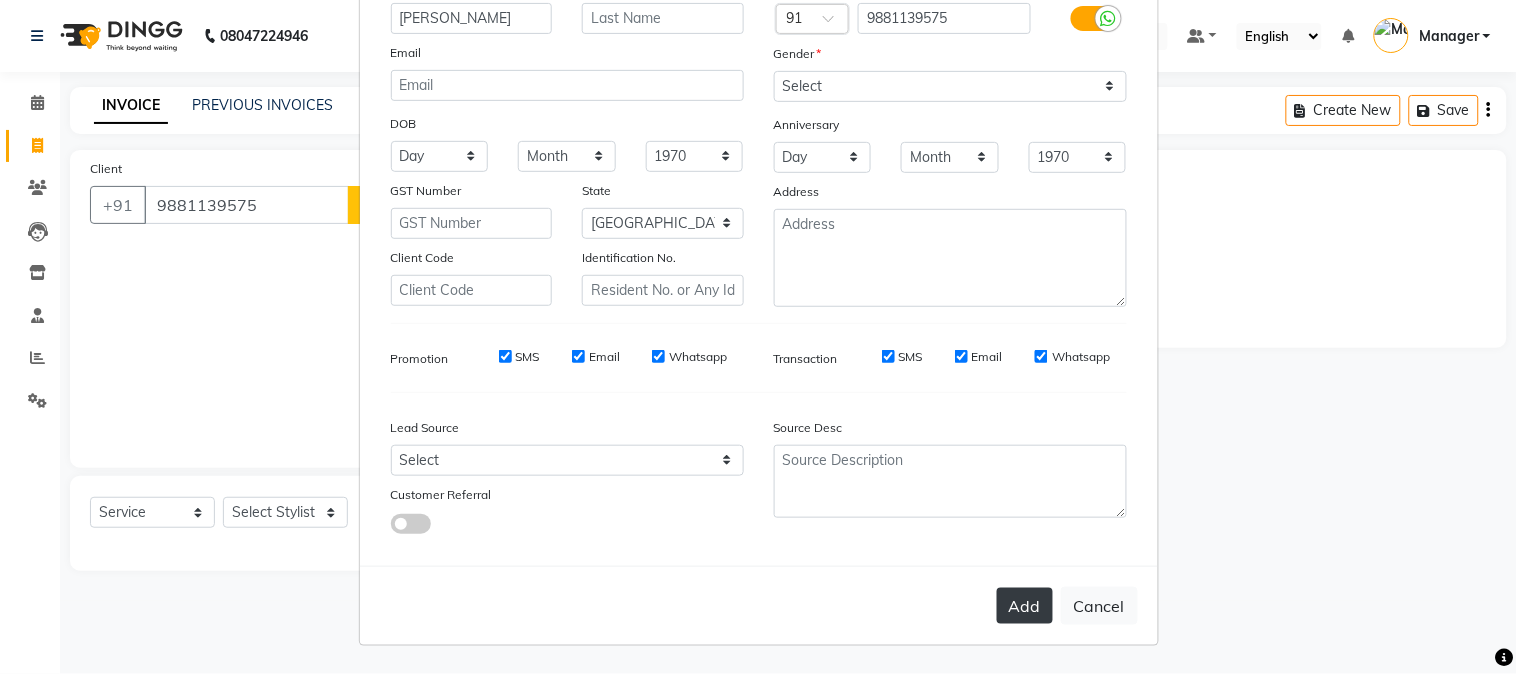 click on "Add" at bounding box center (1025, 606) 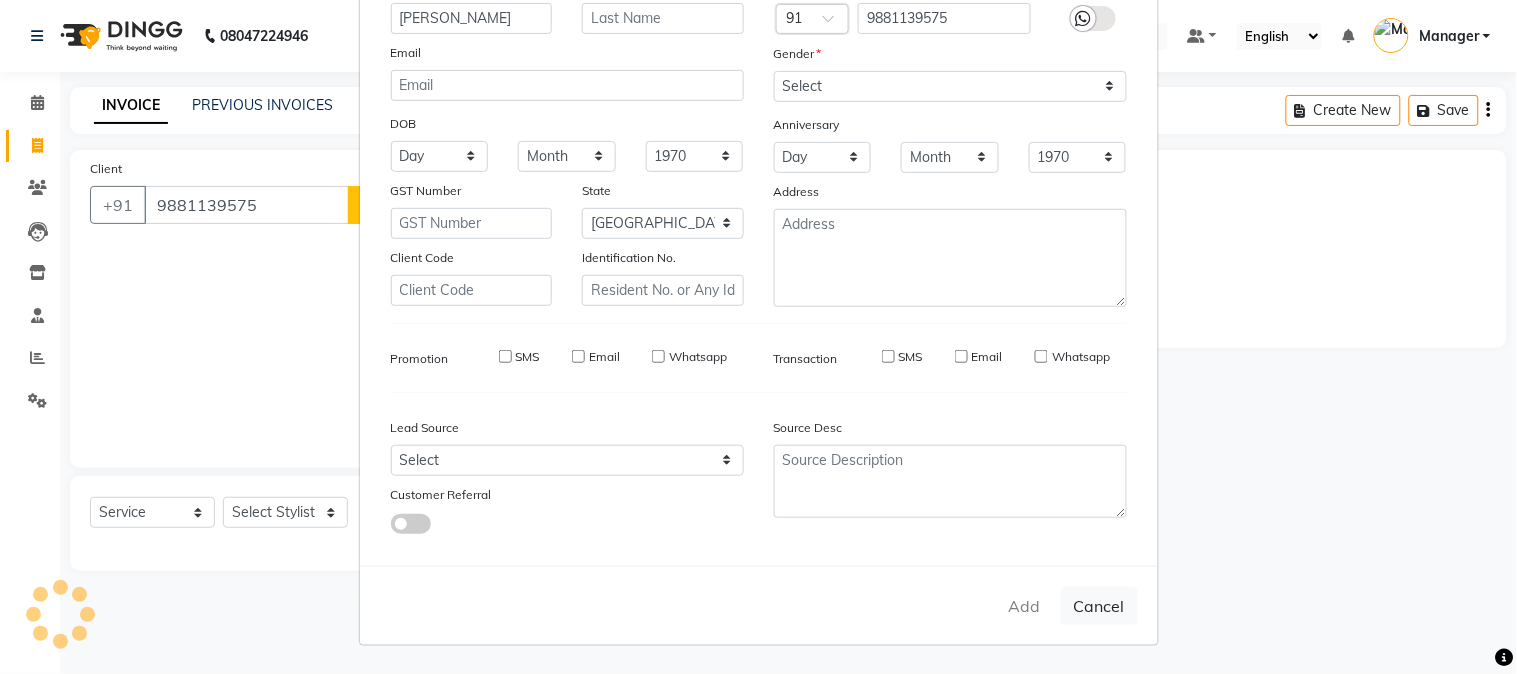 type on "98******75" 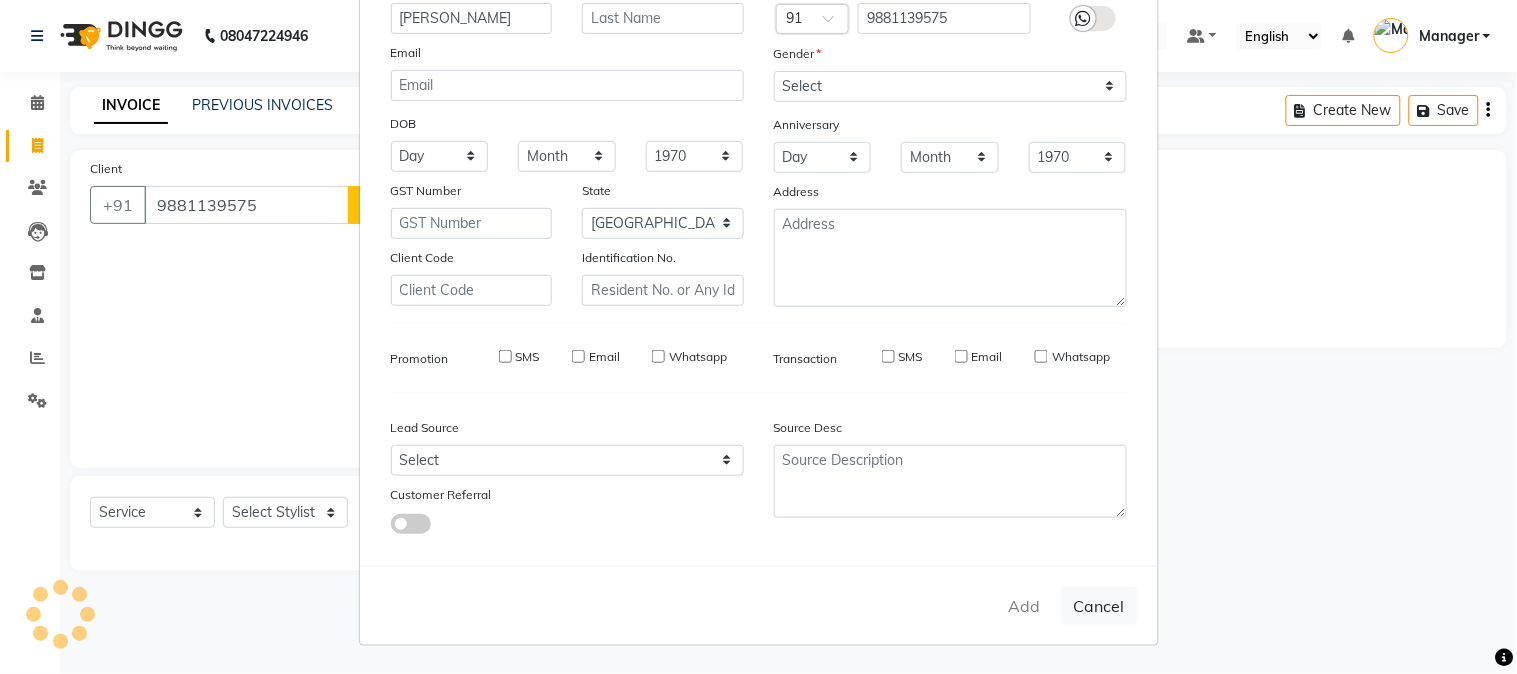 type 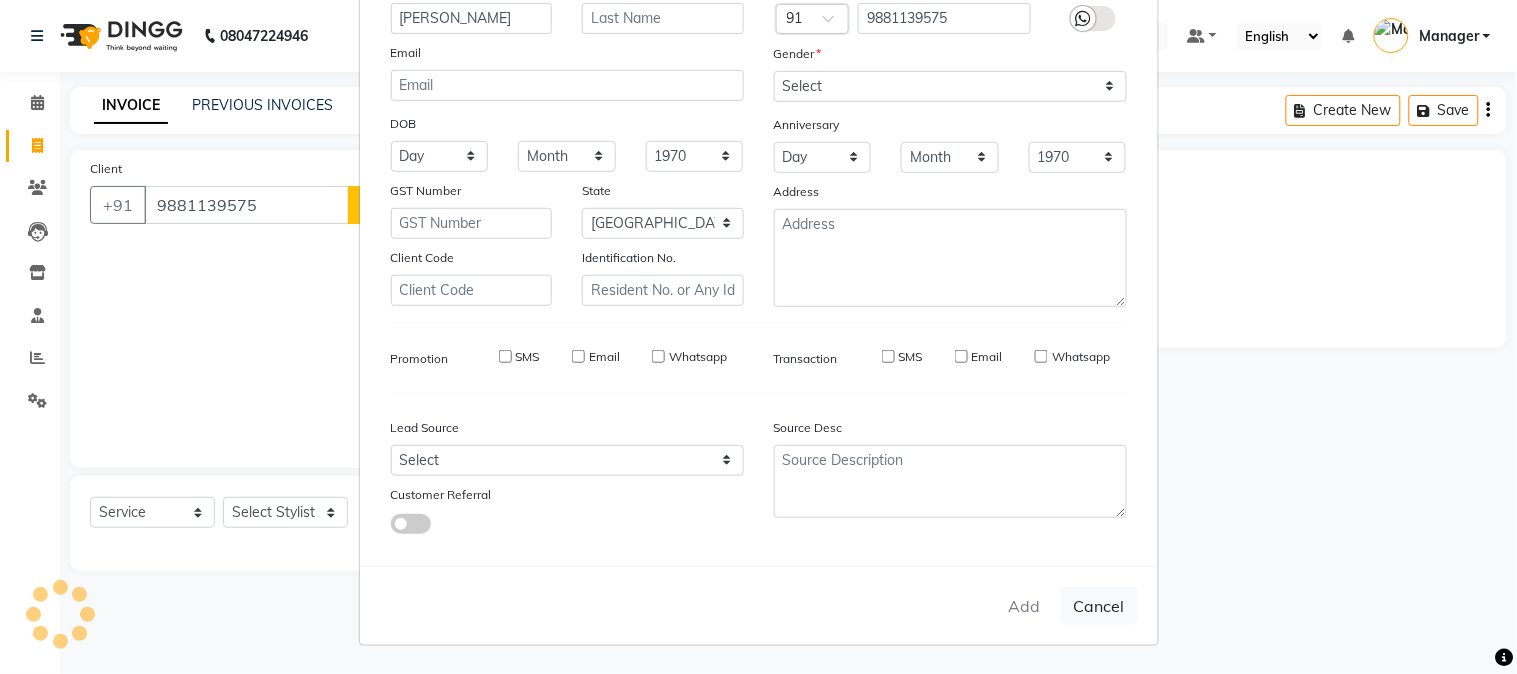 select 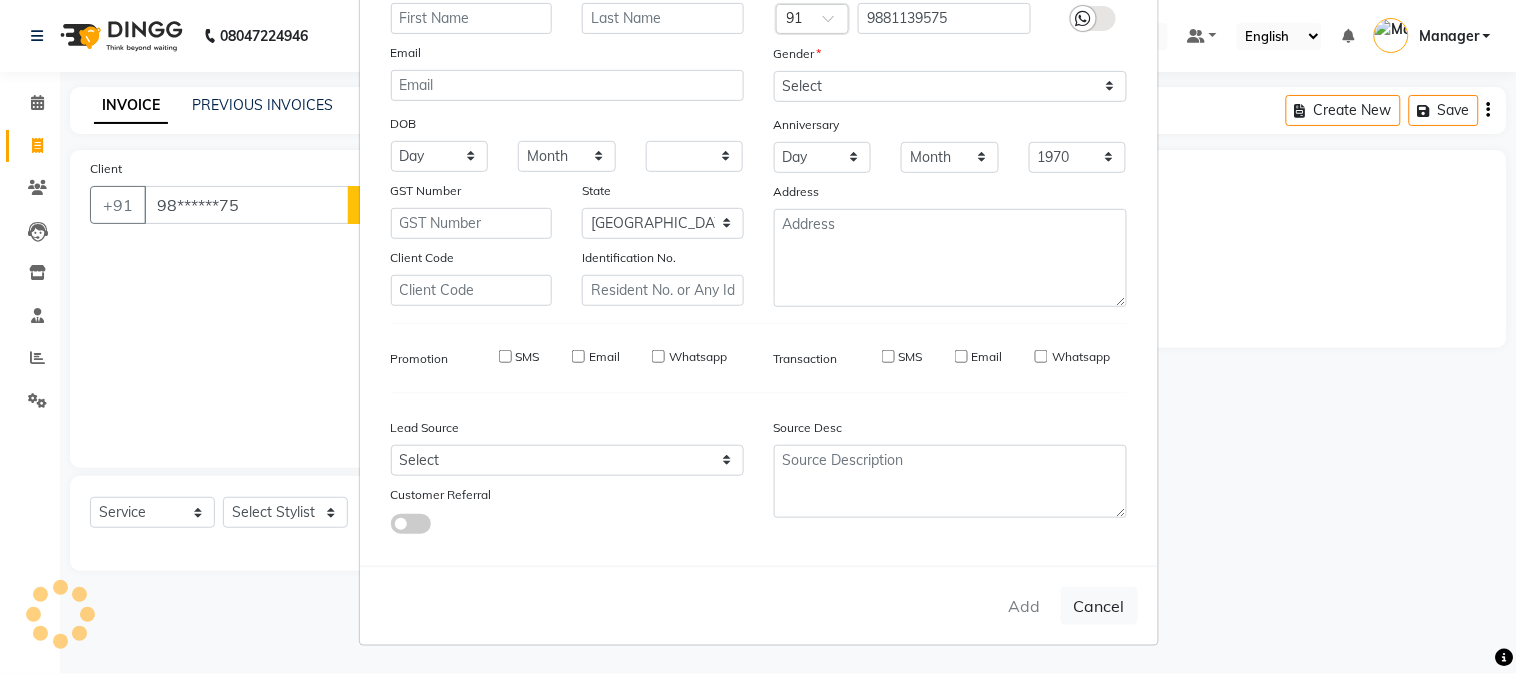 select on "null" 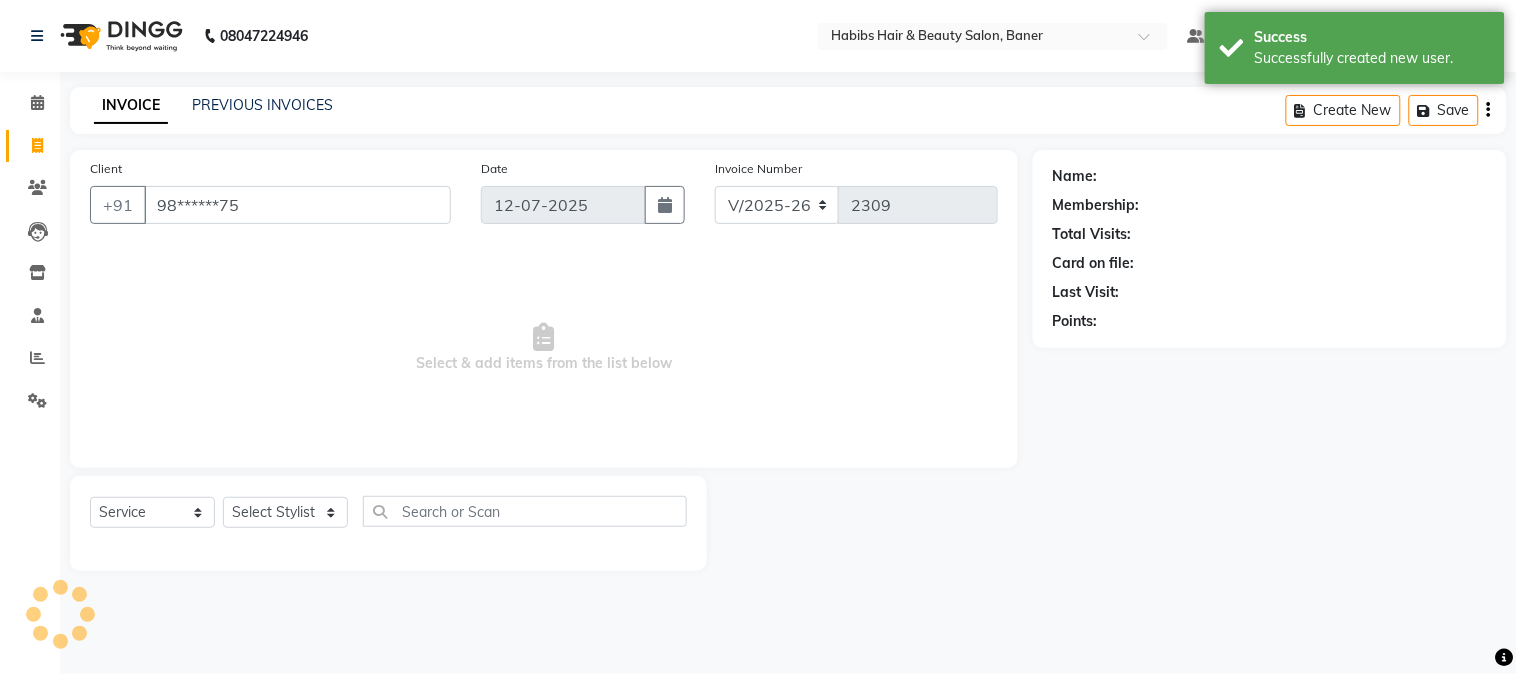 select on "1: Object" 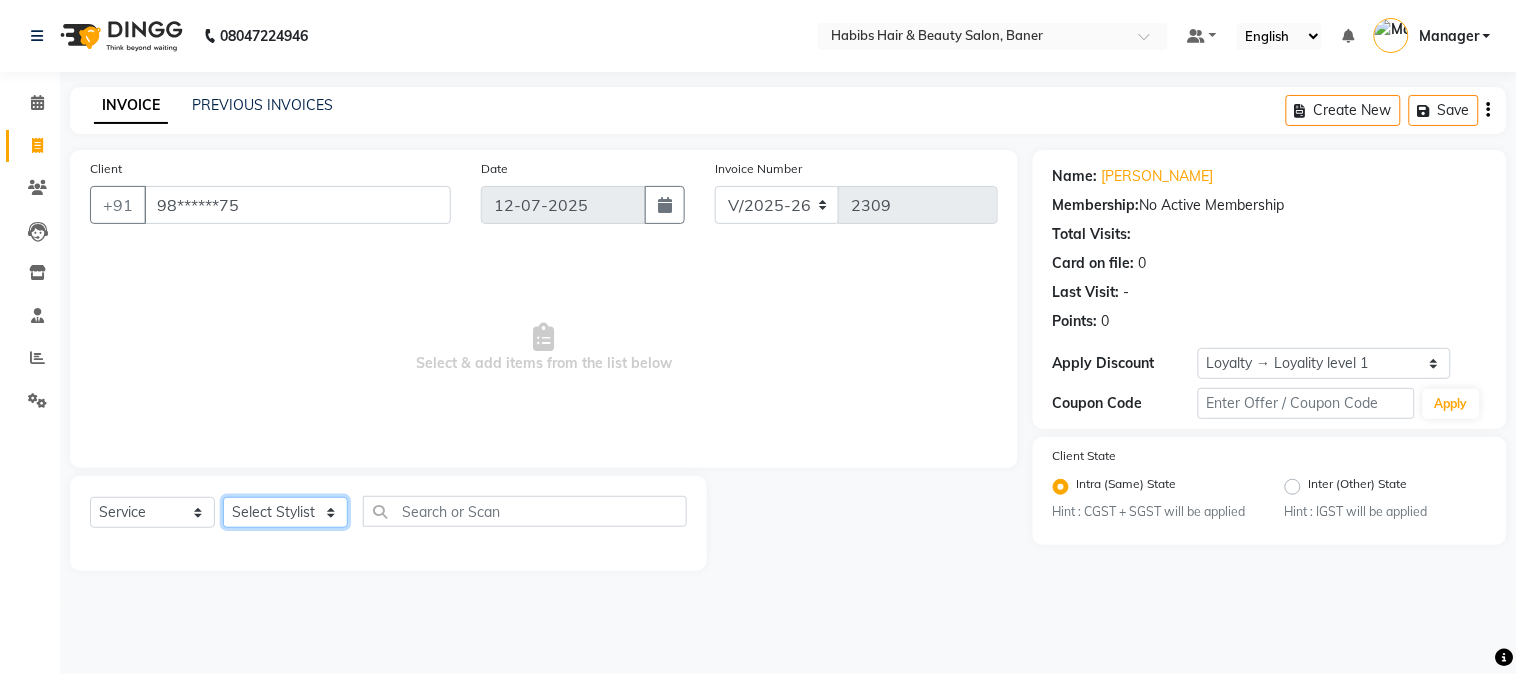 click on "Select Stylist Admin Kiran Mahesh Dalavi  Manager Pooja Singh Rahul Ram Swapnali" 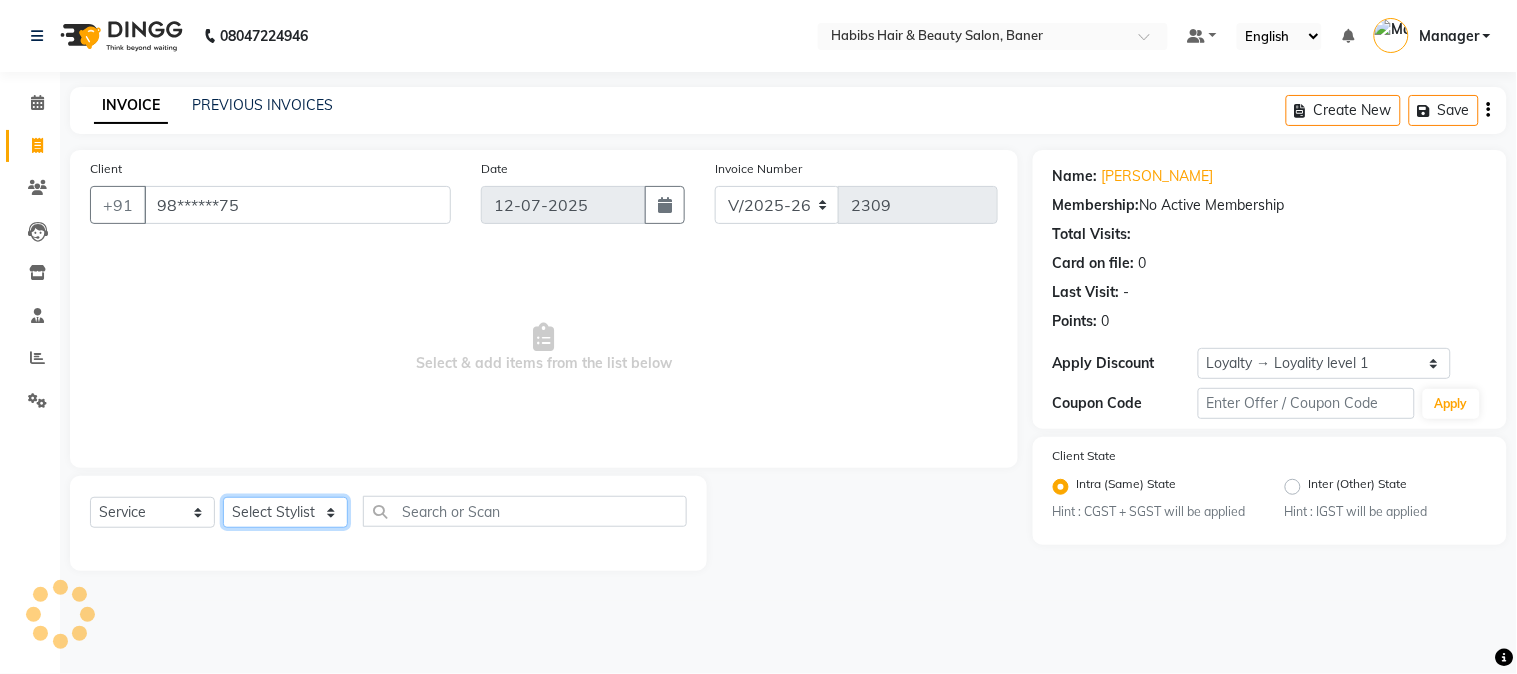 select on "35380" 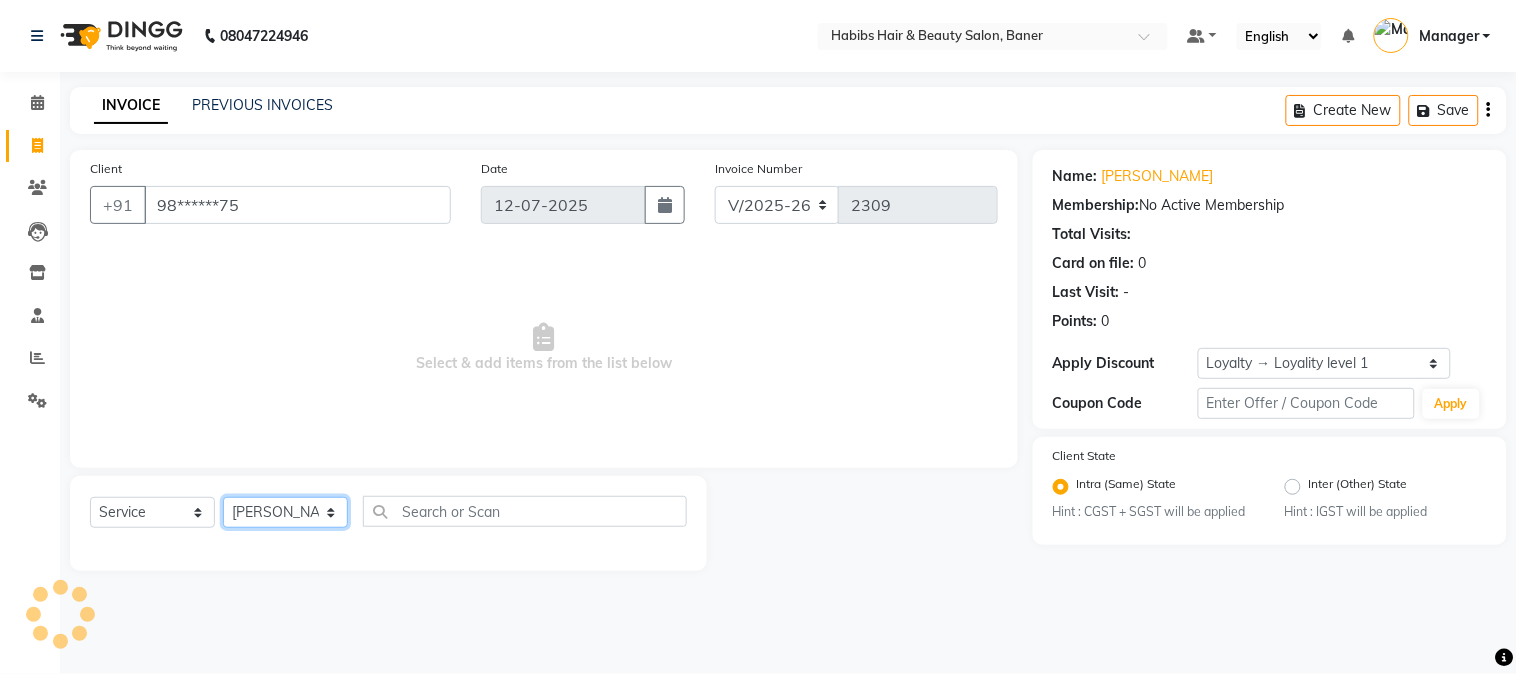 click on "Select Stylist Admin Kiran Mahesh Dalavi  Manager Pooja Singh Rahul Ram Swapnali" 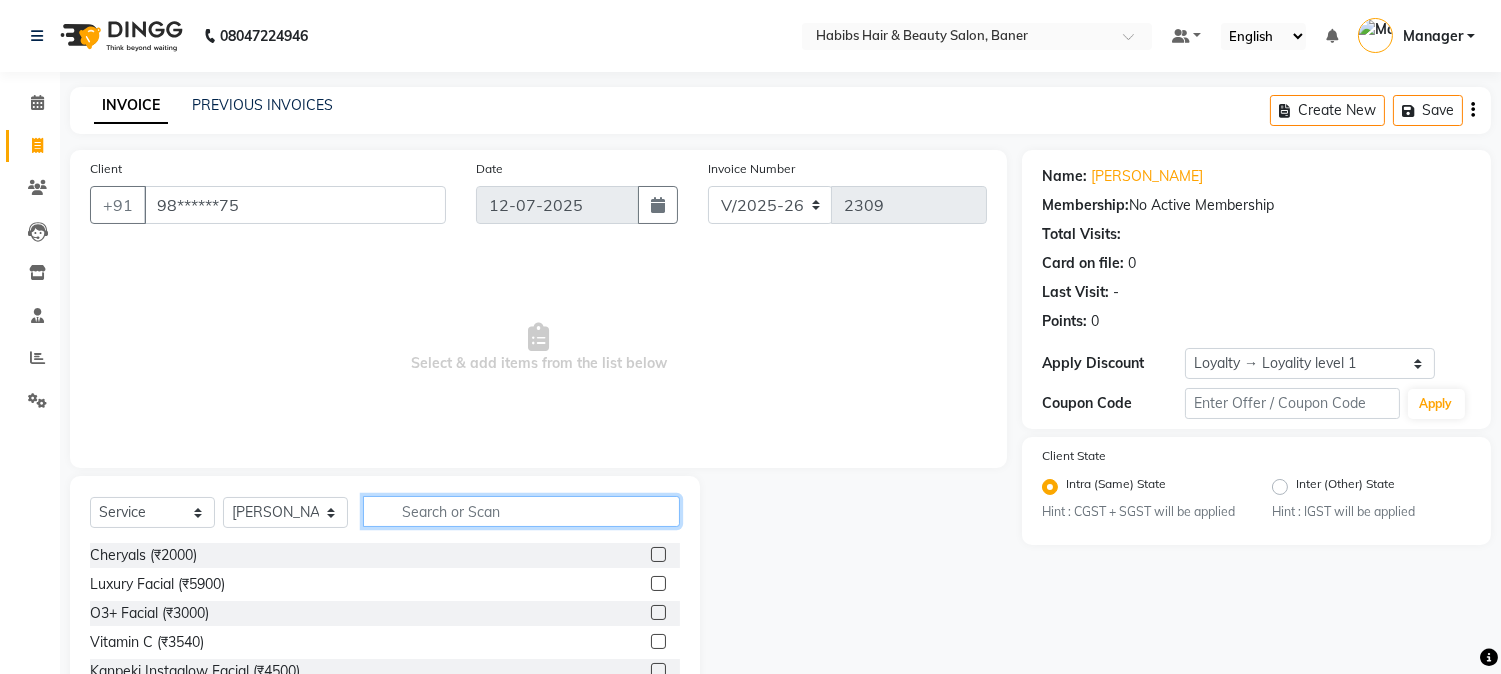 click 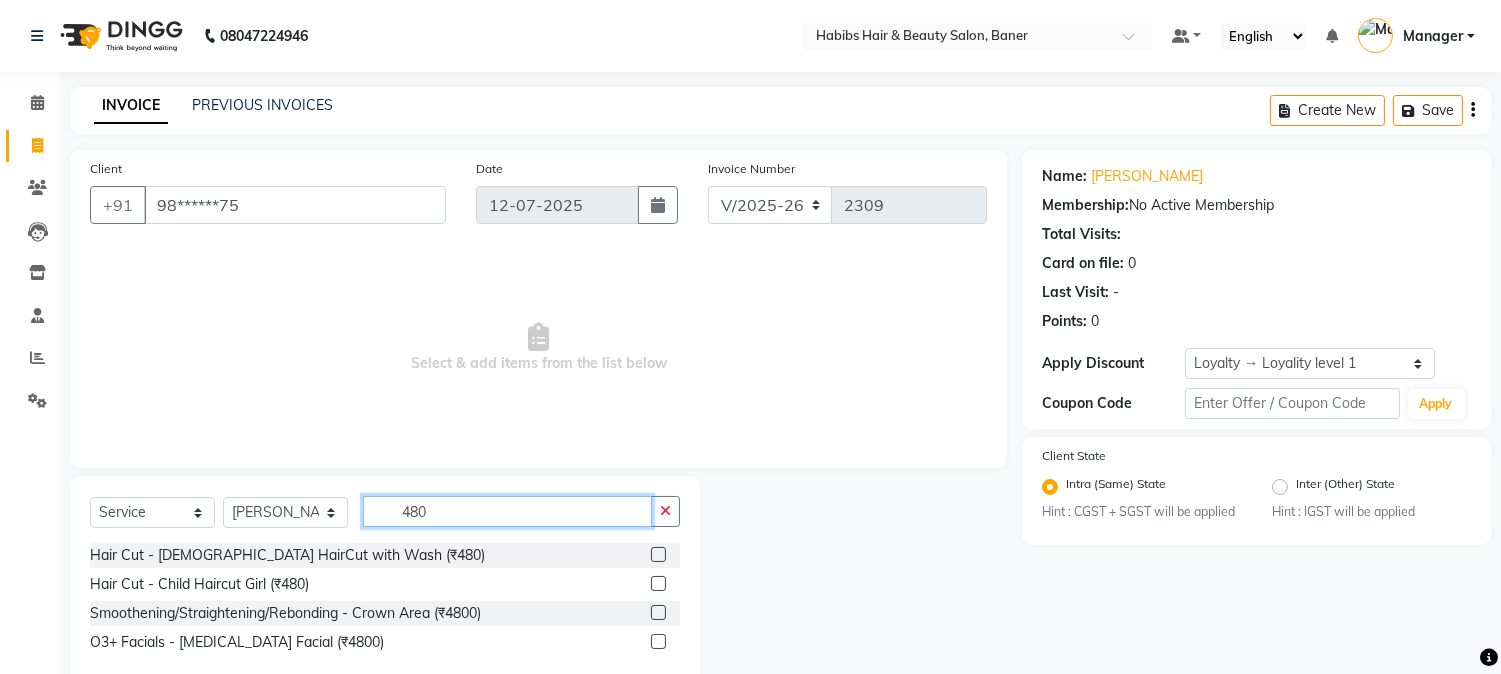 type on "480" 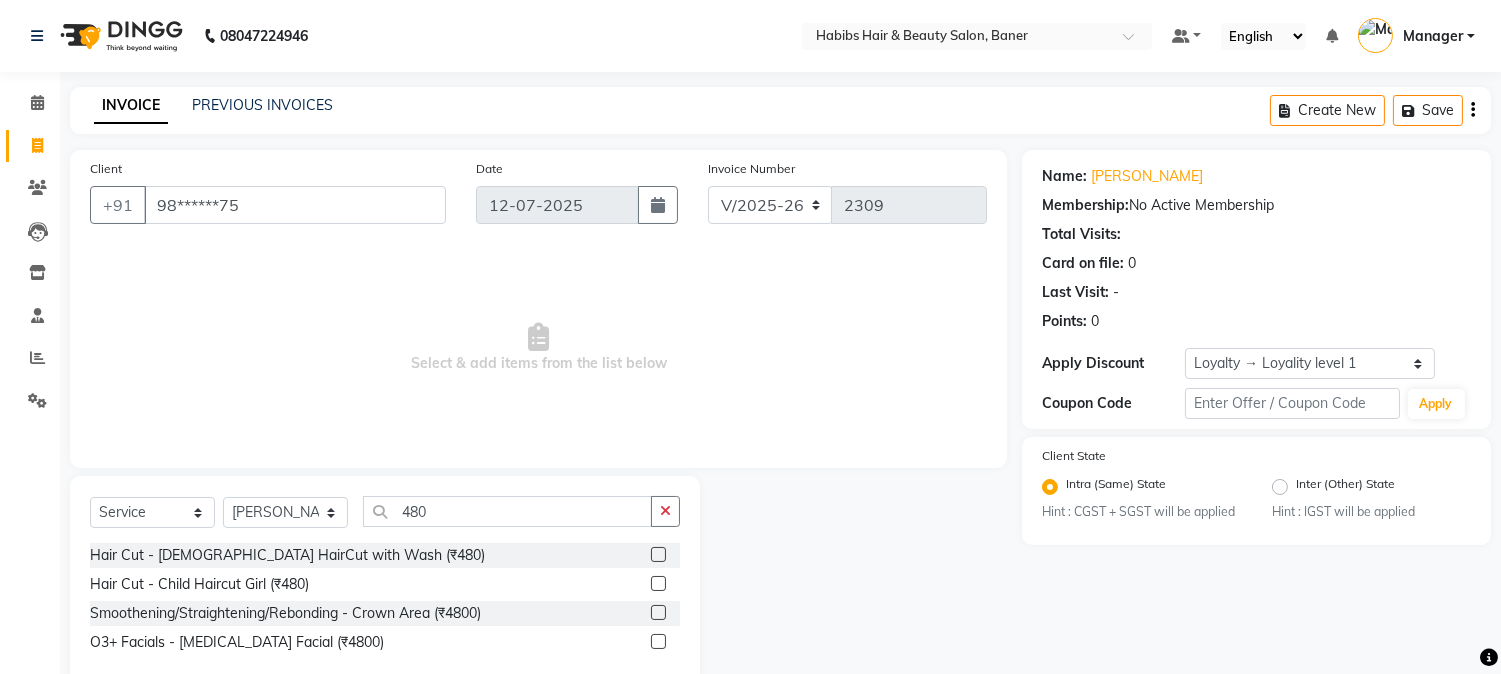 click 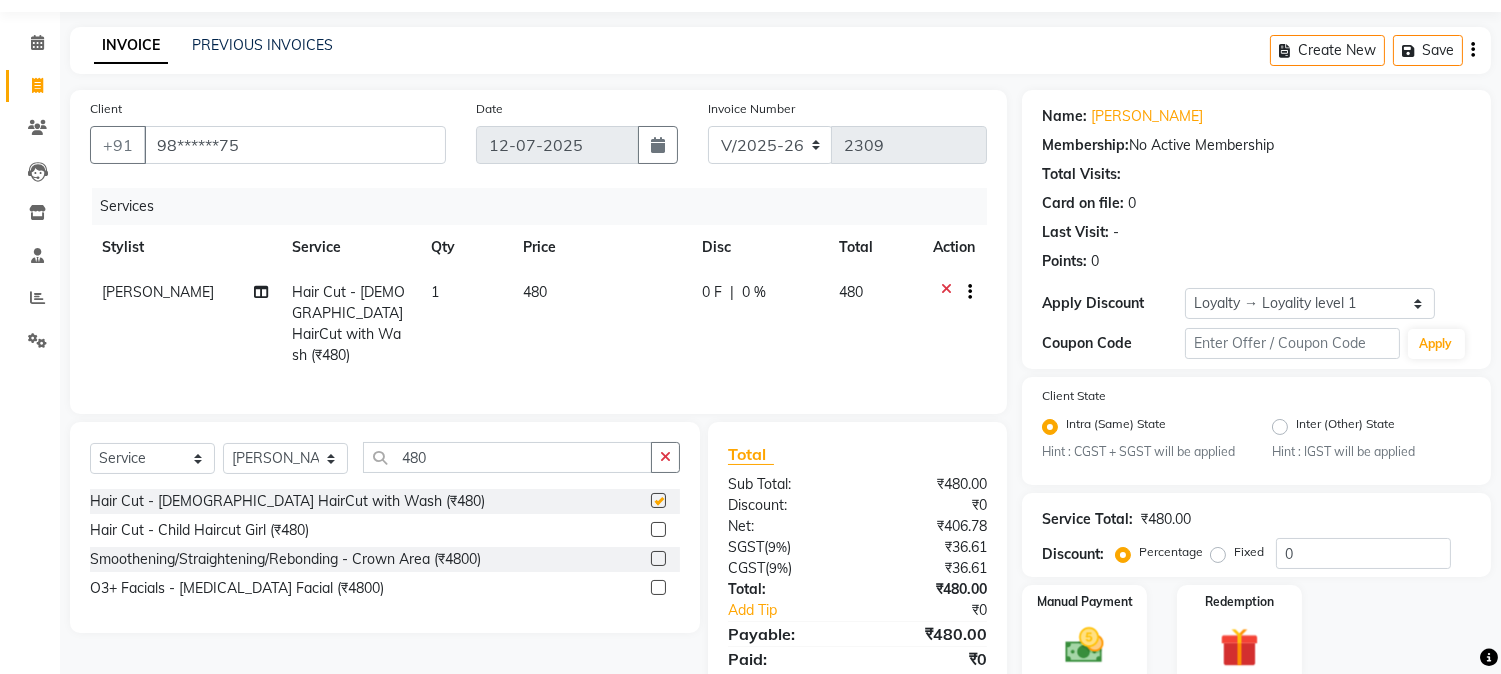 checkbox on "false" 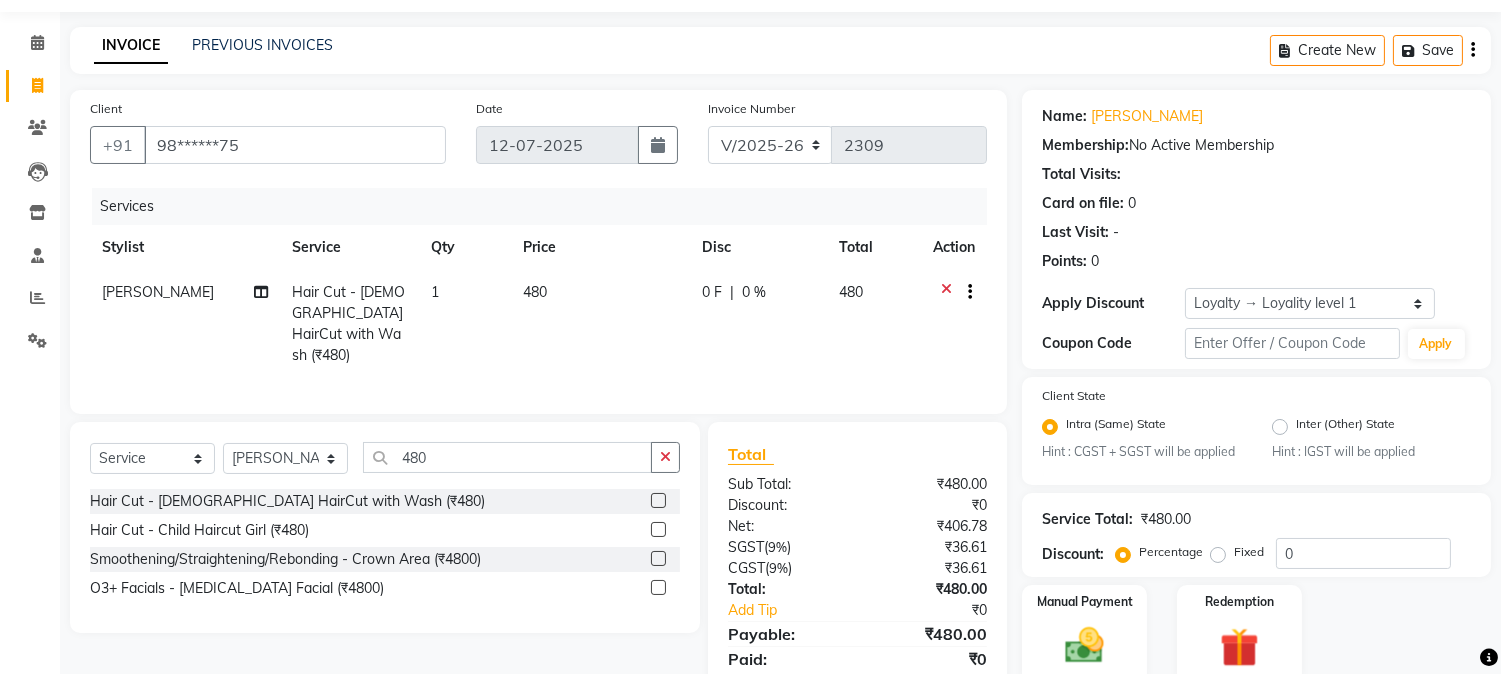 scroll, scrollTop: 140, scrollLeft: 0, axis: vertical 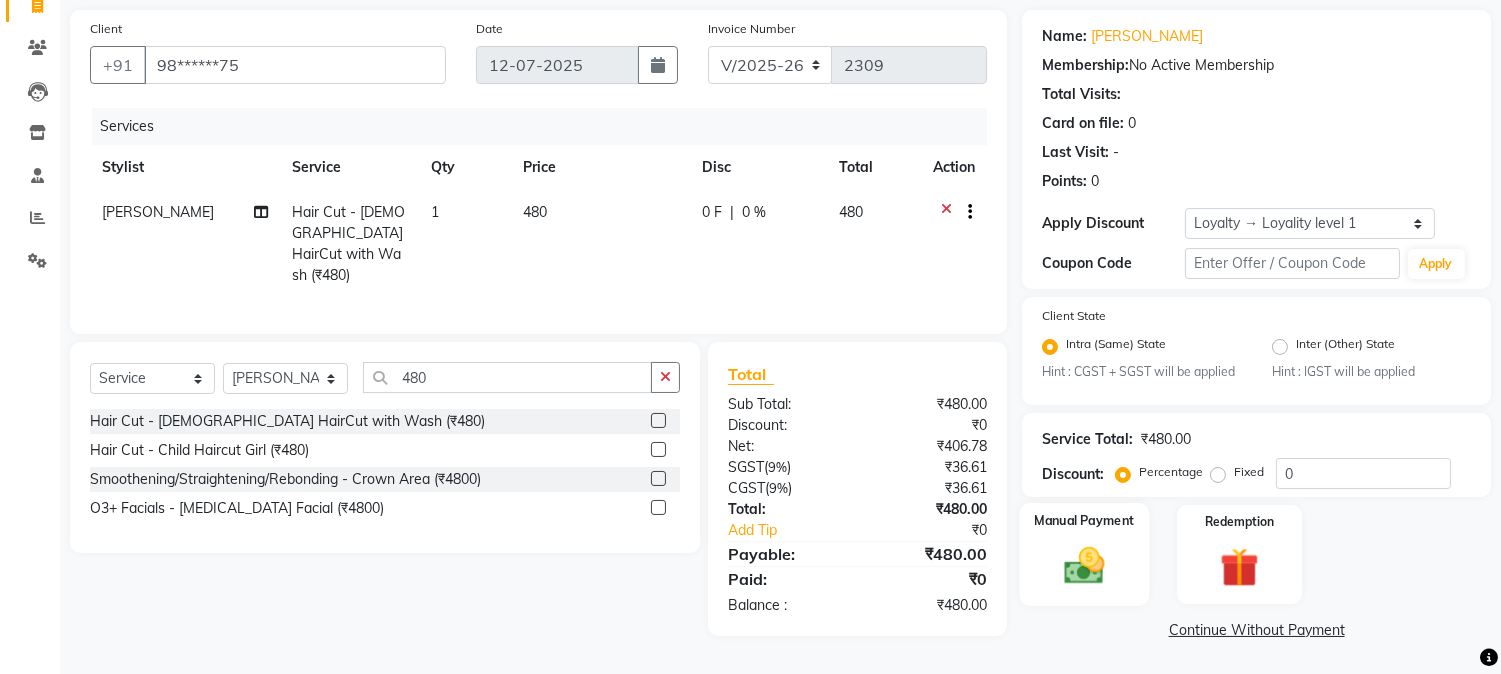 click 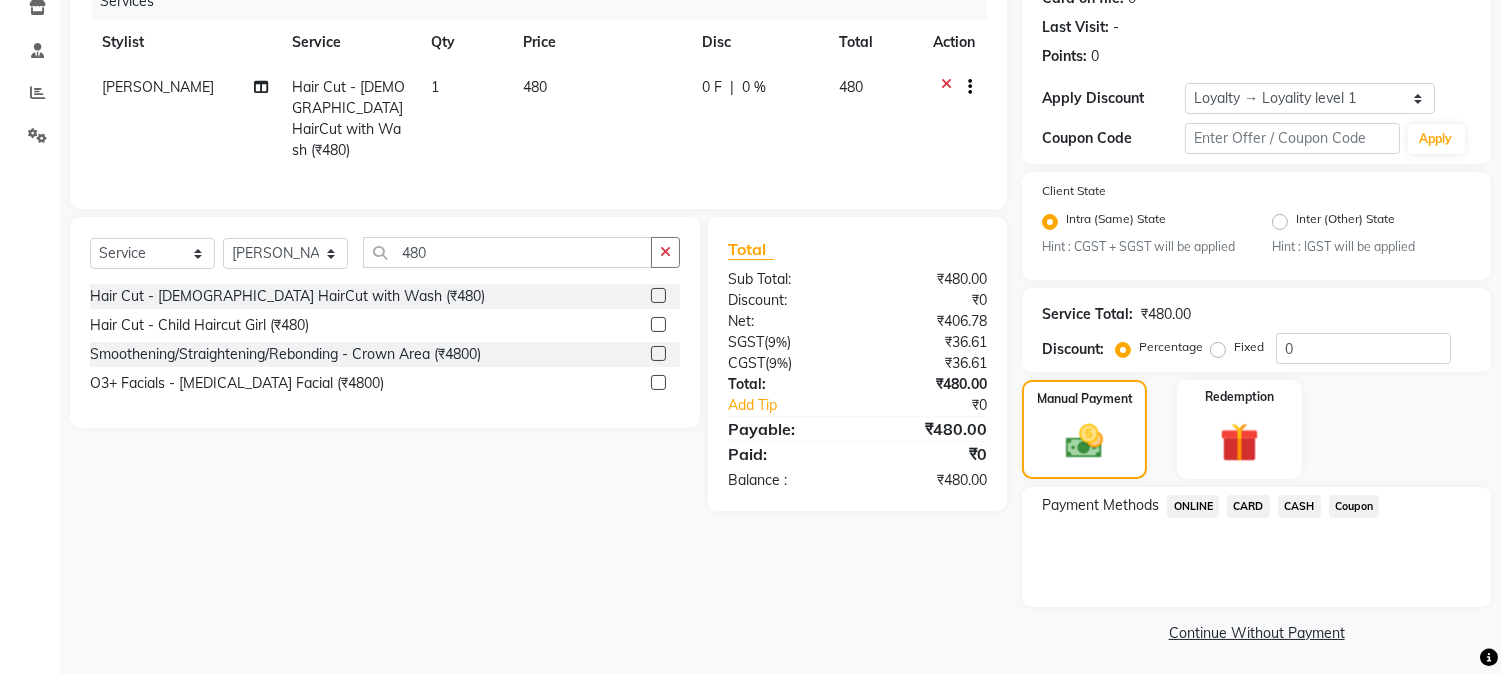 scroll, scrollTop: 268, scrollLeft: 0, axis: vertical 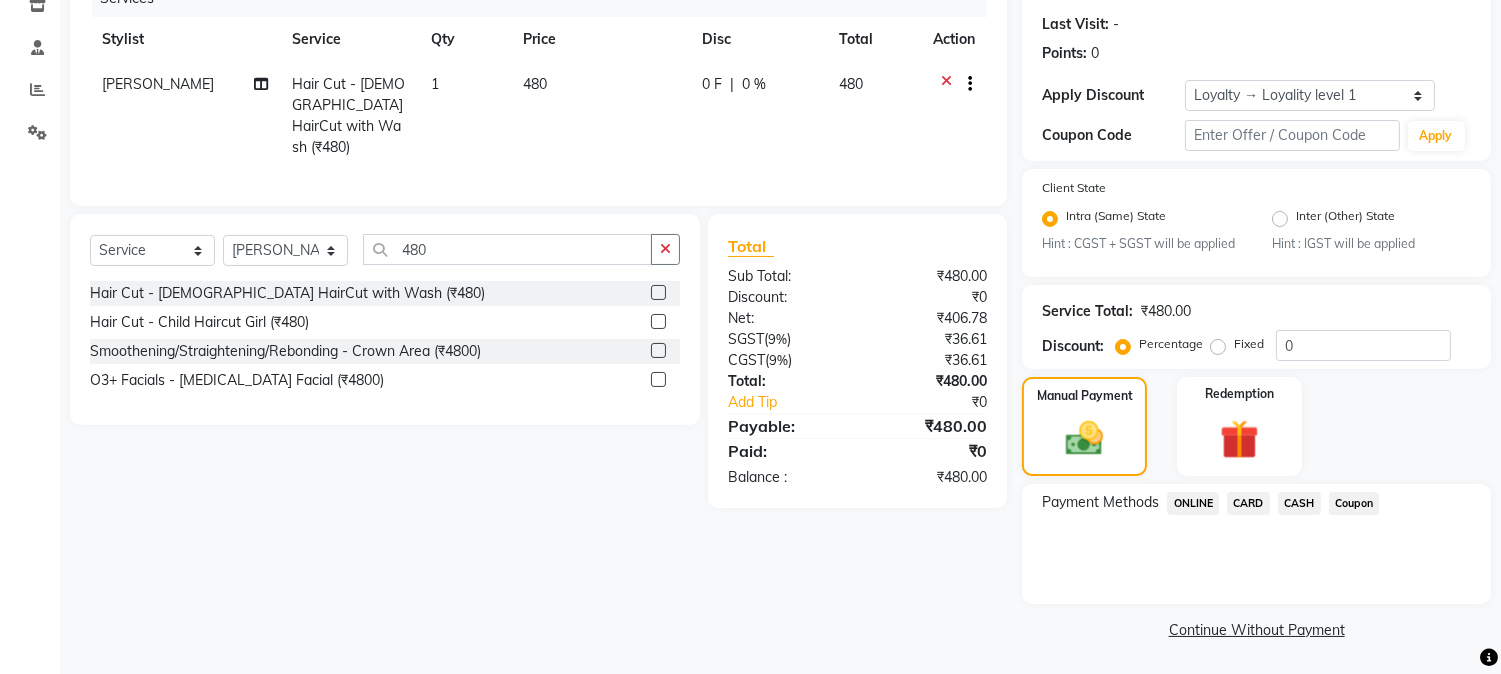 click on "ONLINE" 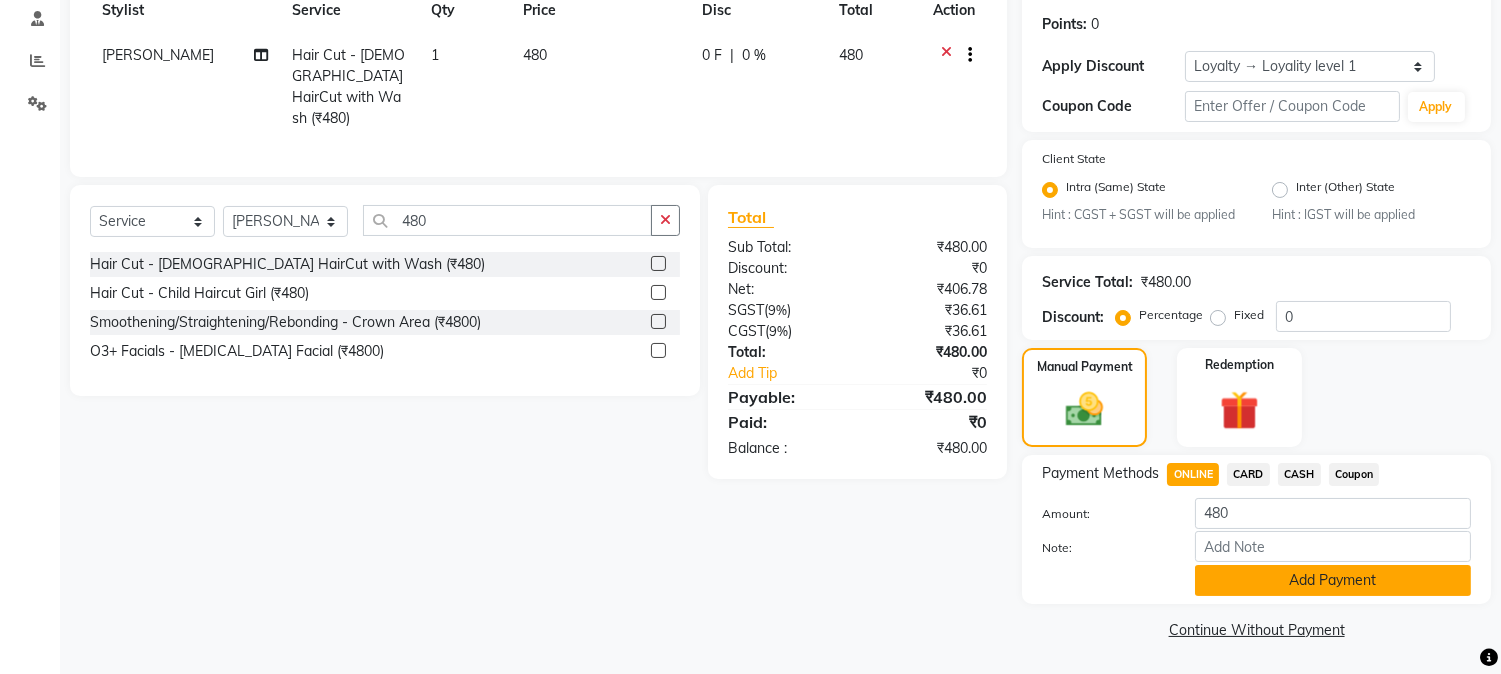 click on "Add Payment" 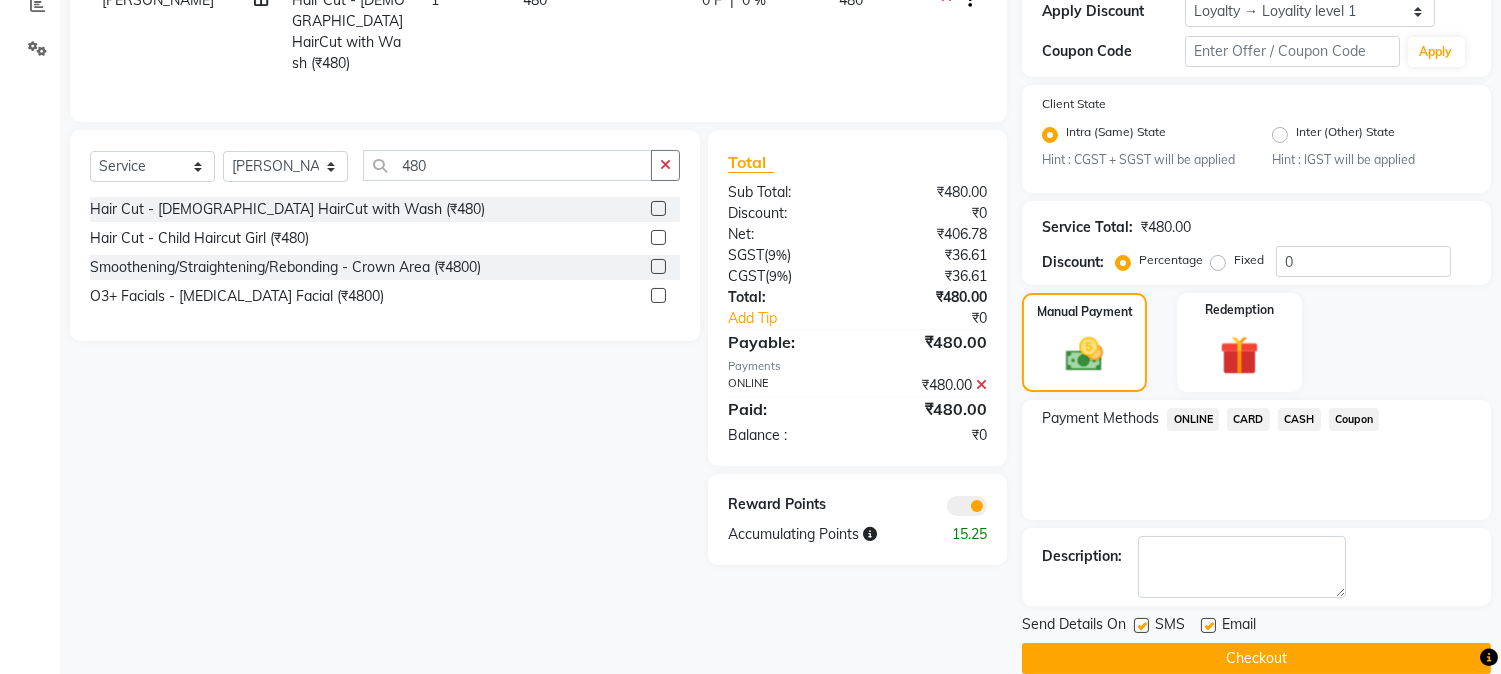 scroll, scrollTop: 382, scrollLeft: 0, axis: vertical 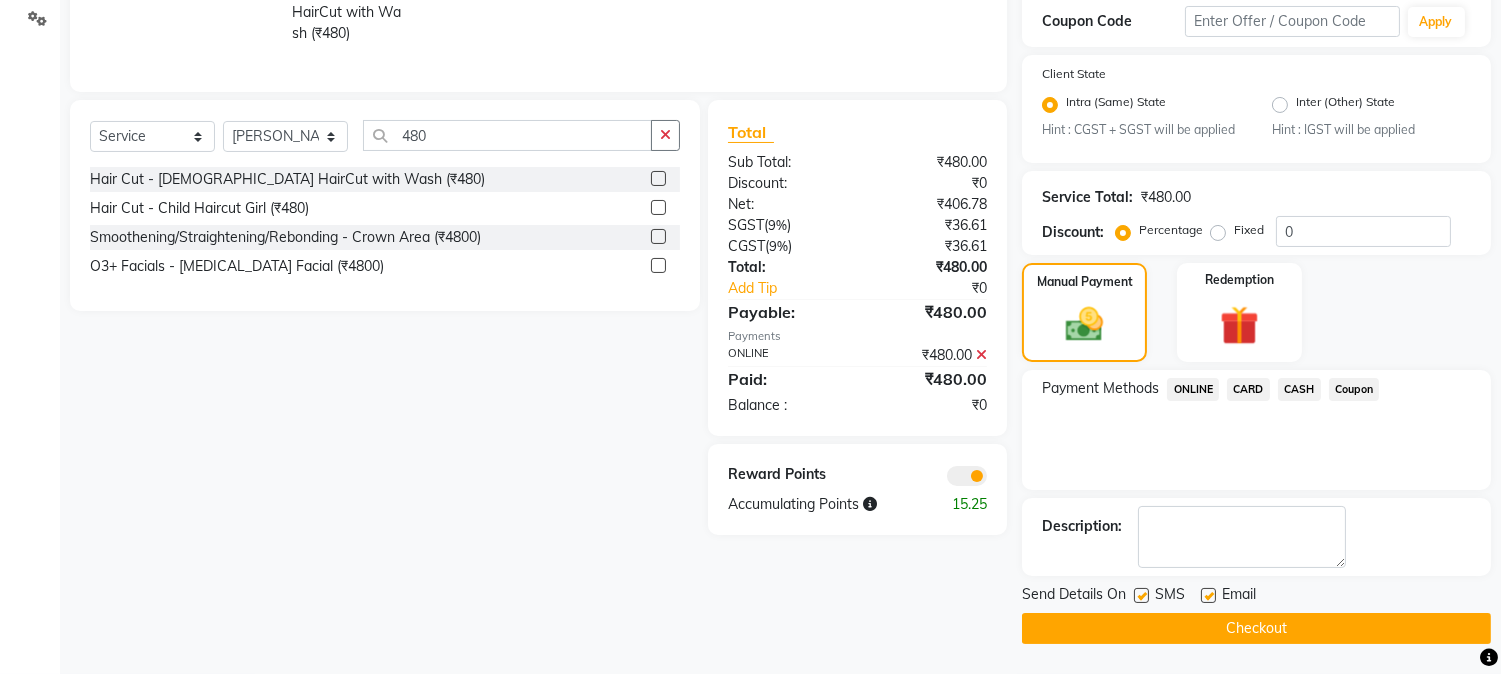 click on "Checkout" 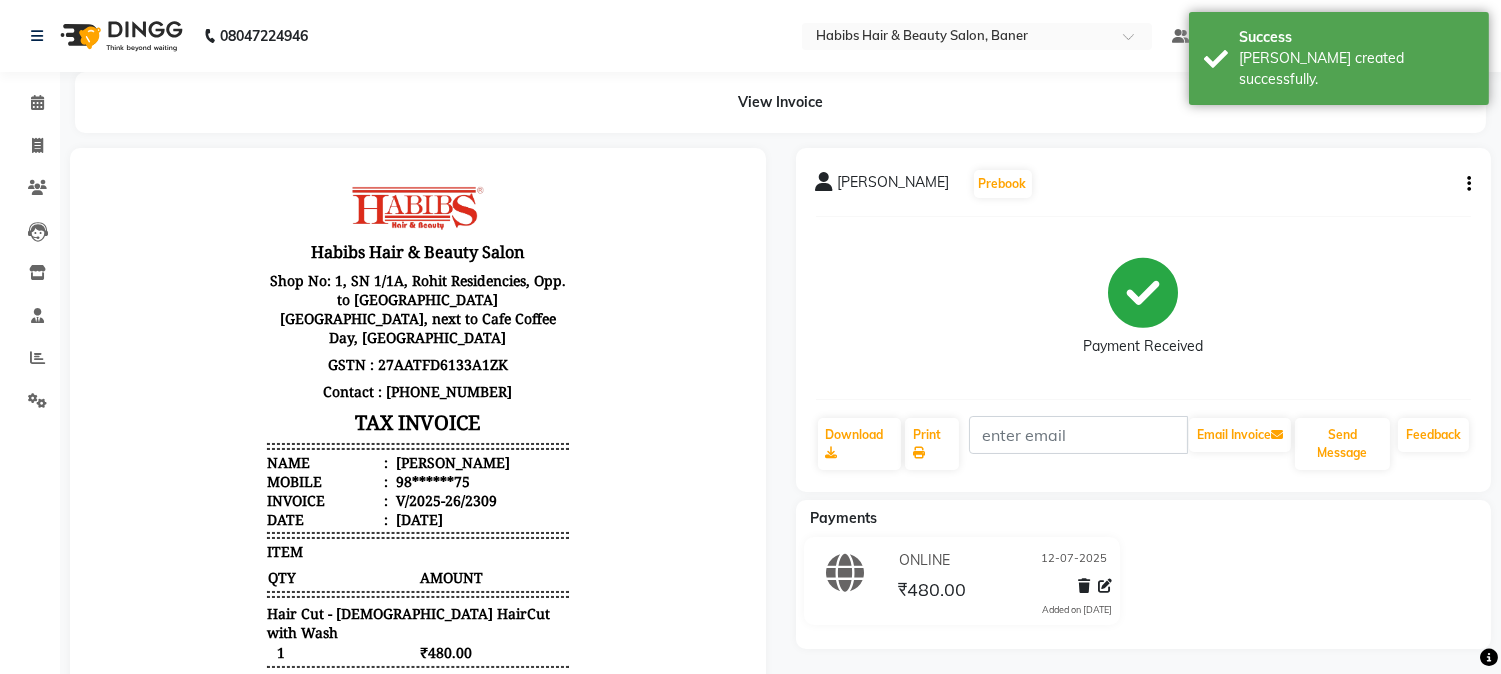 scroll, scrollTop: 0, scrollLeft: 0, axis: both 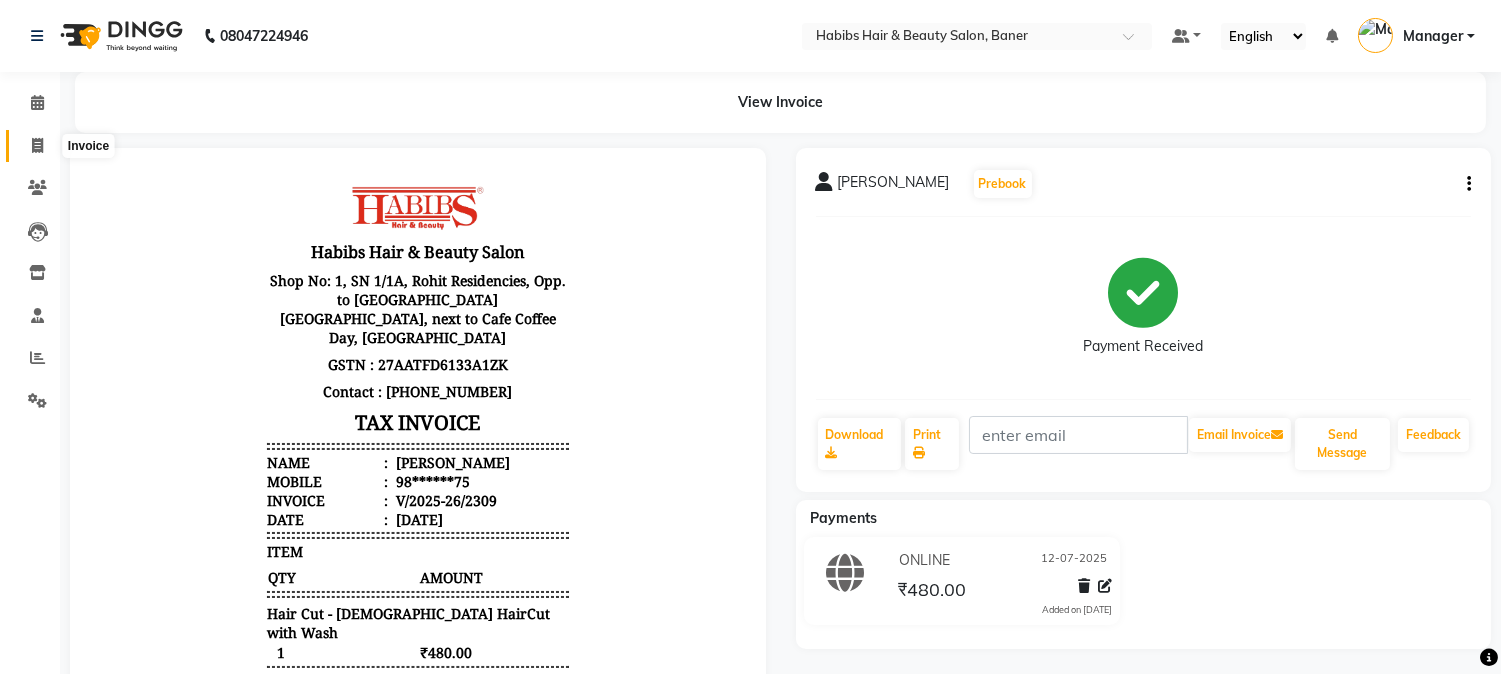 click 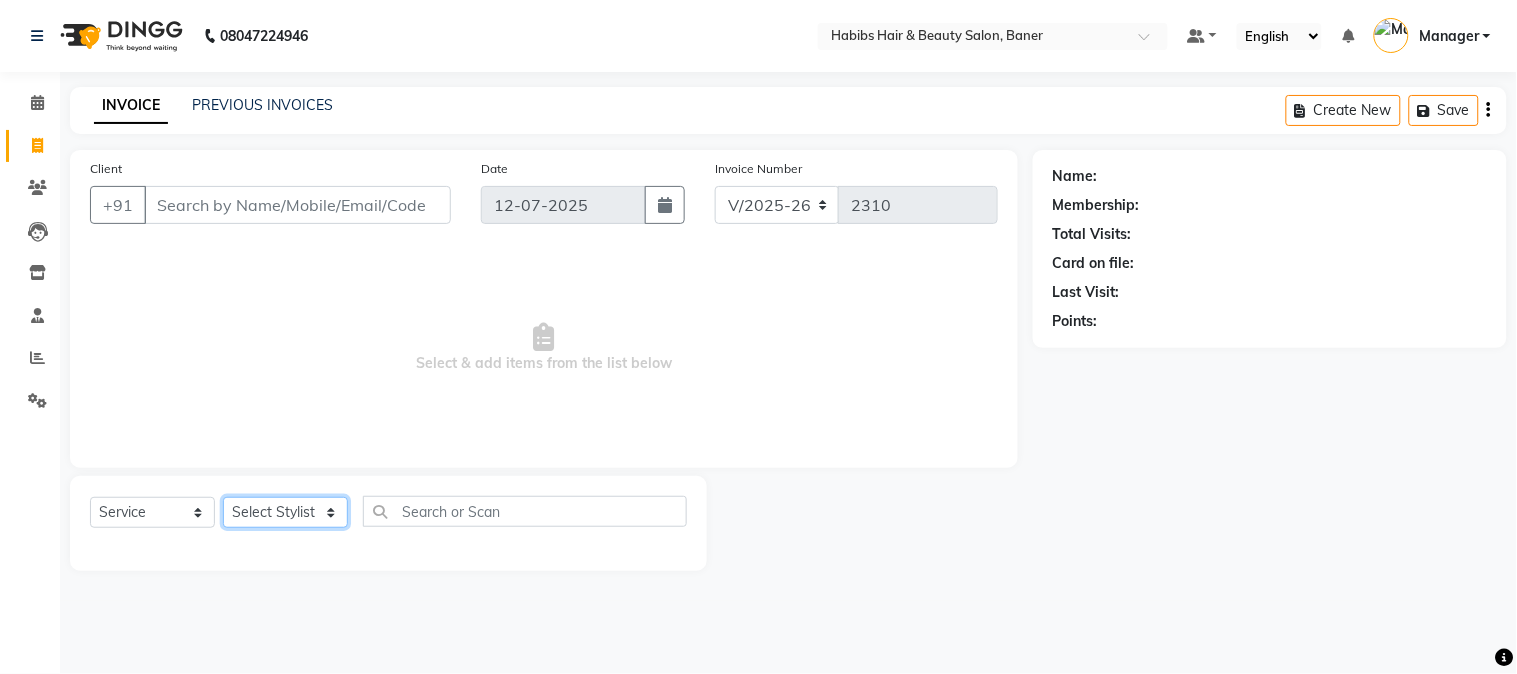 click on "Select Stylist Admin Kiran Mahesh Dalavi  Manager Pooja Singh Rahul Ram Swapnali" 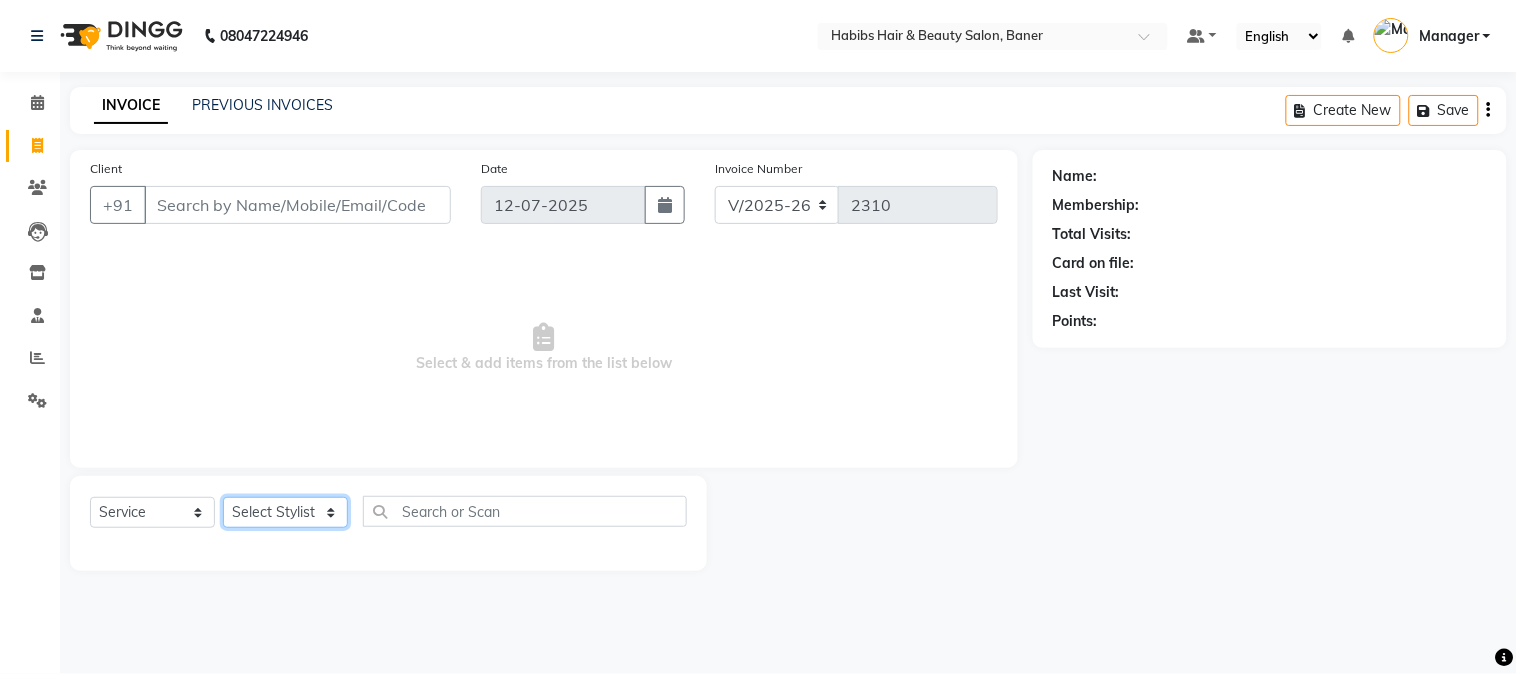 select on "75809" 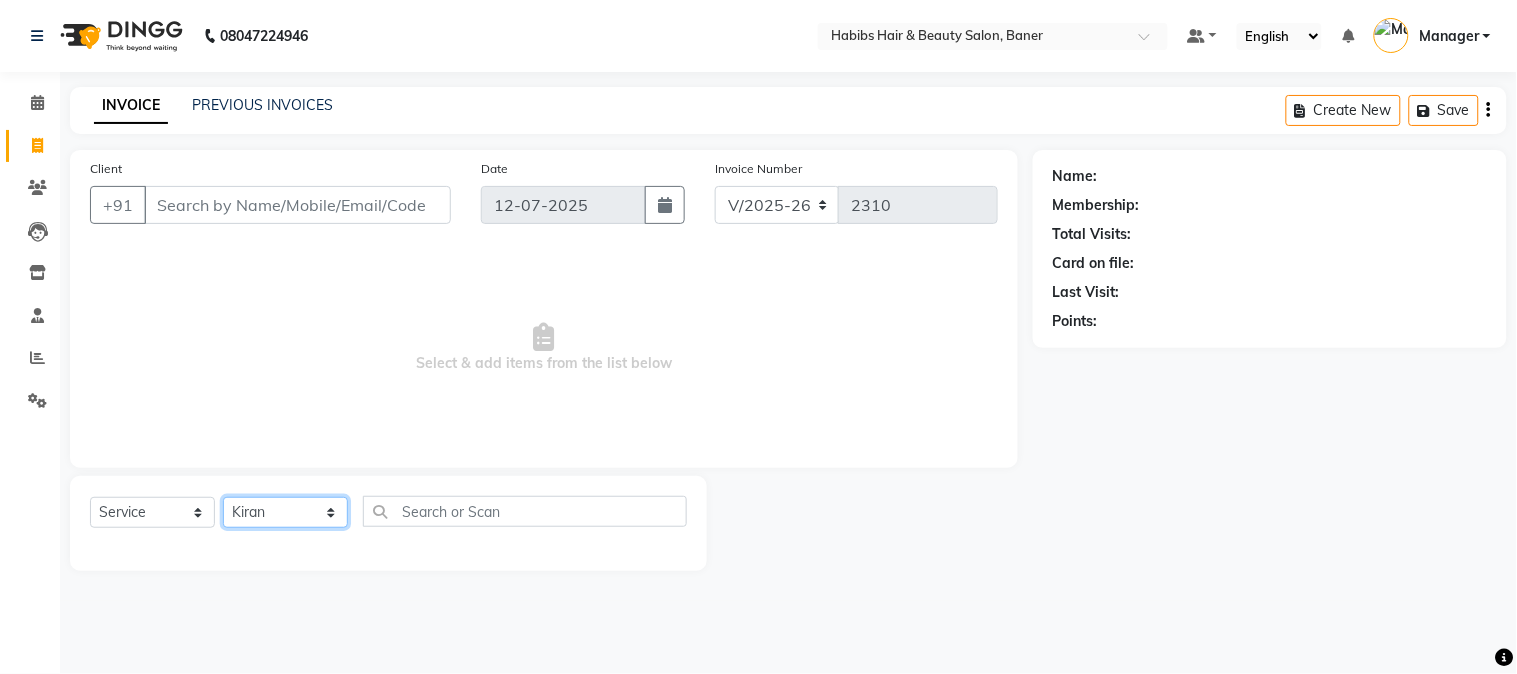 click on "Select Stylist Admin Kiran Mahesh Dalavi  Manager Pooja Singh Rahul Ram Swapnali" 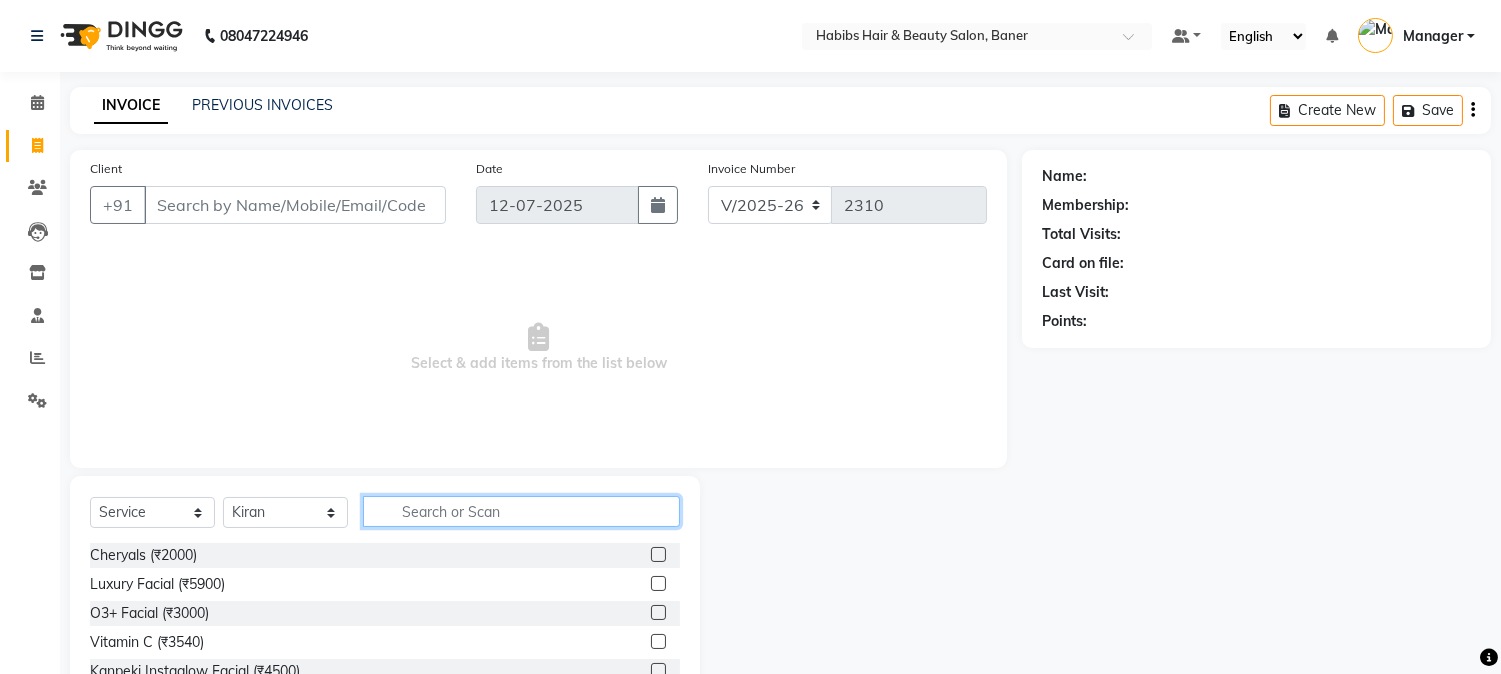 click 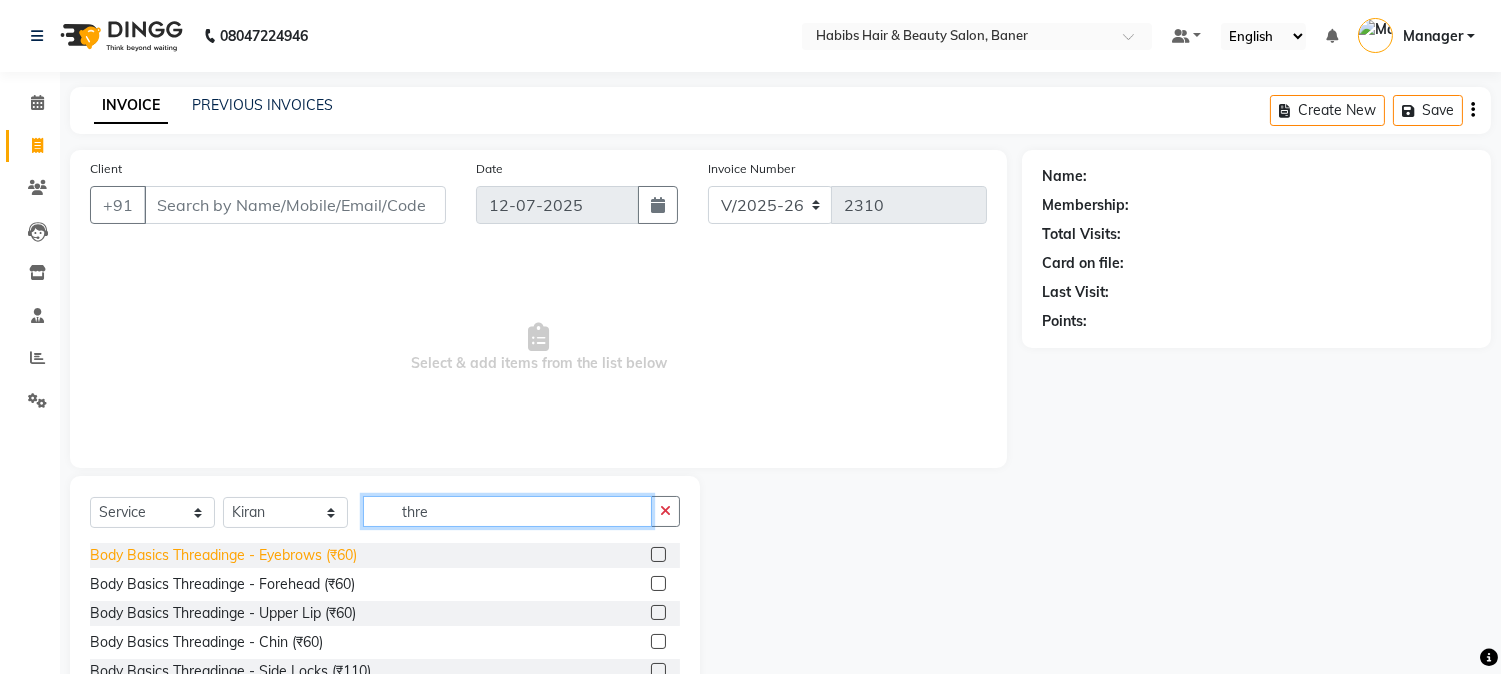 type on "thre" 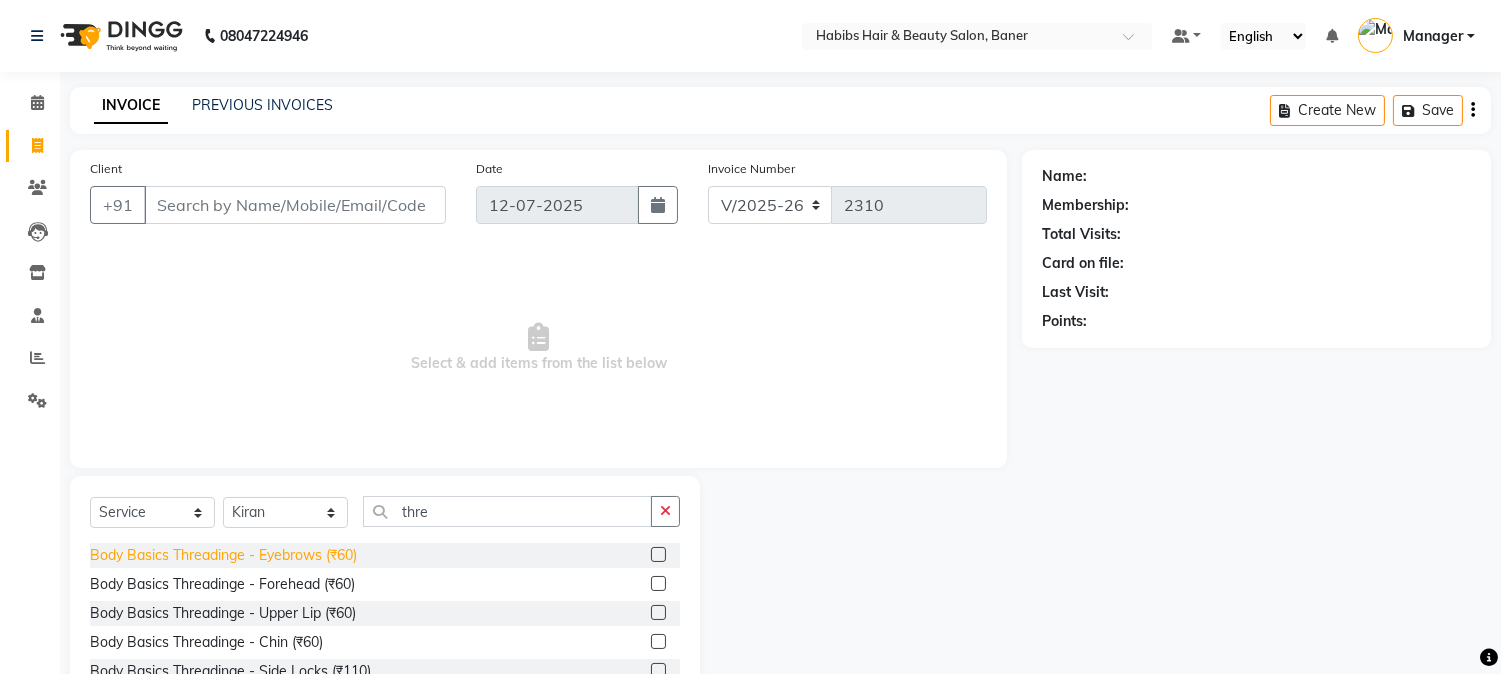 click on "Body Basics Threadinge - Eyebrows (₹60)" 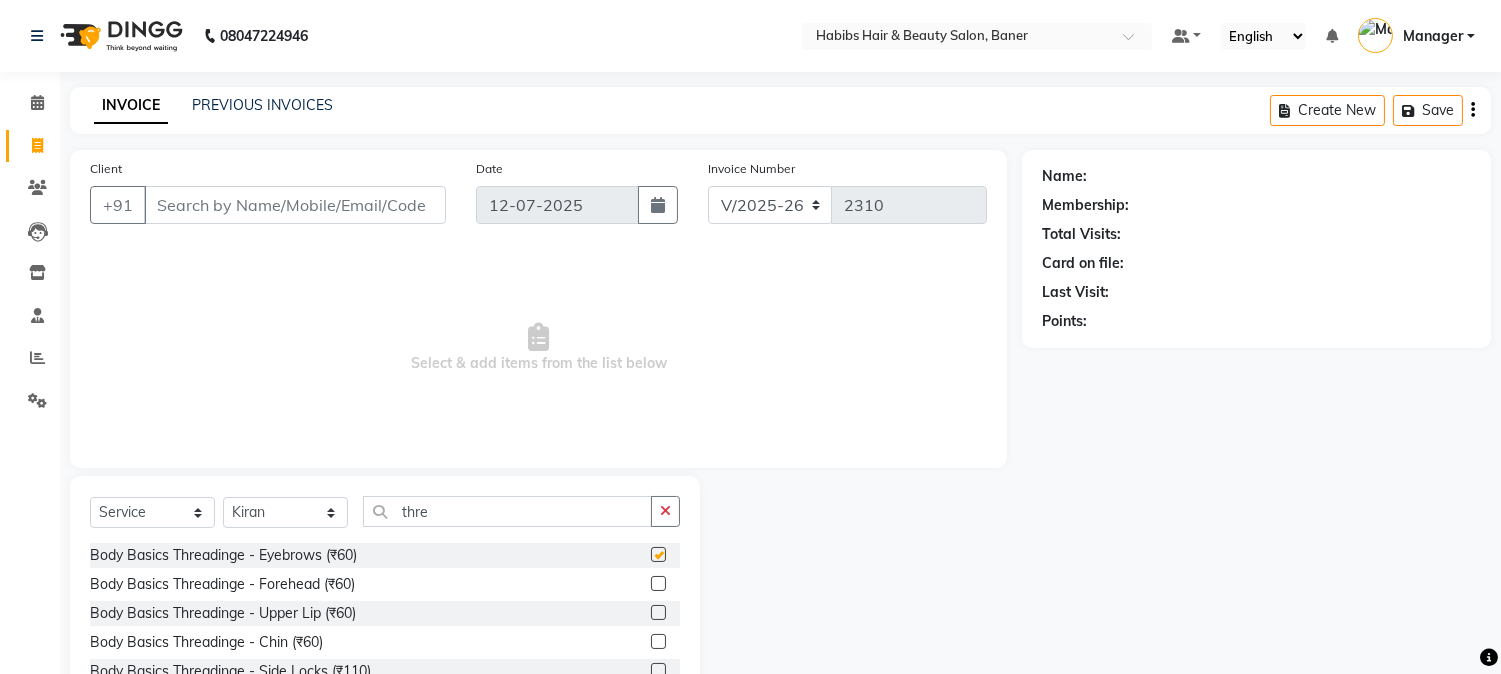 checkbox on "false" 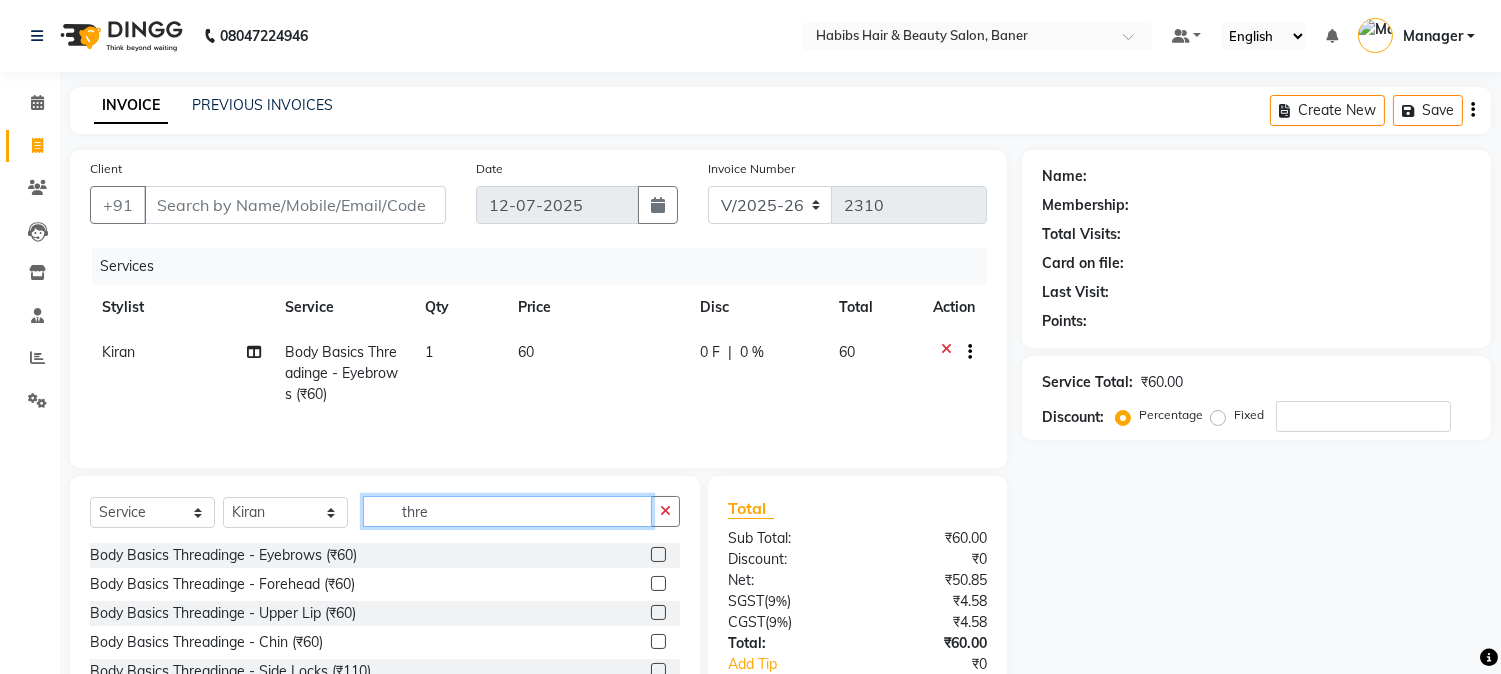drag, startPoint x: 487, startPoint y: 520, endPoint x: 361, endPoint y: 532, distance: 126.57014 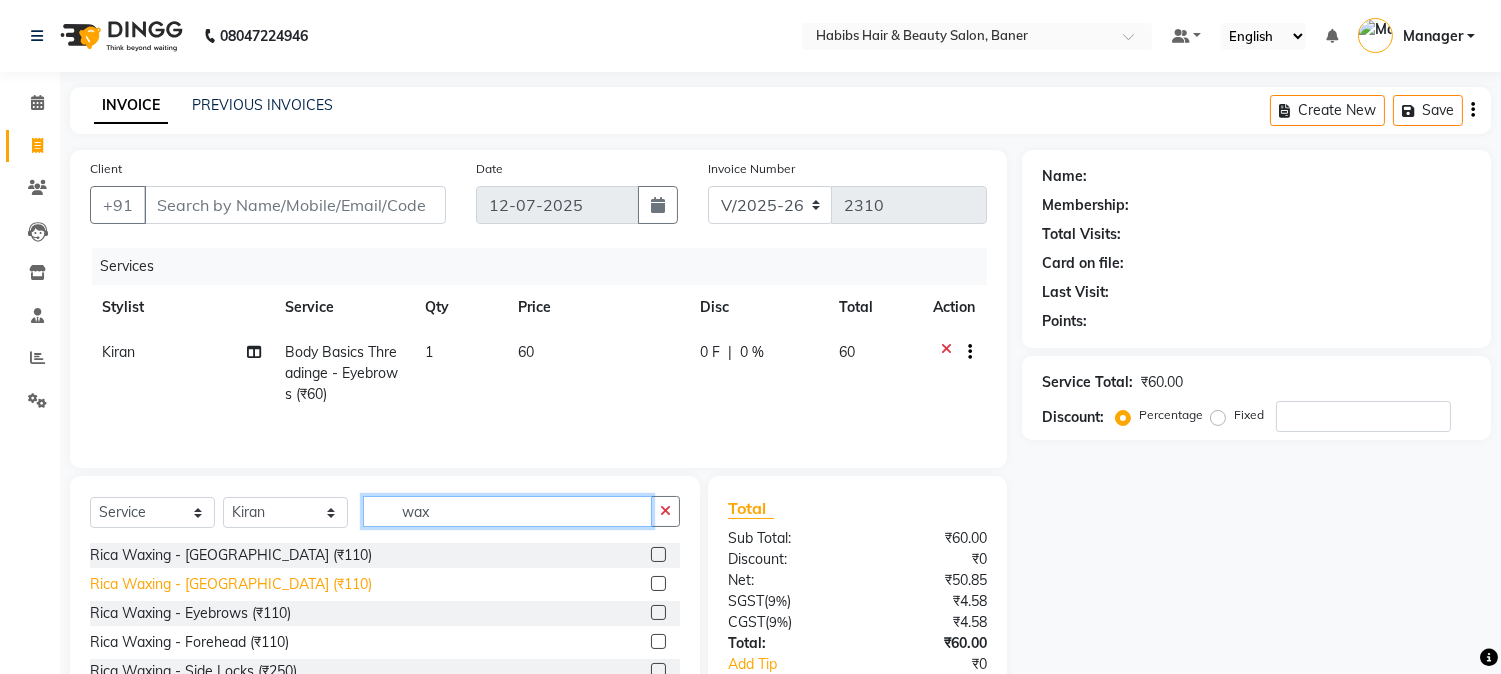 type on "wax" 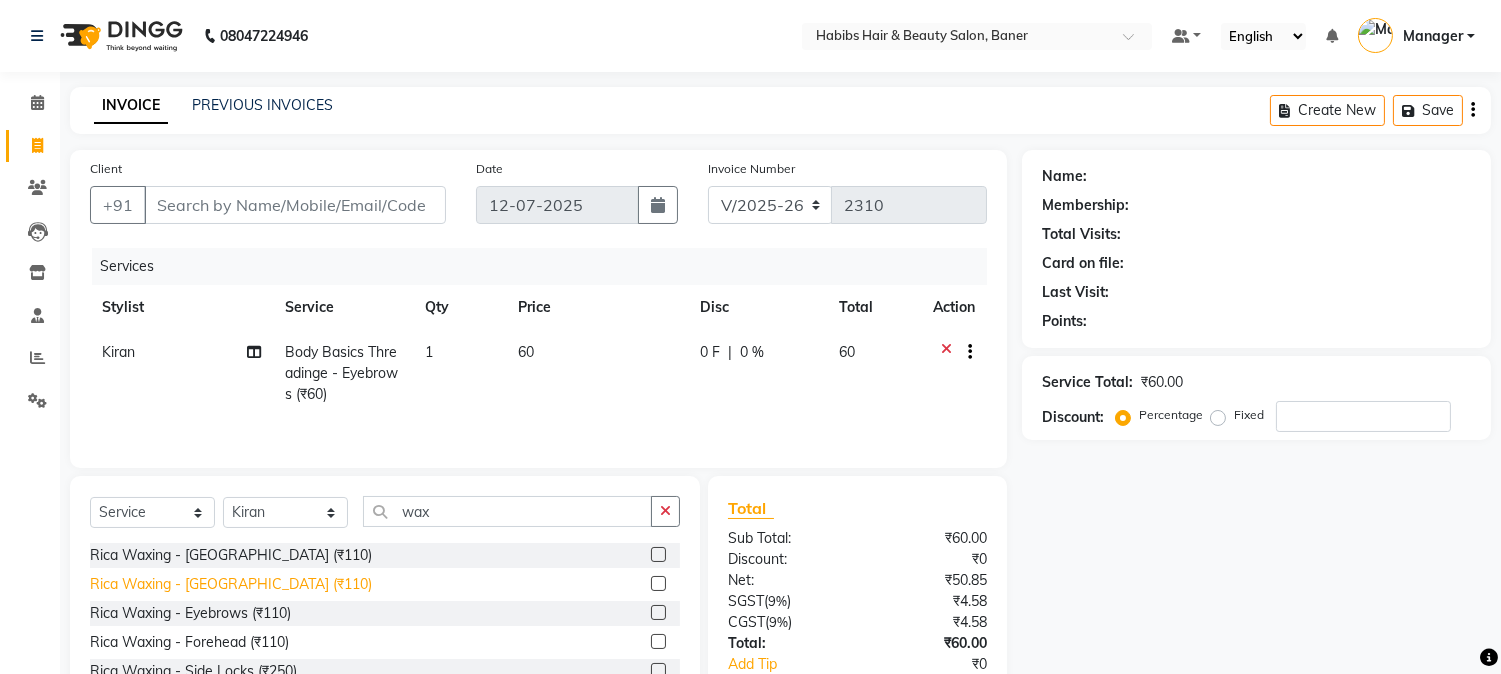 click on "Rica Waxing - Upper Lip (₹110)" 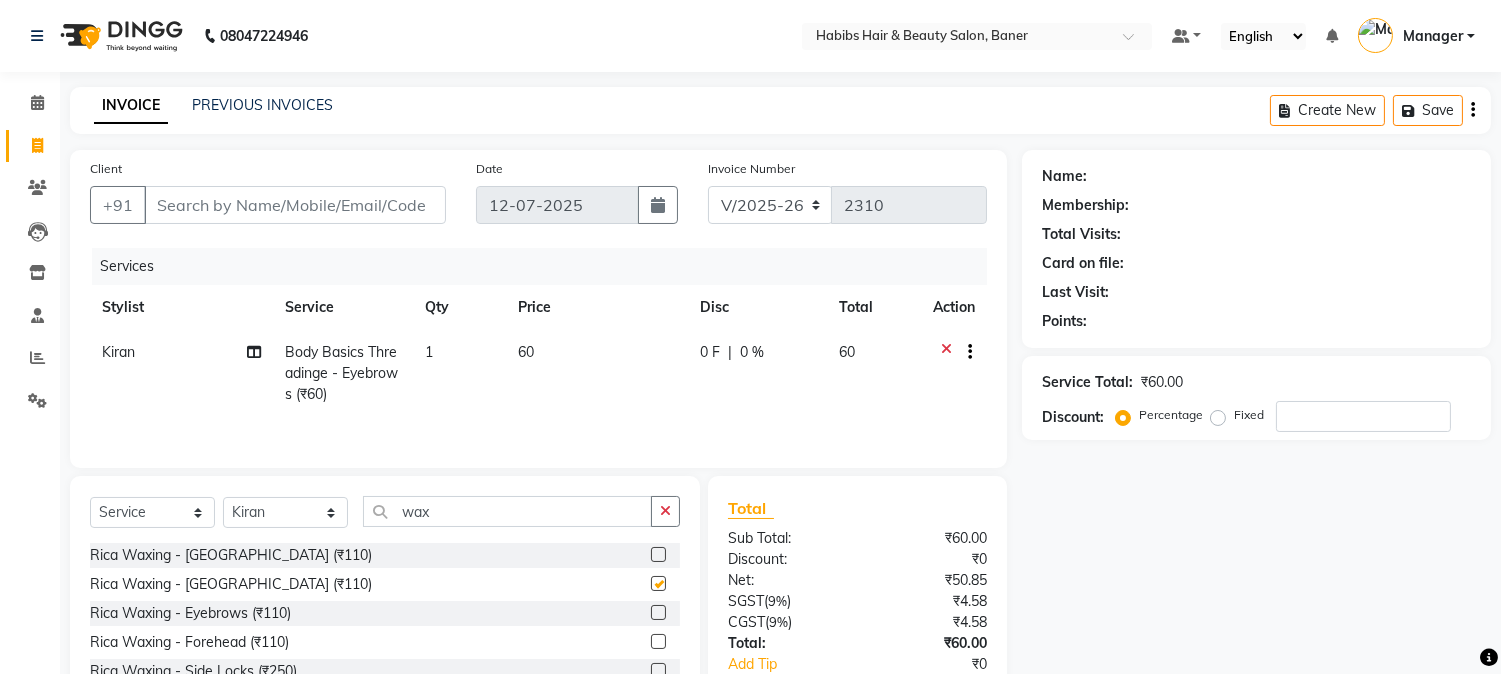 checkbox on "false" 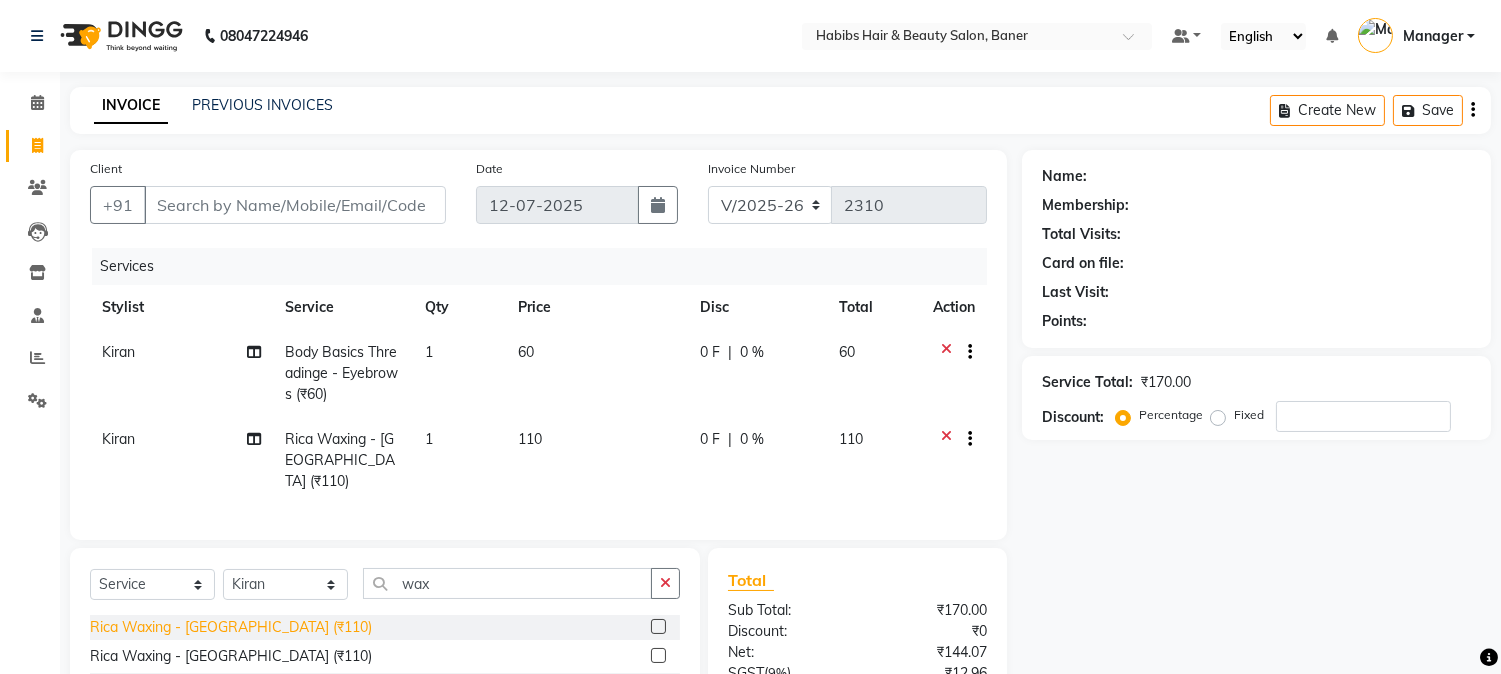click on "Rica Waxing - Chin (₹110)" 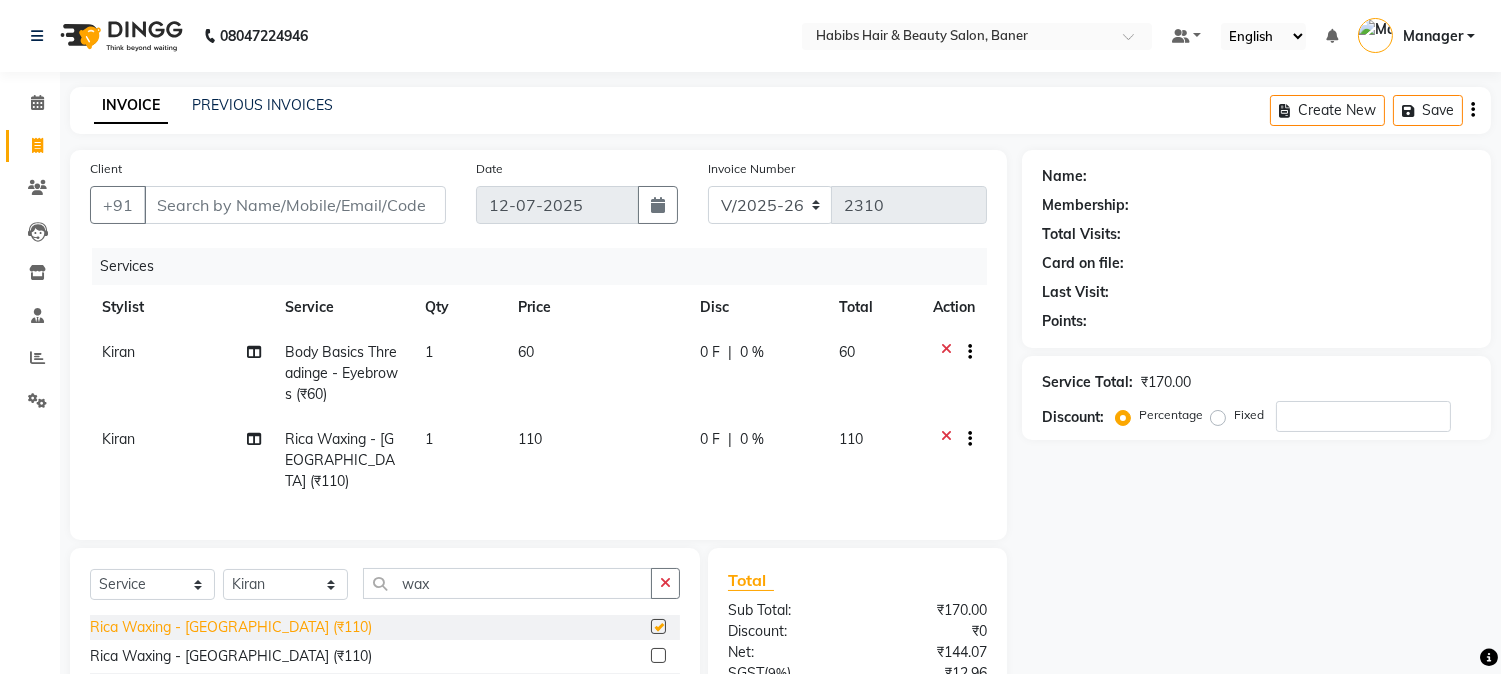 checkbox on "false" 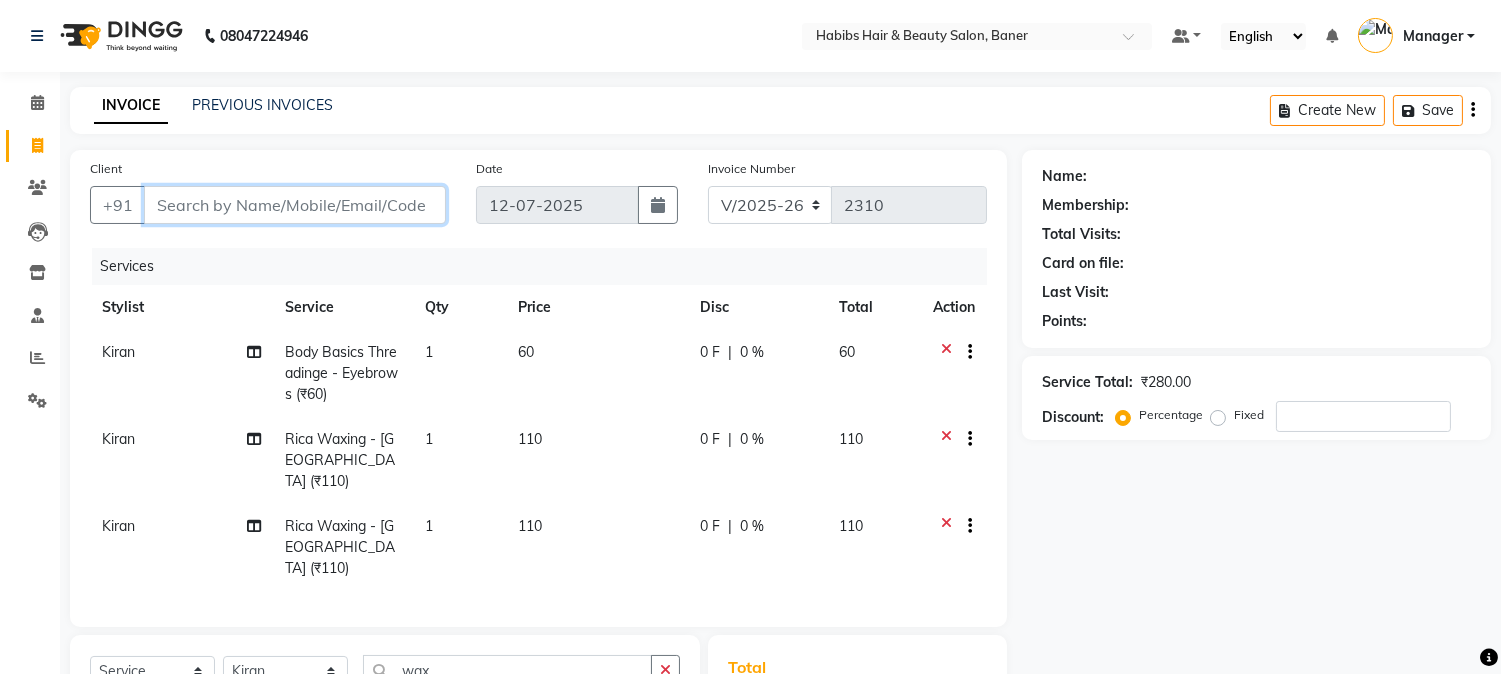 click on "Client" at bounding box center [295, 205] 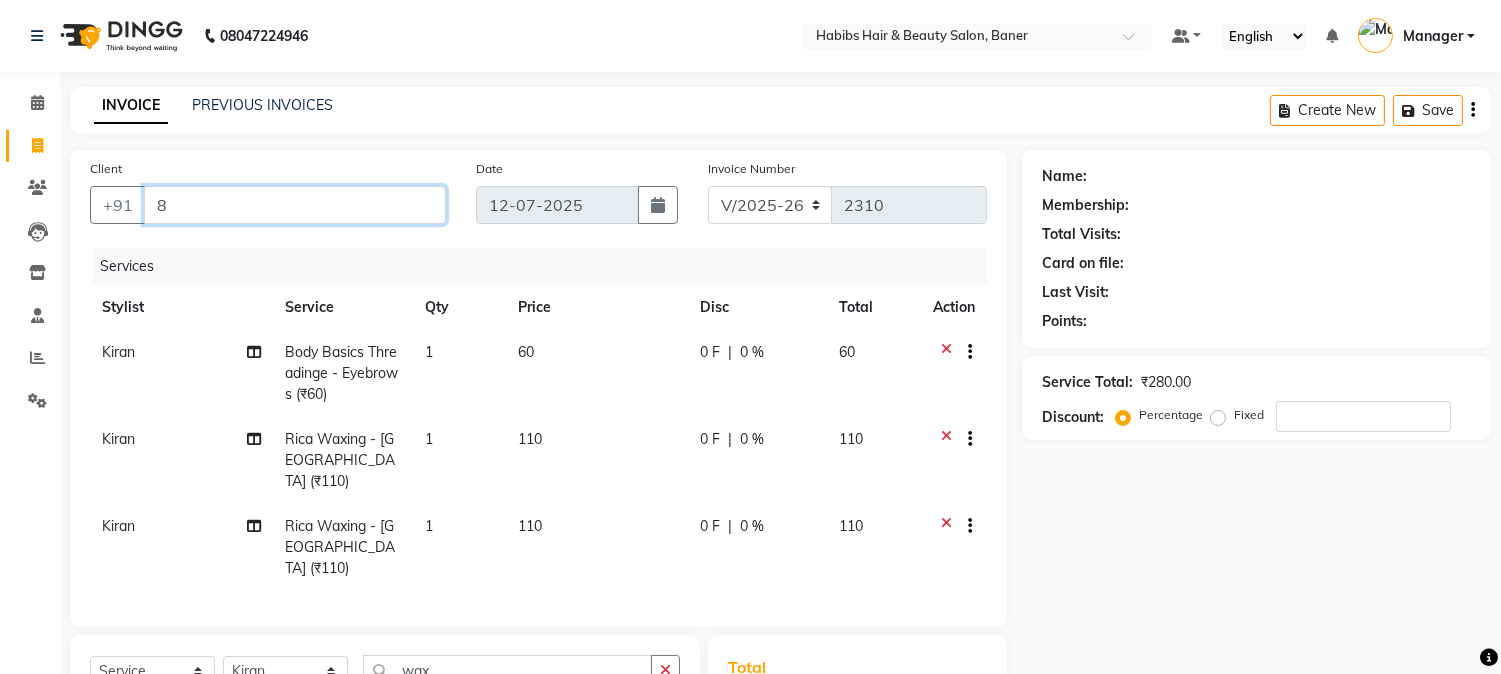 type on "0" 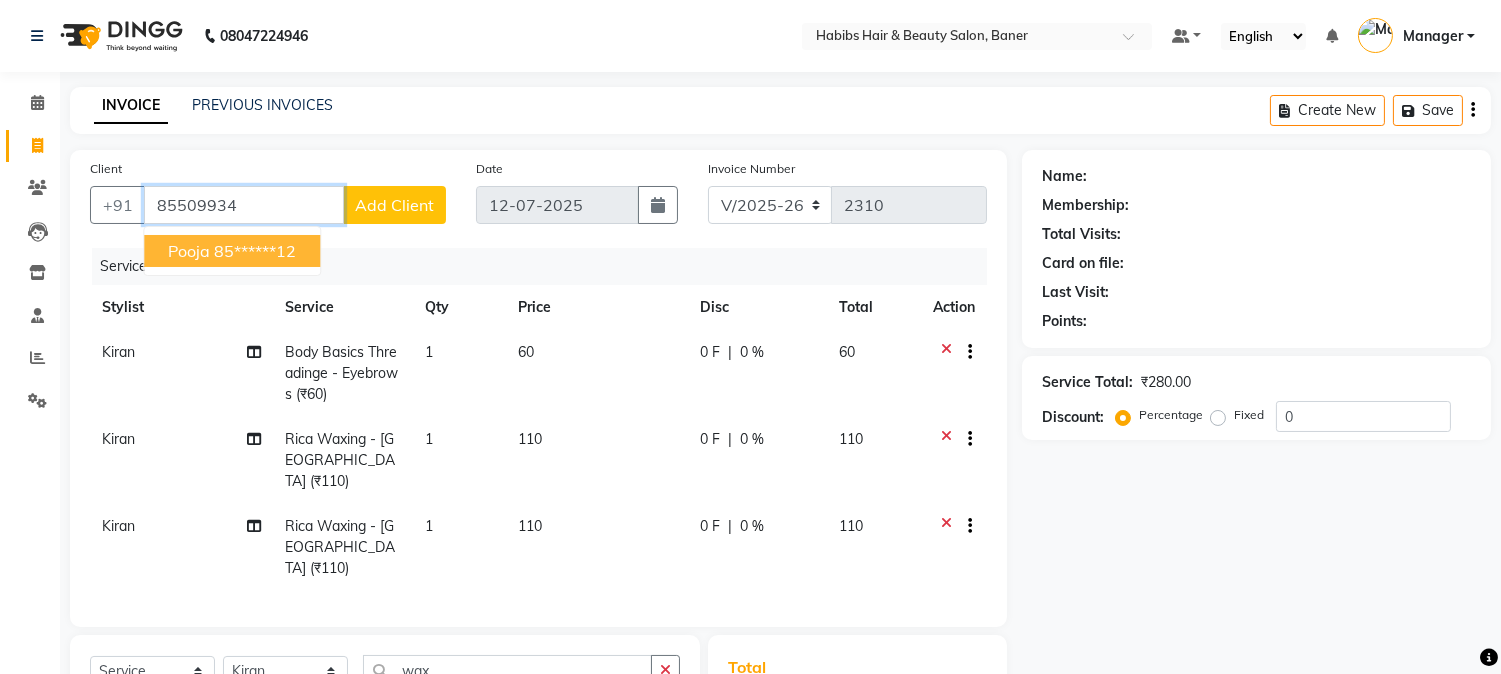 click on "85******12" at bounding box center (255, 251) 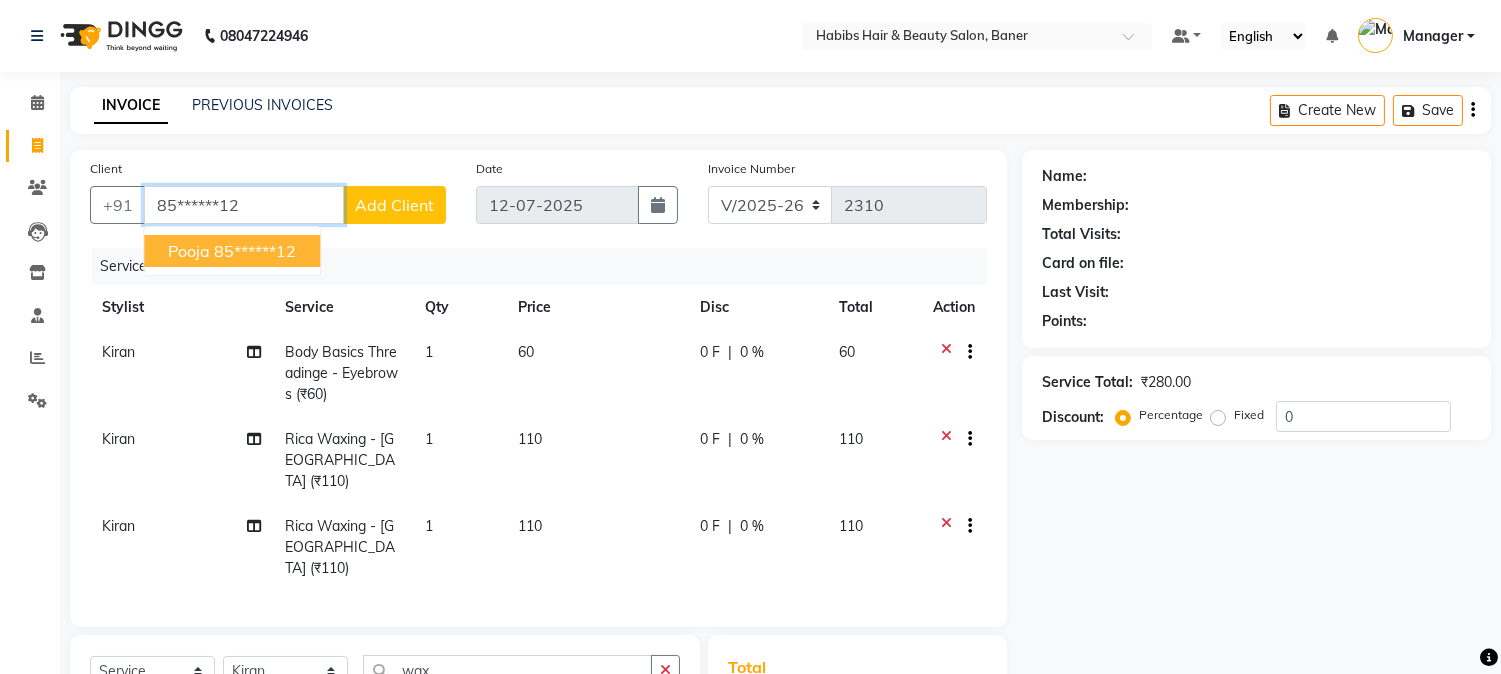 type on "85******12" 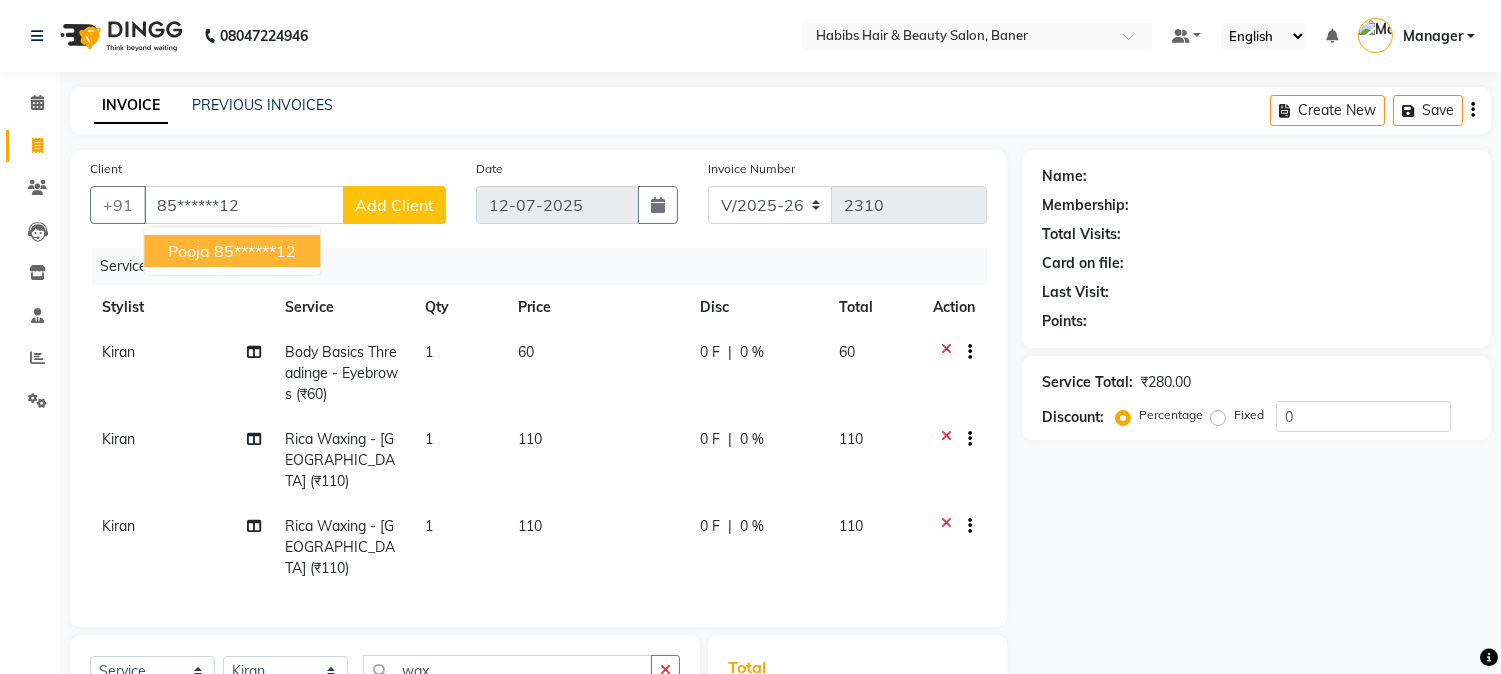 select on "2: Object" 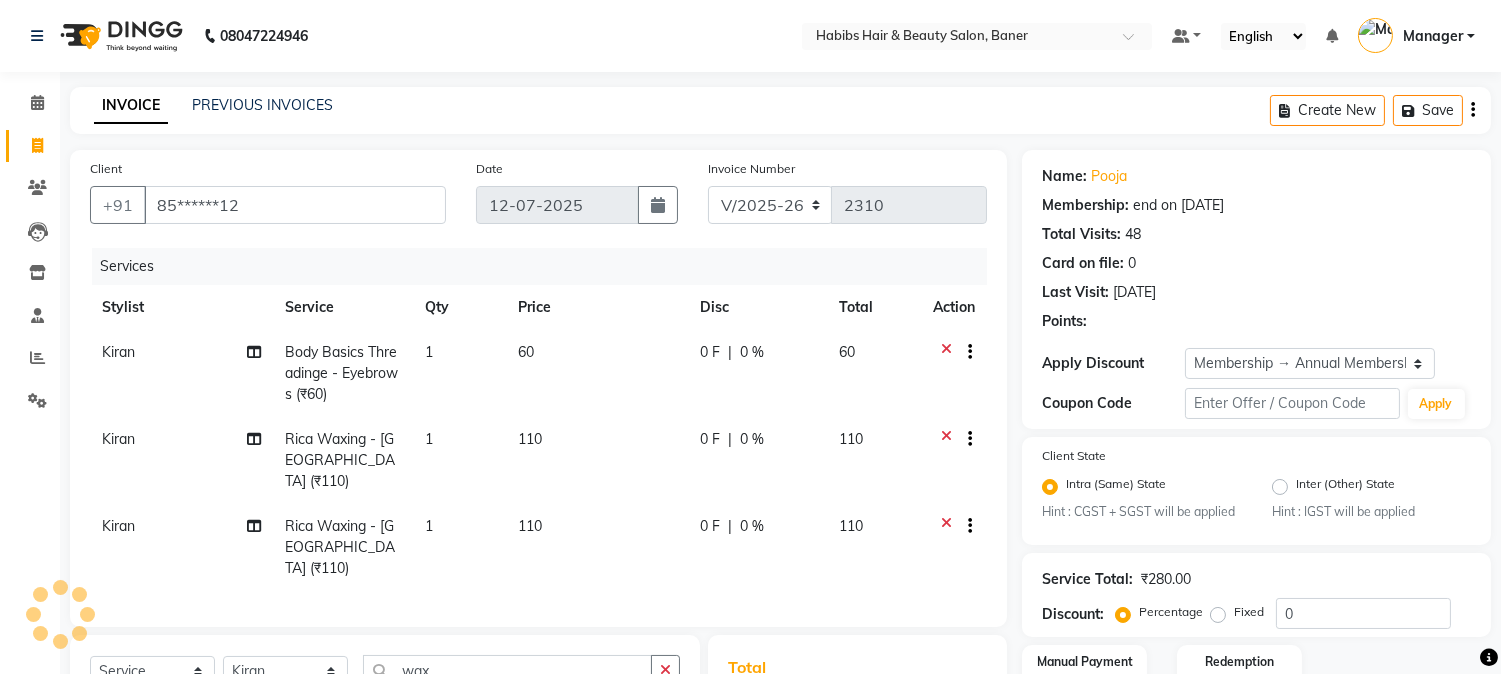 type on "20" 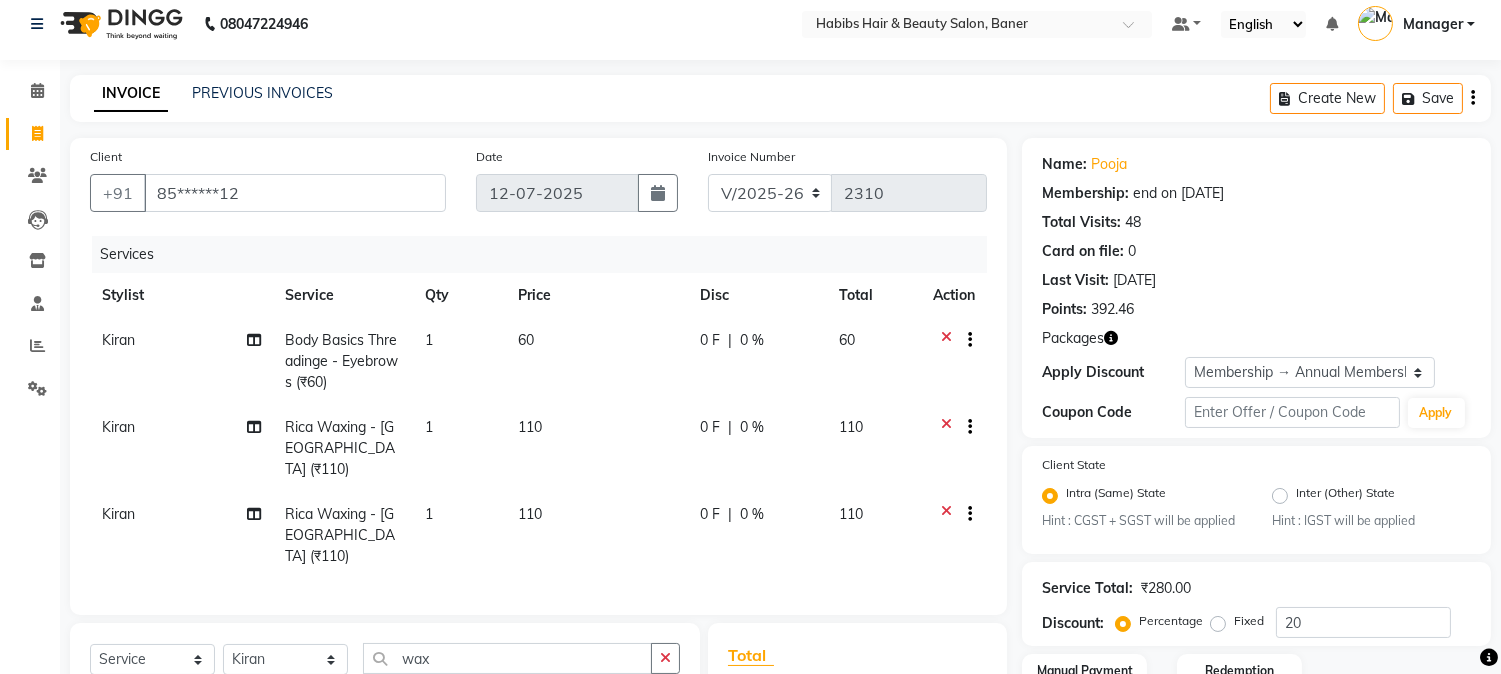 scroll, scrollTop: 0, scrollLeft: 0, axis: both 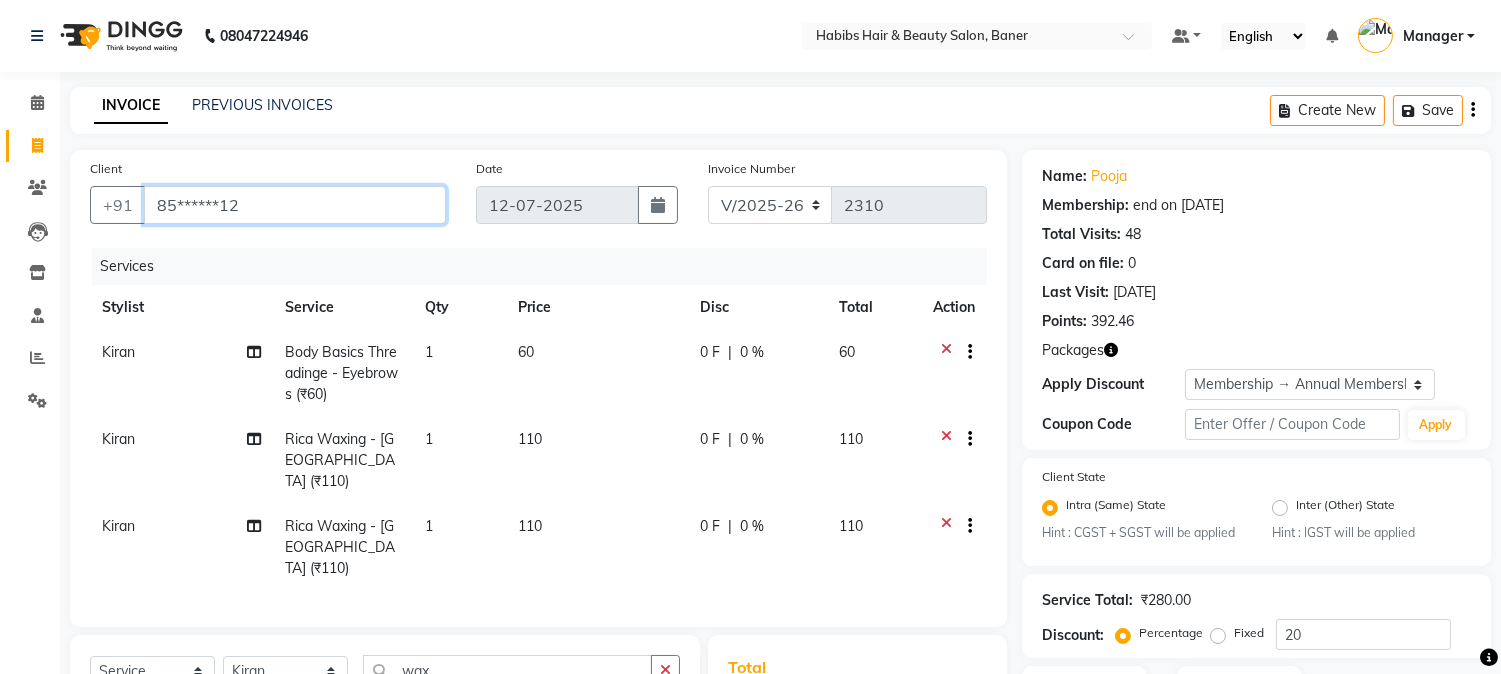 click on "85******12" at bounding box center [295, 205] 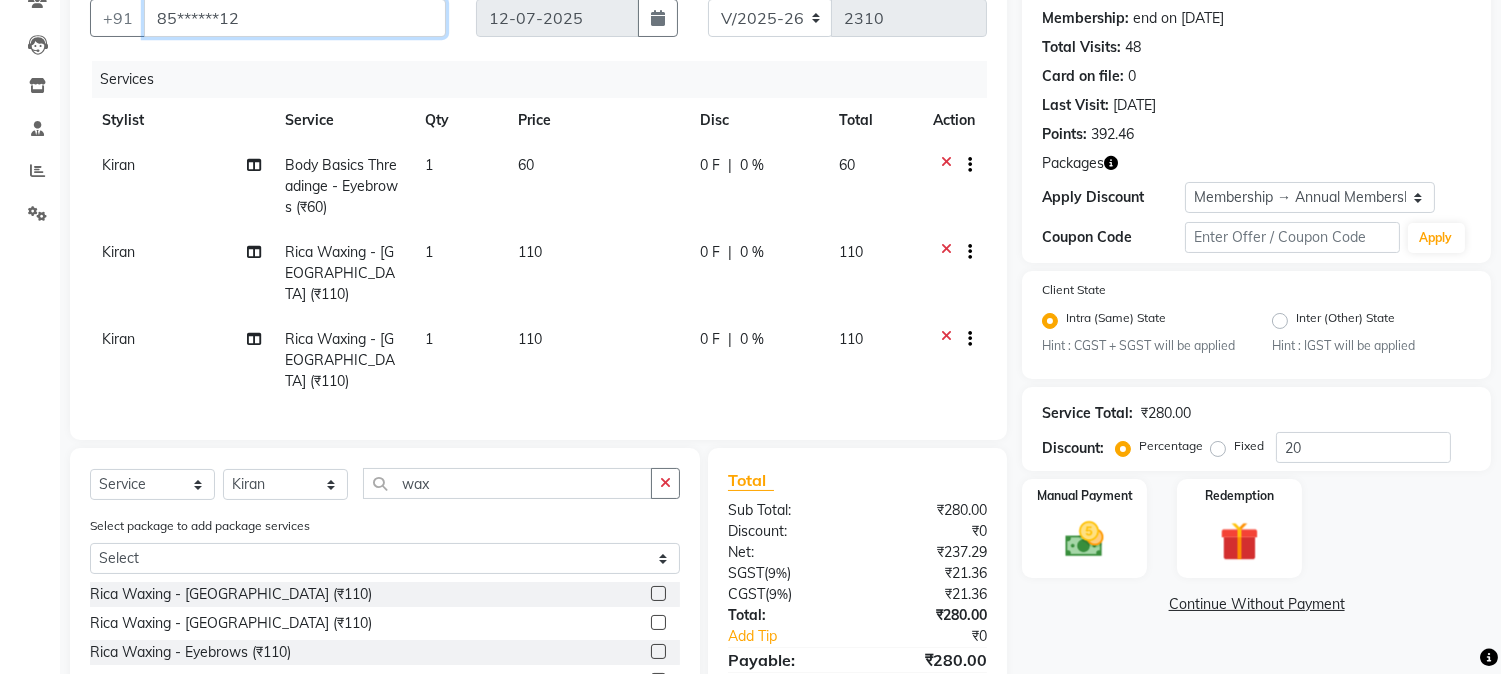 scroll, scrollTop: 222, scrollLeft: 0, axis: vertical 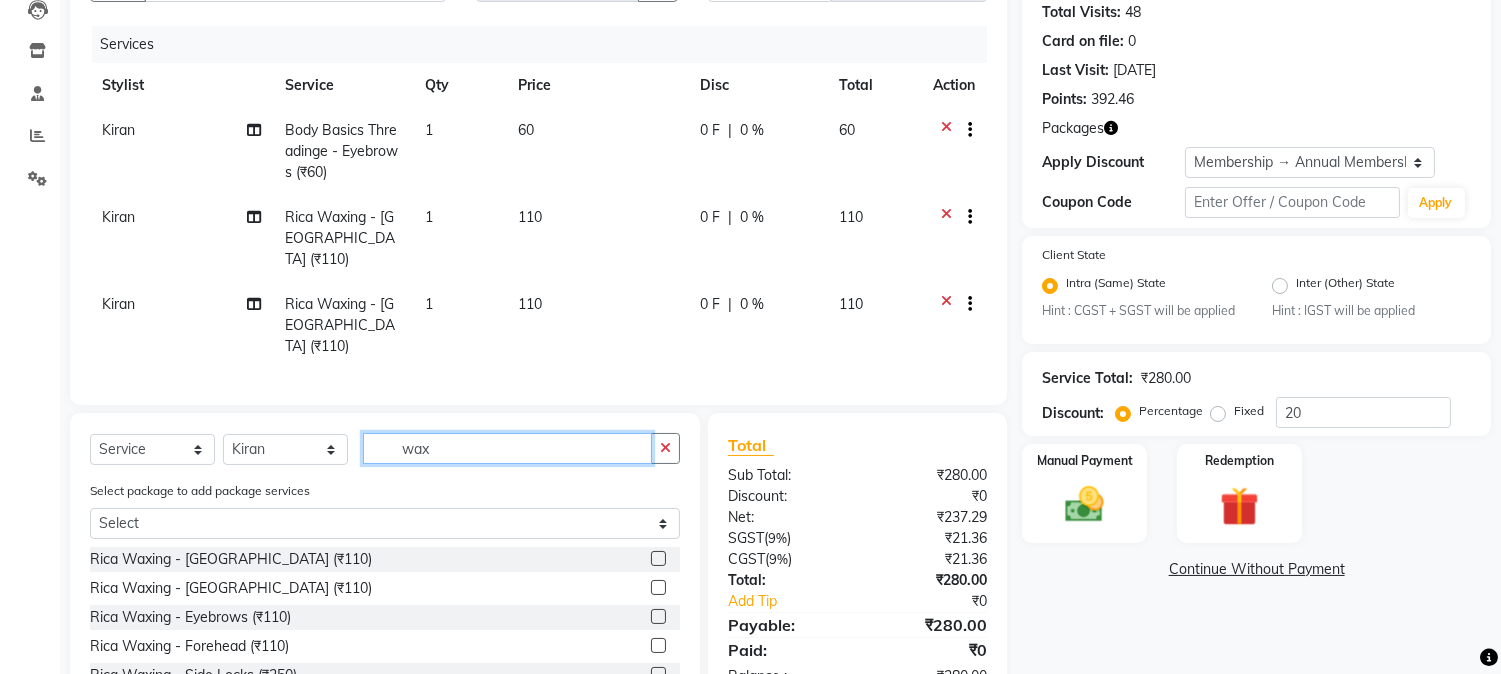click on "wax" 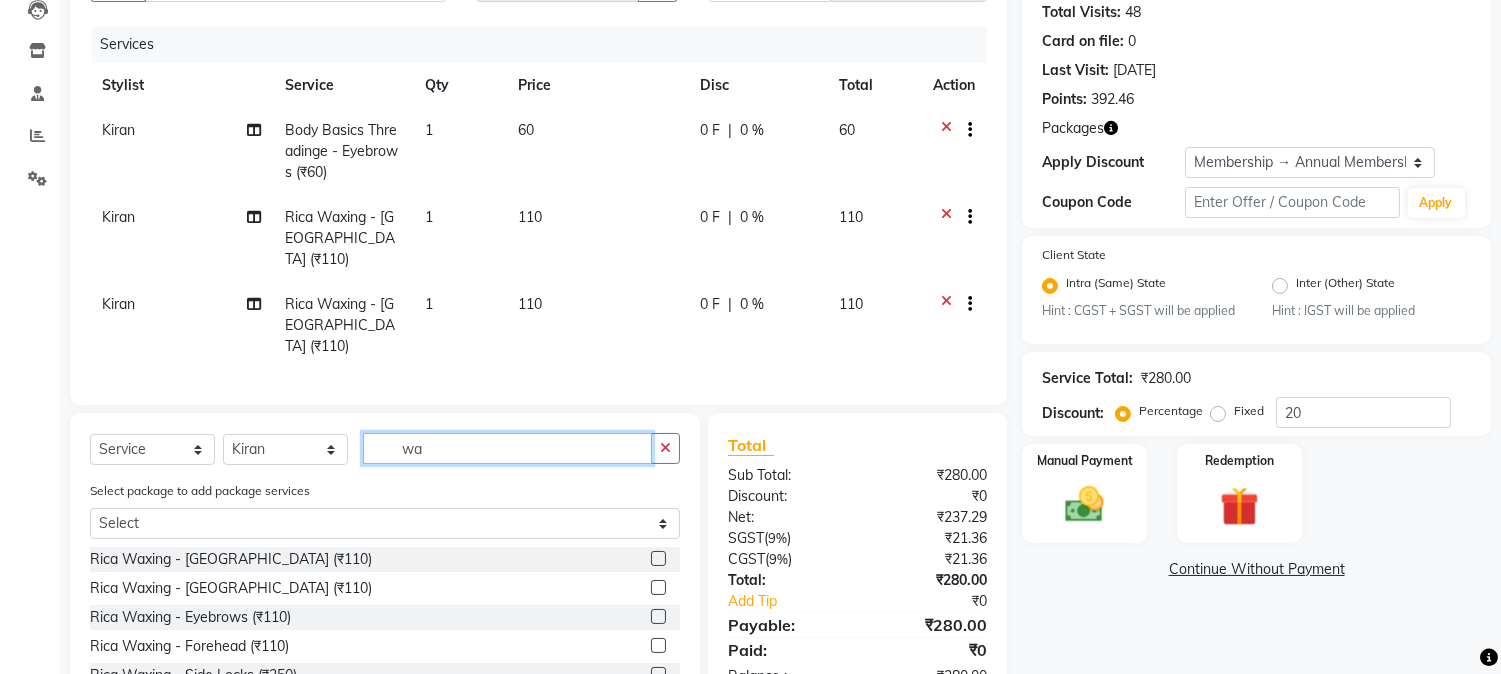 type on "w" 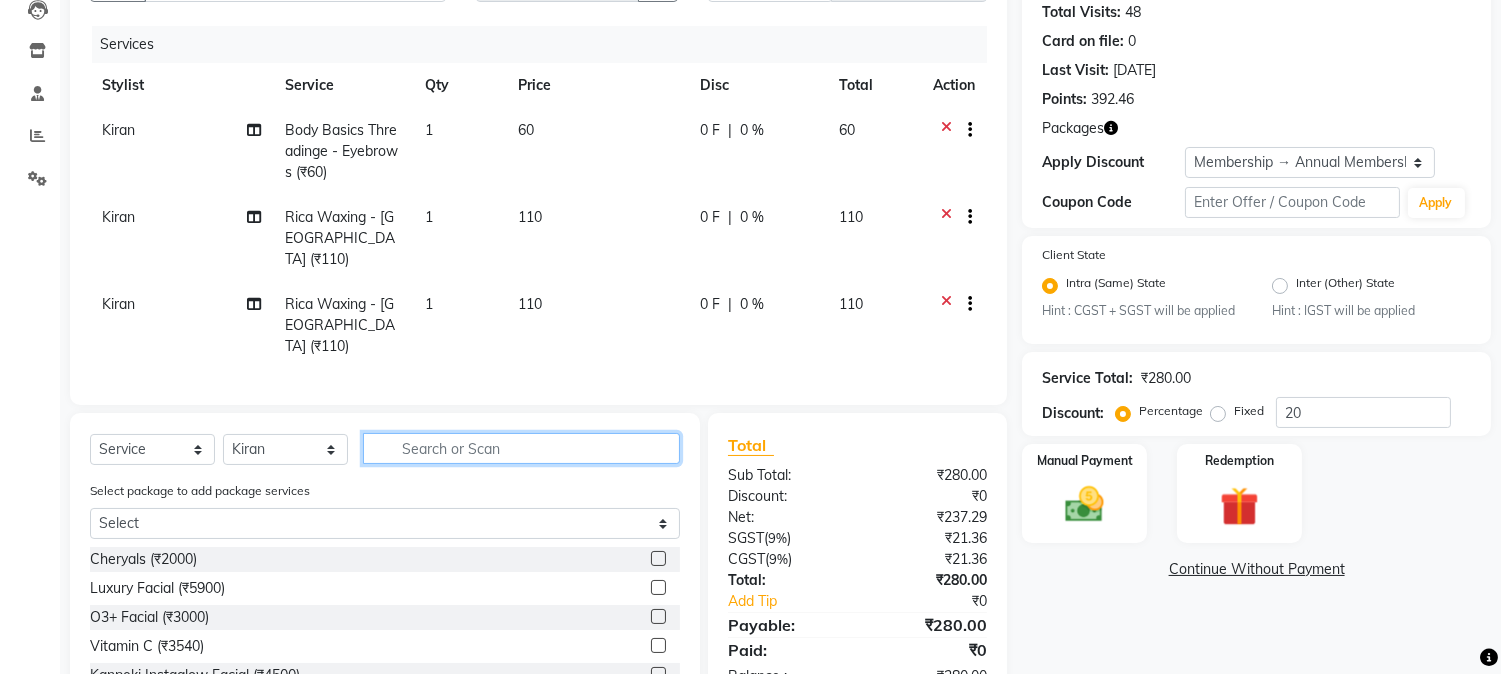 type on "w" 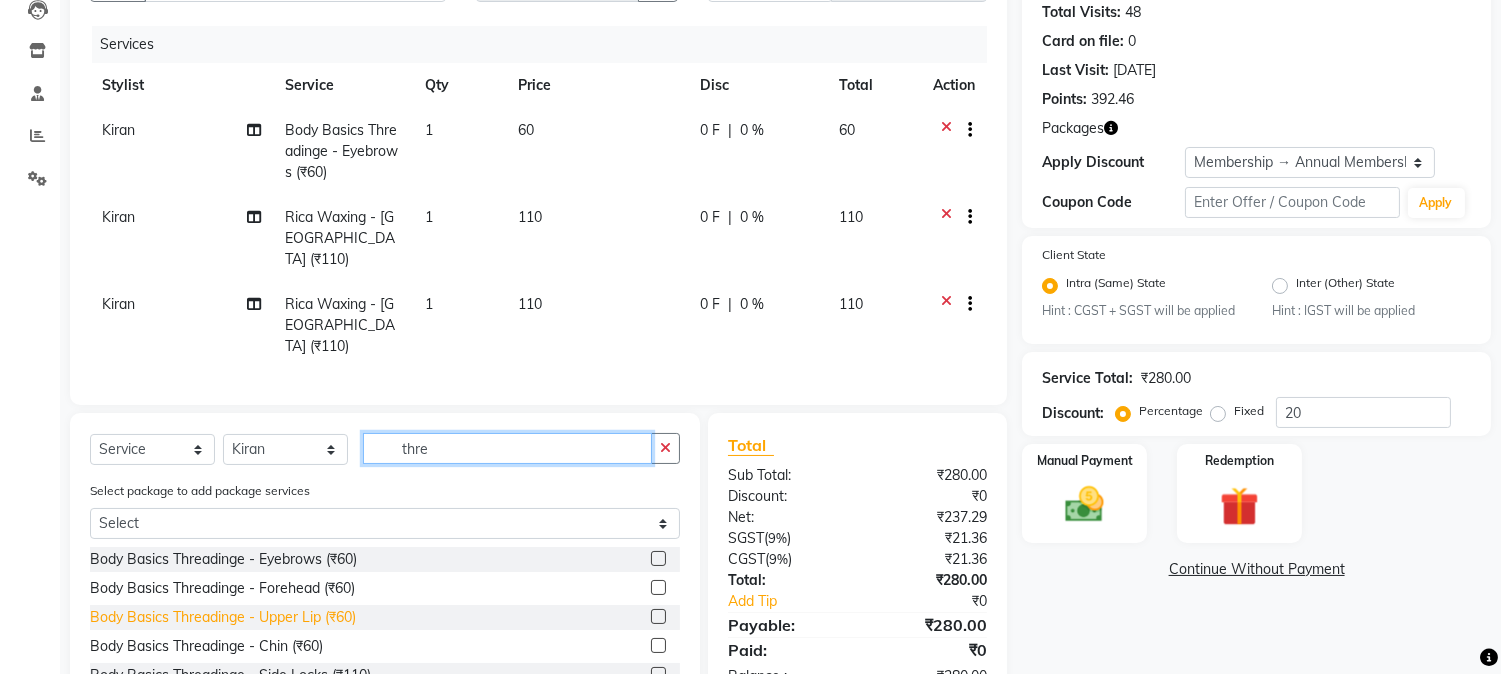 type on "thre" 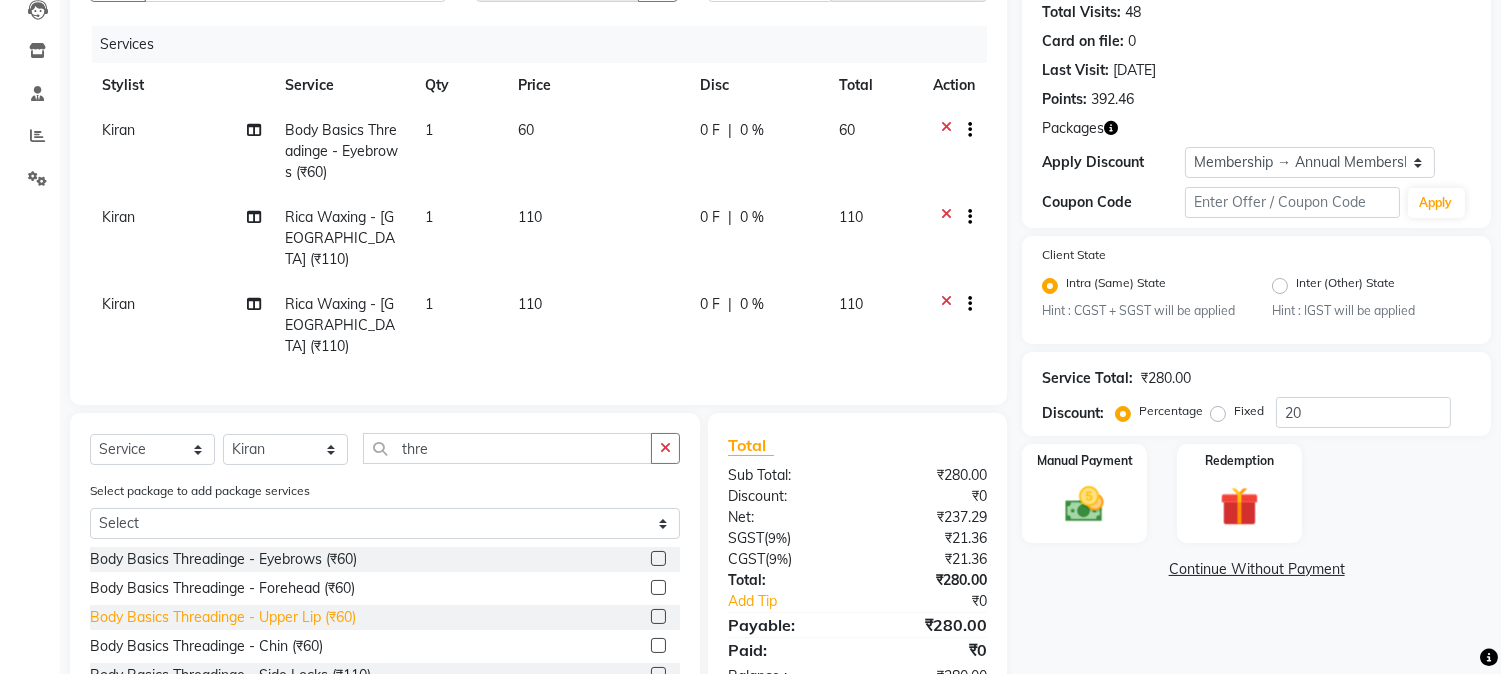 click on "Body Basics Threadinge - Upper Lip (₹60)" 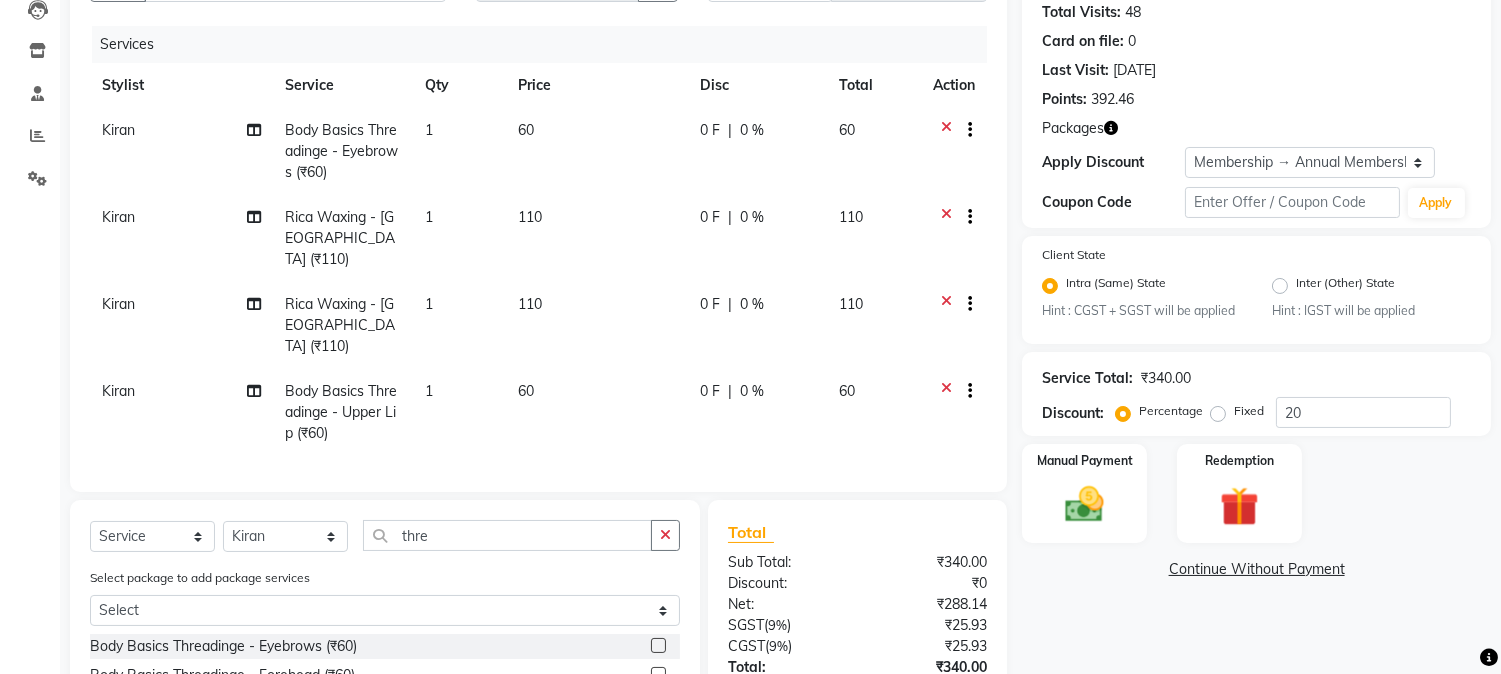 checkbox on "false" 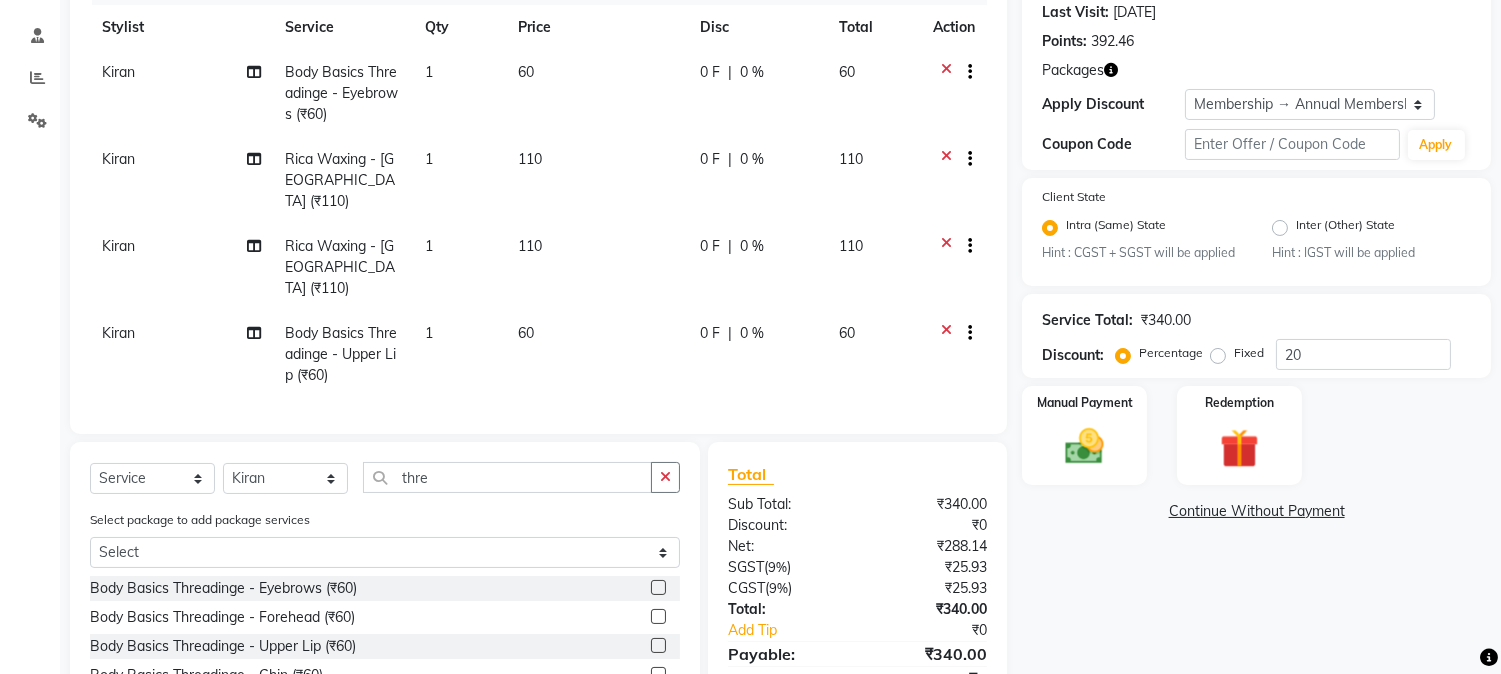 scroll, scrollTop: 303, scrollLeft: 0, axis: vertical 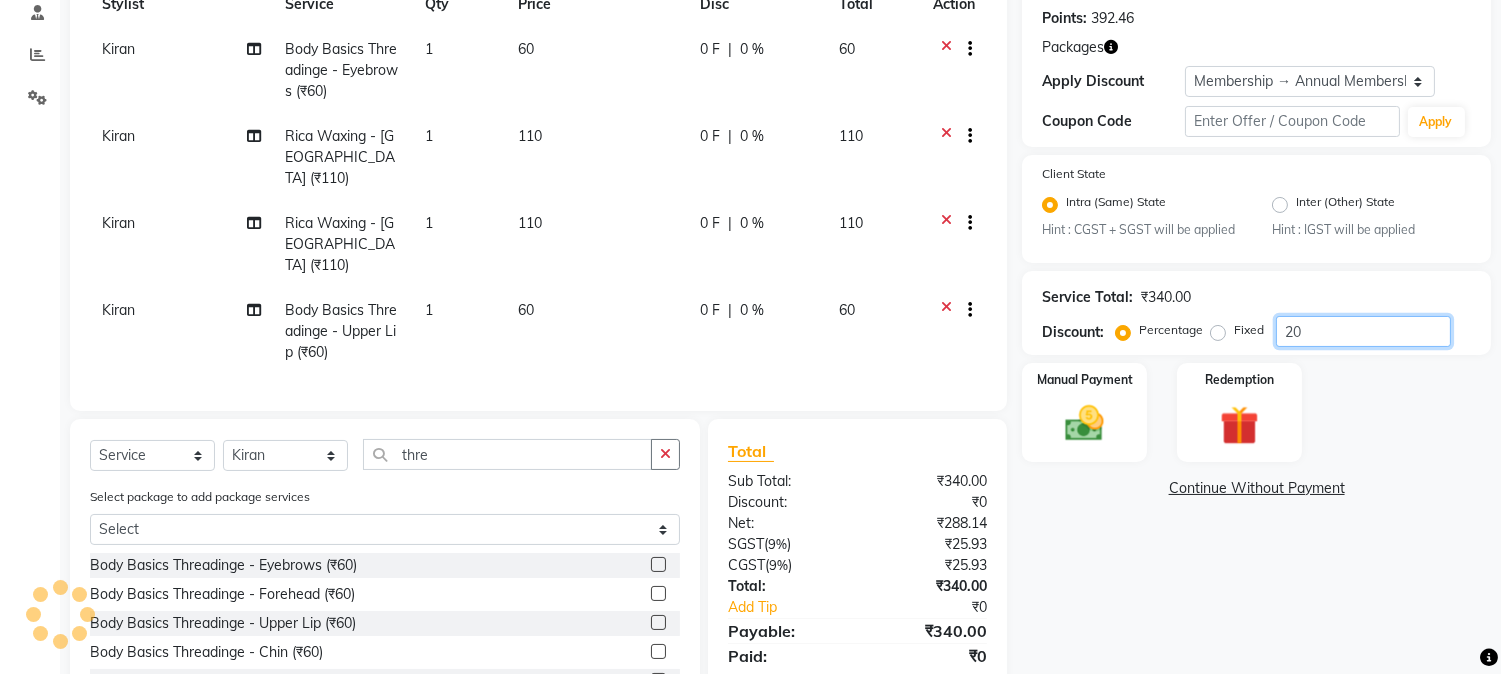 drag, startPoint x: 1347, startPoint y: 338, endPoint x: 1205, endPoint y: 358, distance: 143.40154 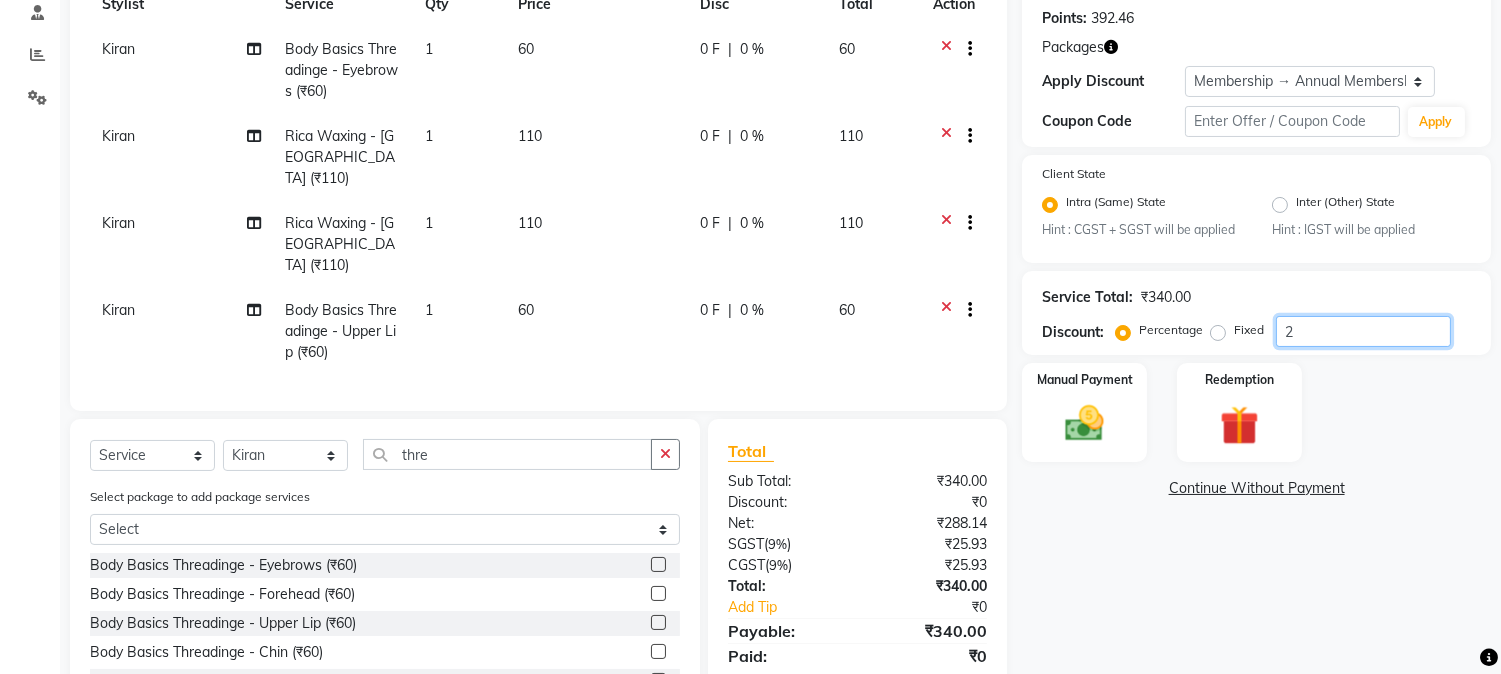 type on "20" 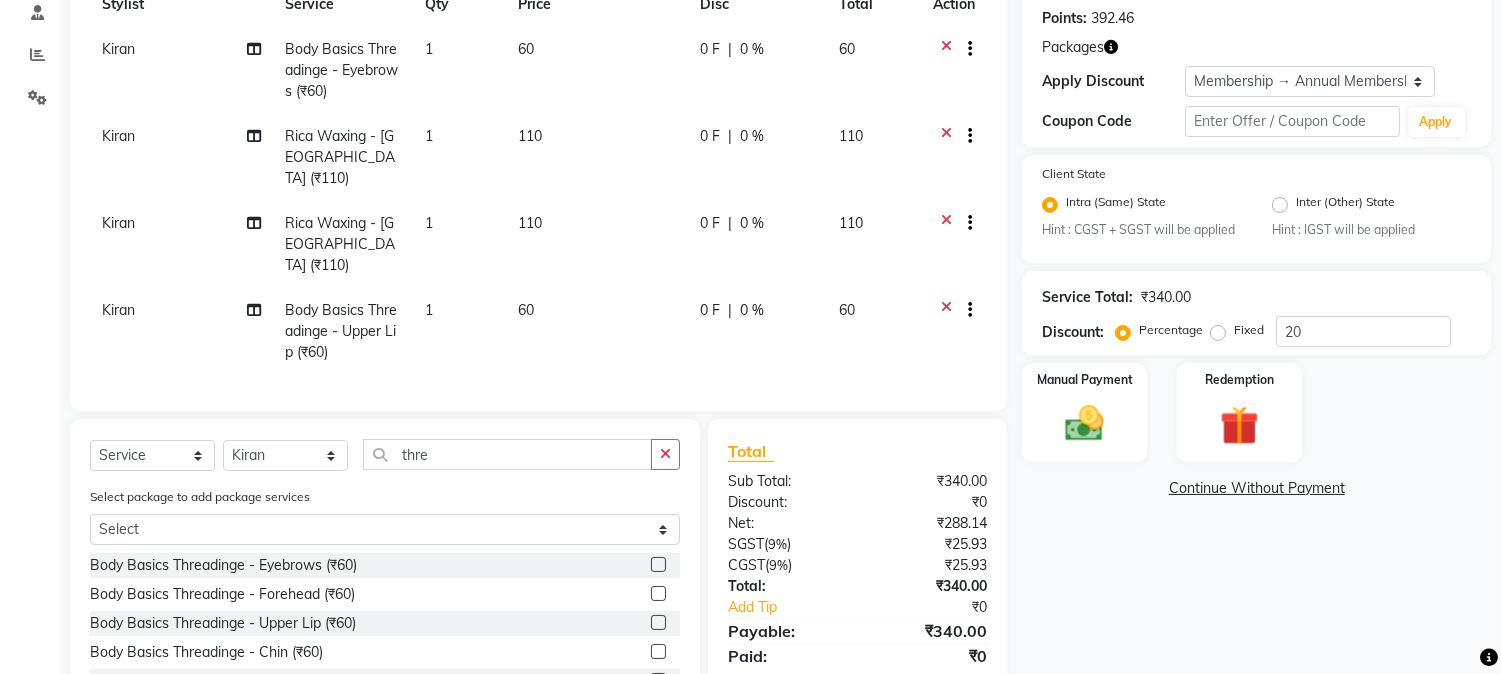 click on "Client +91 85******12 Date 12-07-2025 Invoice Number V/2025 V/2025-26 2310 Services Stylist Service Qty Price Disc Total Action Kiran Body Basics Threadinge - Eyebrows (₹60) 1 60 0 F | 0 % 60 Kiran Rica Waxing - Upper Lip (₹110) 1 110 0 F | 0 % 110 Kiran Rica Waxing - Chin (₹110) 1 110 0 F | 0 % 110 Kiran Body Basics Threadinge - Upper Lip (₹60) 1 60 0 F | 0 % 60" 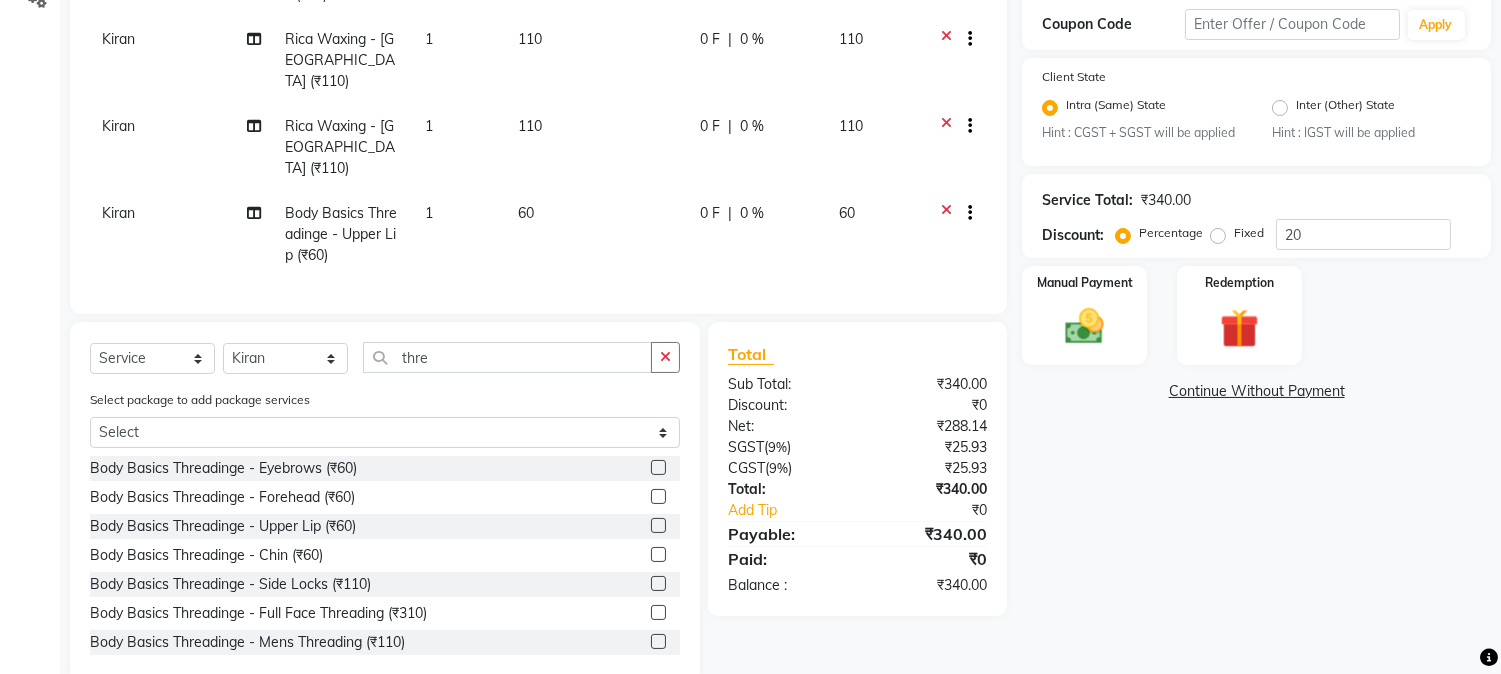 scroll, scrollTop: 303, scrollLeft: 0, axis: vertical 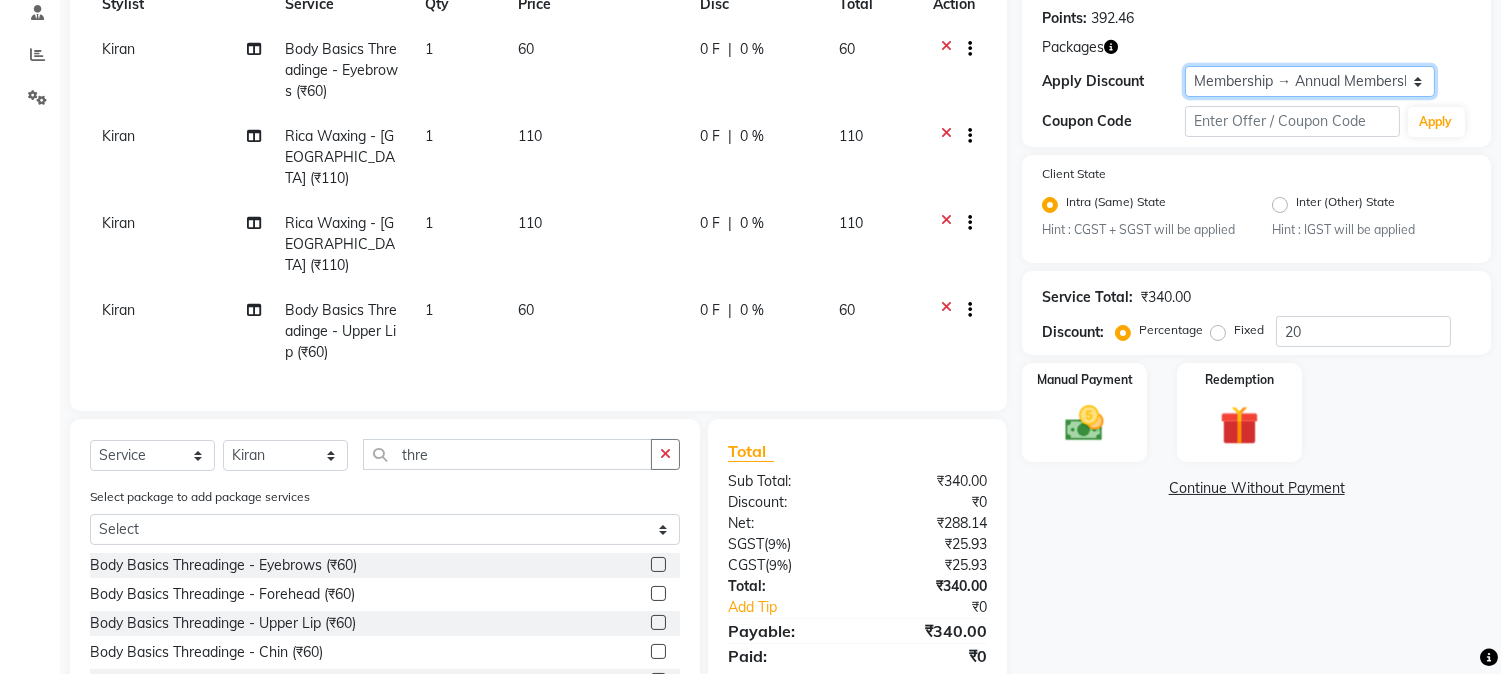 drag, startPoint x: 1275, startPoint y: 83, endPoint x: 1266, endPoint y: 88, distance: 10.29563 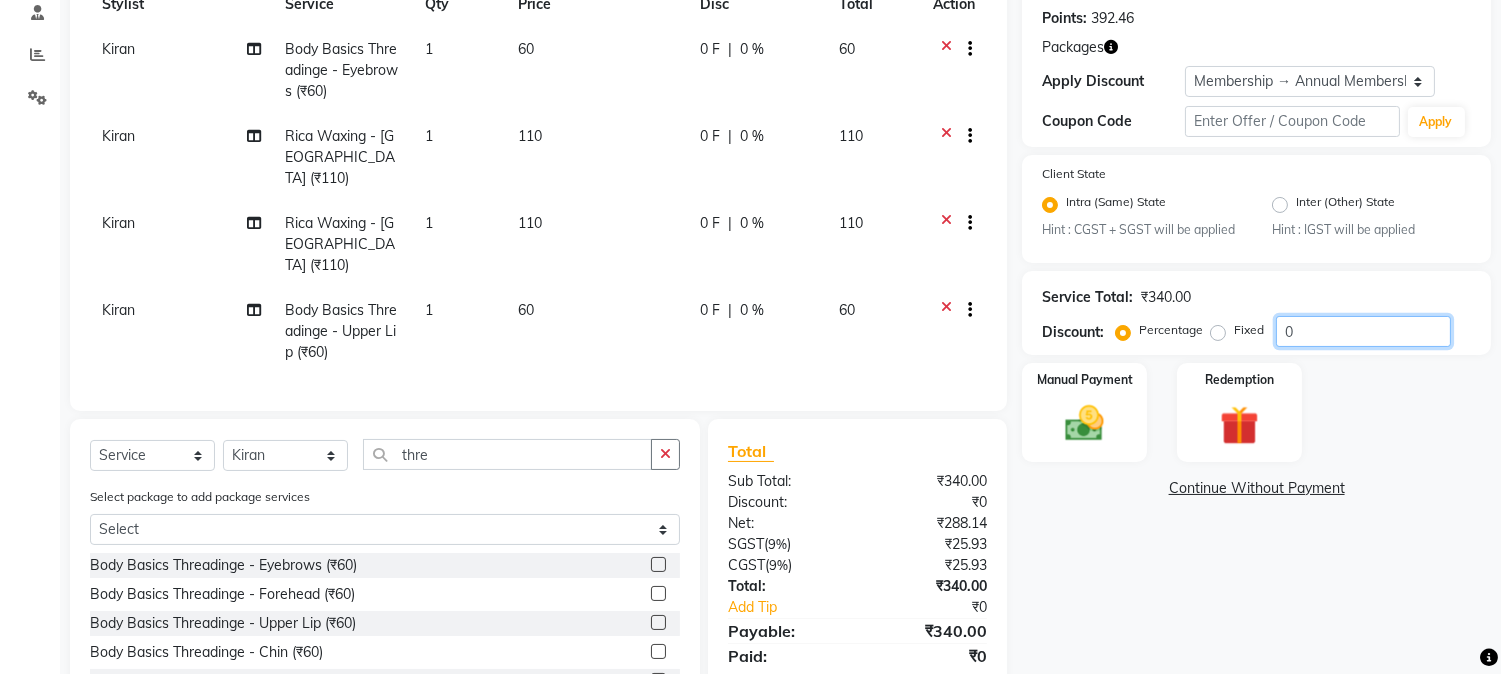 drag, startPoint x: 1336, startPoint y: 335, endPoint x: 1226, endPoint y: 350, distance: 111.01801 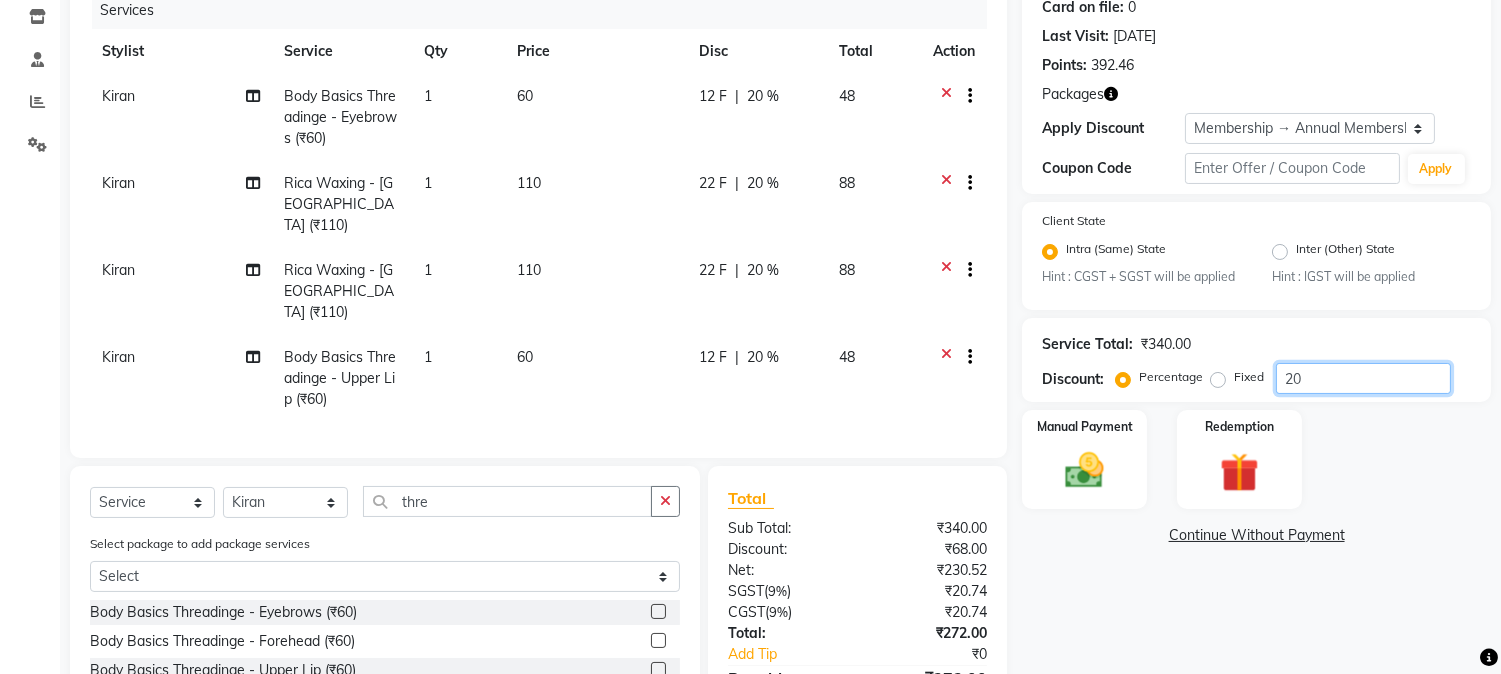 scroll, scrollTop: 414, scrollLeft: 0, axis: vertical 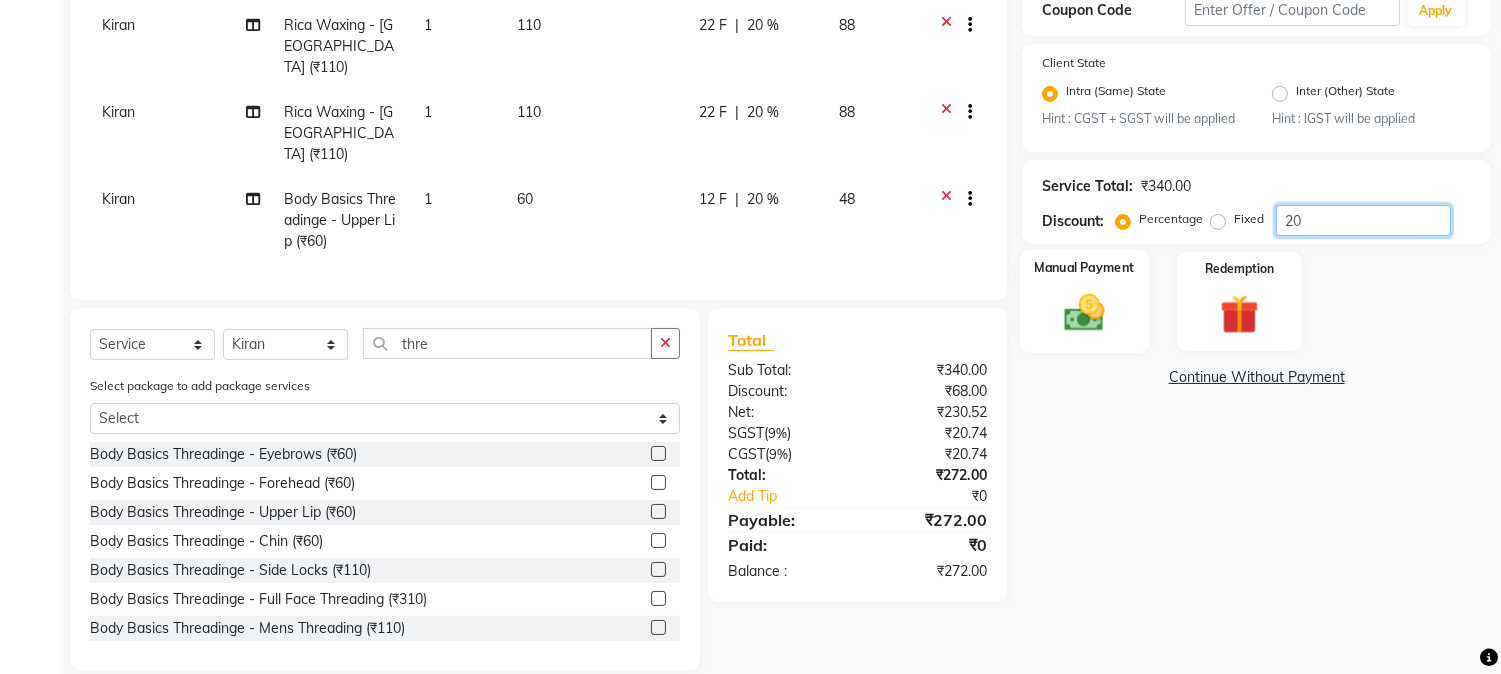 type on "20" 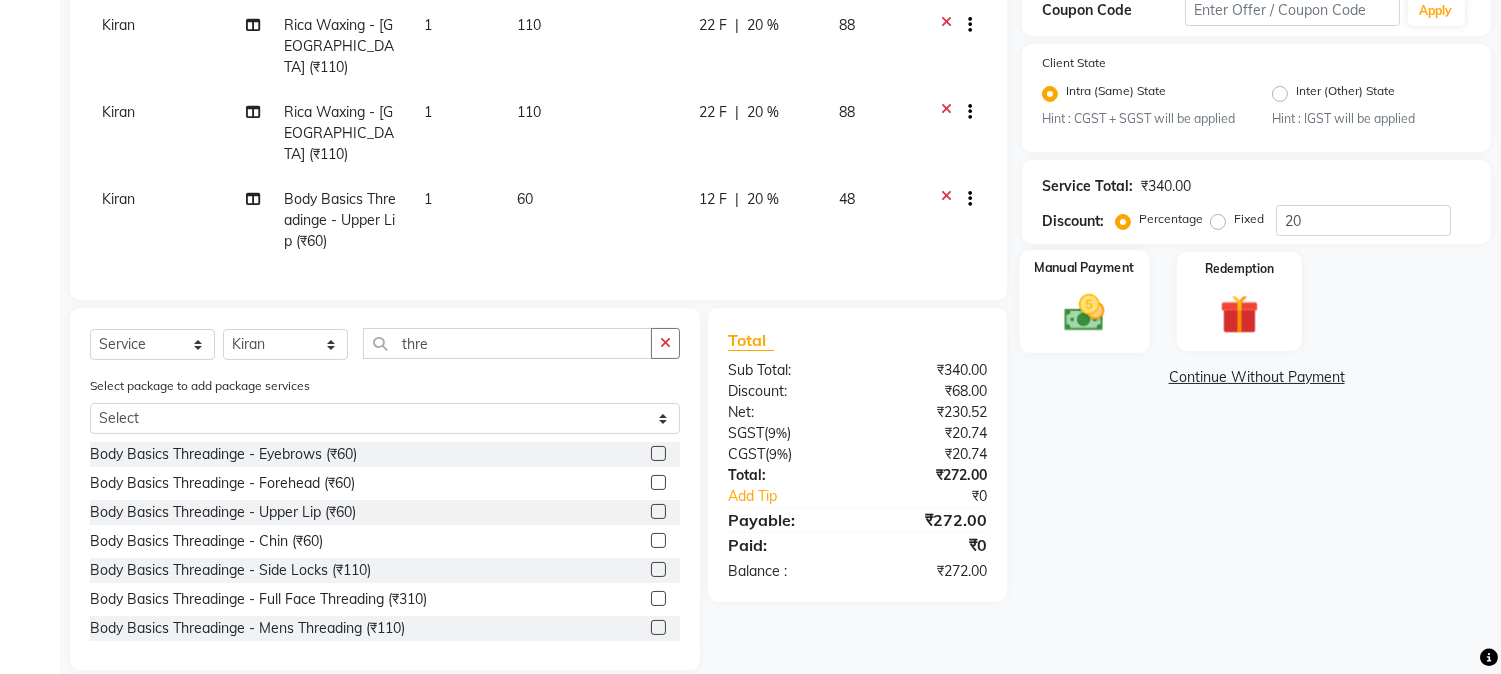 click 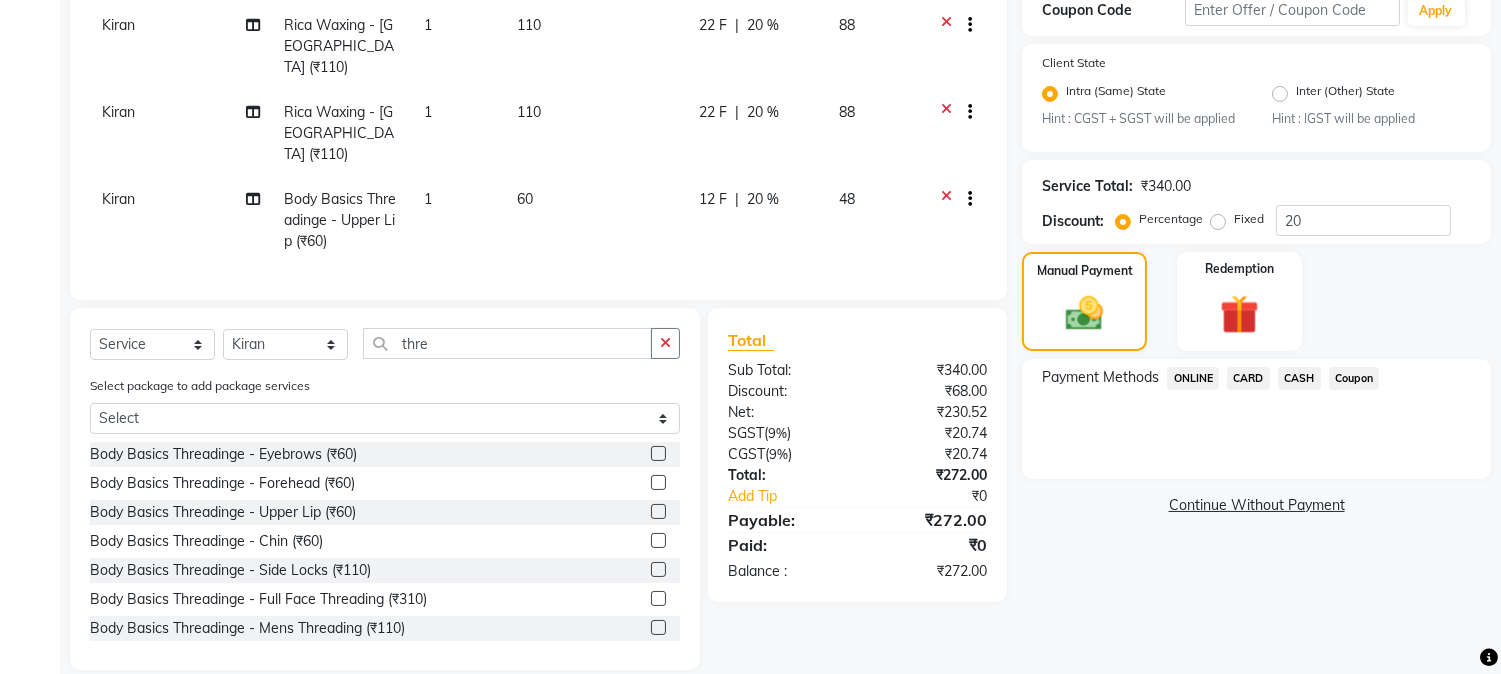 click on "Payment Methods  ONLINE   CARD   CASH   Coupon" 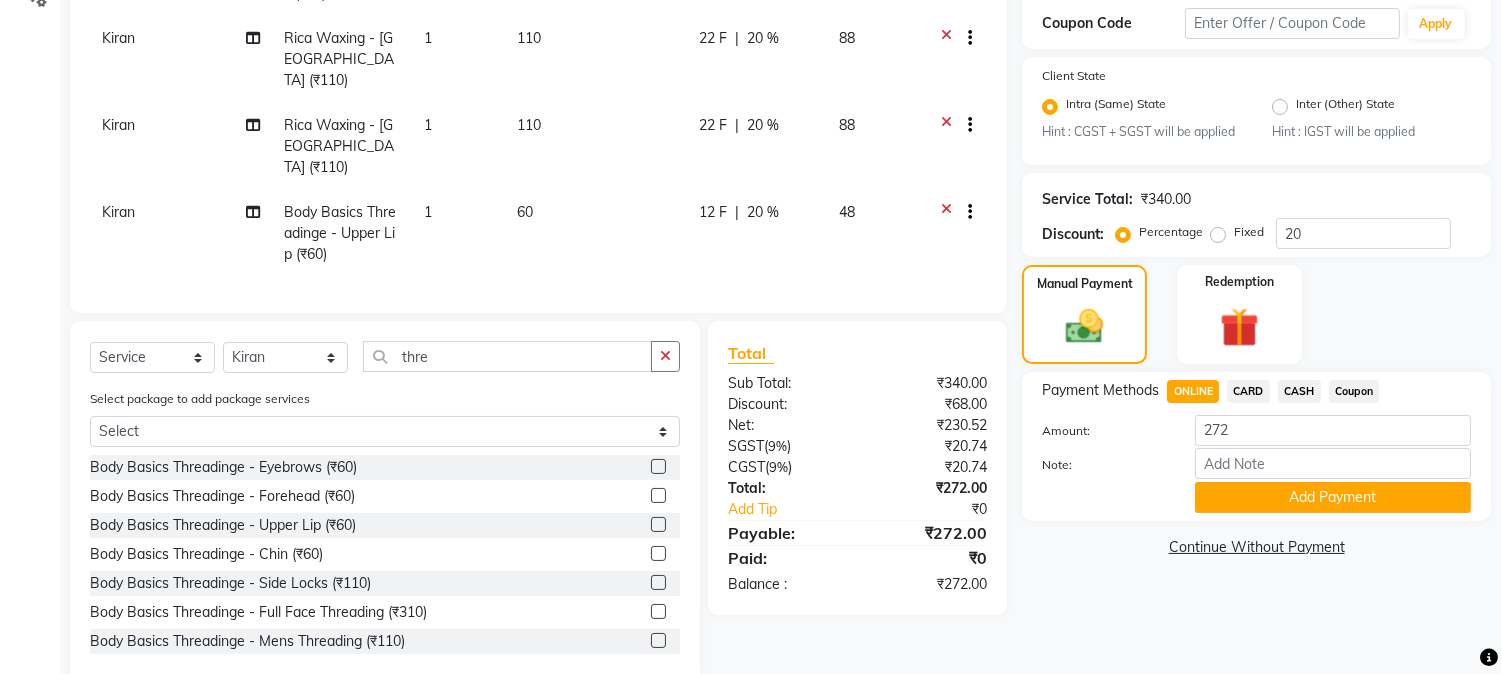 scroll, scrollTop: 414, scrollLeft: 0, axis: vertical 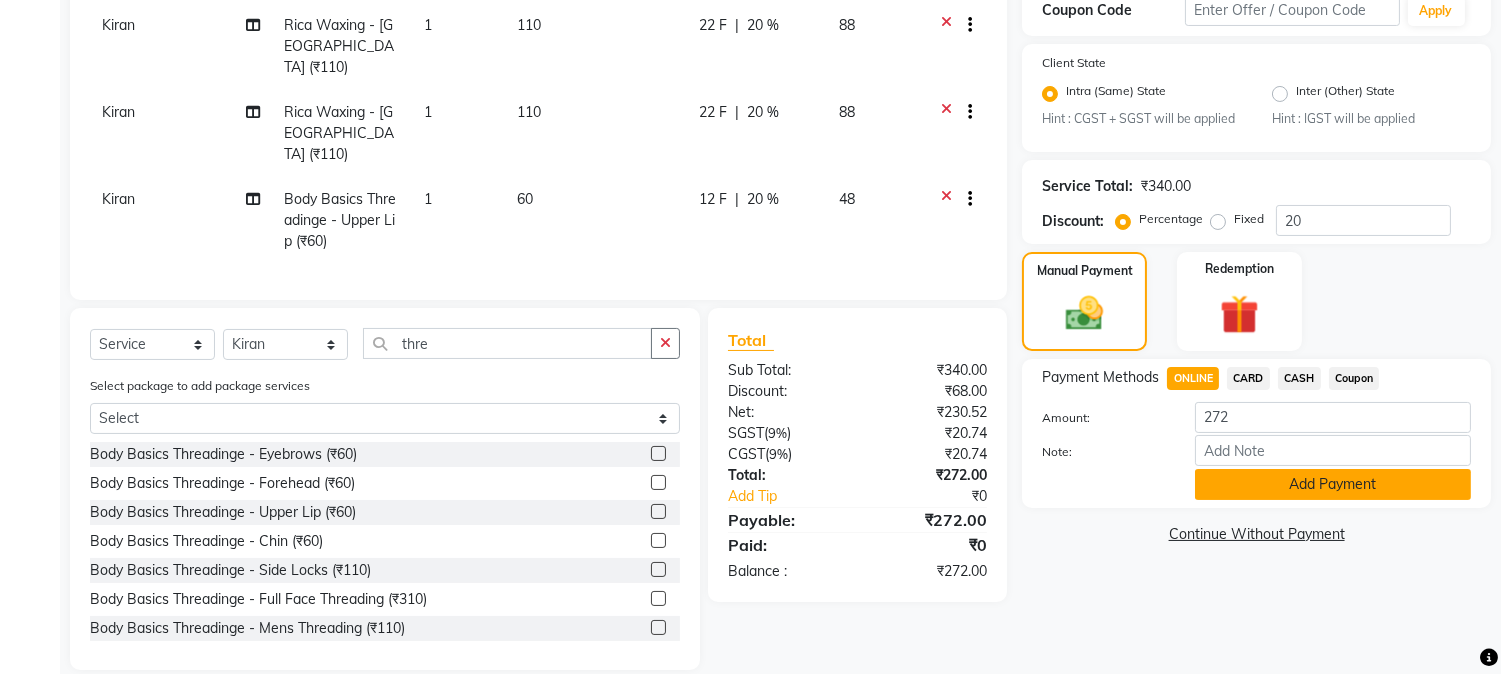 click on "Add Payment" 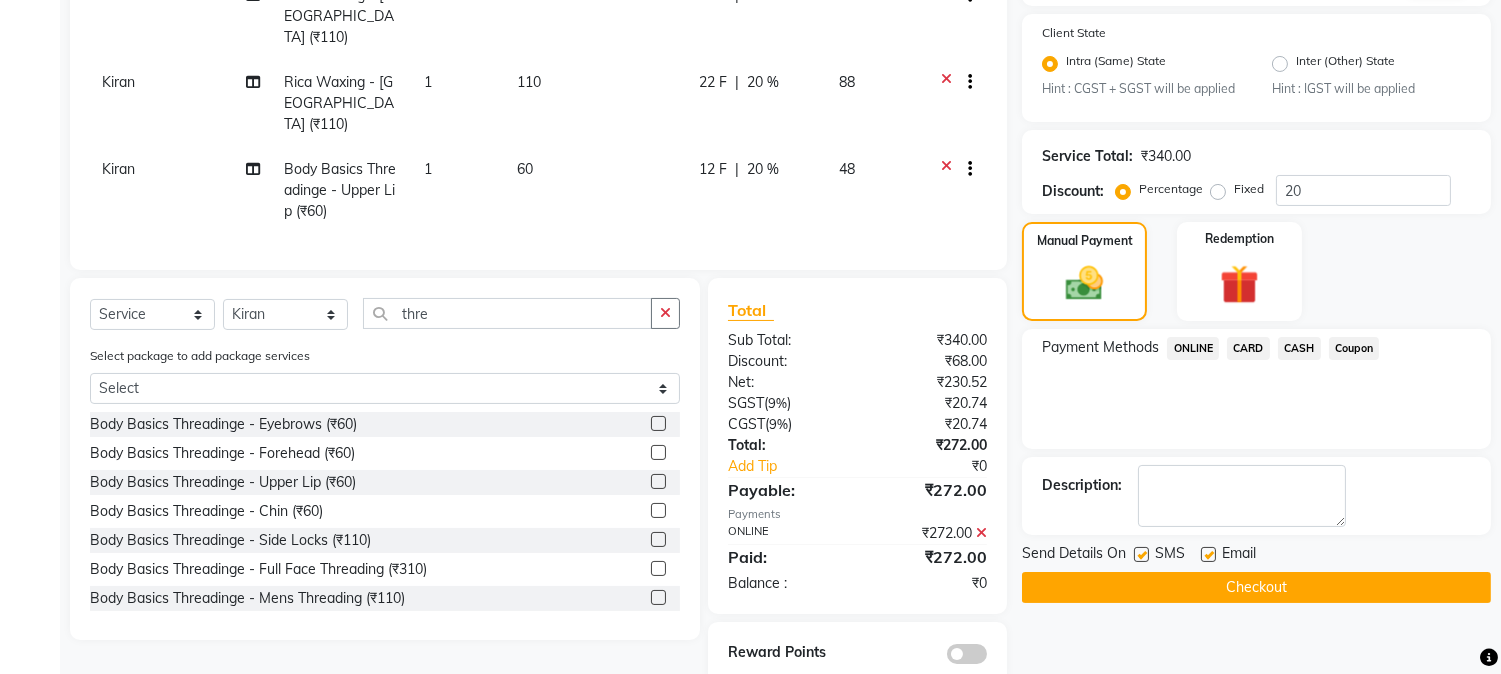 scroll, scrollTop: 458, scrollLeft: 0, axis: vertical 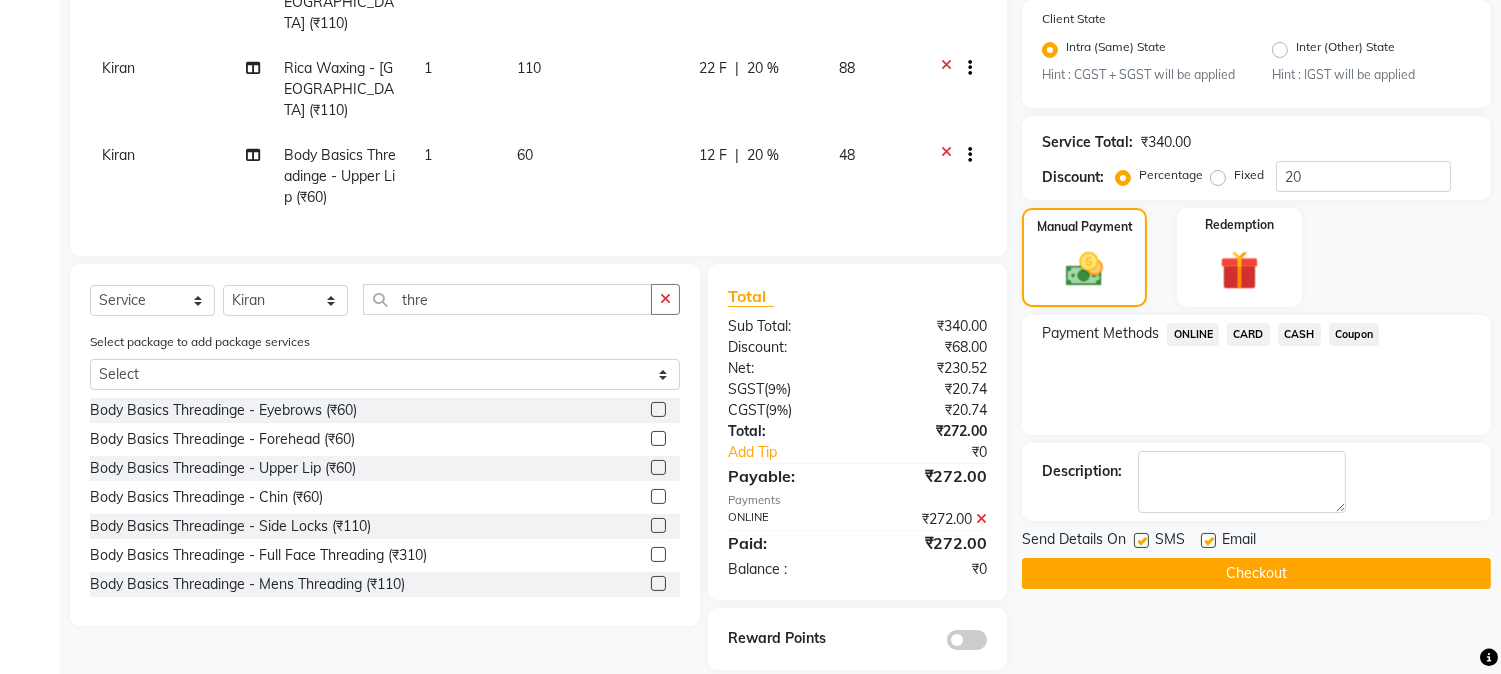 click 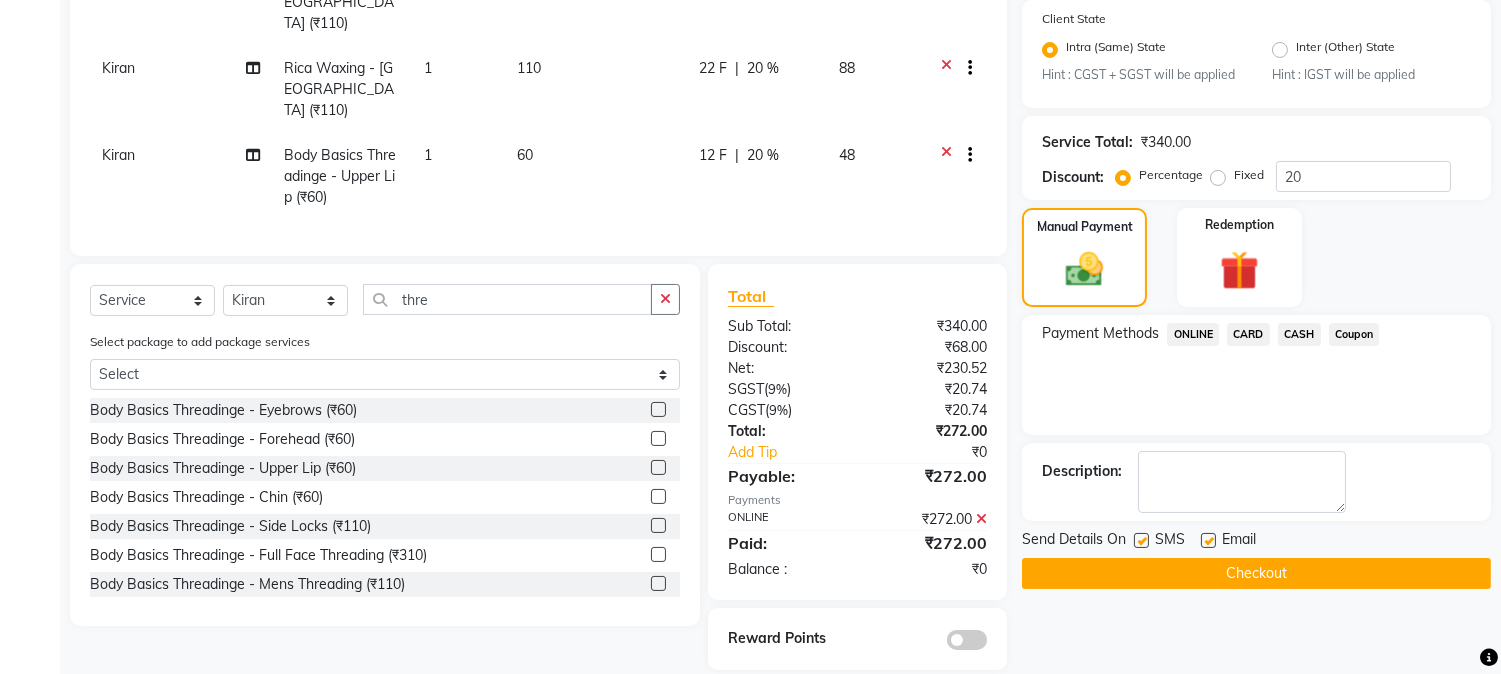 click 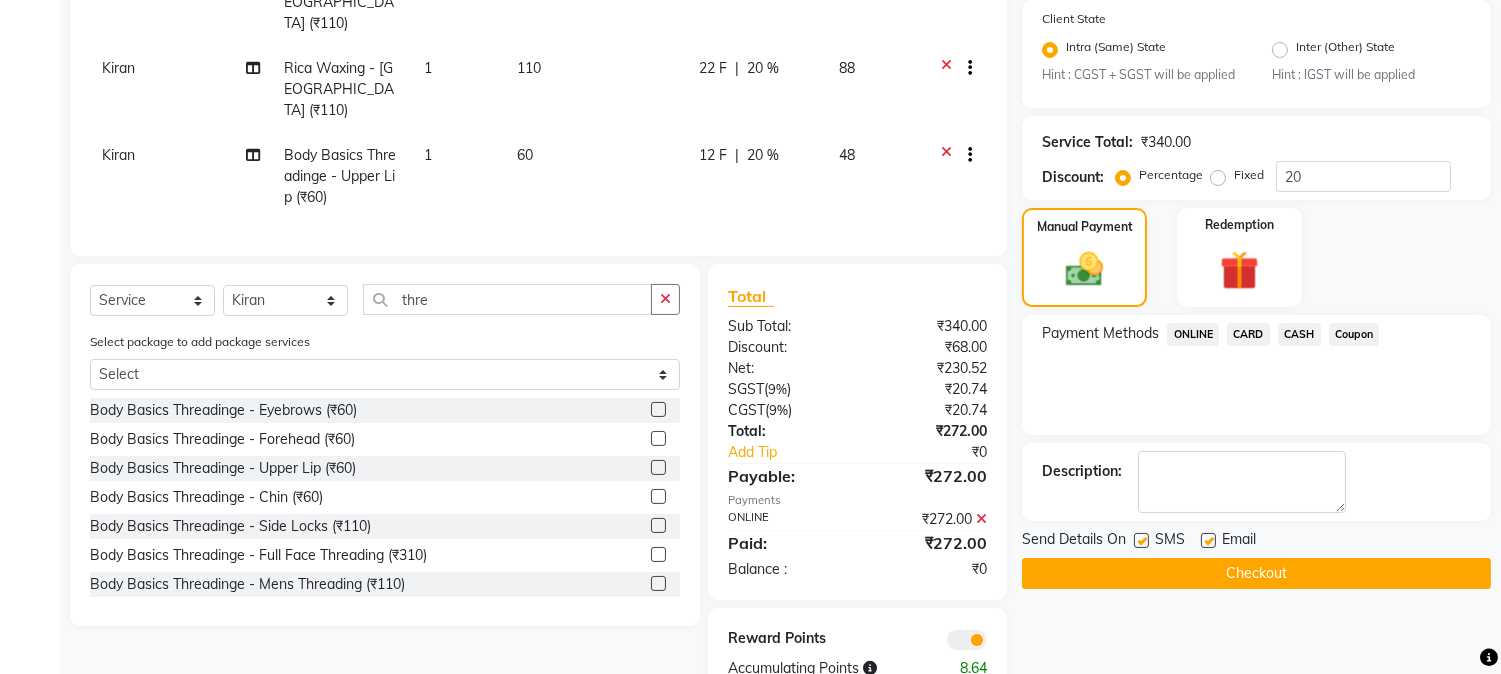 click on "Checkout" 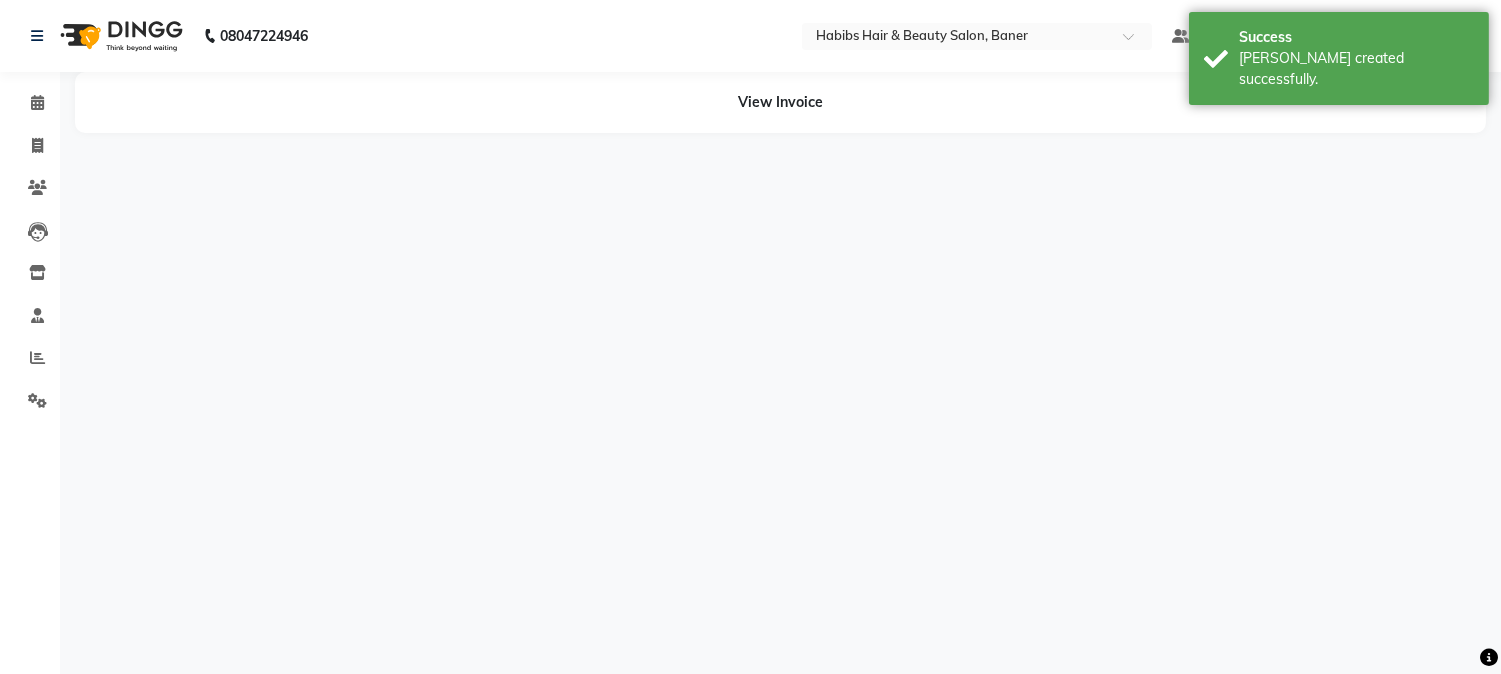 scroll, scrollTop: 0, scrollLeft: 0, axis: both 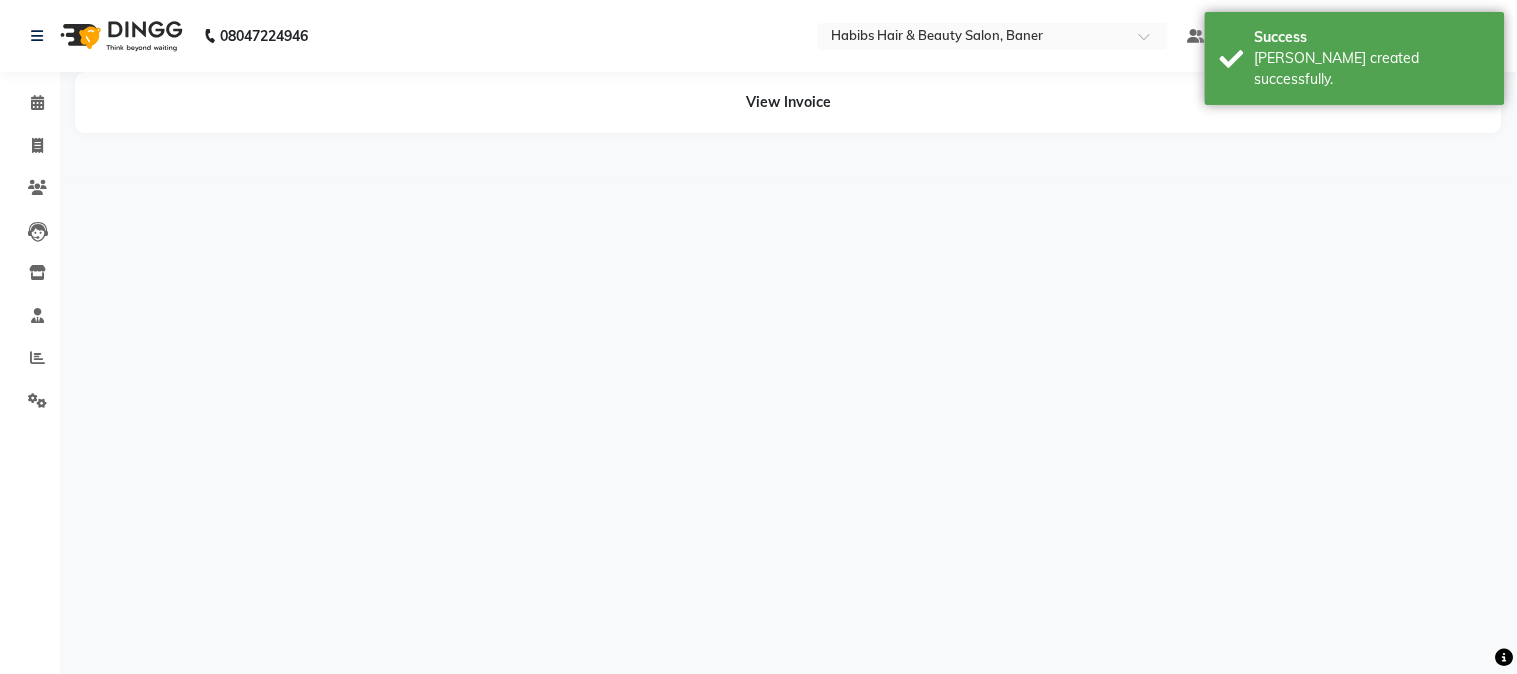 click on "08047224946 Select Location × Habibs Hair & Beauty Salon, Baner Default Panel My Panel English ENGLISH Español العربية मराठी हिंदी ગુજરાતી தமிழ் 中文 Notifications nothing to show Manager Manage Profile Change Password Sign out  Version:3.15.4  ☀ Habibs Hair & Beauty Salon, Baner  Calendar  Invoice  Clients  Leads   Inventory  Staff  Reports  Settings Completed InProgress Upcoming Dropped Tentative Check-In Confirm Bookings Segments Page Builder  View Invoice" at bounding box center [758, 337] 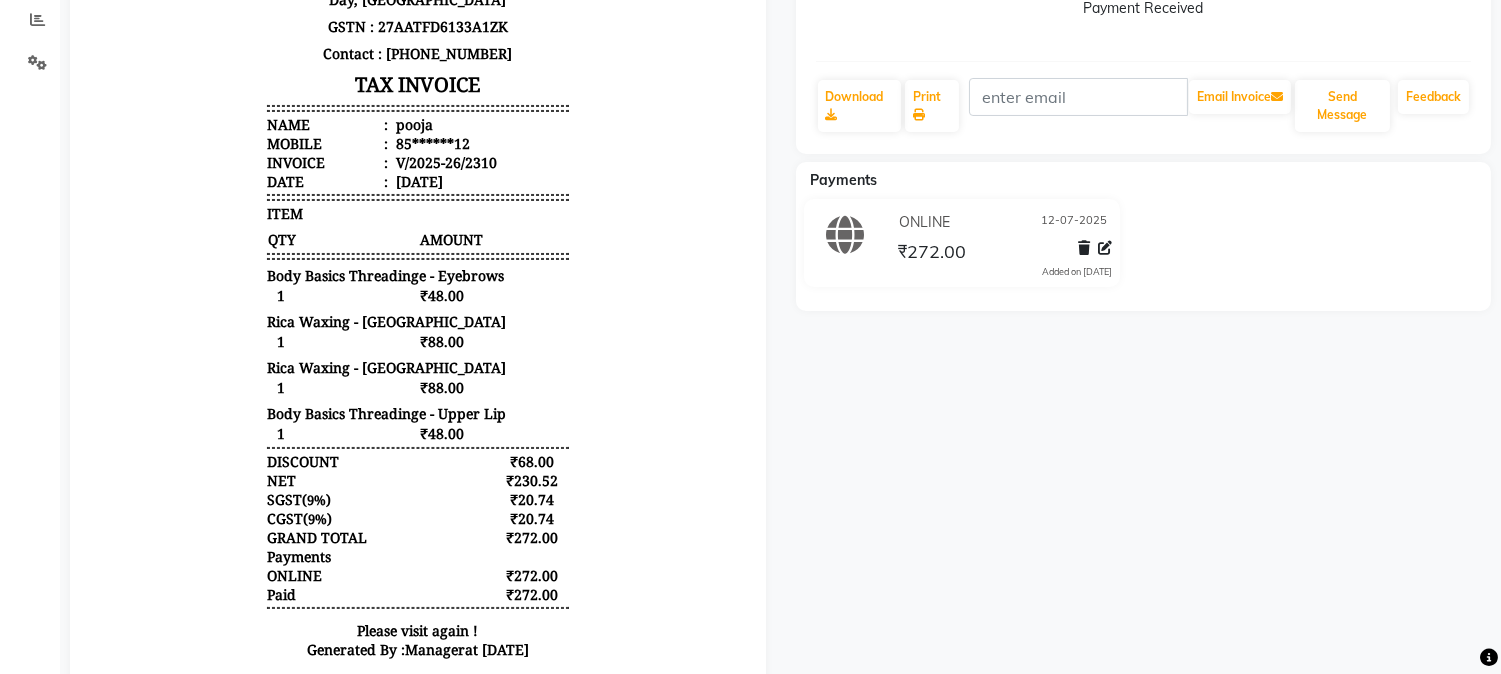 scroll, scrollTop: 0, scrollLeft: 0, axis: both 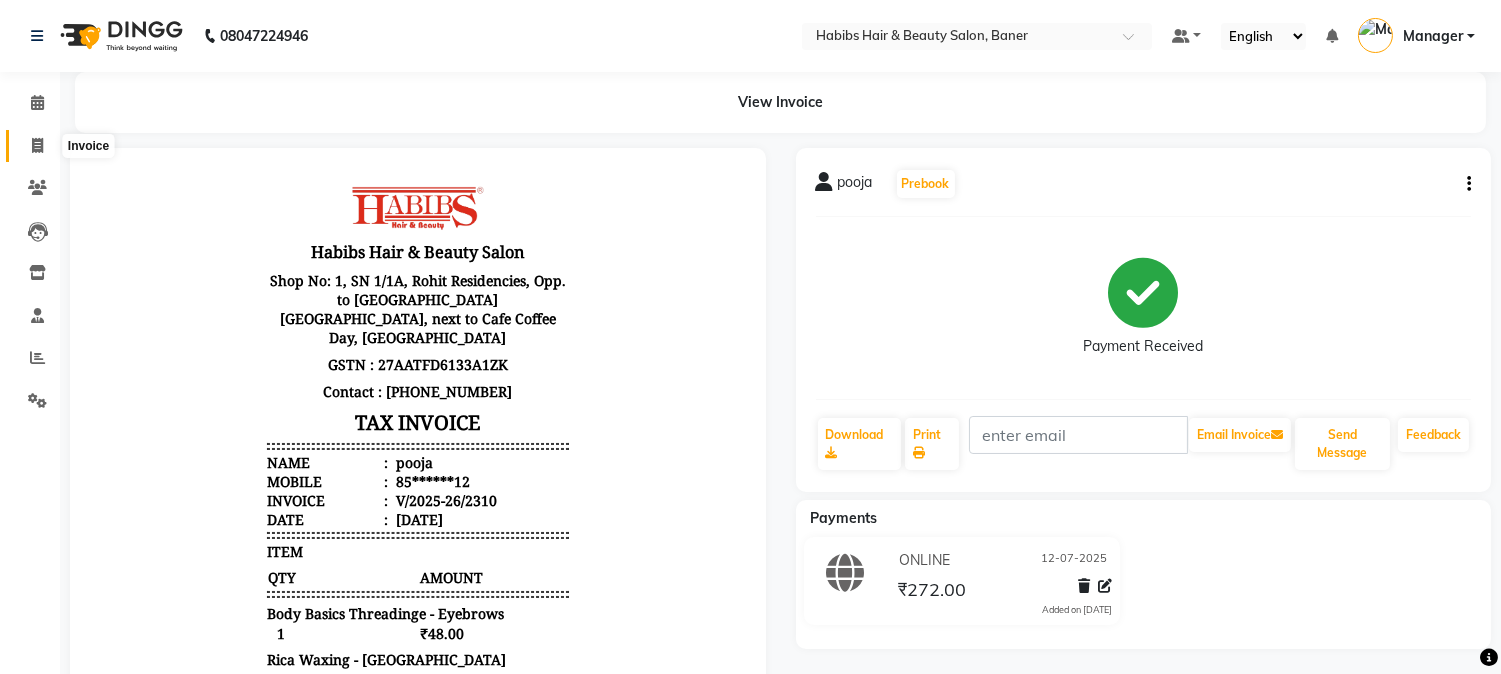 click 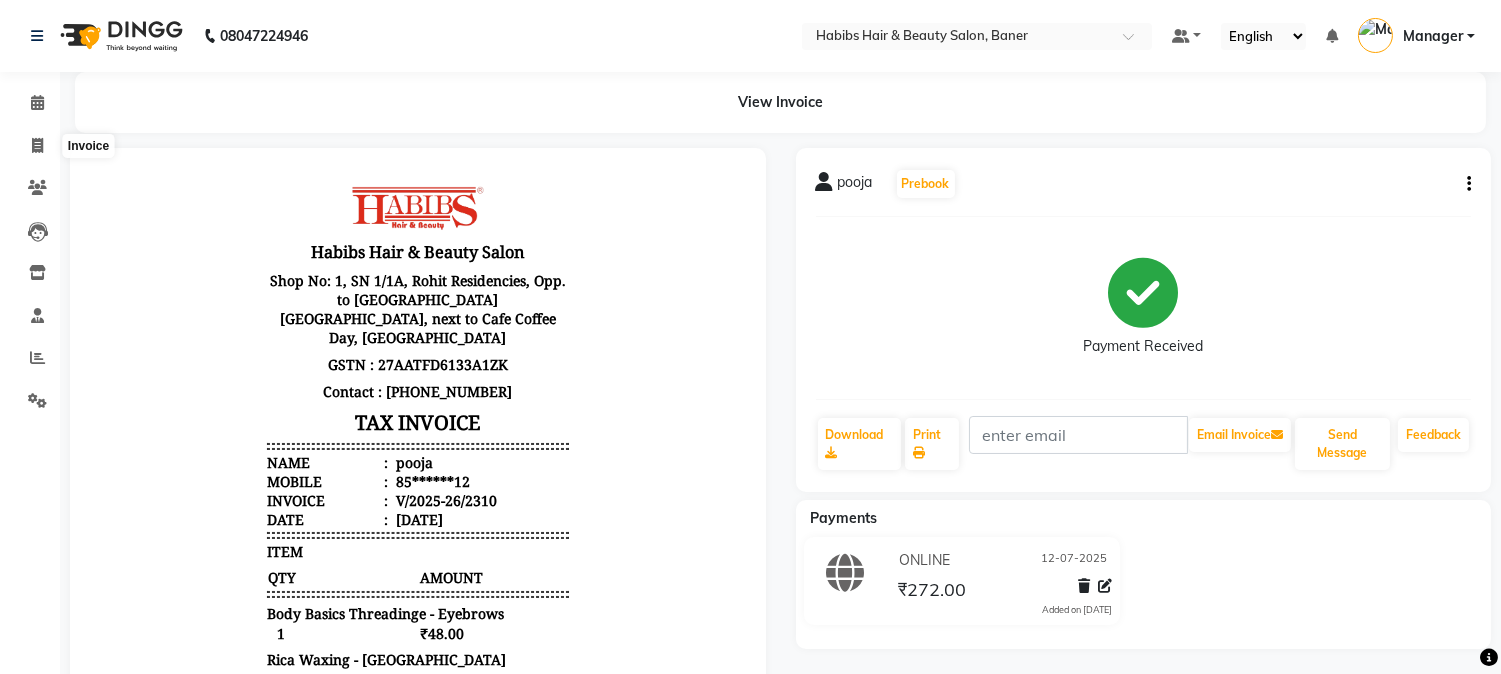 select on "5356" 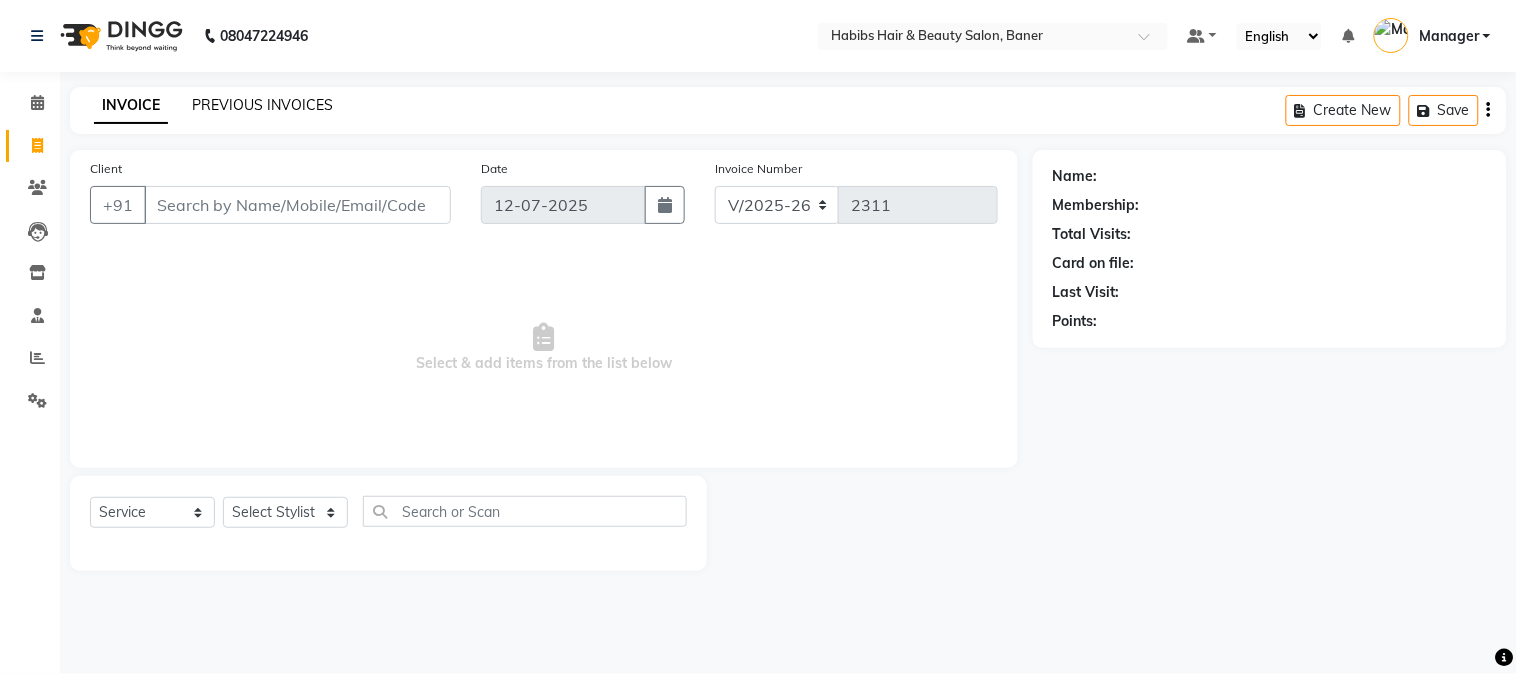 click on "PREVIOUS INVOICES" 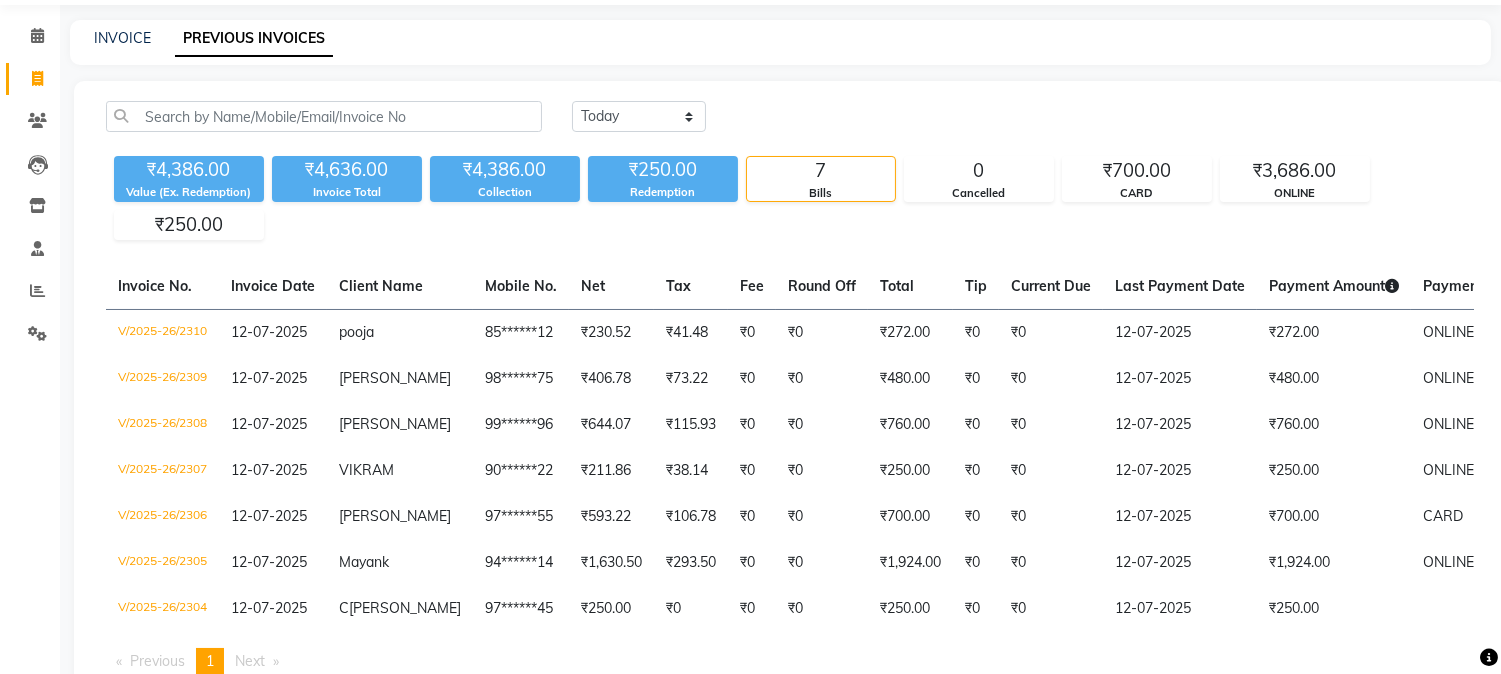 scroll, scrollTop: 147, scrollLeft: 0, axis: vertical 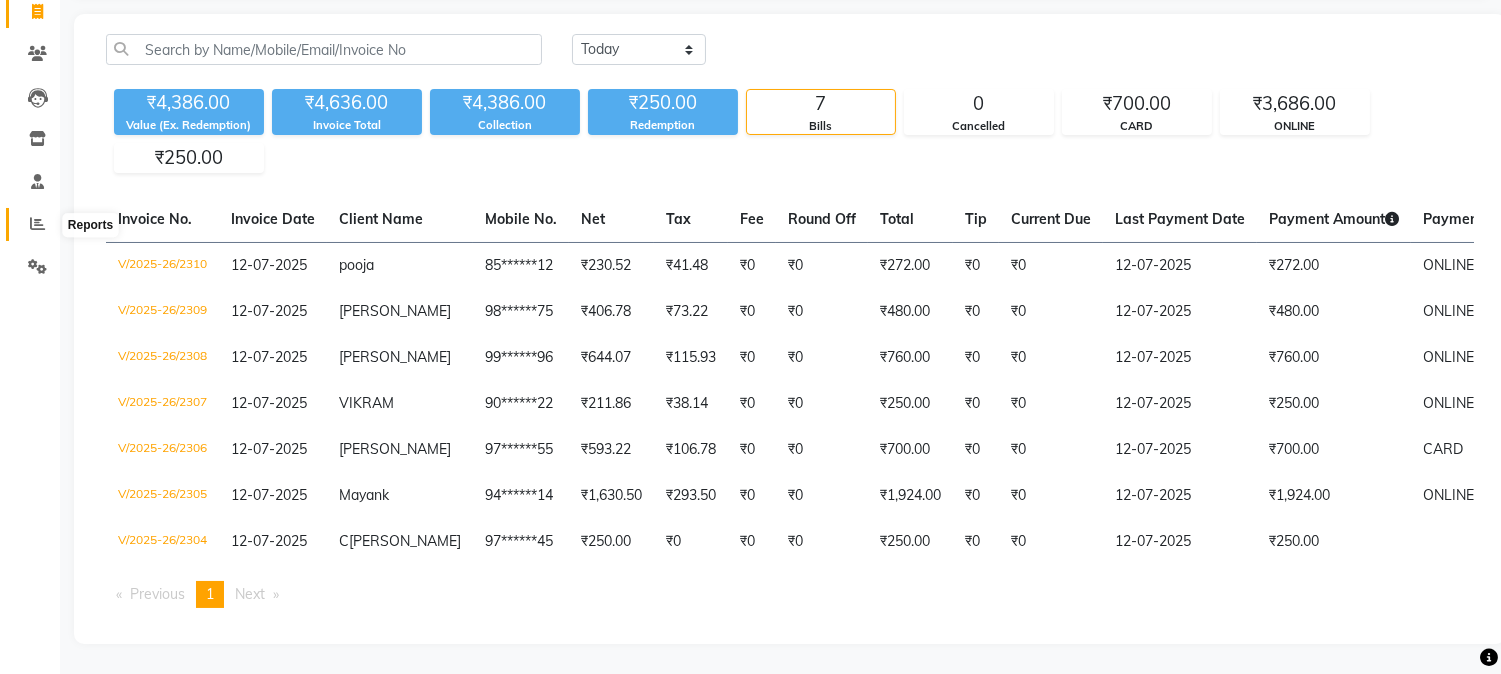 click 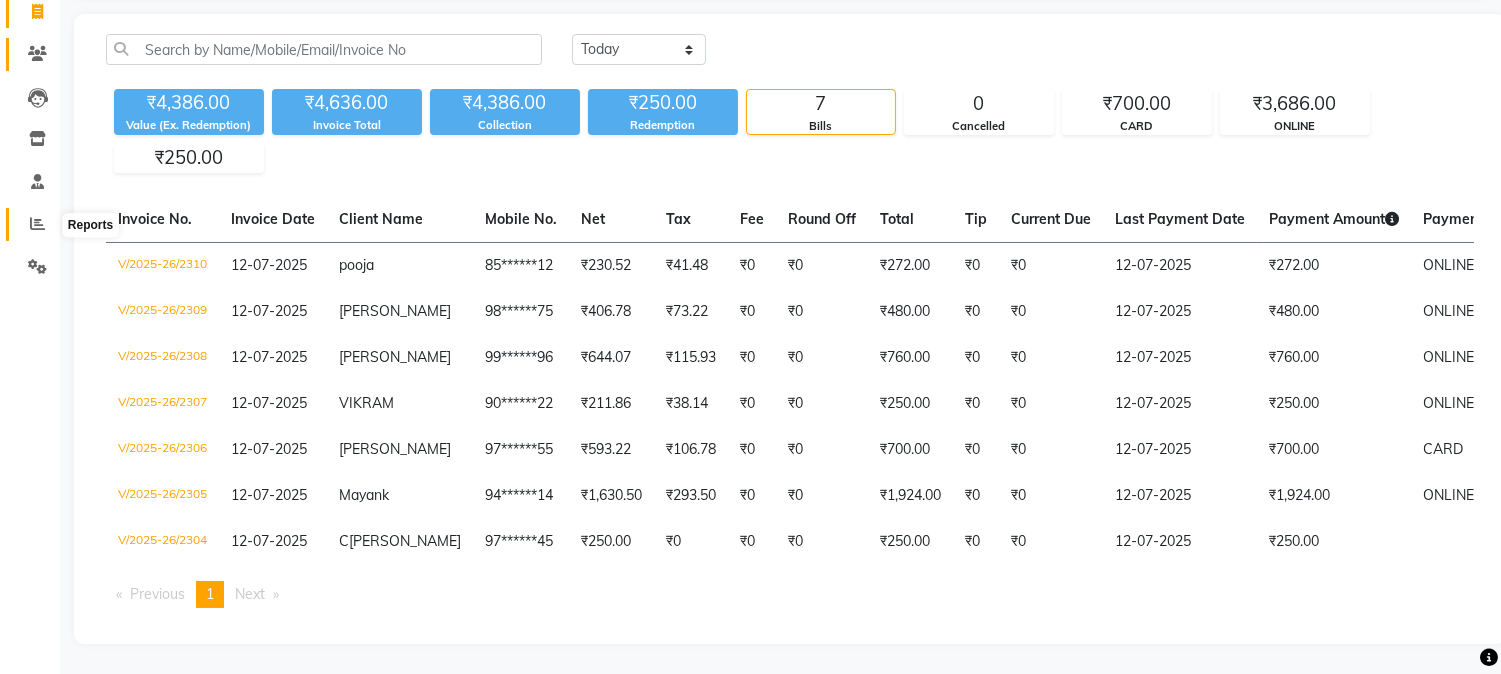 scroll, scrollTop: 0, scrollLeft: 0, axis: both 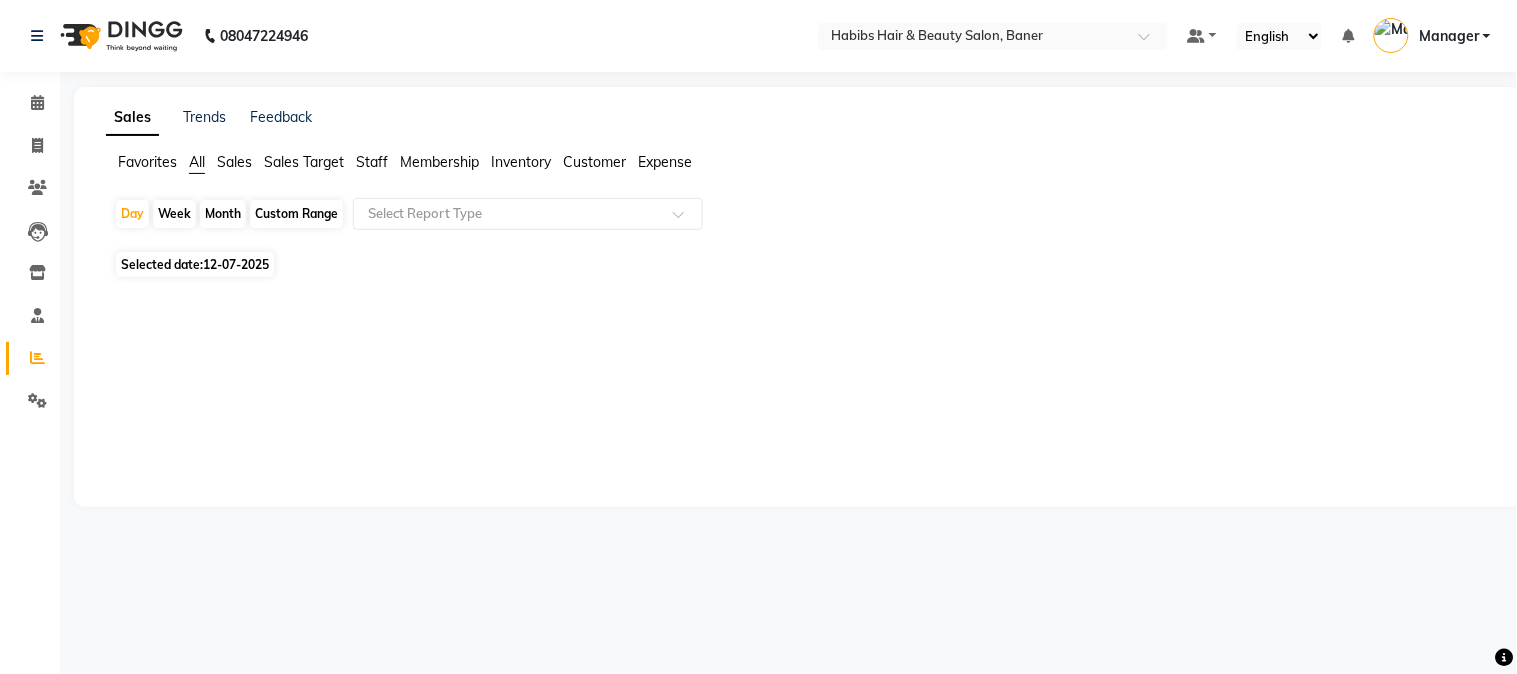 click on "12-07-2025" 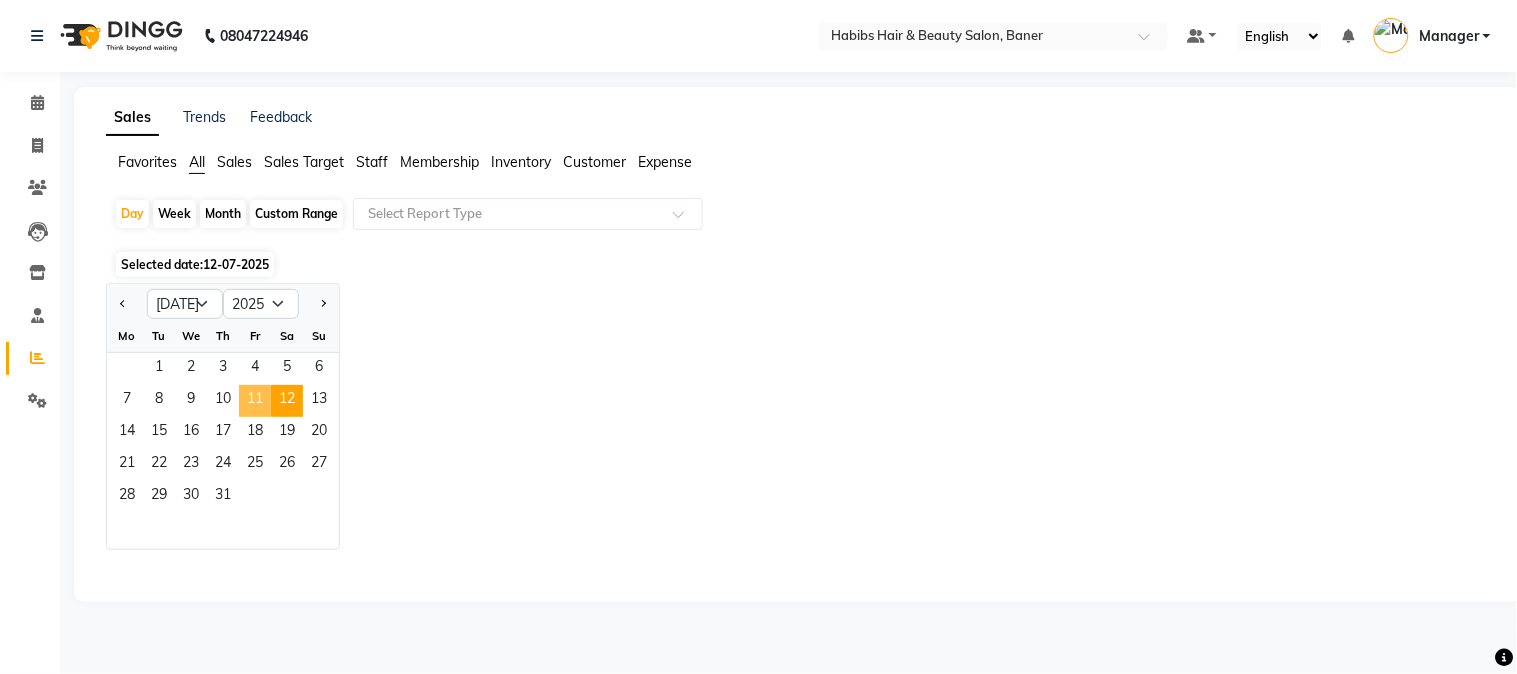 click on "11" 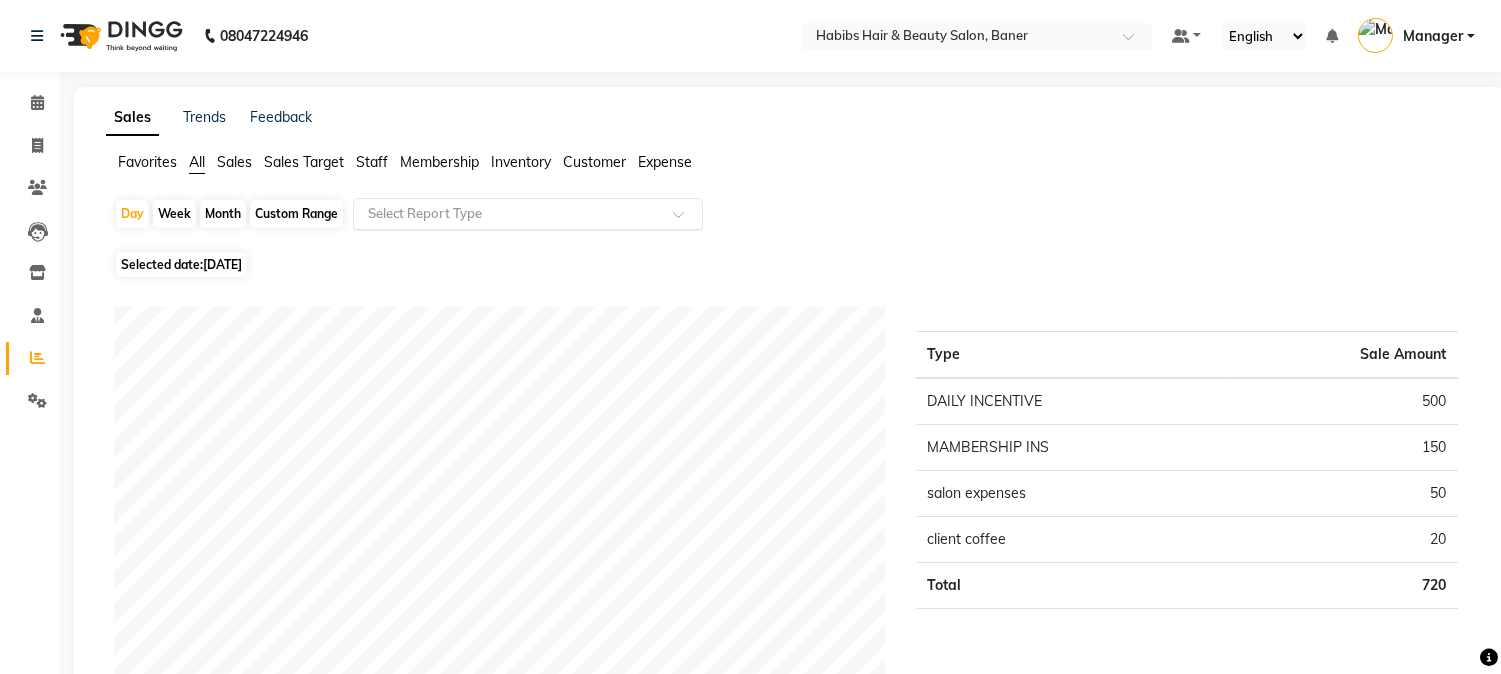 click on "Select Report Type" 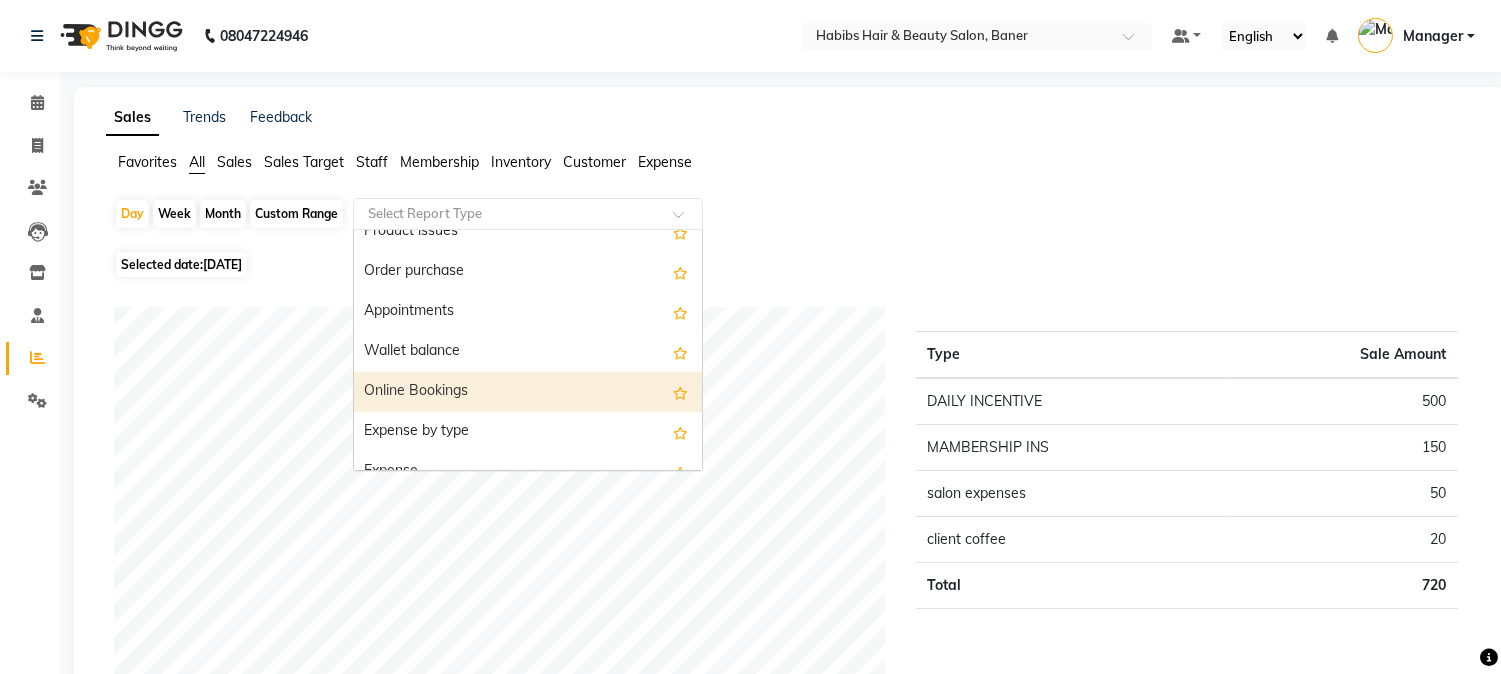 scroll, scrollTop: 600, scrollLeft: 0, axis: vertical 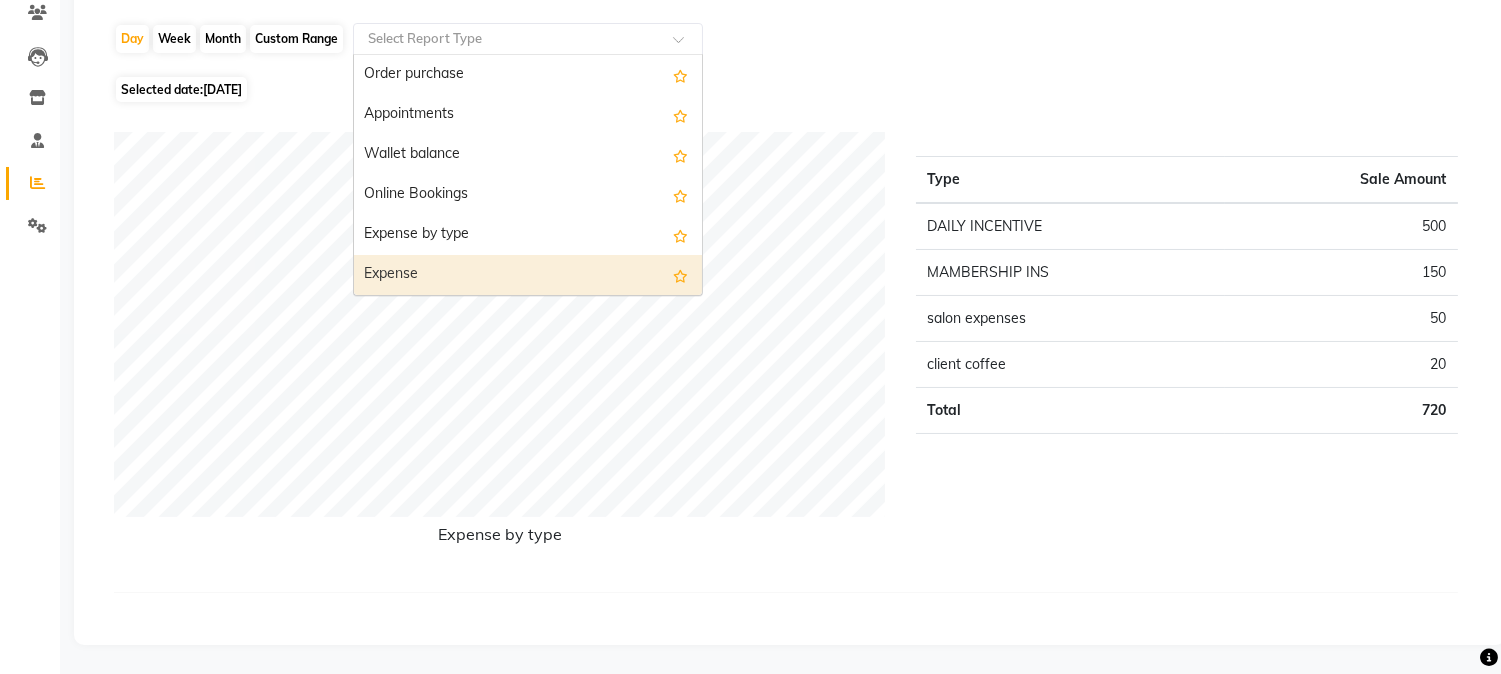 click on "Expense" at bounding box center (528, 275) 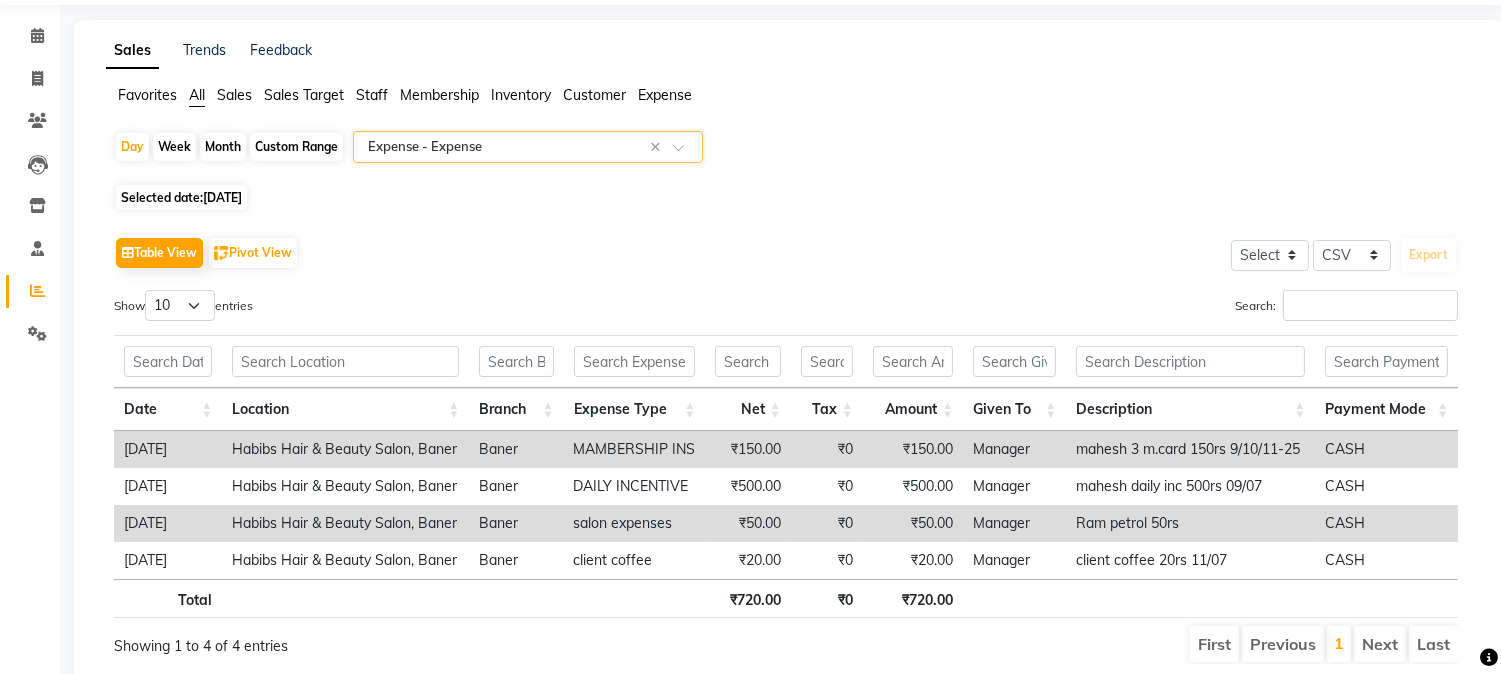 scroll, scrollTop: 140, scrollLeft: 0, axis: vertical 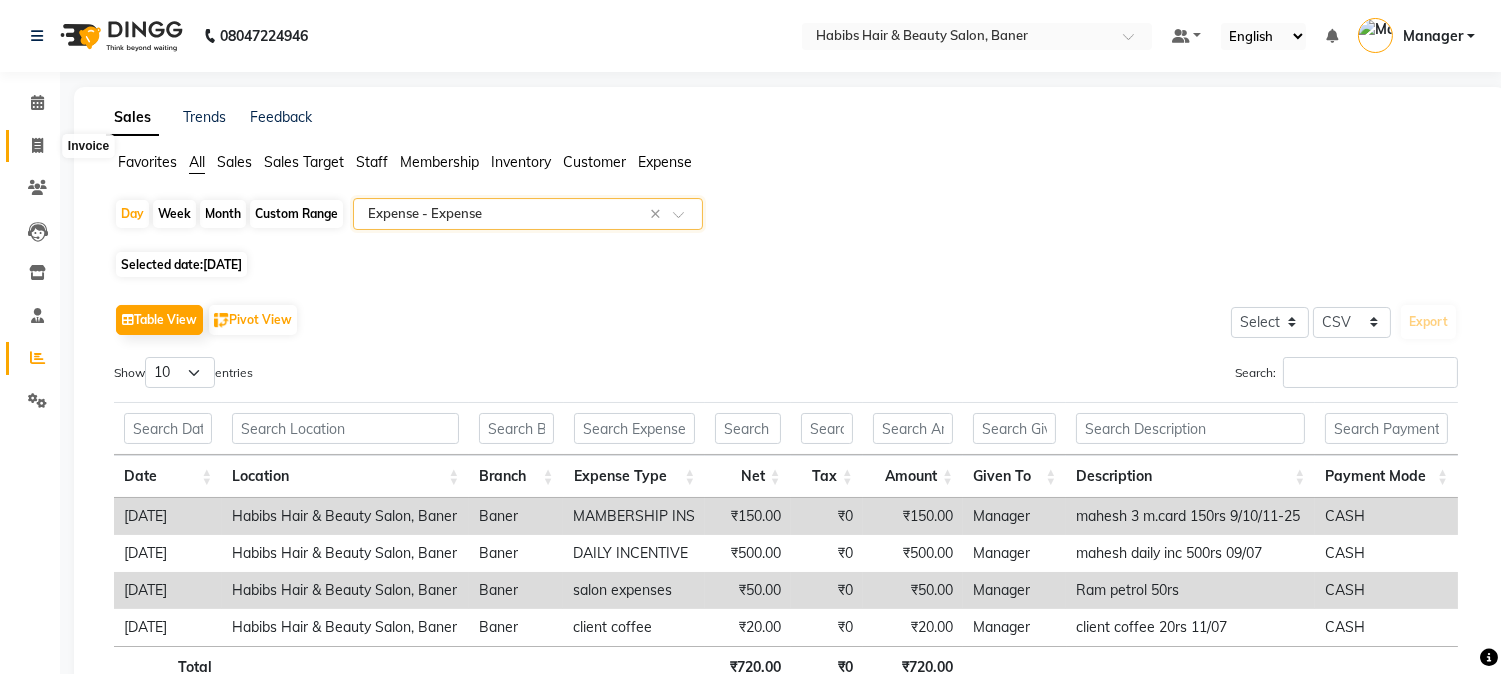 click 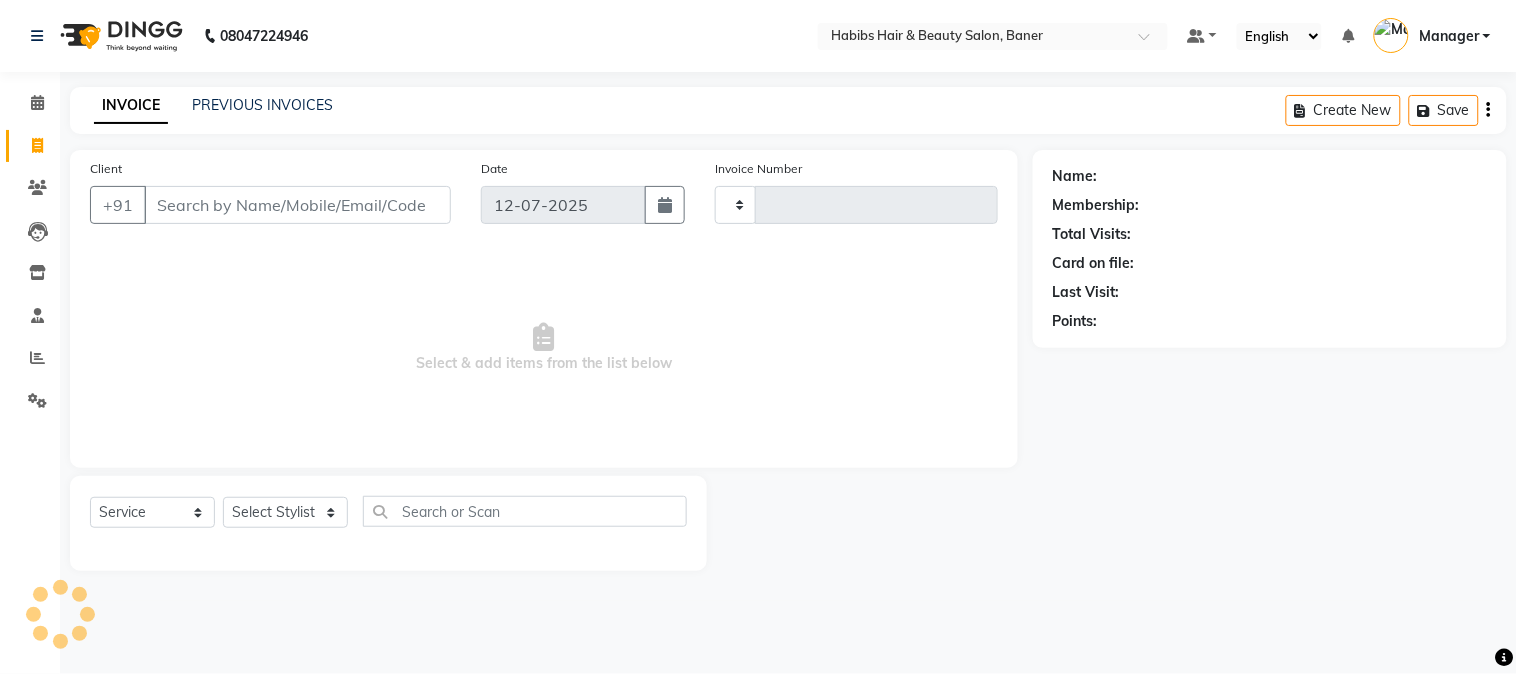 type on "2311" 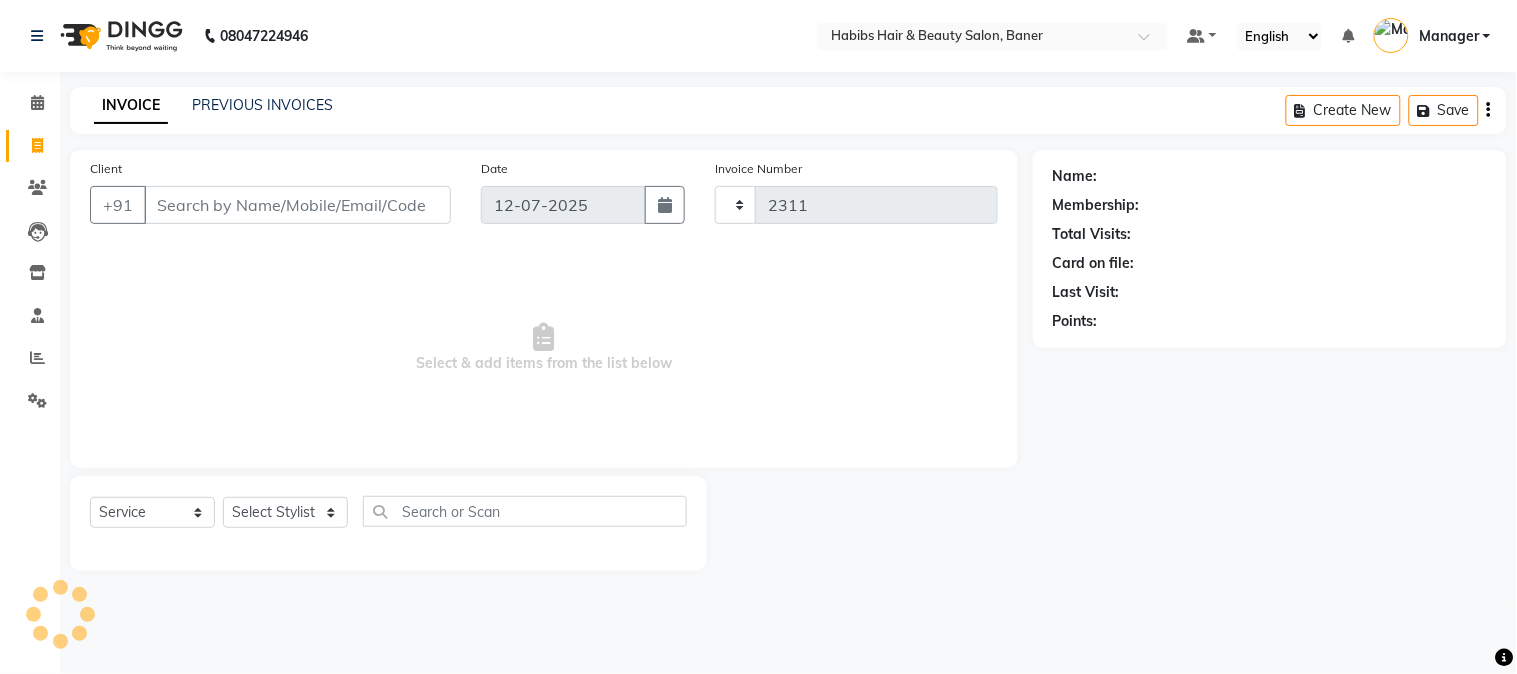 select on "5356" 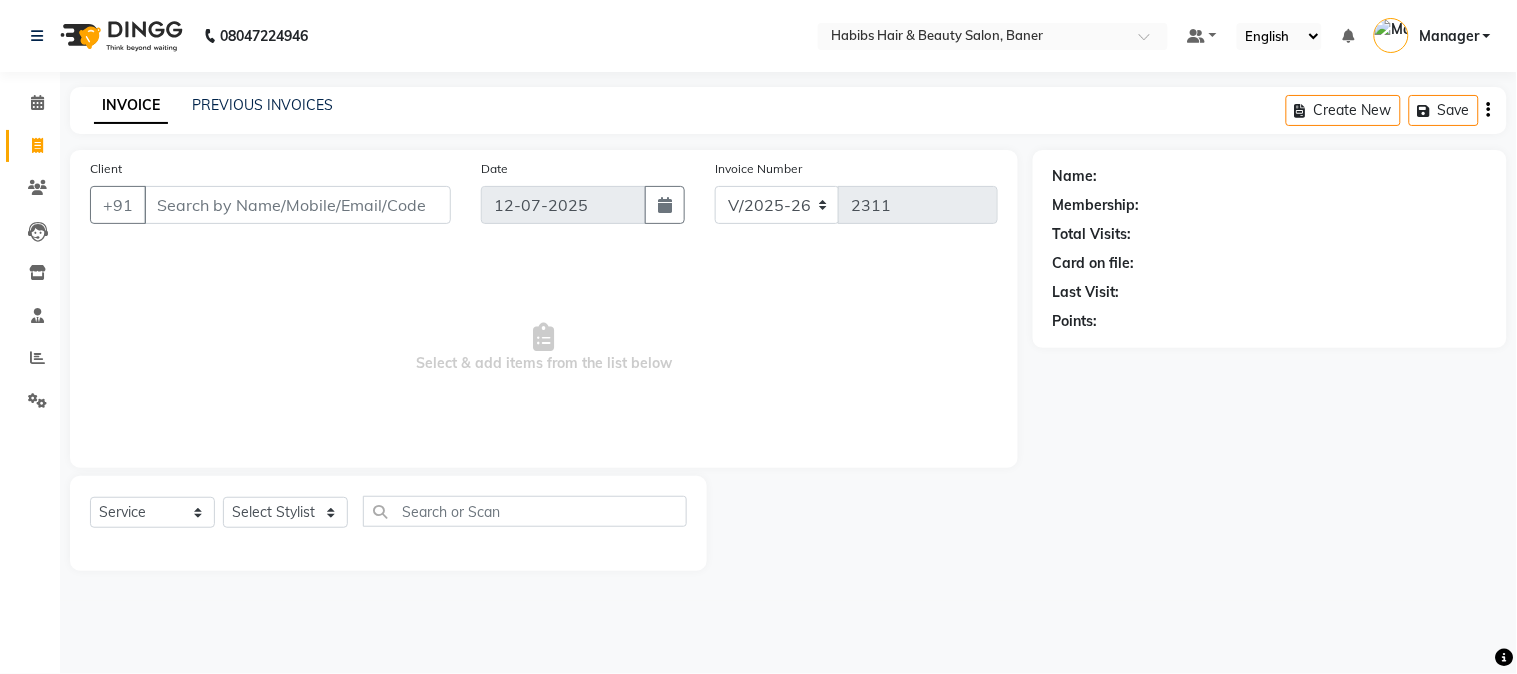 click on "Client" at bounding box center [297, 205] 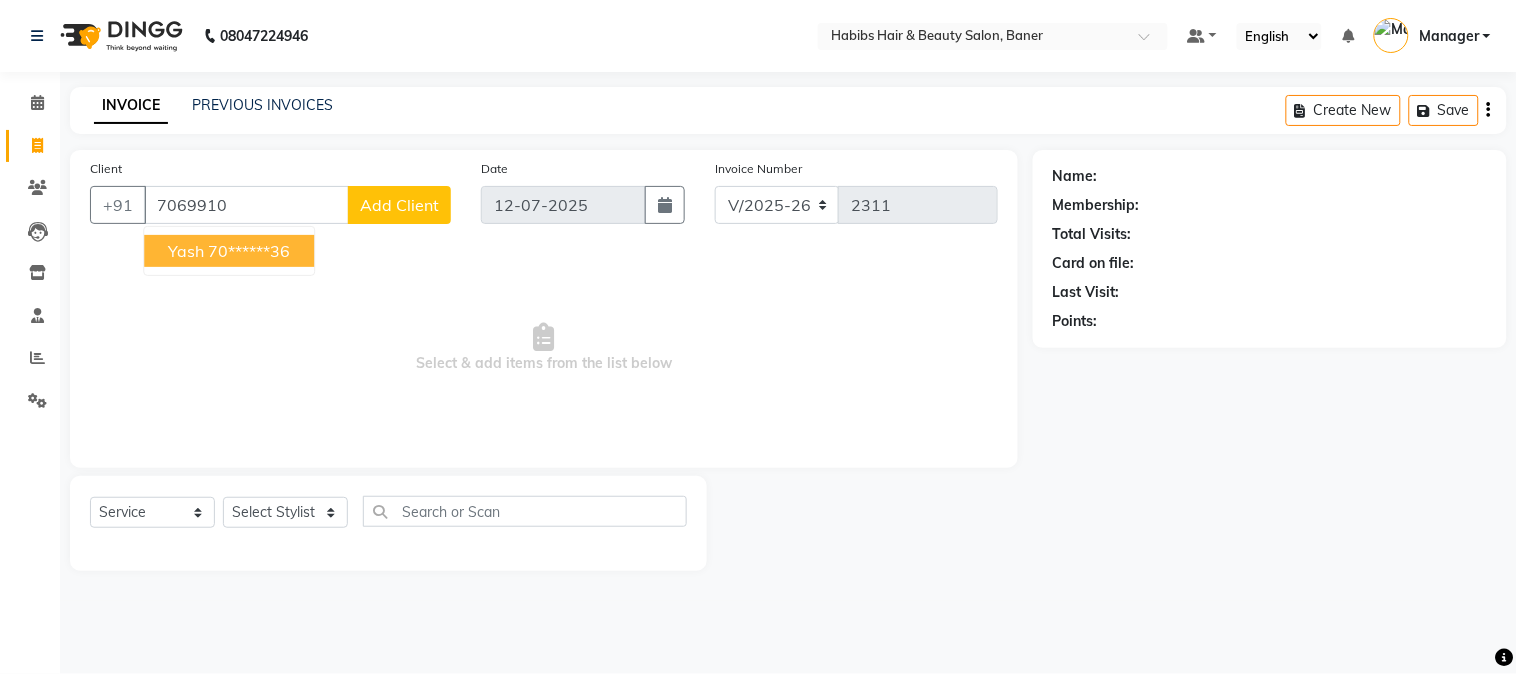 click on "70******36" at bounding box center [249, 251] 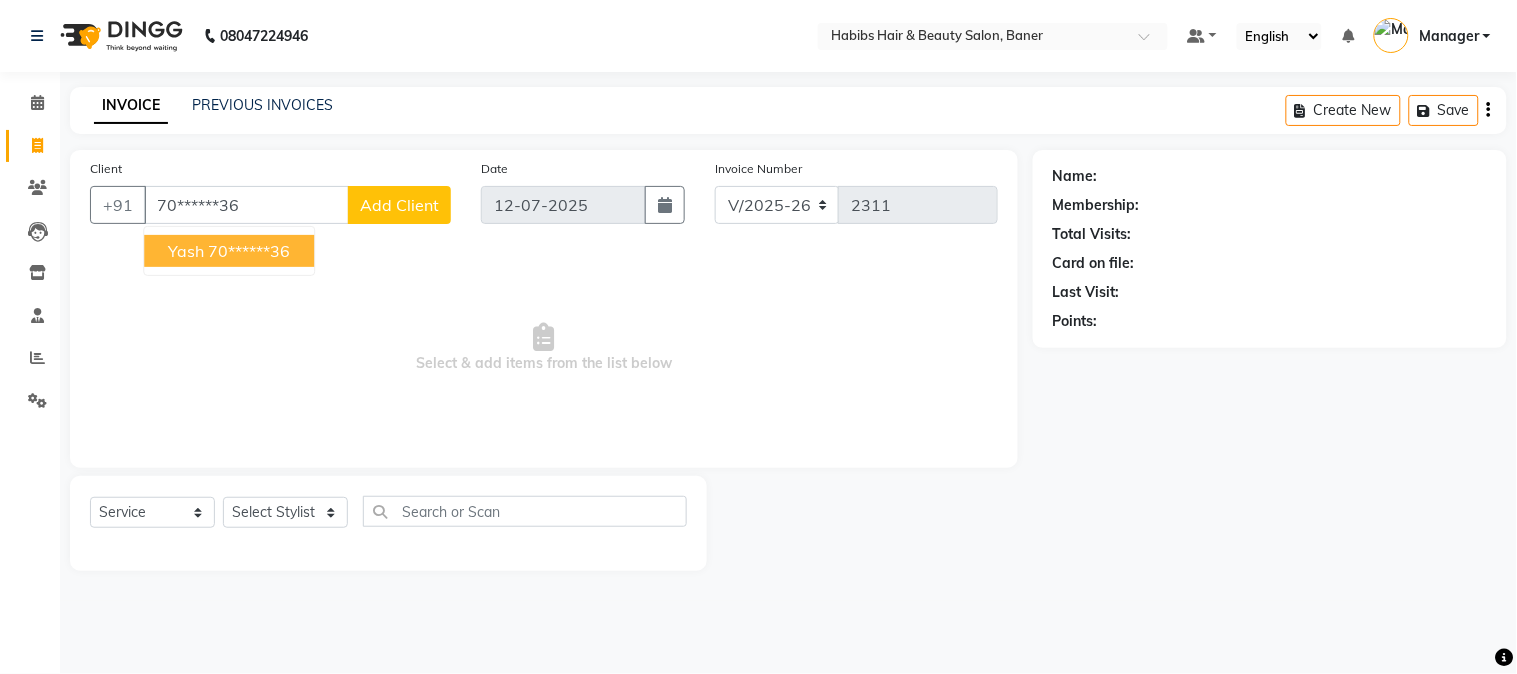 type on "70******36" 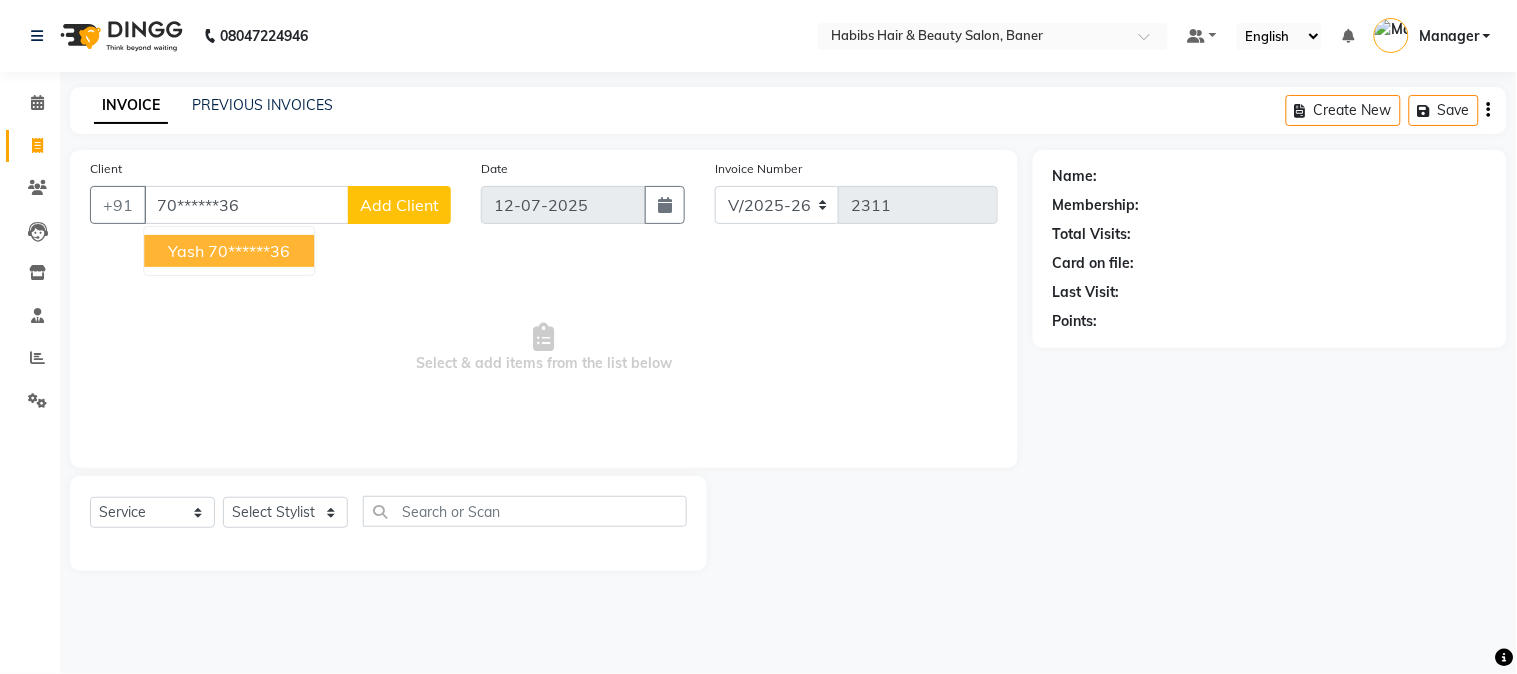 select on "1: Object" 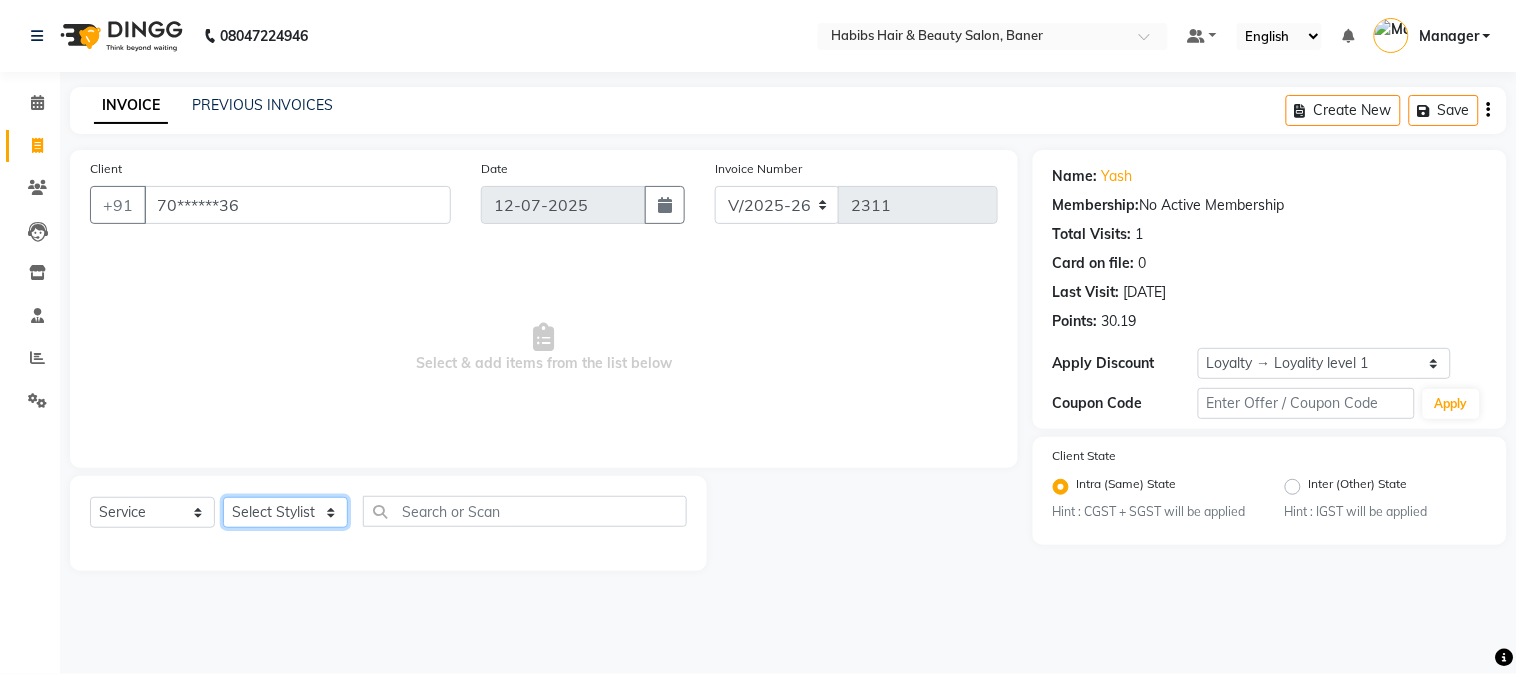 click on "Select Stylist Admin Kiran Mahesh Dalavi  Manager Pooja Singh Rahul Ram Swapnali" 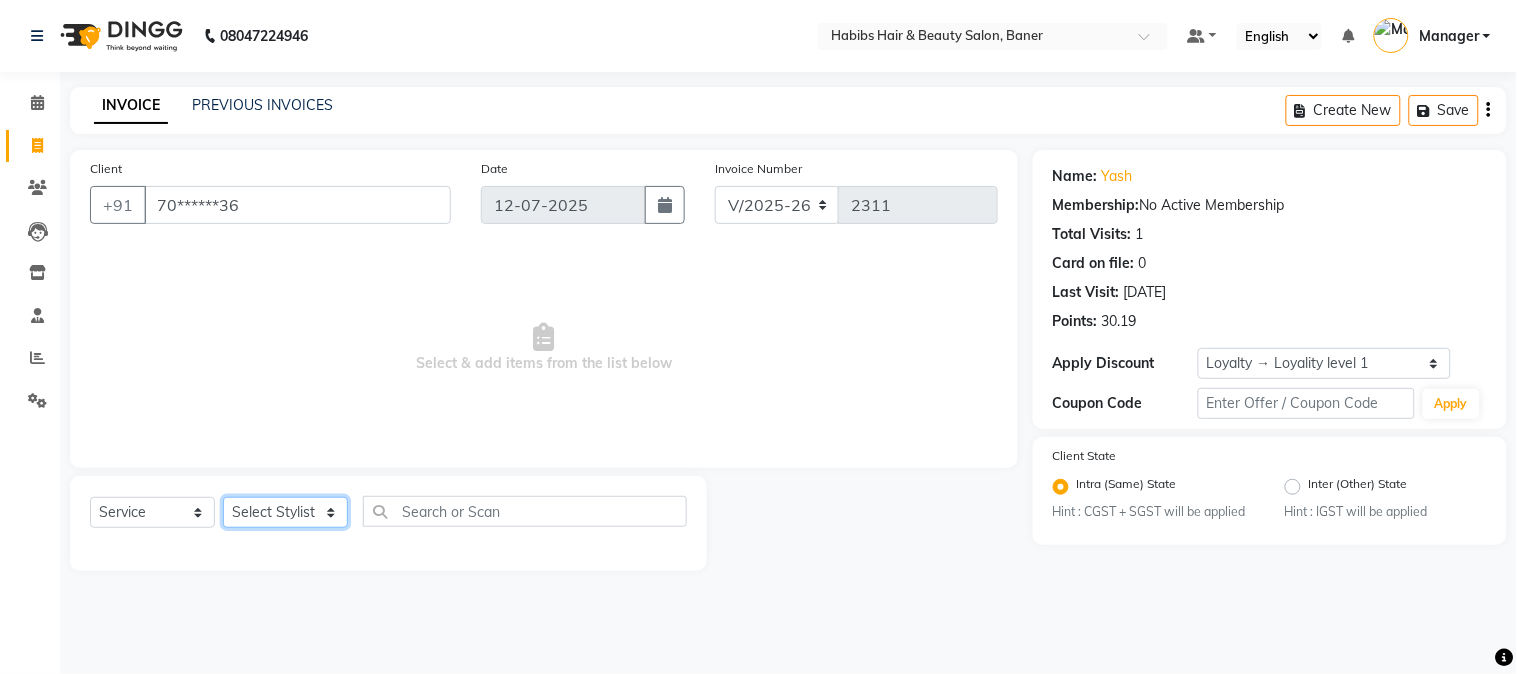 select on "35380" 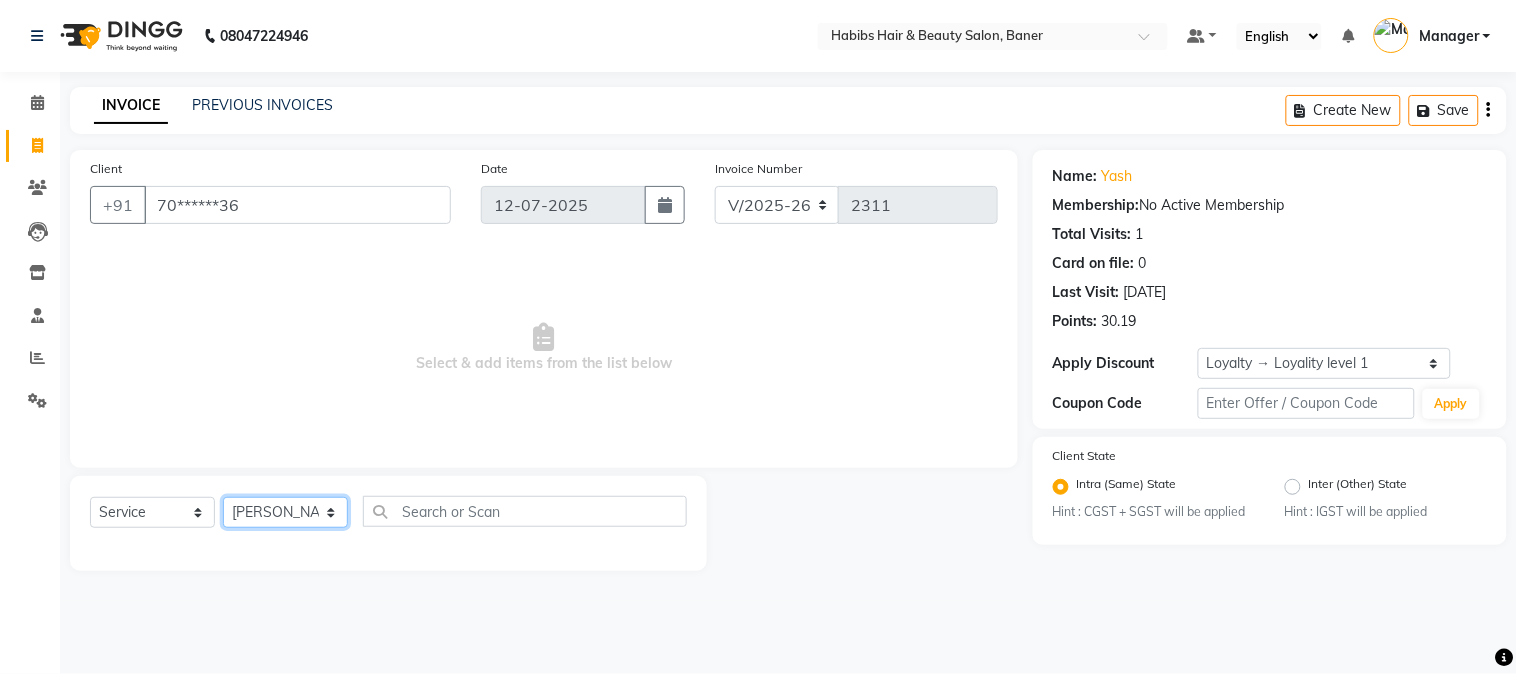 click on "Select Stylist Admin Kiran Mahesh Dalavi  Manager Pooja Singh Rahul Ram Swapnali" 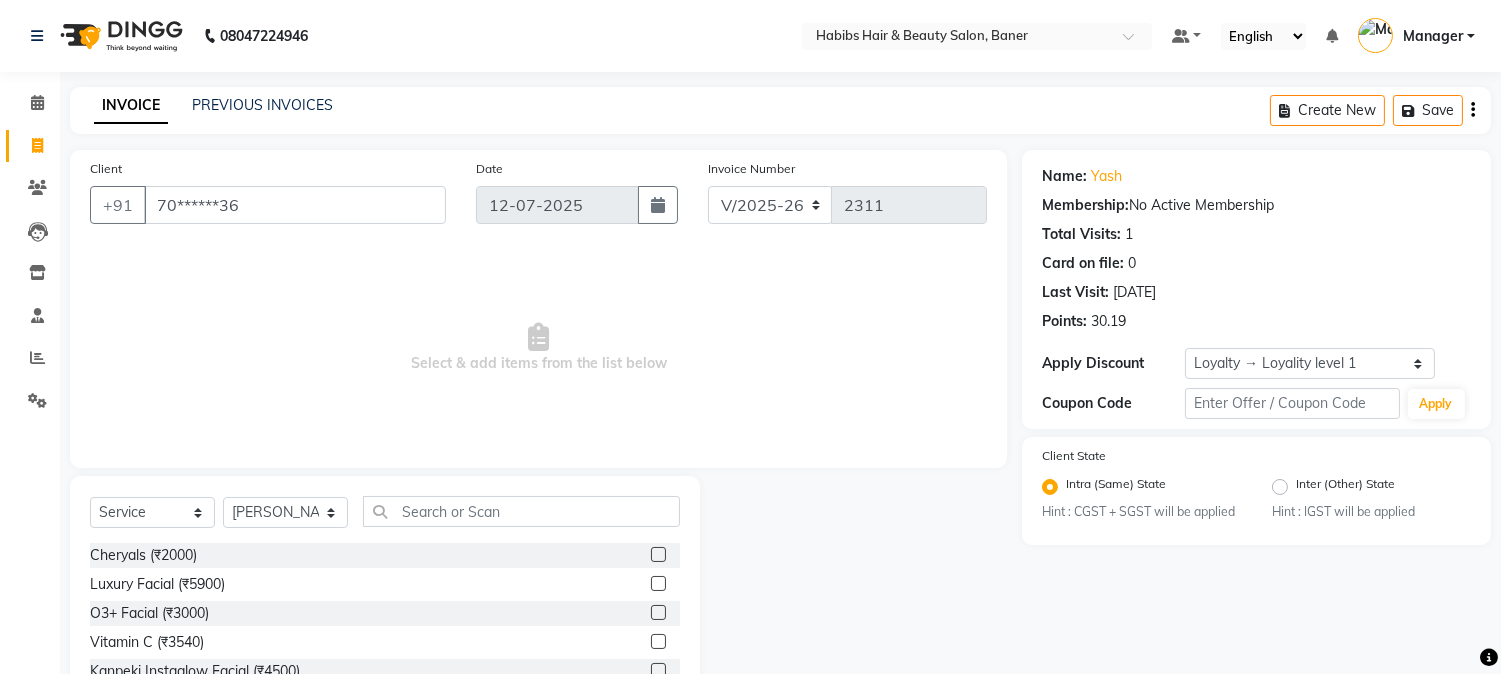click on "Select  Service  Product  Membership  Package Voucher Prepaid Gift Card  Select Stylist Admin Kiran Mahesh Dalavi  Manager Pooja Singh Rahul Ram Swapnali Cheryals (₹2000)  Luxury Facial (₹5900)  O3+ Facial (₹3000)  Vitamin C (₹3540)  Kanpeki Instaglow Facial (₹4500)  female hair wash and blow dry (₹350)  beard clean shave (₹300)  means hairwash  (₹230)  BOMBINI PEDICURE (₹2000)  BACK MESSAGE (₹600)  Dry Haircut Male (₹250)  Beard color (₹236)  Beard Sheving (₹300)  Beard Trimming (₹250)  D-tan/Bleach - Upper Lip (₹110)  D-tan/Bleach - Face & Neck (₹700)  D-tan/Bleach - Back Neck (₹250)  D-tan/Bleach - Under Arms (₹250)  D-tan/Bleach - Full Arms (₹940)  D-tan/Bleach - Full Legs (₹1200)  D-tan/Bleach - Half Arms (₹550)  D-tan/Bleach - Half Legs (₹700)  D-tan/Bleach - Full Back and Front (₹950)  D-tan/Bleach - Half Back or Stomach (₹700)  D-tan/Bleach - Feet or Palms (₹500)  D-tan/Bleach - Full Body (₹3500)  D-tan/Face-Raga (₹500)  Face Massage (₹250)" 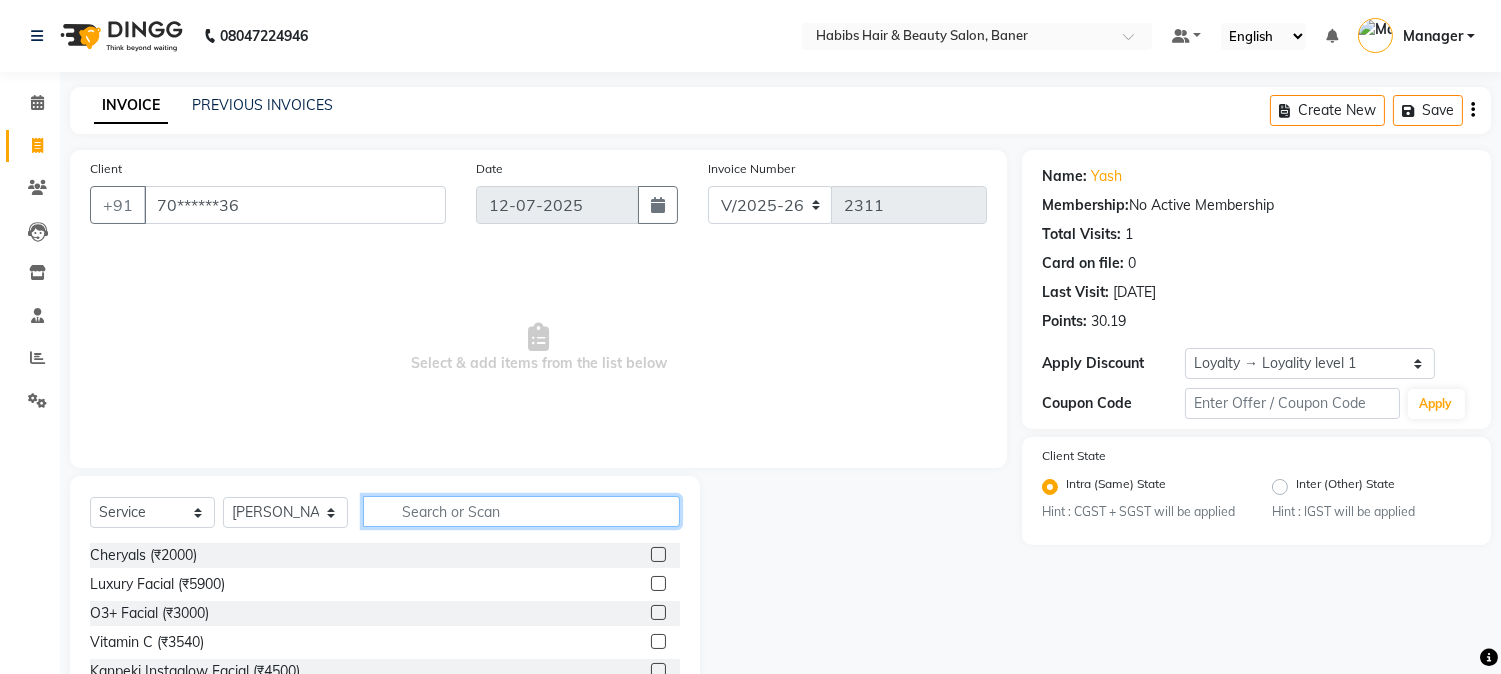 click 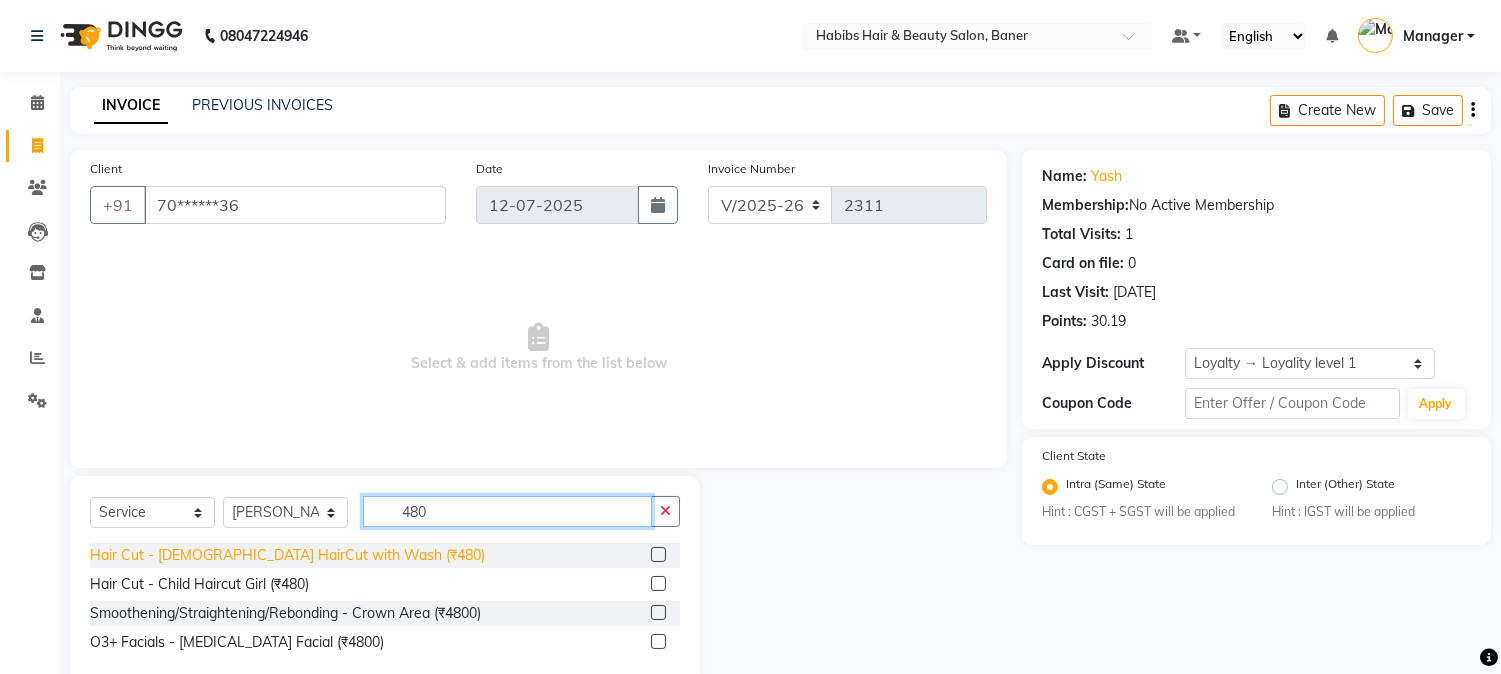 type on "480" 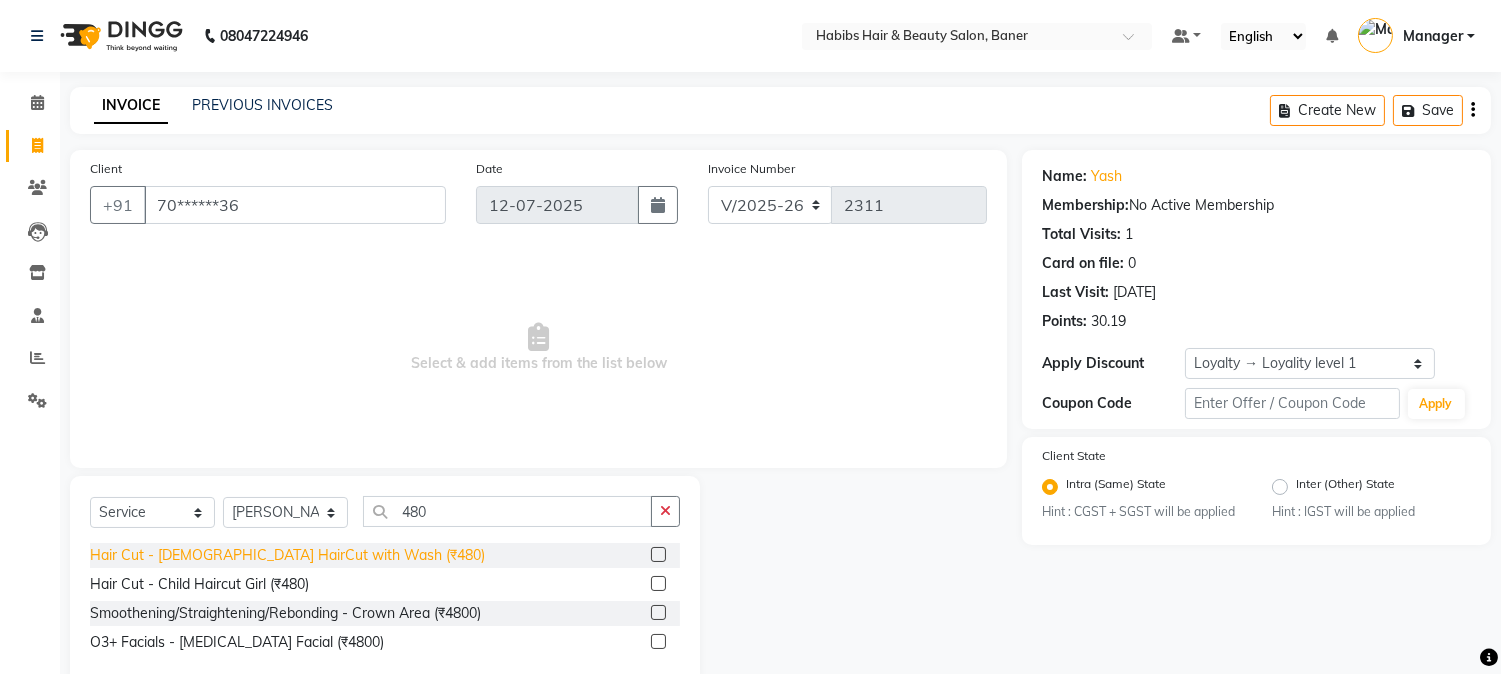 click on "Hair Cut - Male HairCut with Wash (₹480)" 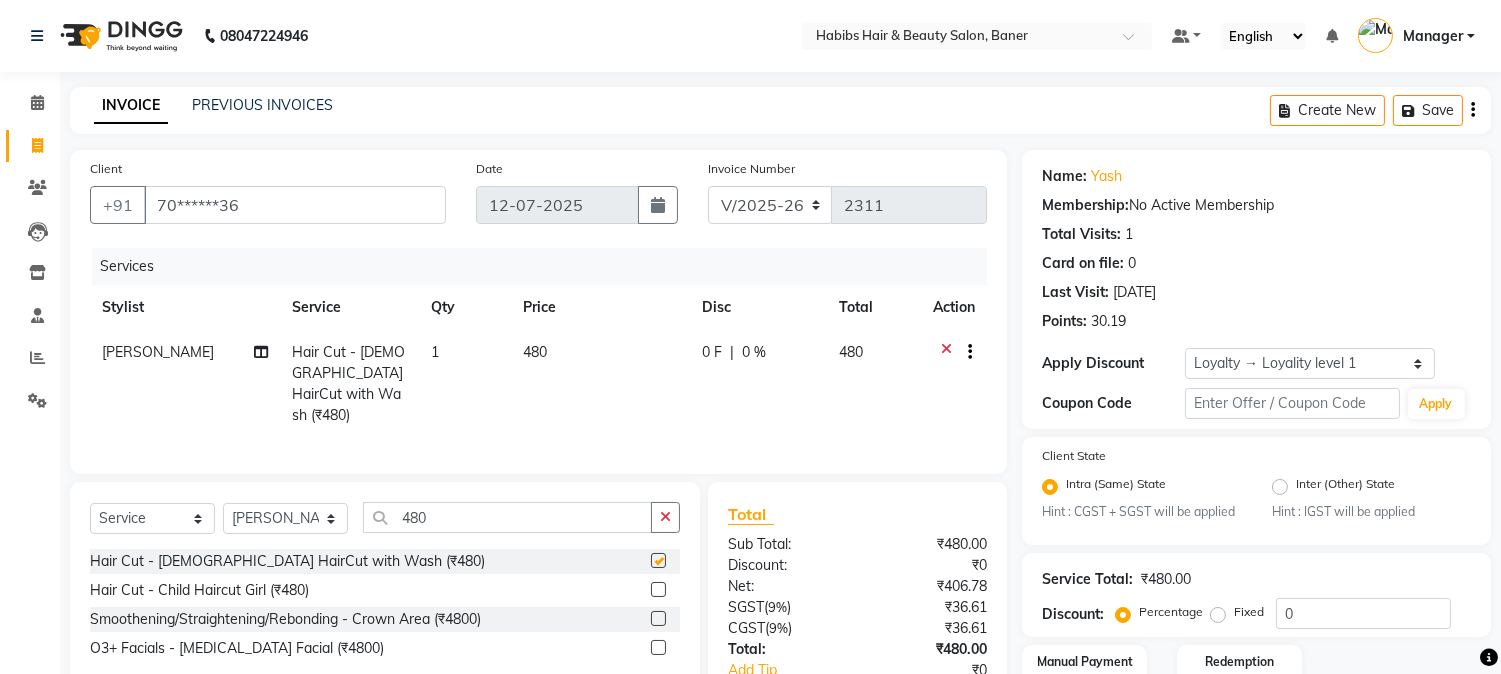 checkbox on "false" 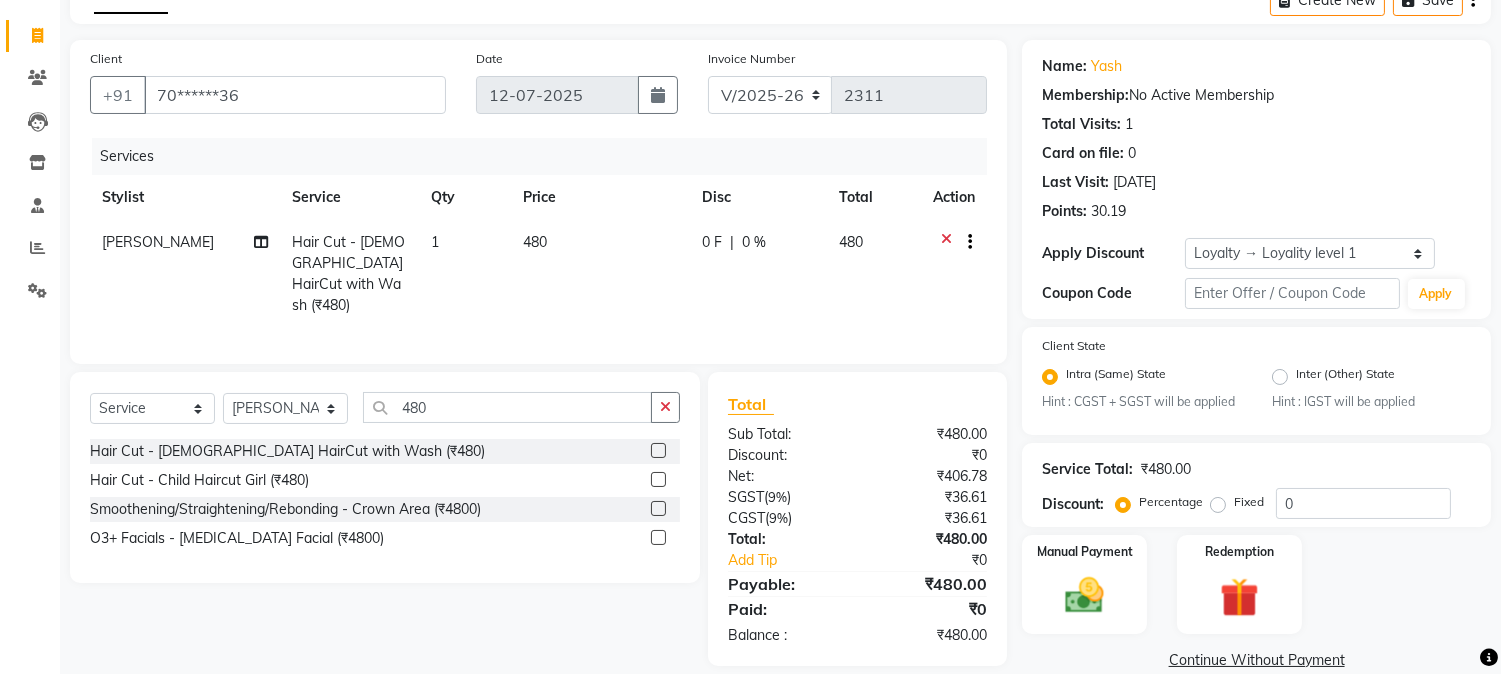 scroll, scrollTop: 140, scrollLeft: 0, axis: vertical 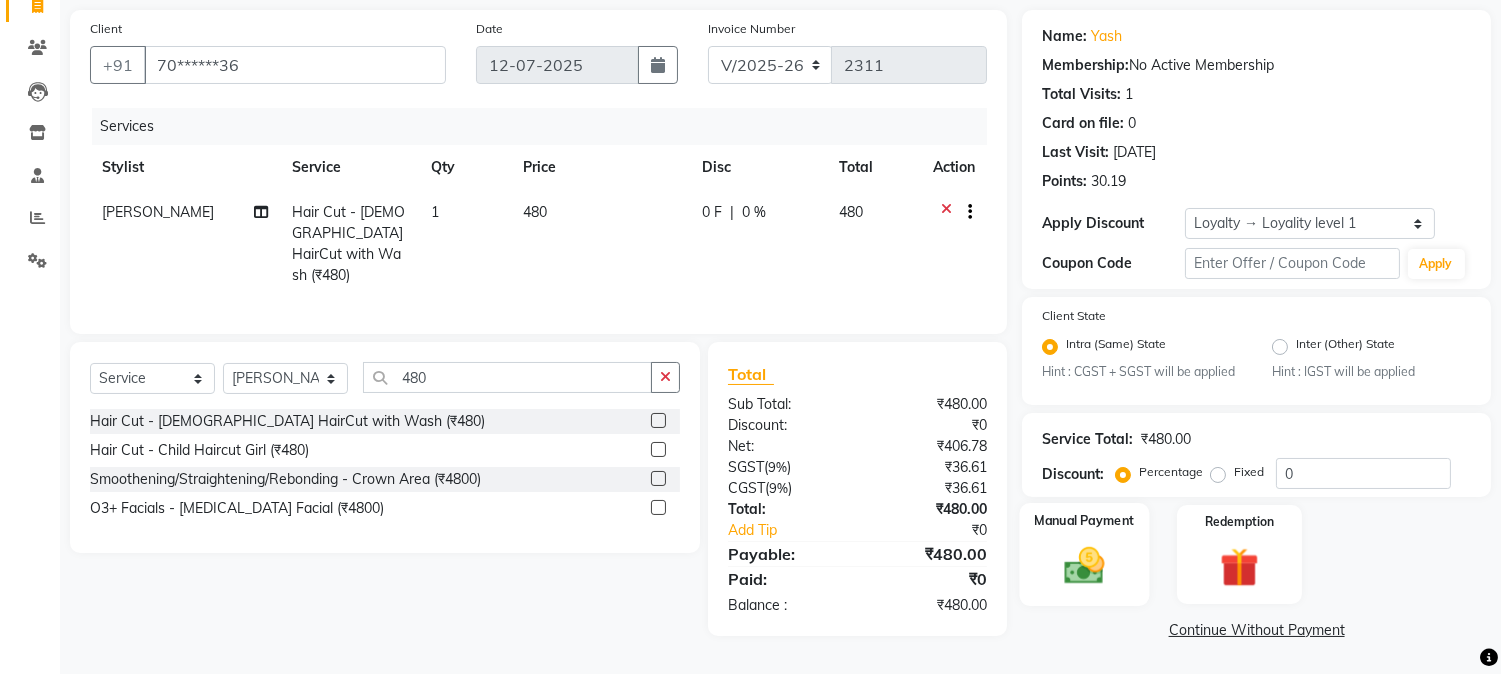 click 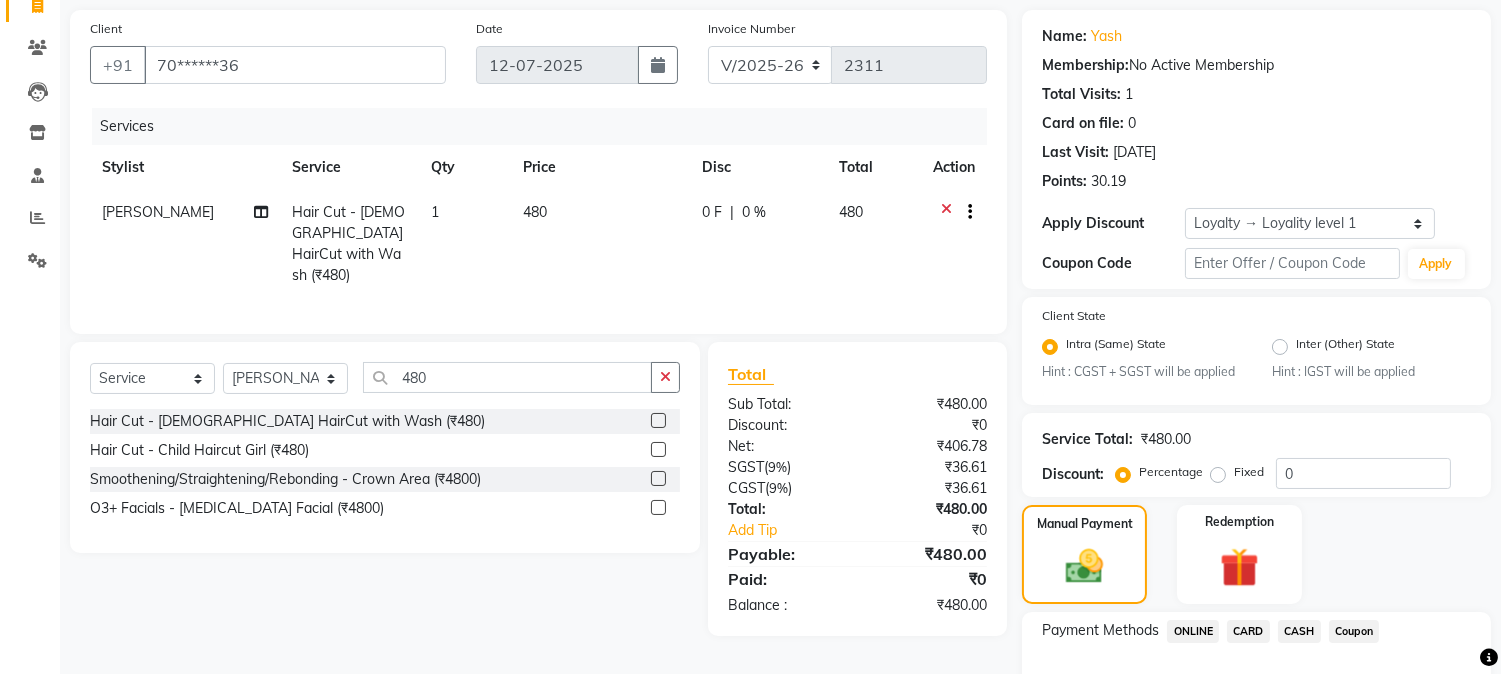 click on "ONLINE" 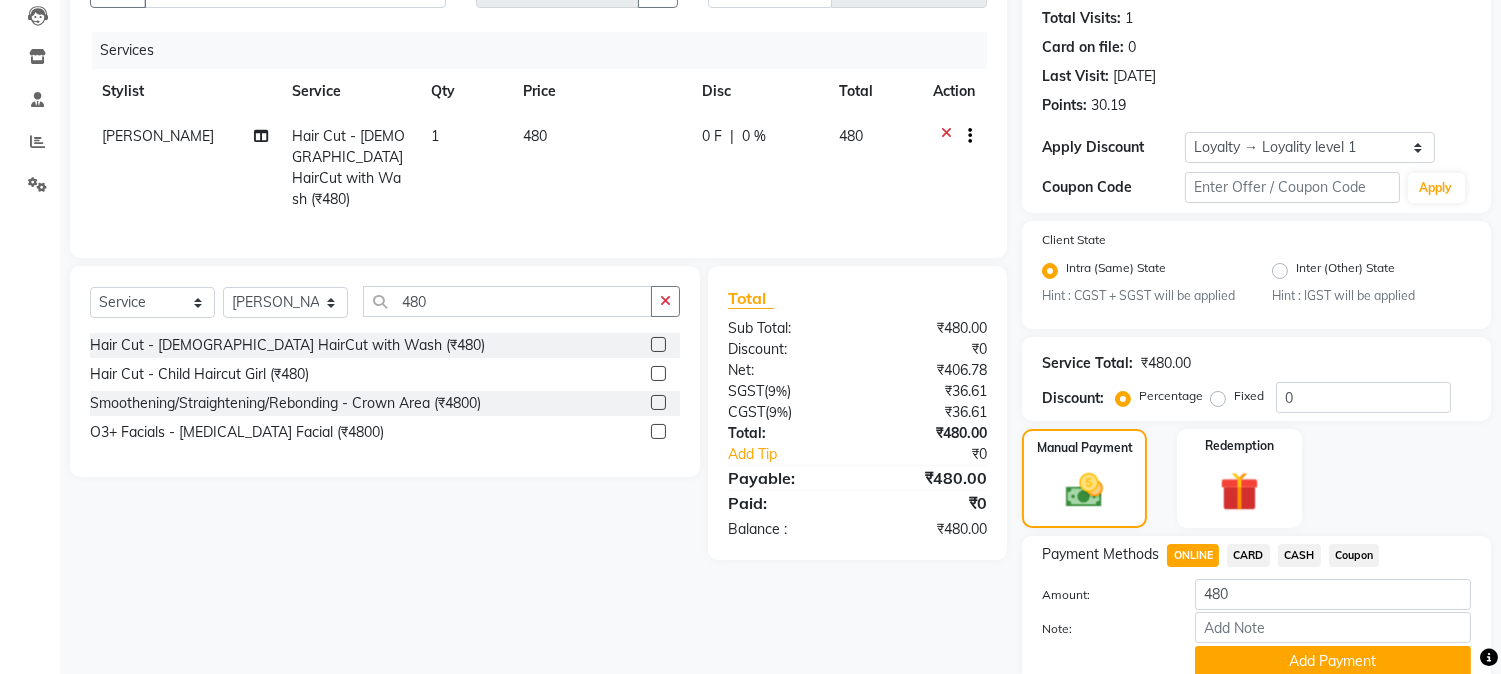 scroll, scrollTop: 297, scrollLeft: 0, axis: vertical 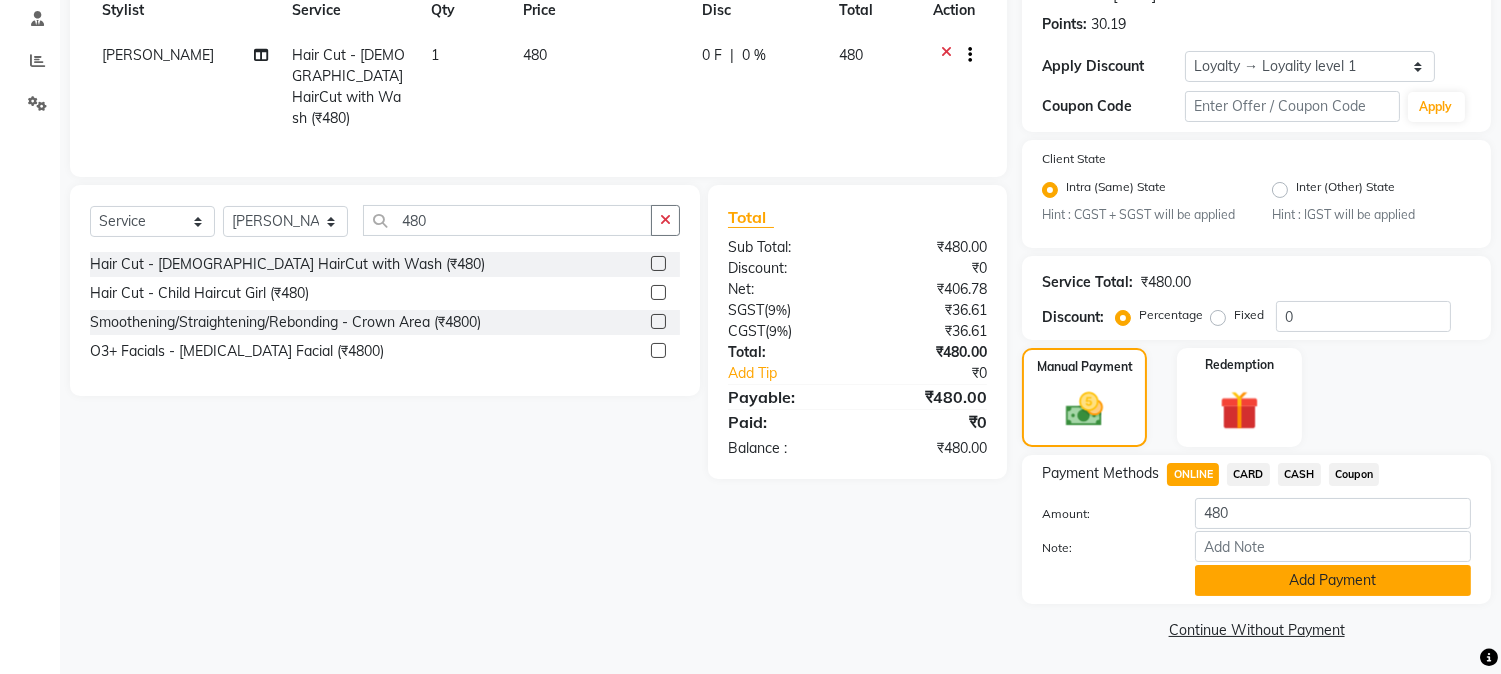 click on "Add Payment" 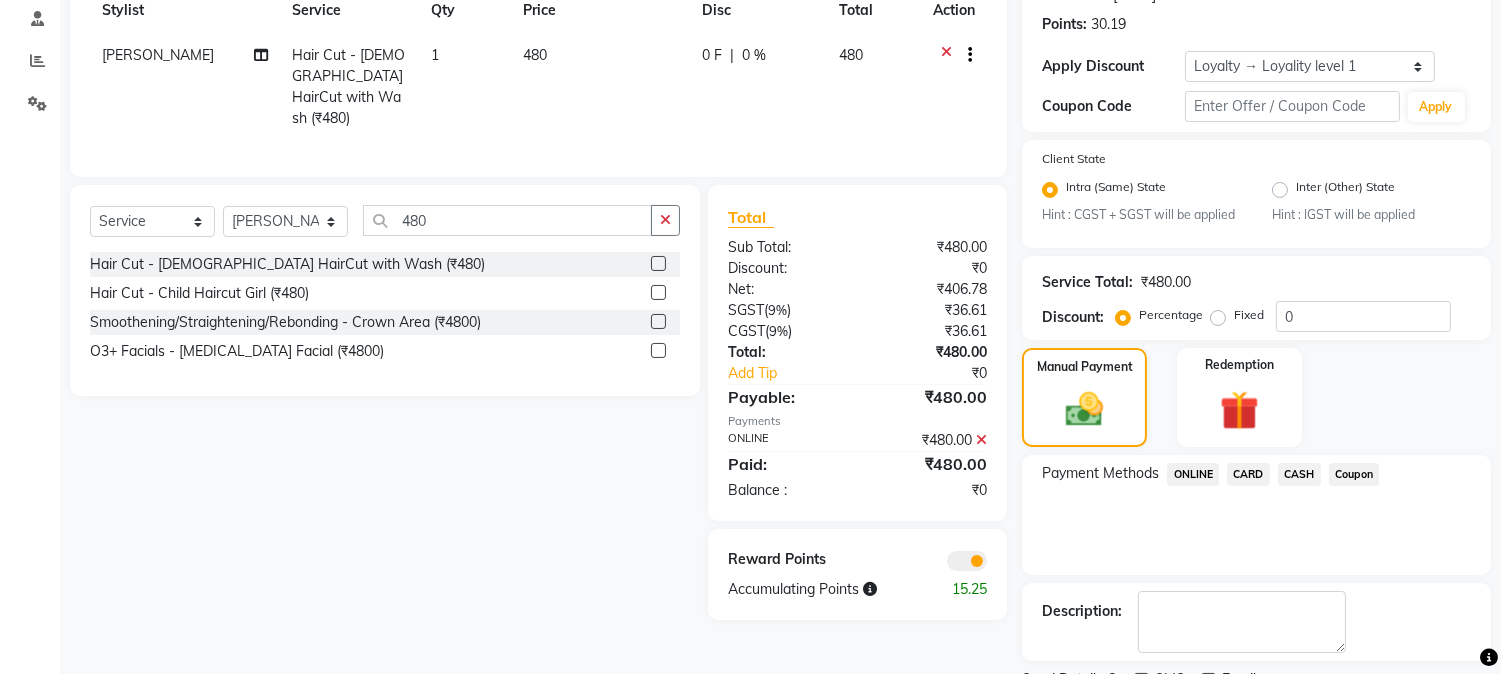 scroll, scrollTop: 382, scrollLeft: 0, axis: vertical 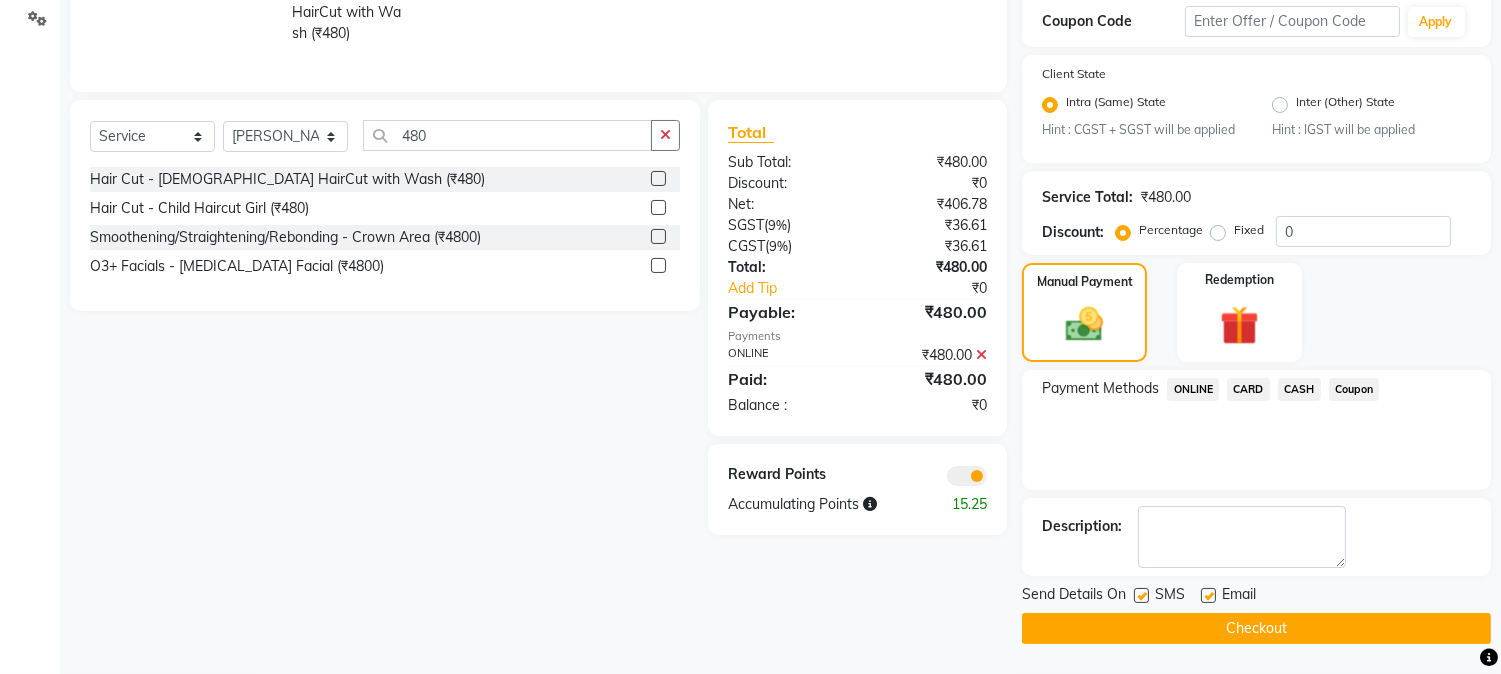 click on "Checkout" 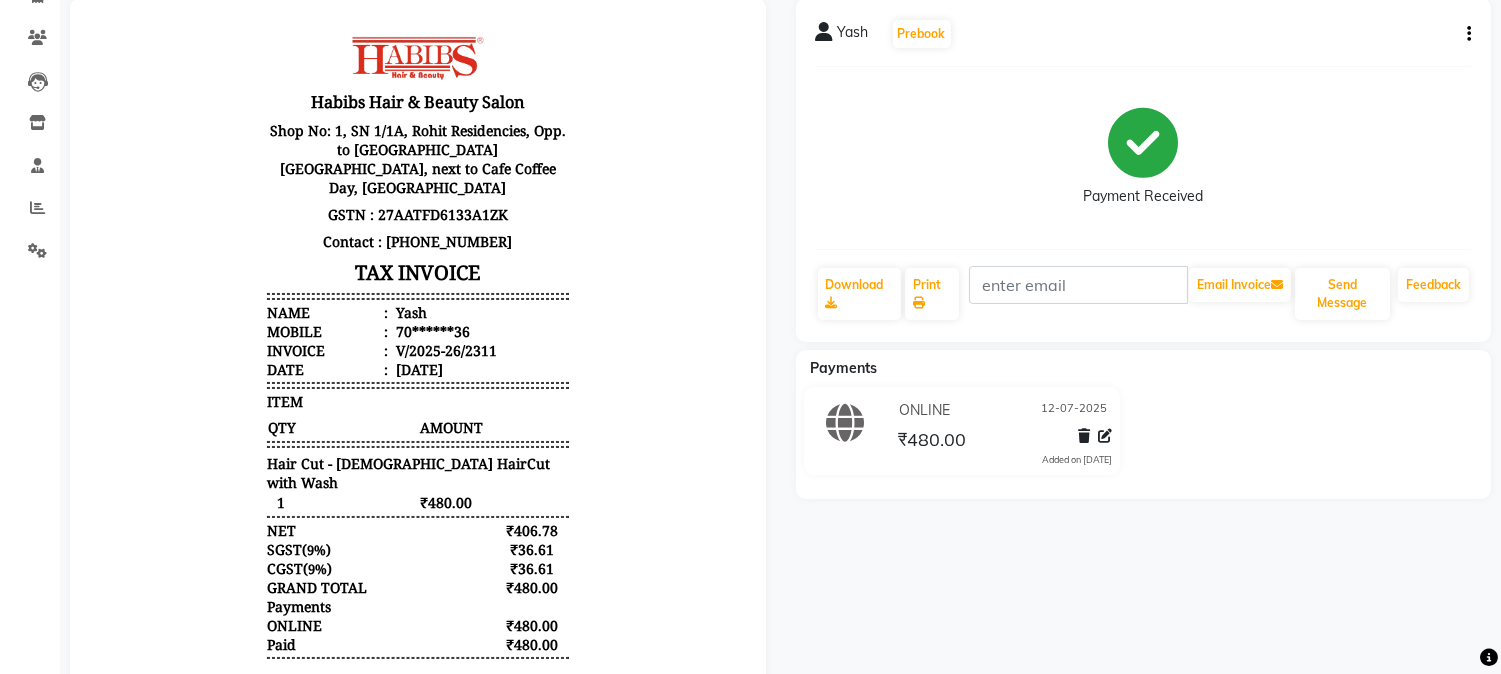 scroll, scrollTop: 0, scrollLeft: 0, axis: both 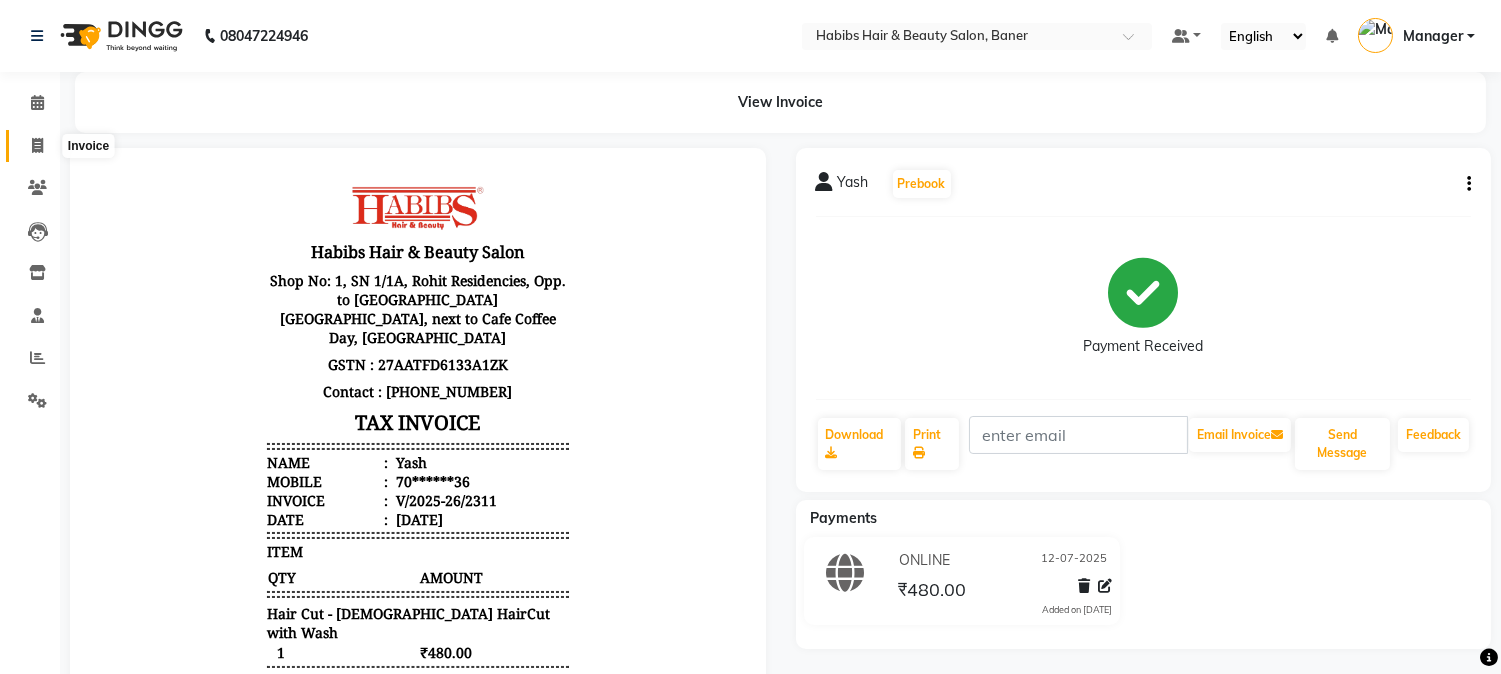 click 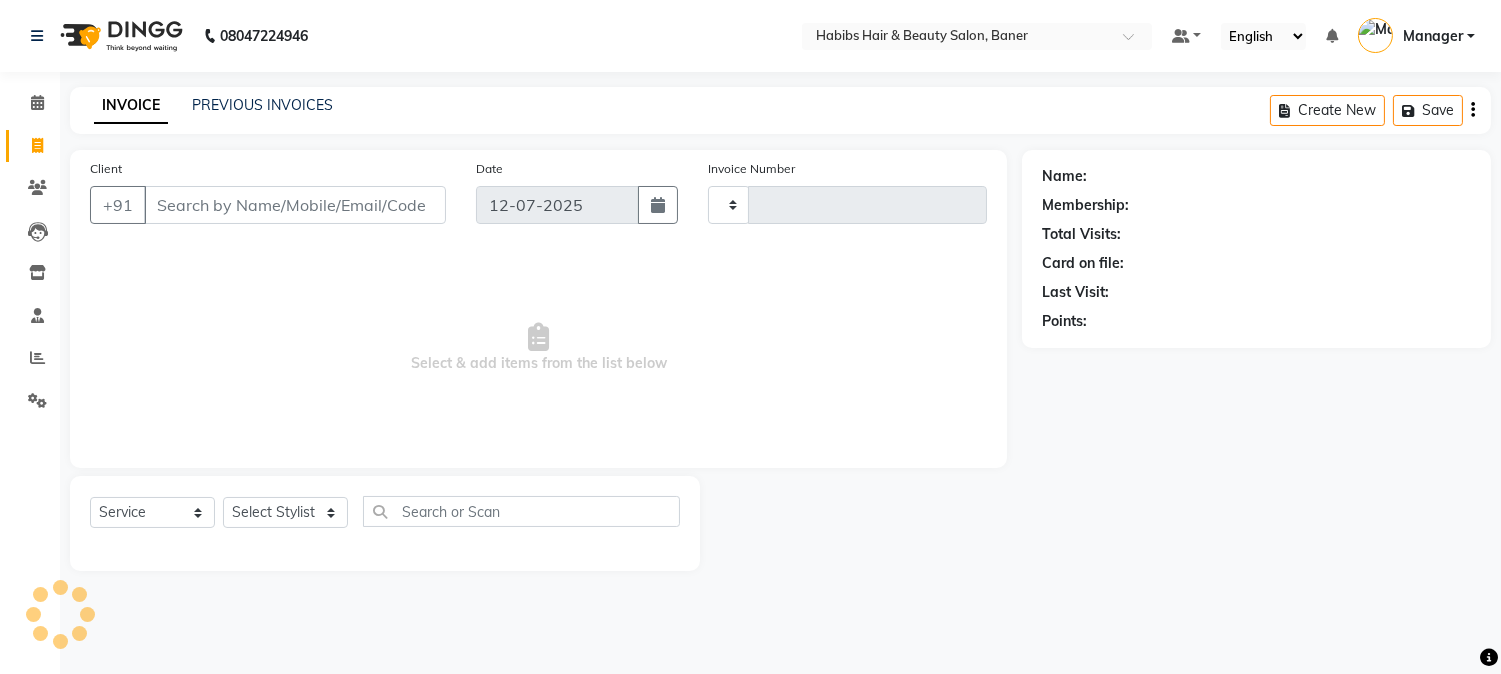 type on "2312" 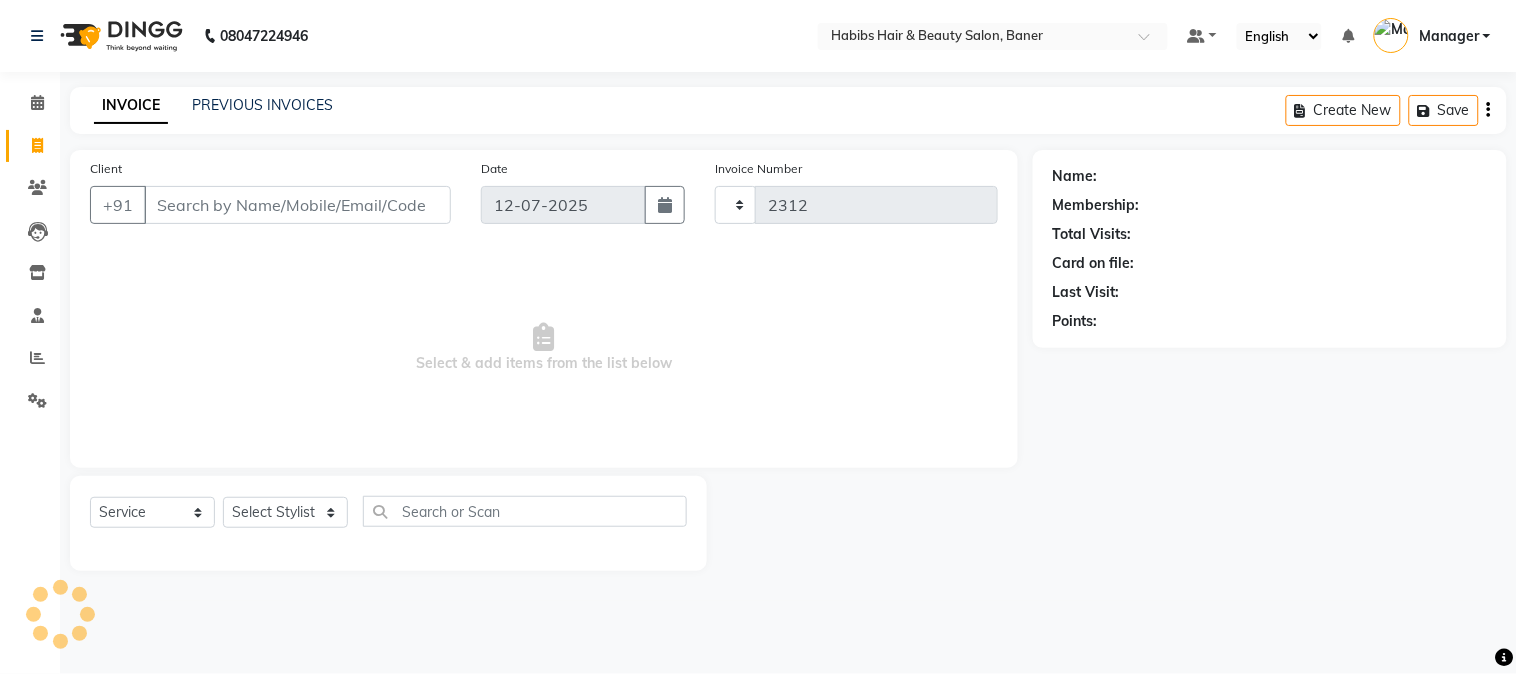 select on "5356" 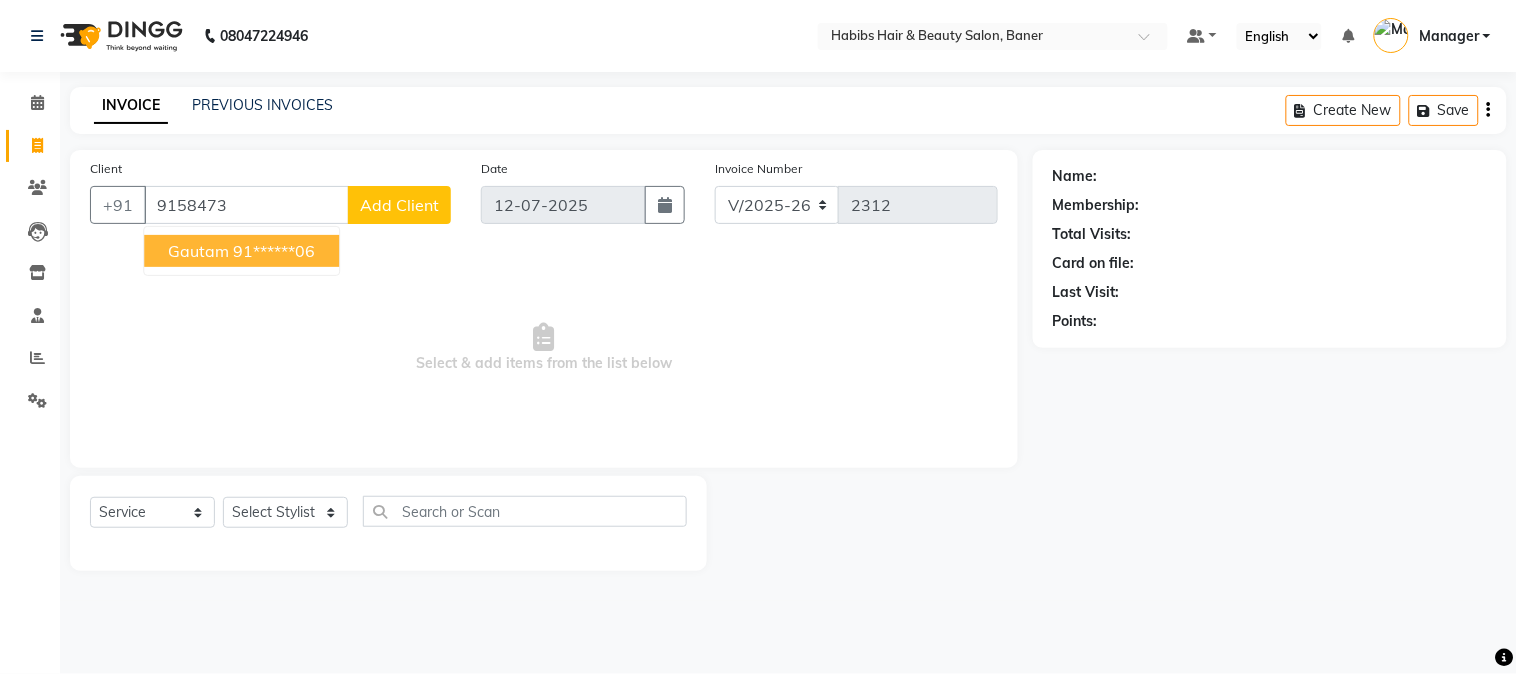 click on "Gautam  91******06" at bounding box center [241, 251] 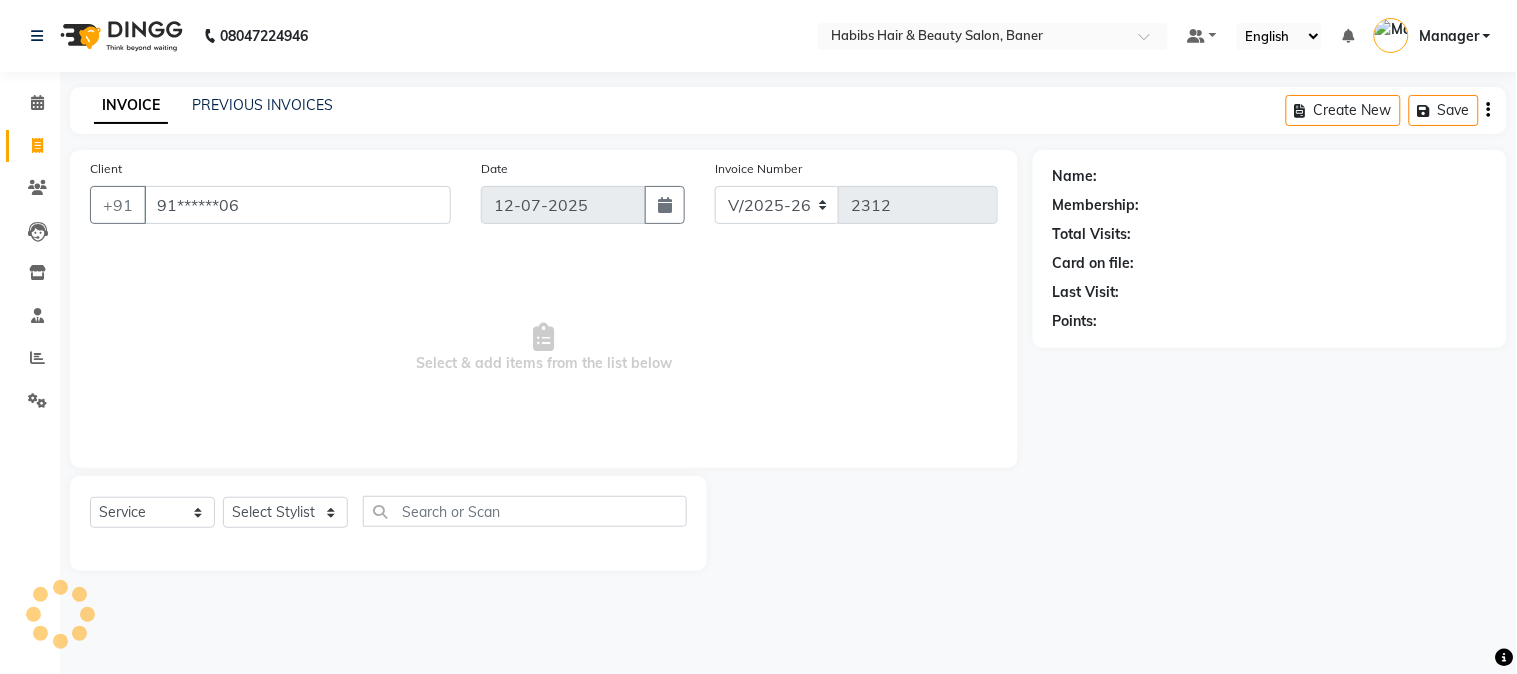 type on "91******06" 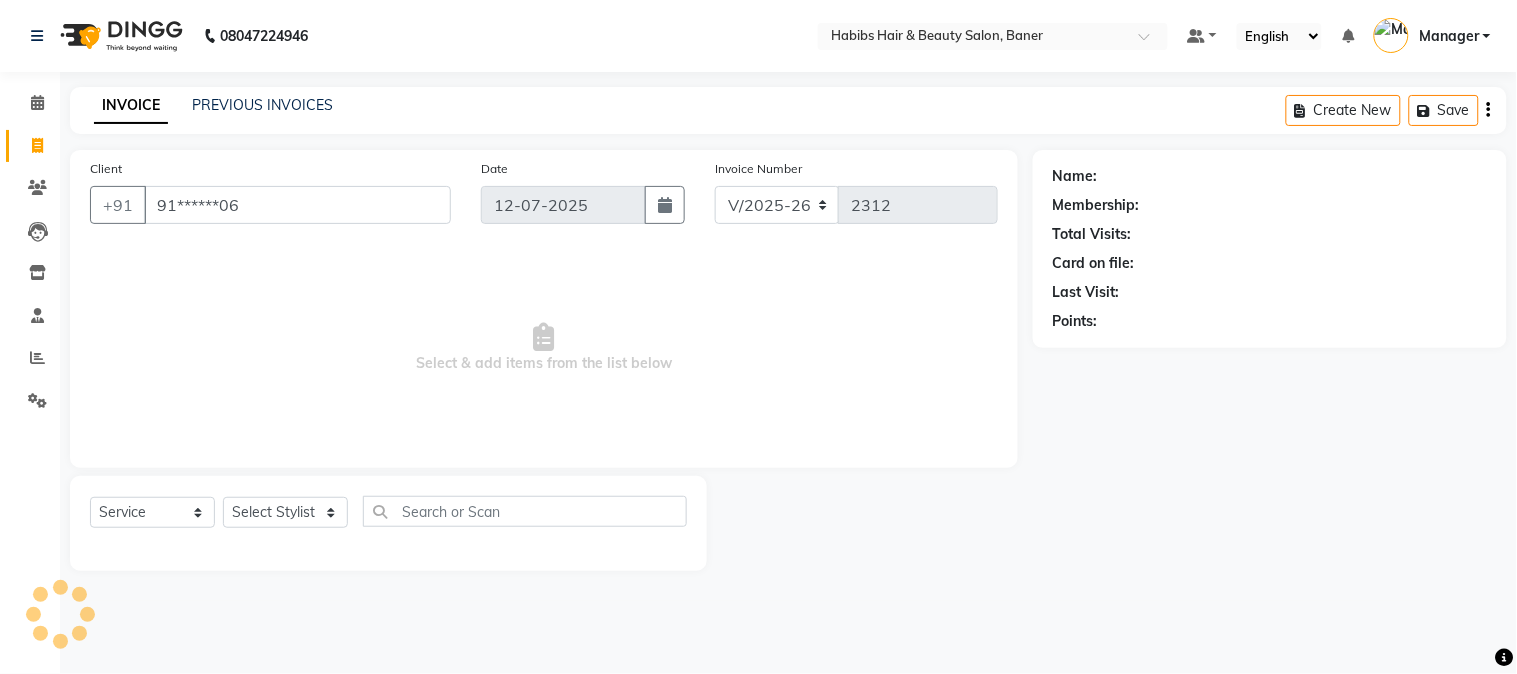 select on "1: Object" 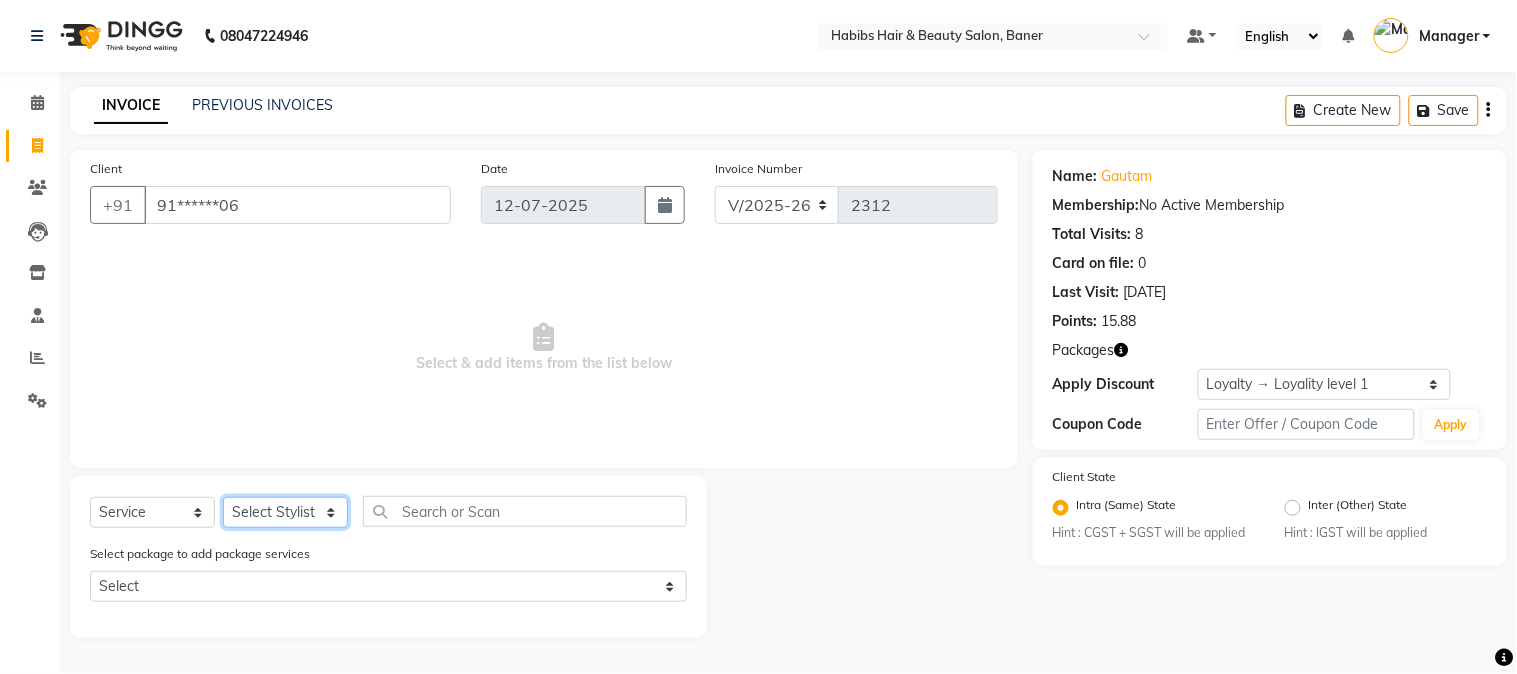 click on "Select Stylist Admin Kiran Mahesh Dalavi  Manager Pooja Singh Rahul Ram Swapnali" 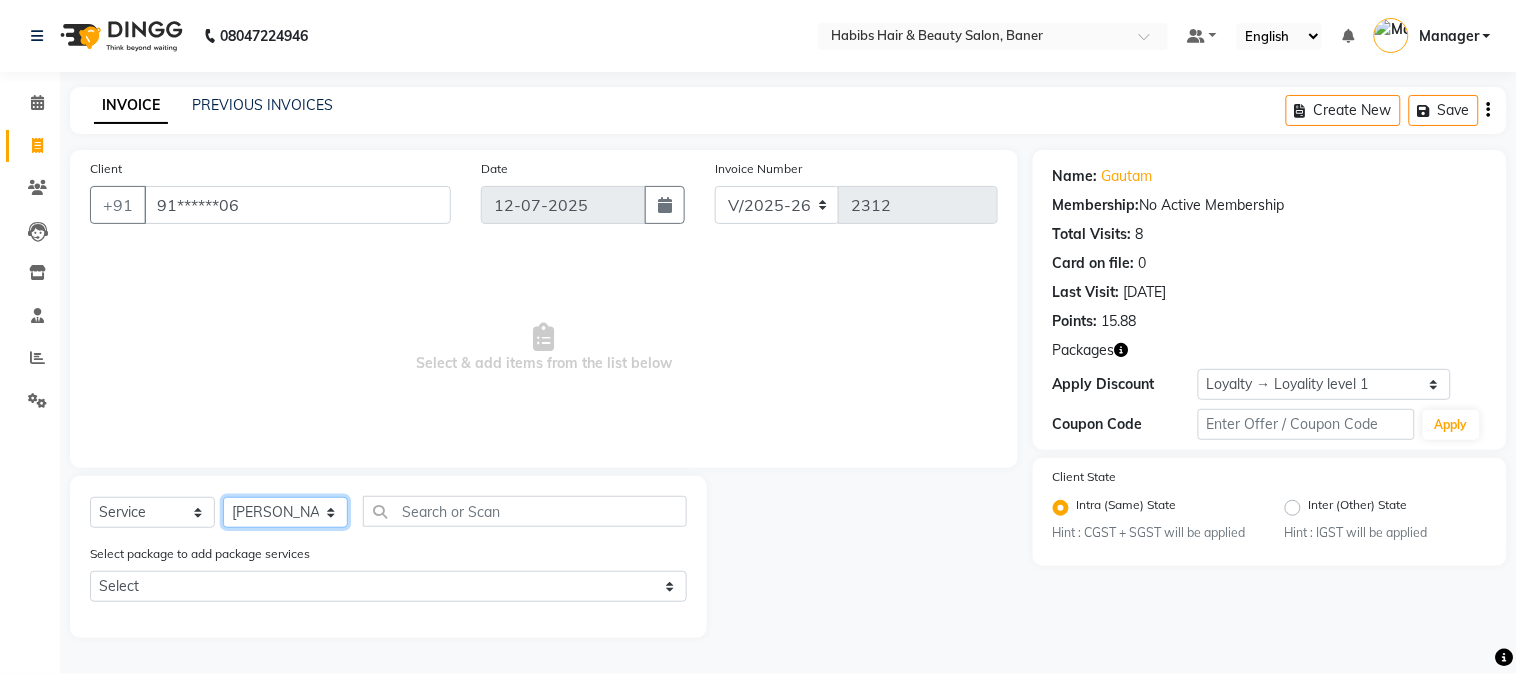 click on "Select Stylist Admin Kiran Mahesh Dalavi  Manager Pooja Singh Rahul Ram Swapnali" 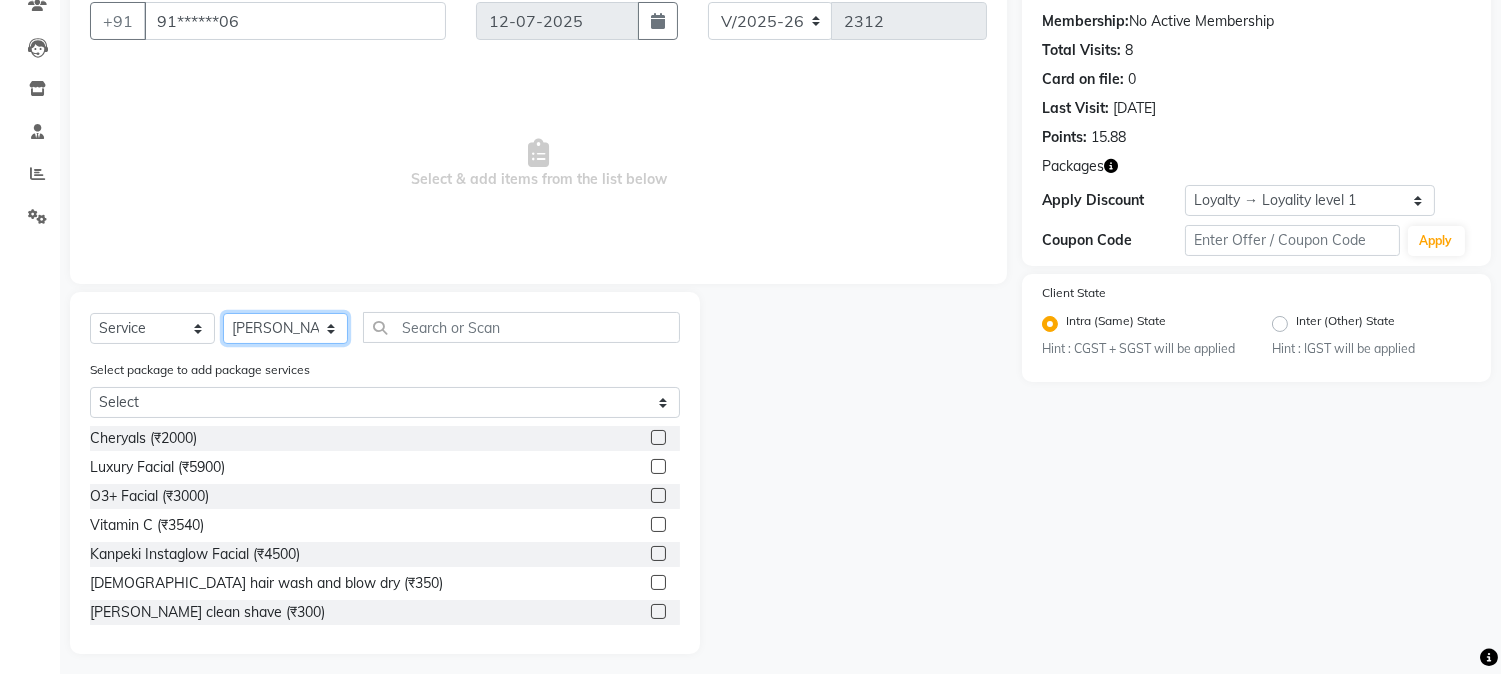 scroll, scrollTop: 194, scrollLeft: 0, axis: vertical 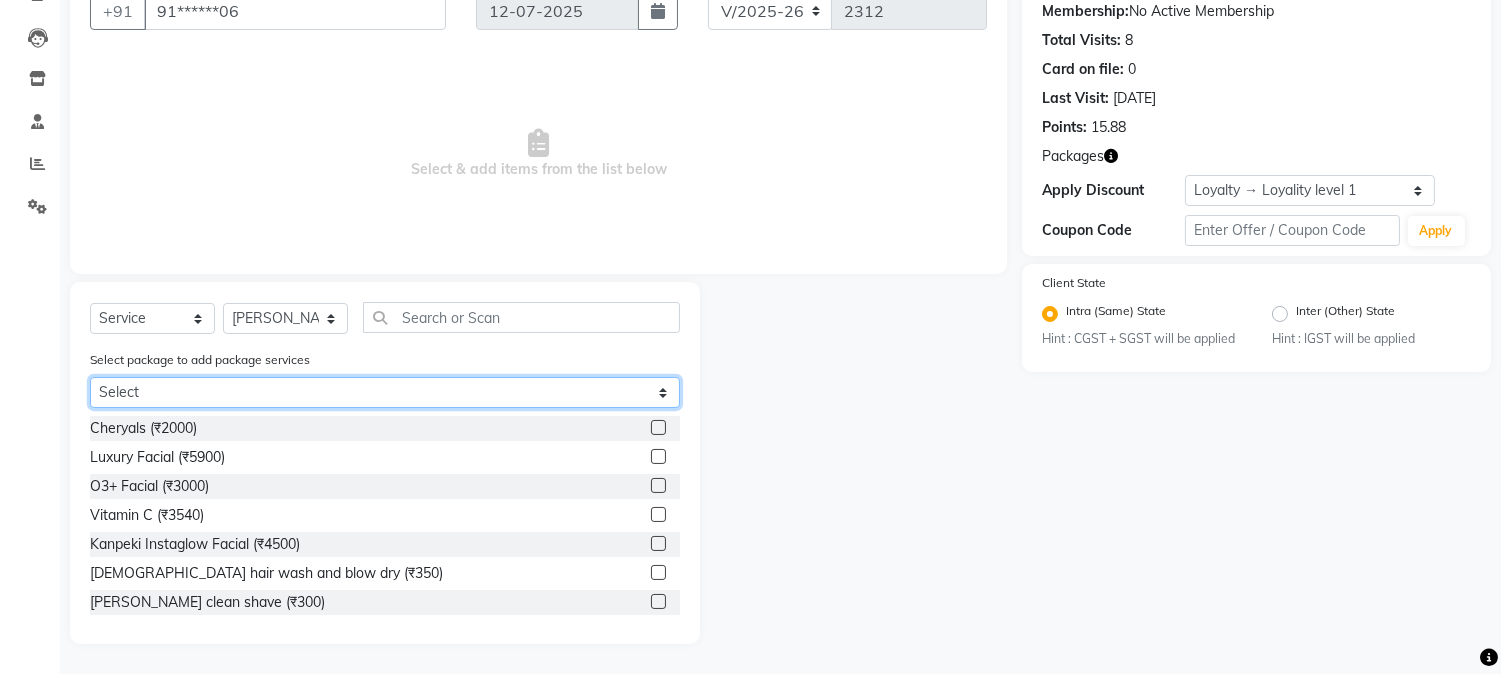 click on "Select 1799 HC/BD" 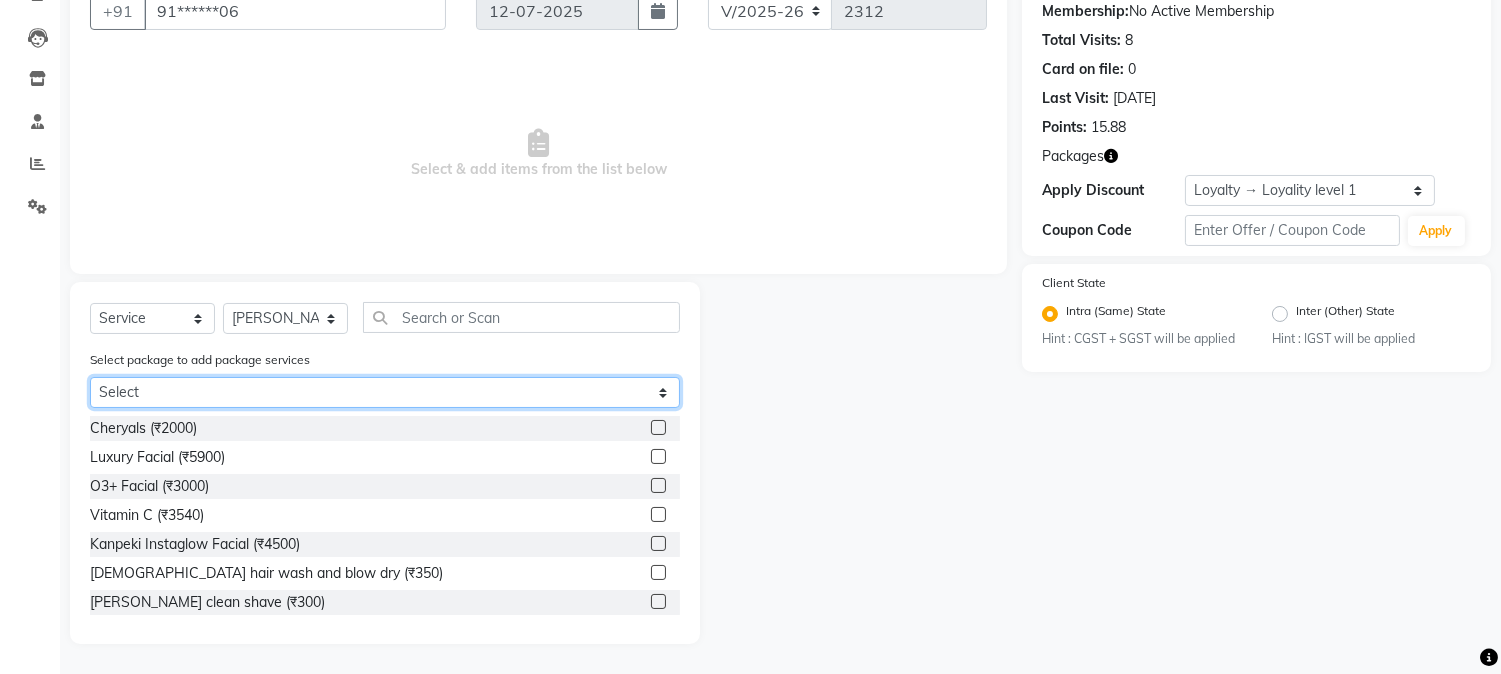 select on "1: Object" 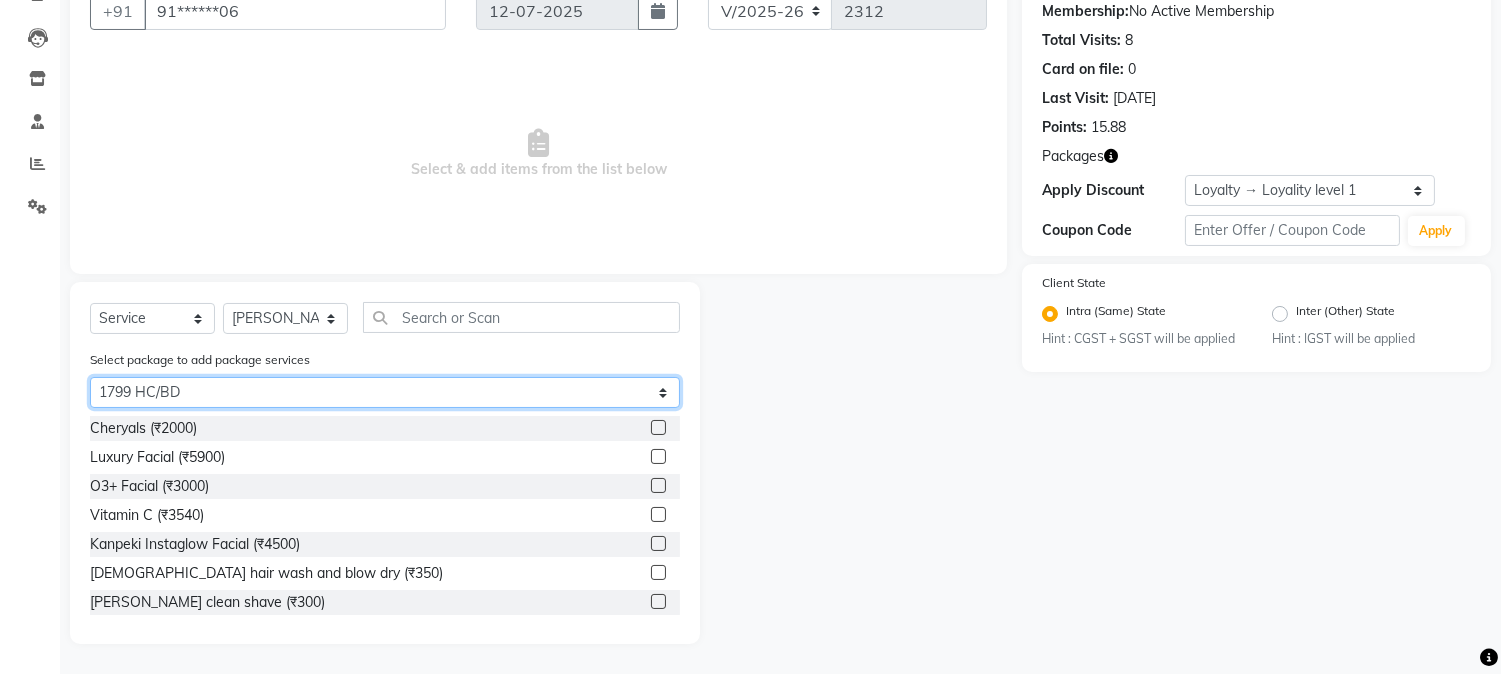 click on "Select 1799 HC/BD" 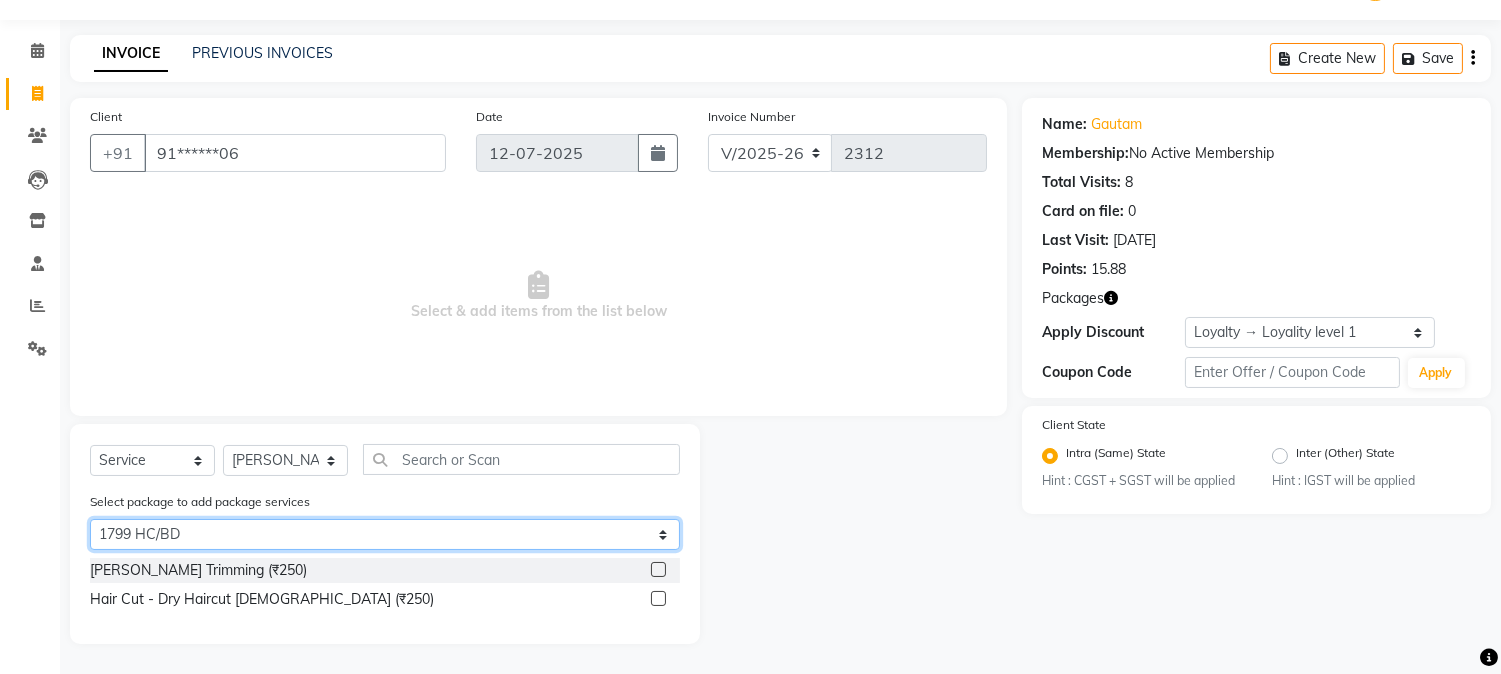 scroll, scrollTop: 52, scrollLeft: 0, axis: vertical 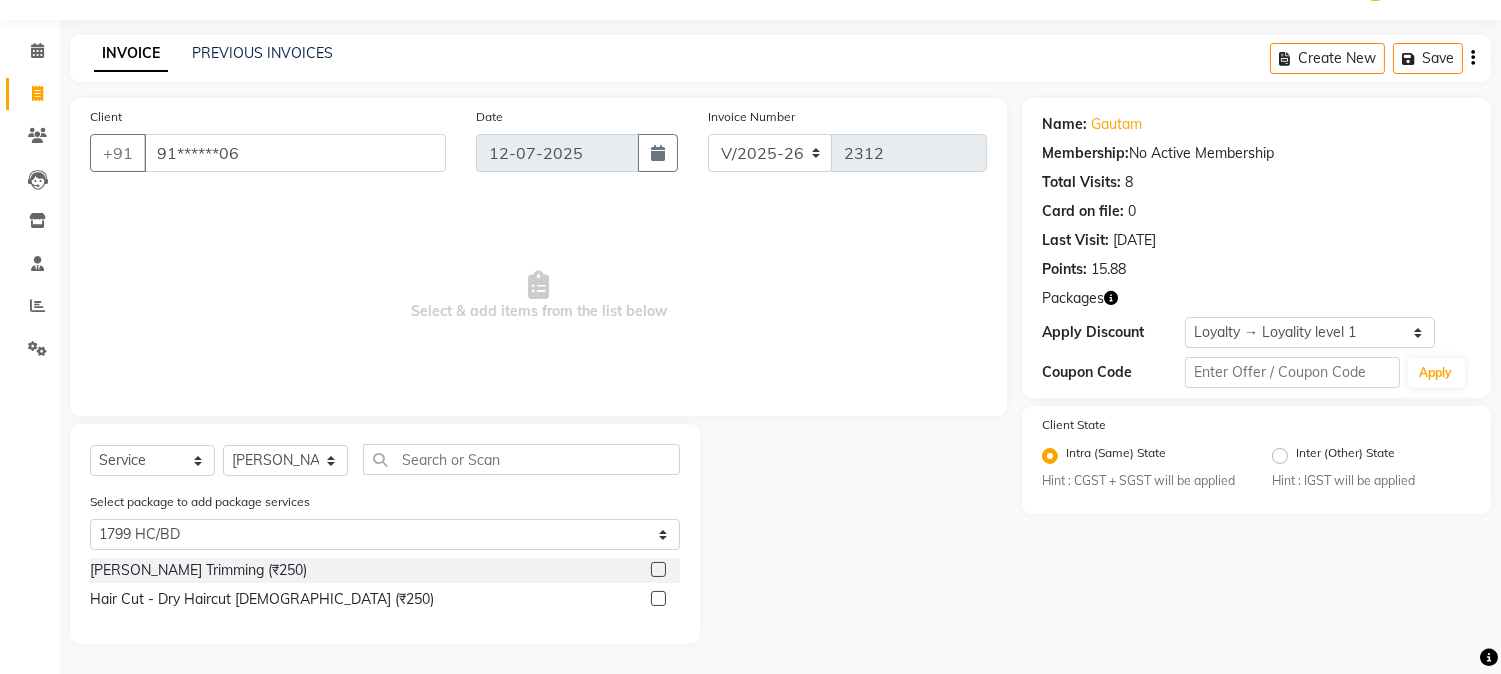 click 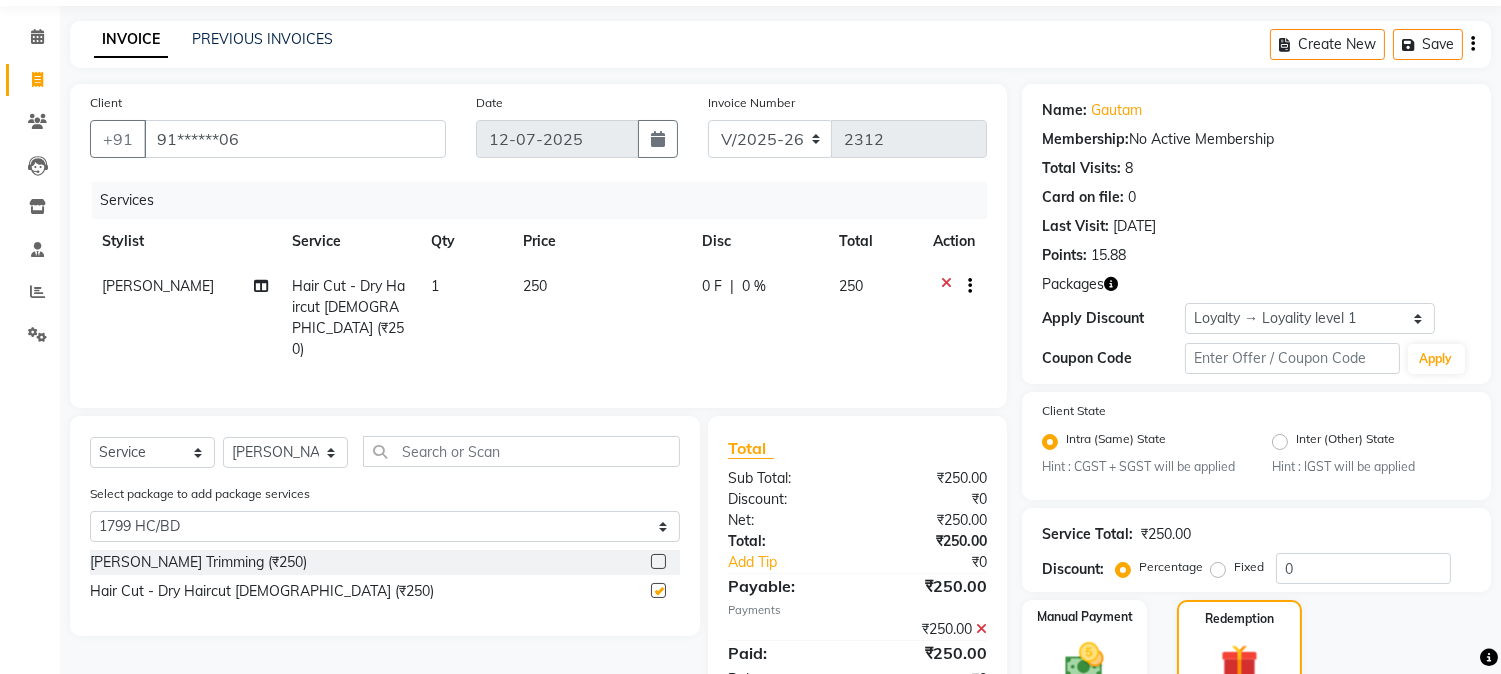 checkbox on "false" 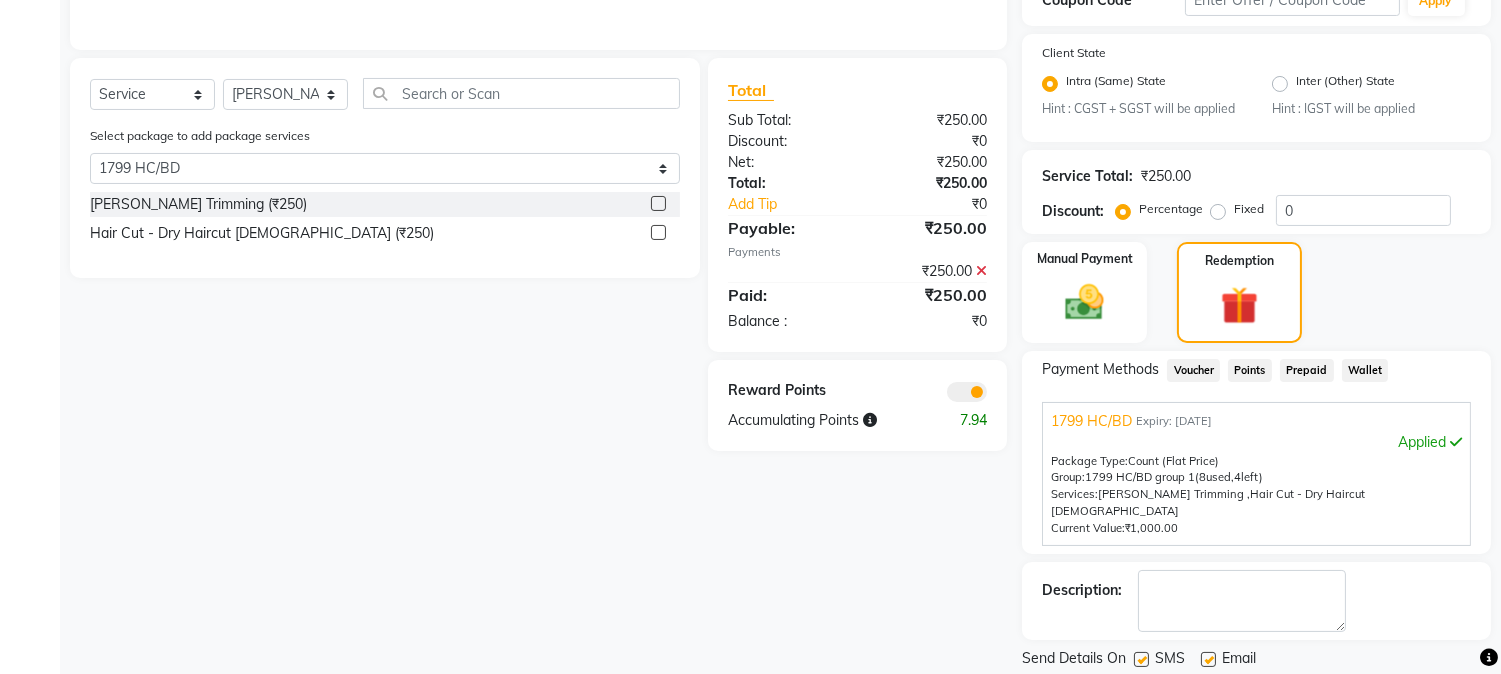 scroll, scrollTop: 470, scrollLeft: 0, axis: vertical 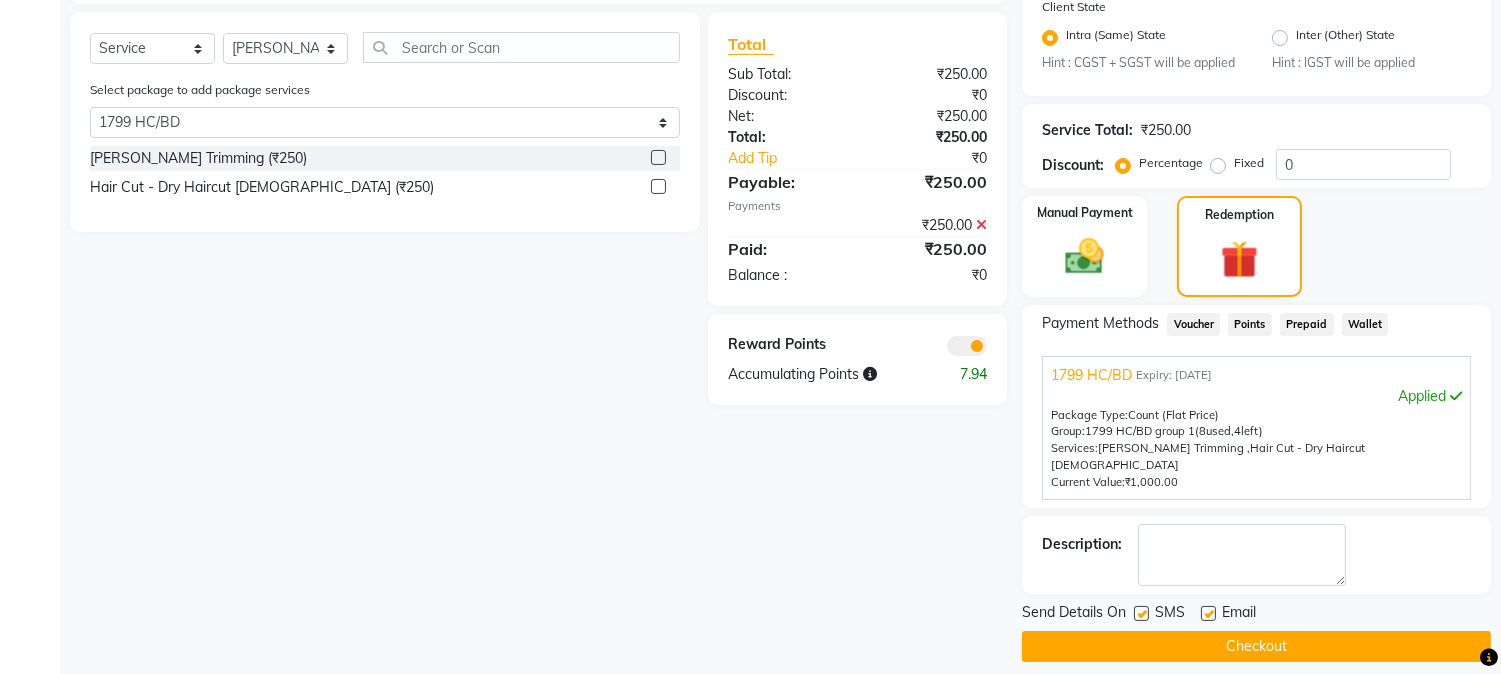click on "Checkout" 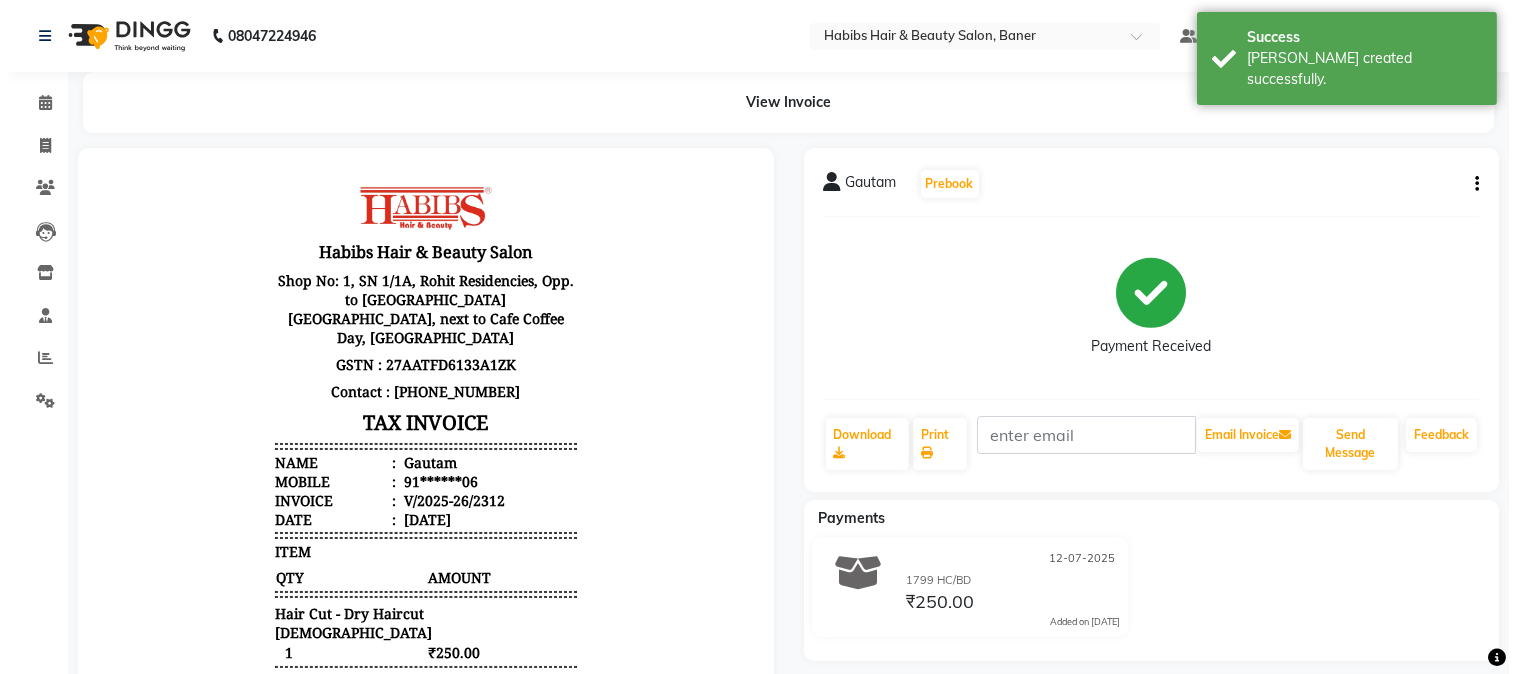 scroll, scrollTop: 0, scrollLeft: 0, axis: both 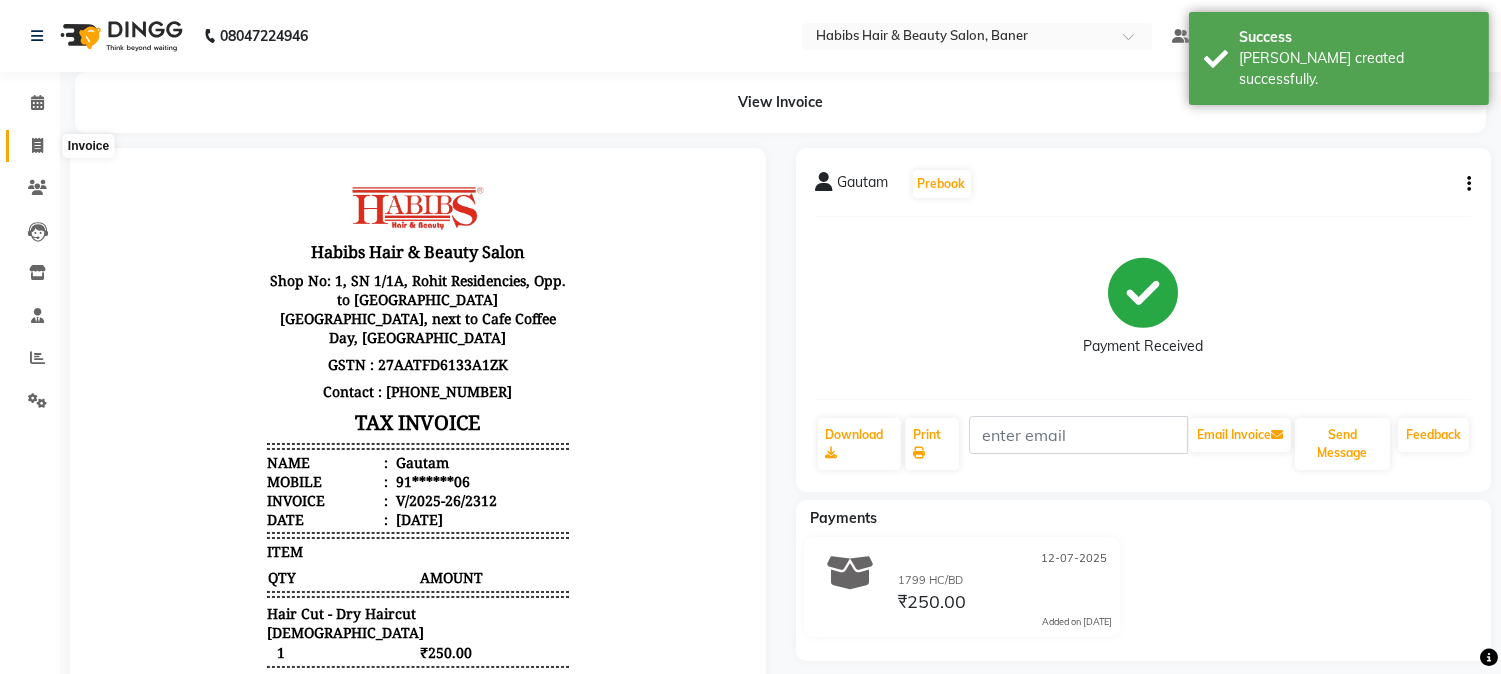 click 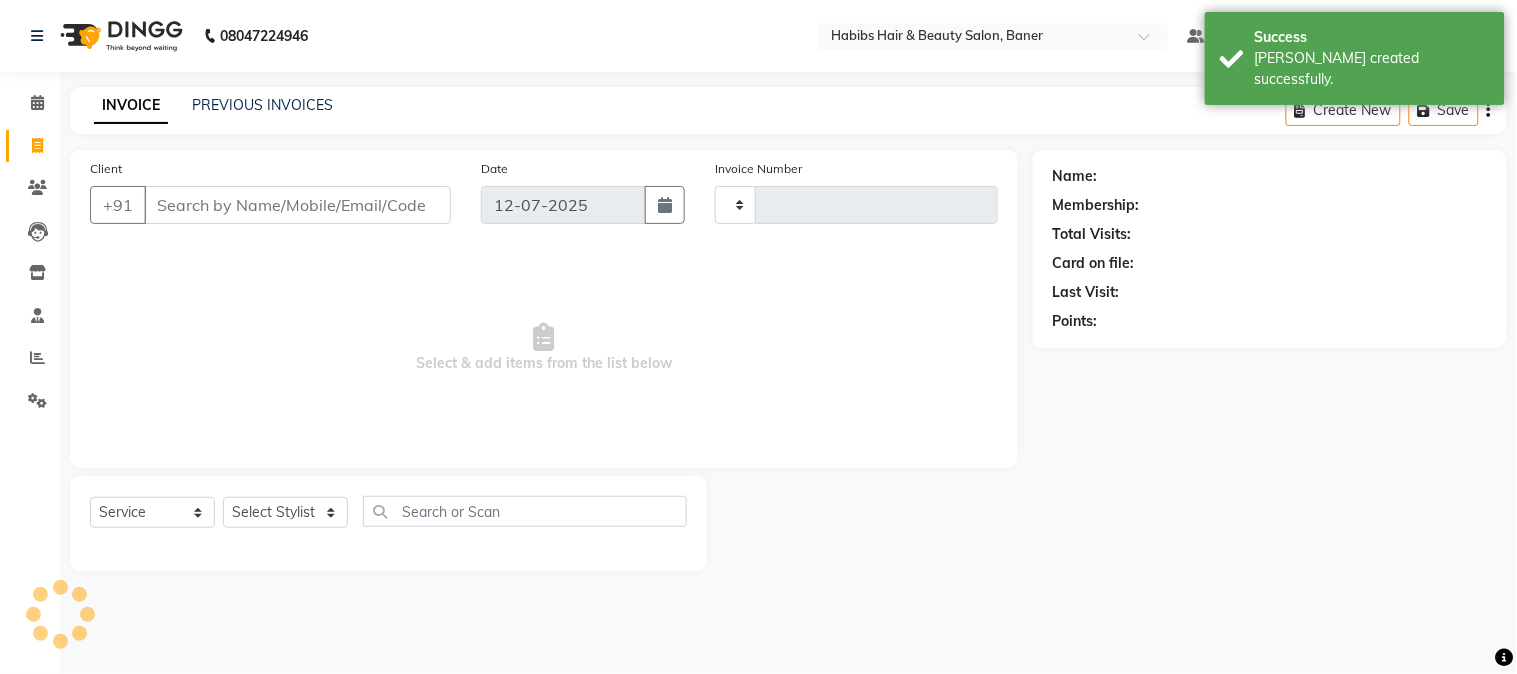 drag, startPoint x: 198, startPoint y: 196, endPoint x: 207, endPoint y: 212, distance: 18.35756 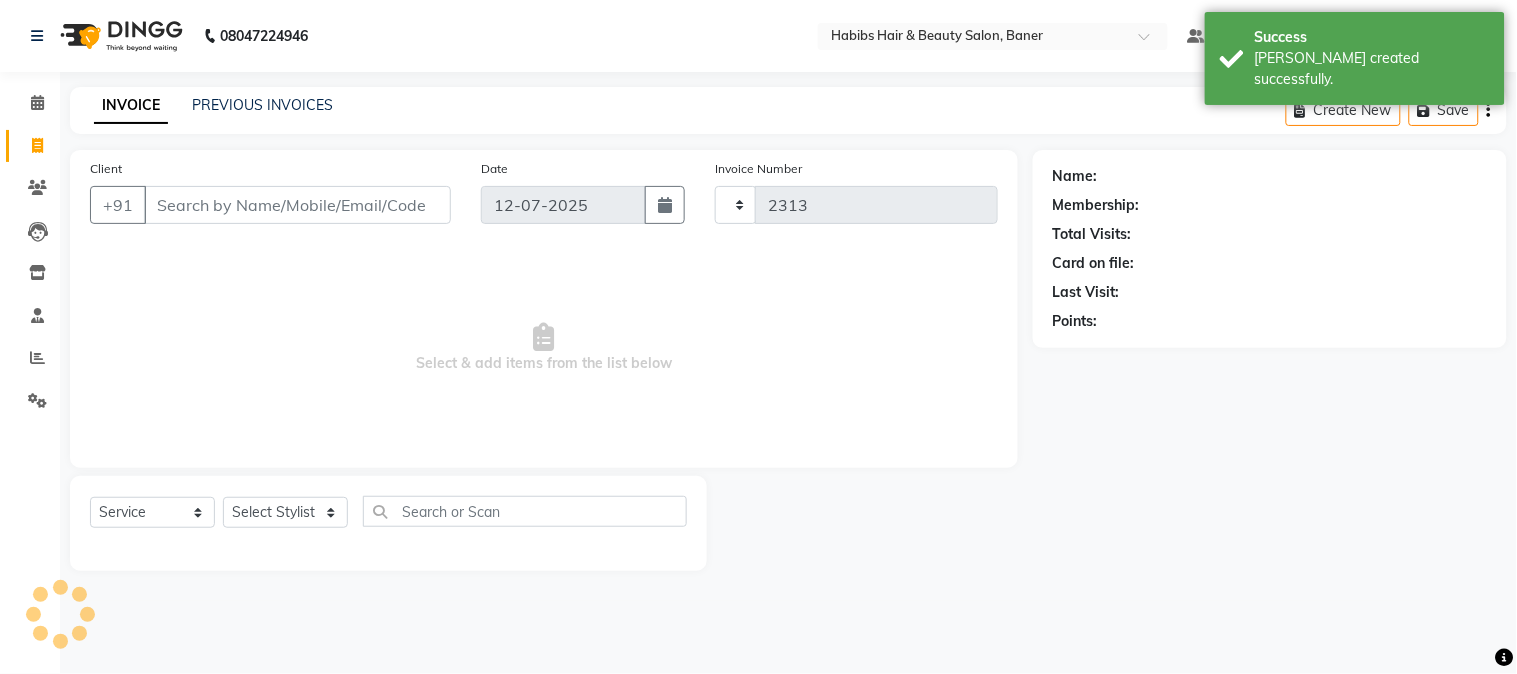select on "5356" 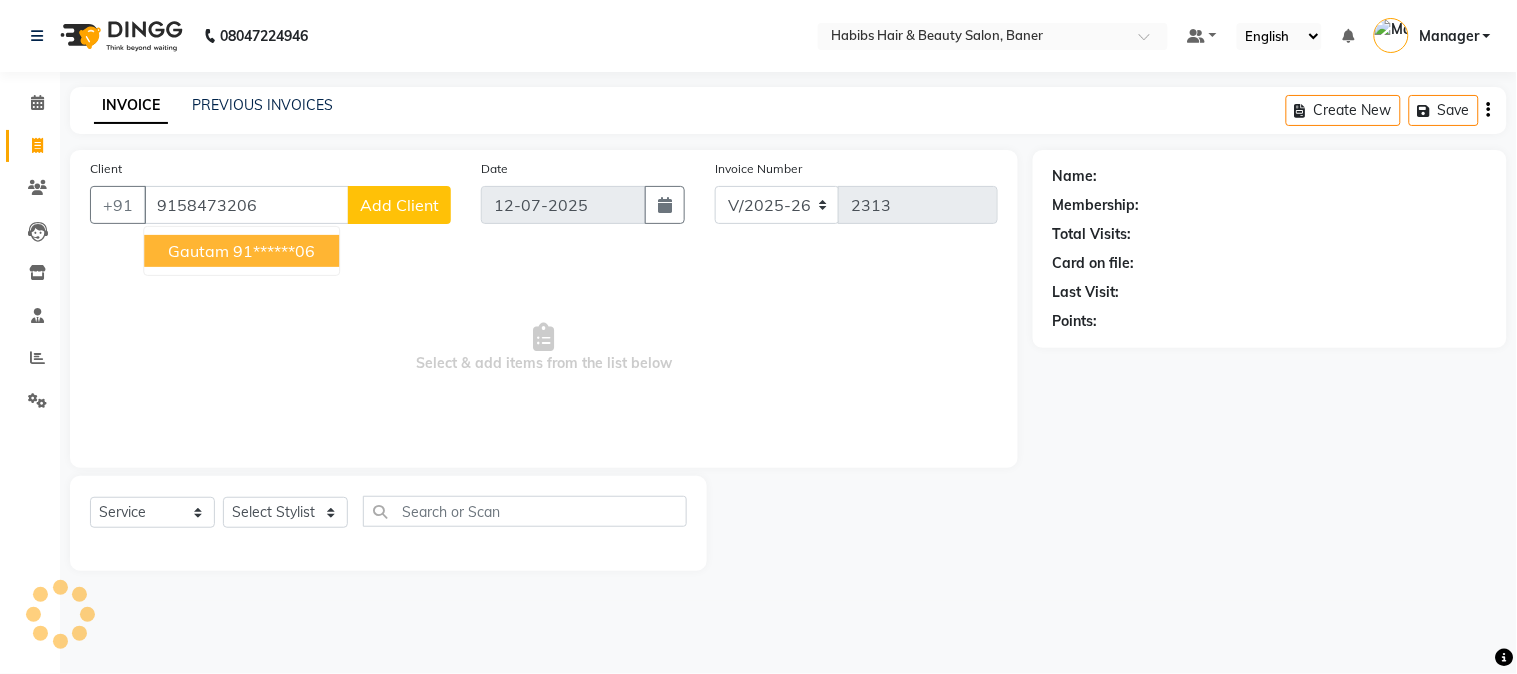 type on "9158473206" 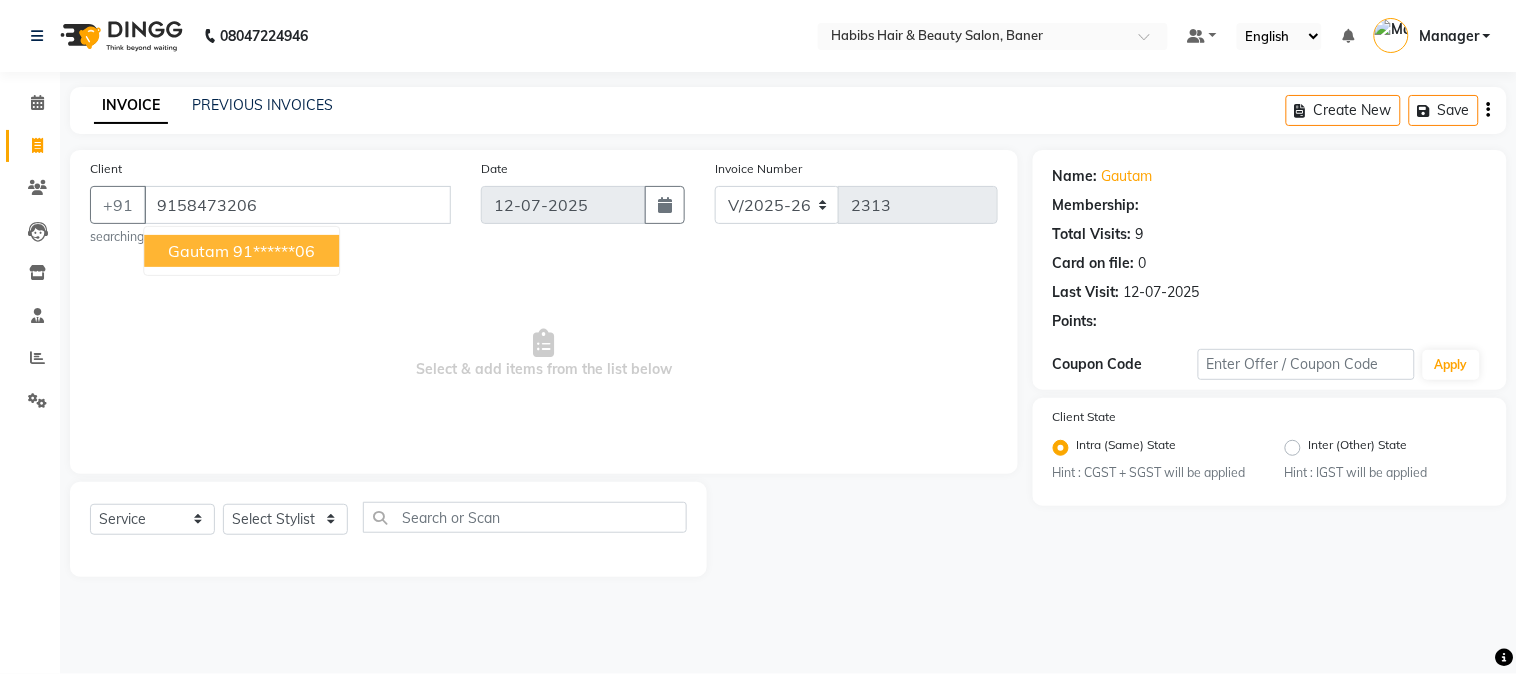 select on "1: Object" 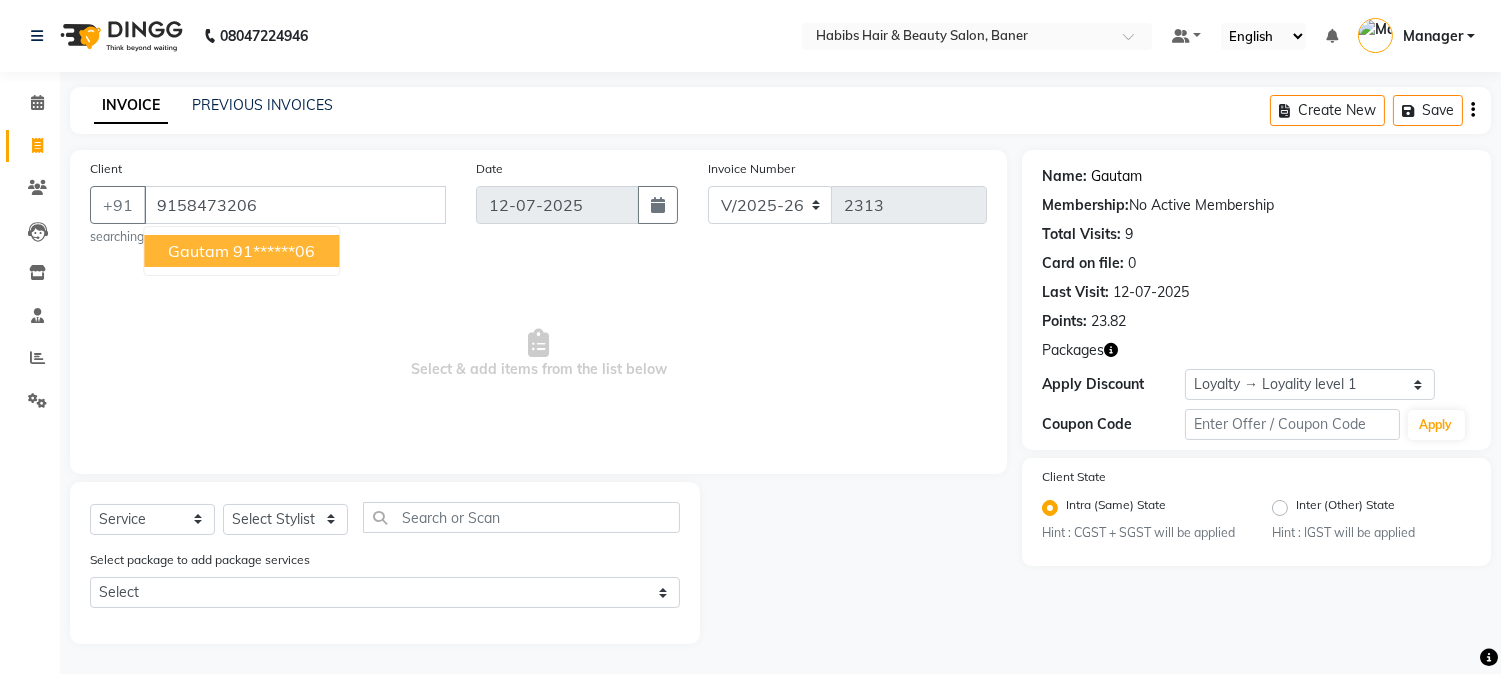 click on "Gautam" 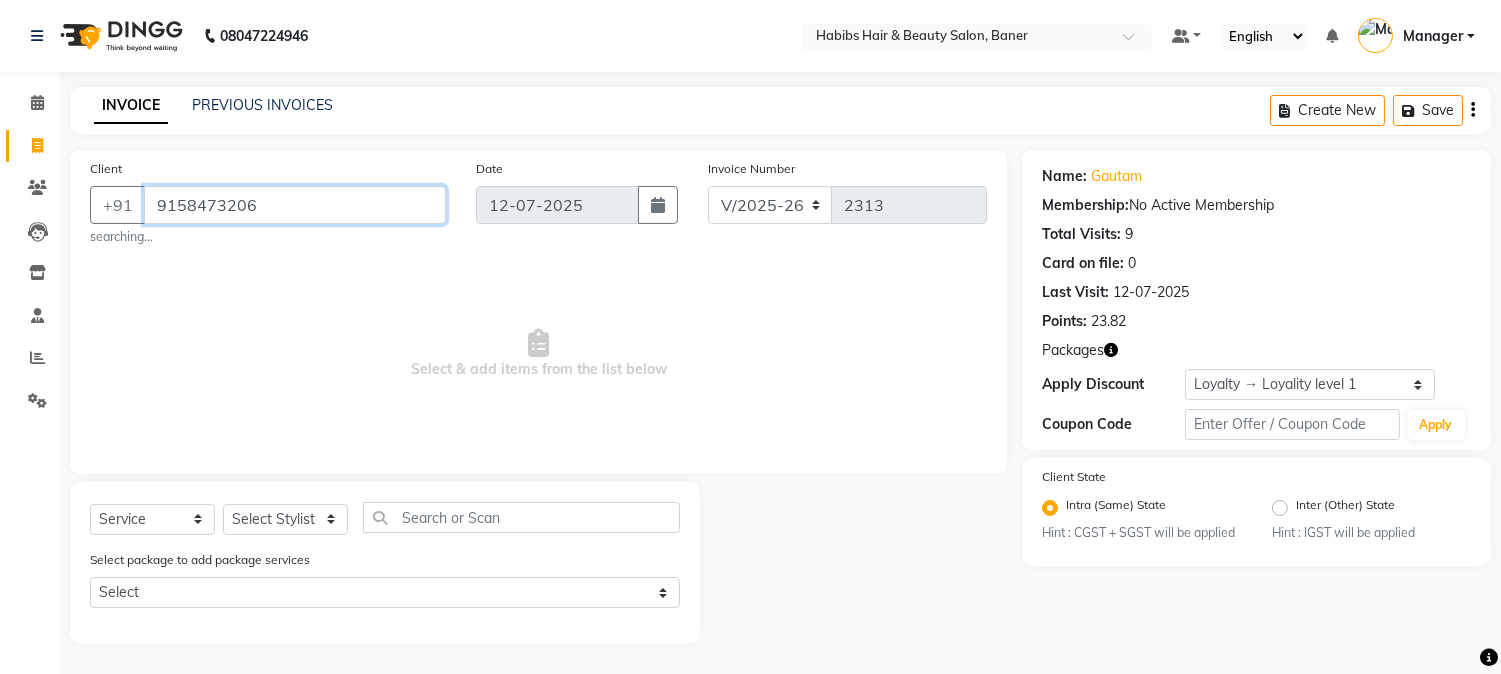 click on "9158473206" at bounding box center [295, 205] 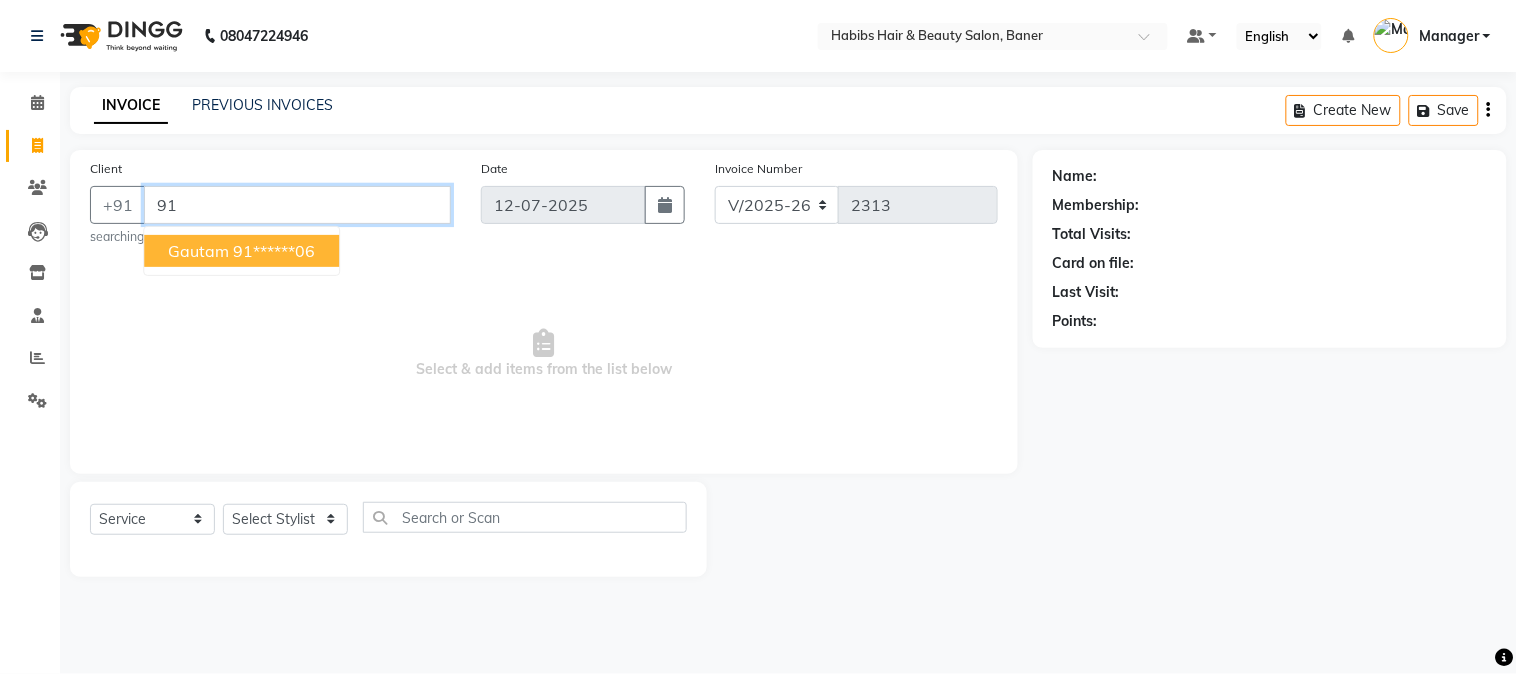 type on "9" 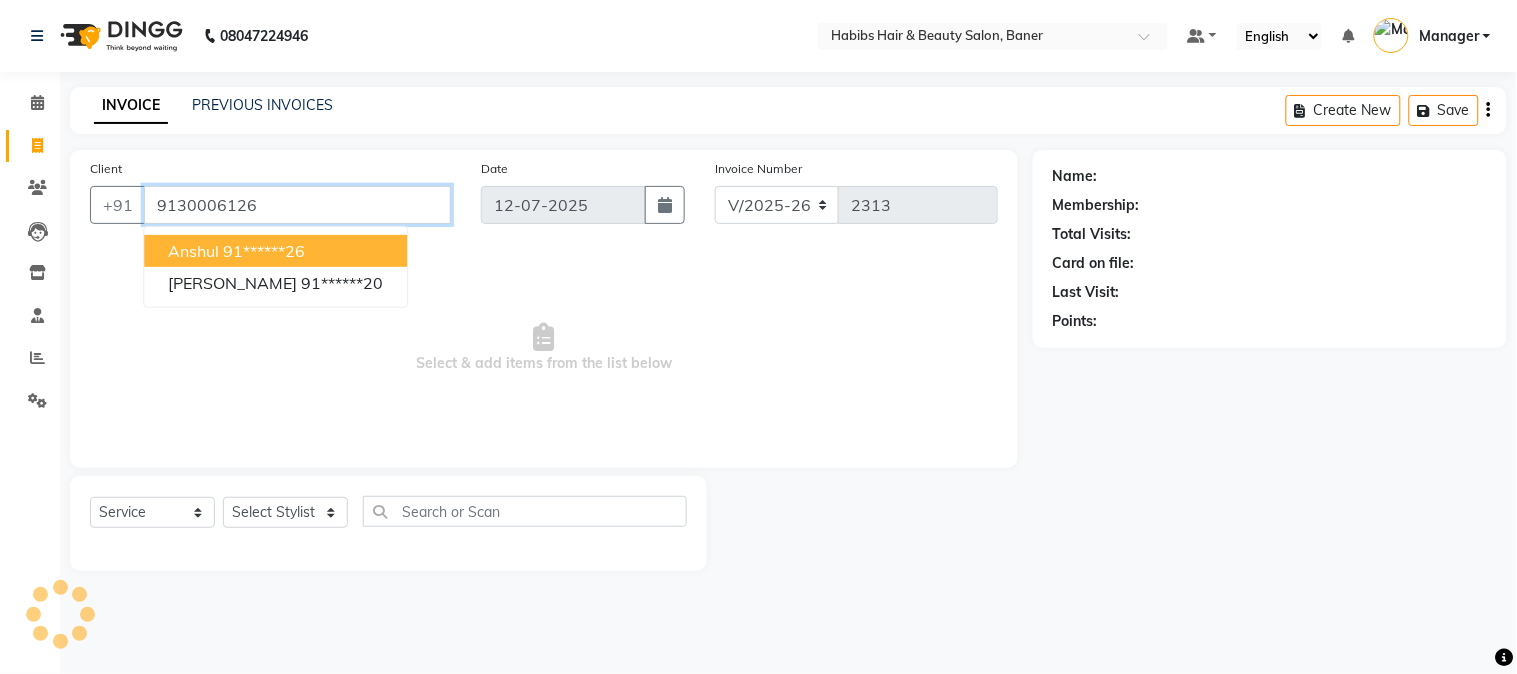 type on "9130006126" 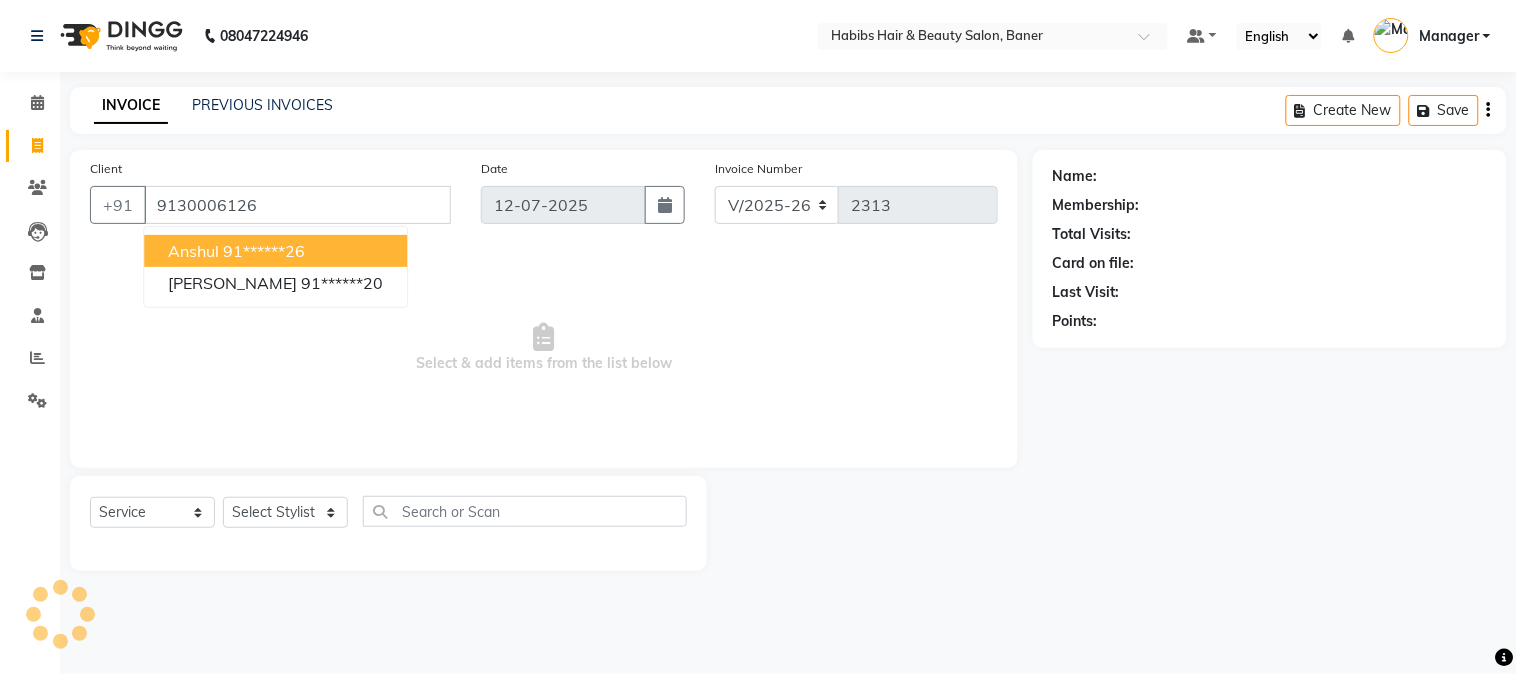 select on "1: Object" 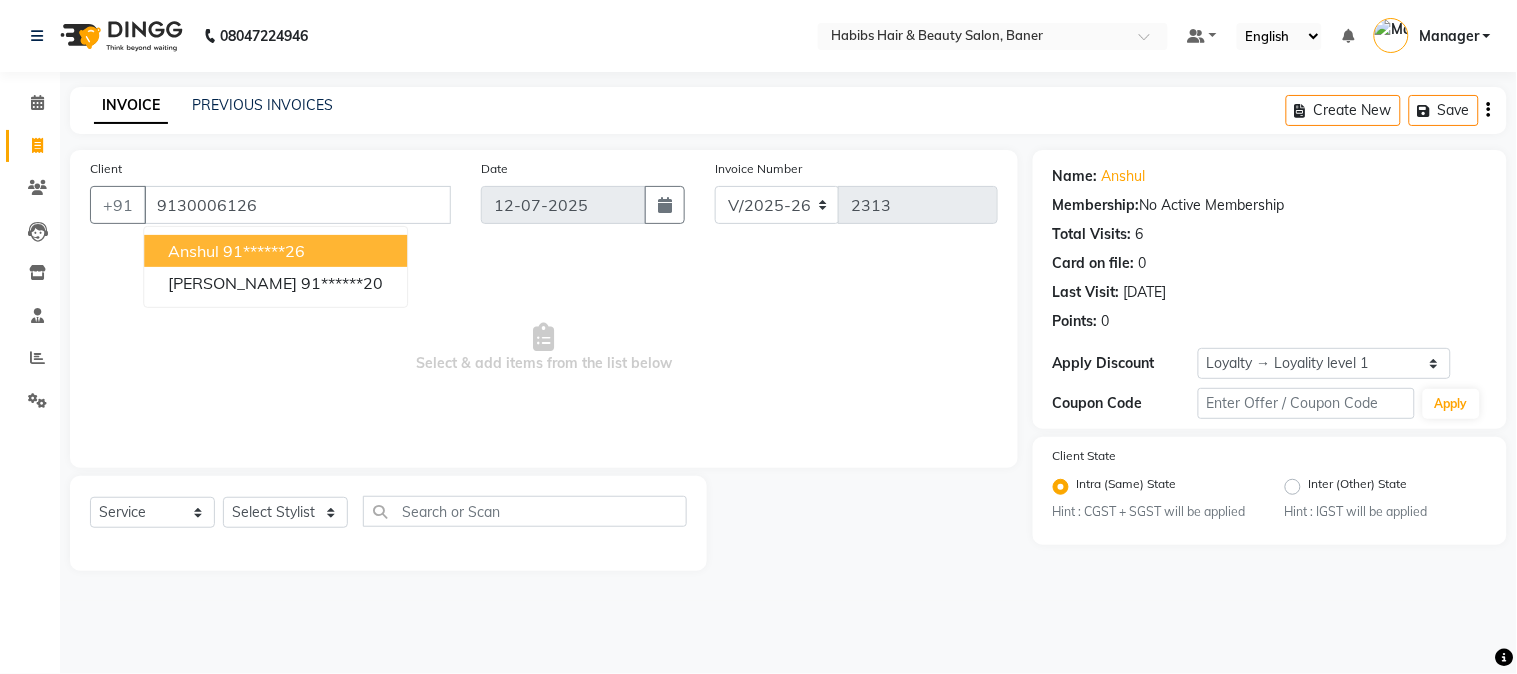 click on "Anshul  91******26" at bounding box center [275, 251] 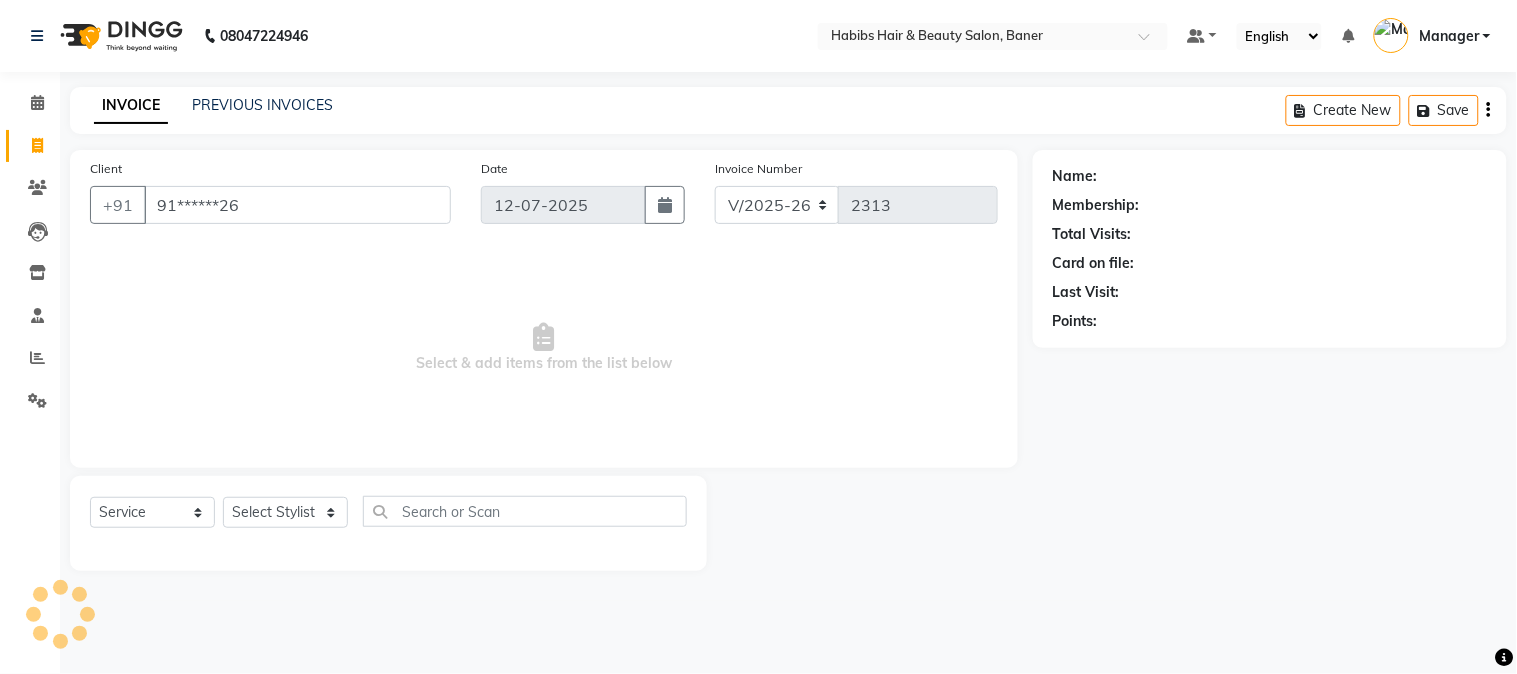 select on "1: Object" 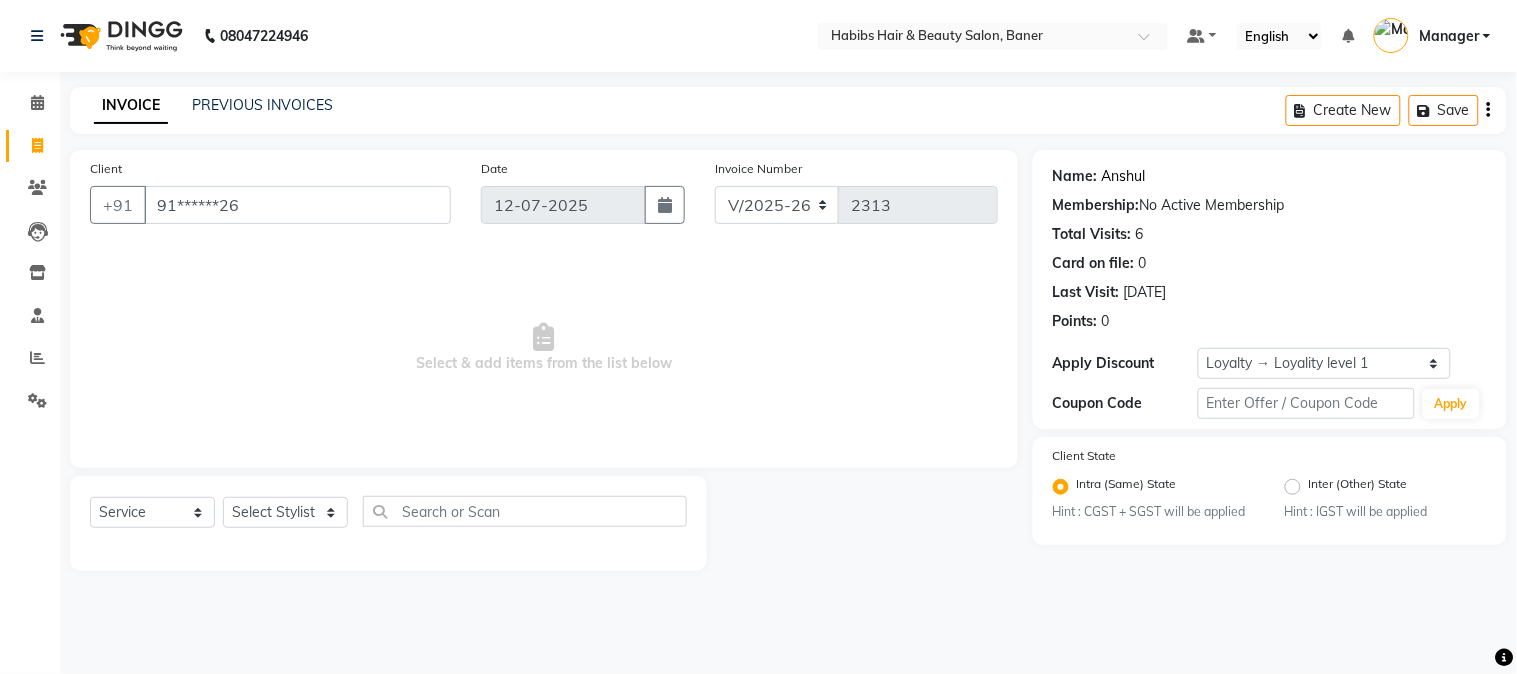 click on "Anshul" 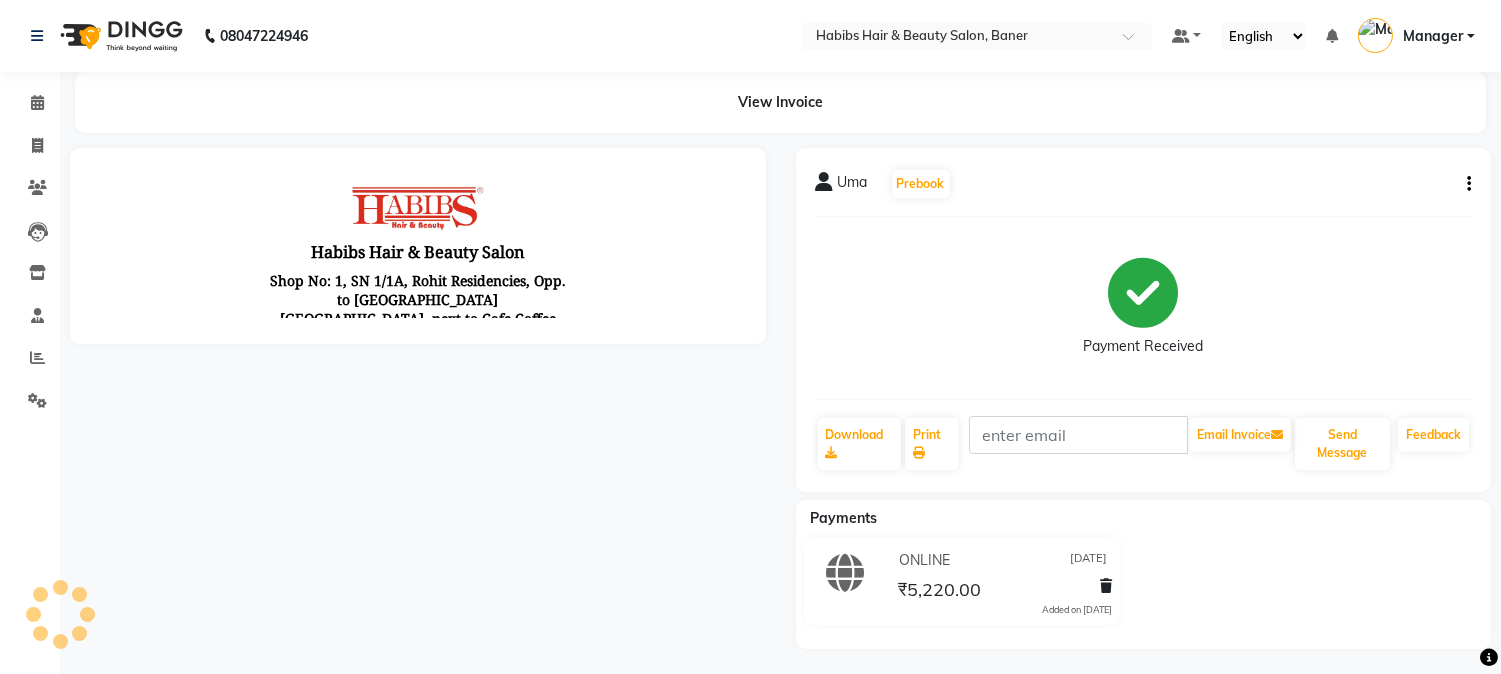 scroll, scrollTop: 0, scrollLeft: 0, axis: both 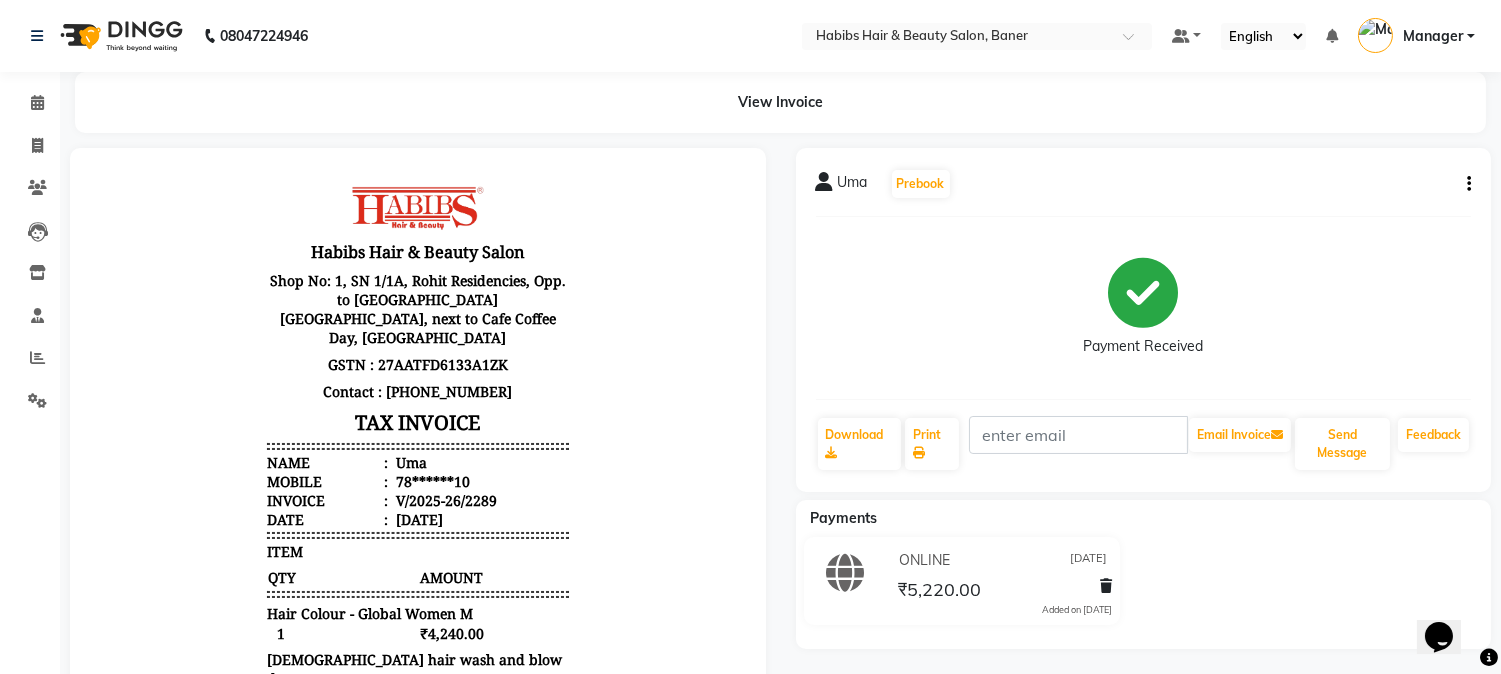 click on "Uma   Prebook   Payment Received  Download  Print   Email Invoice   Send Message Feedback" 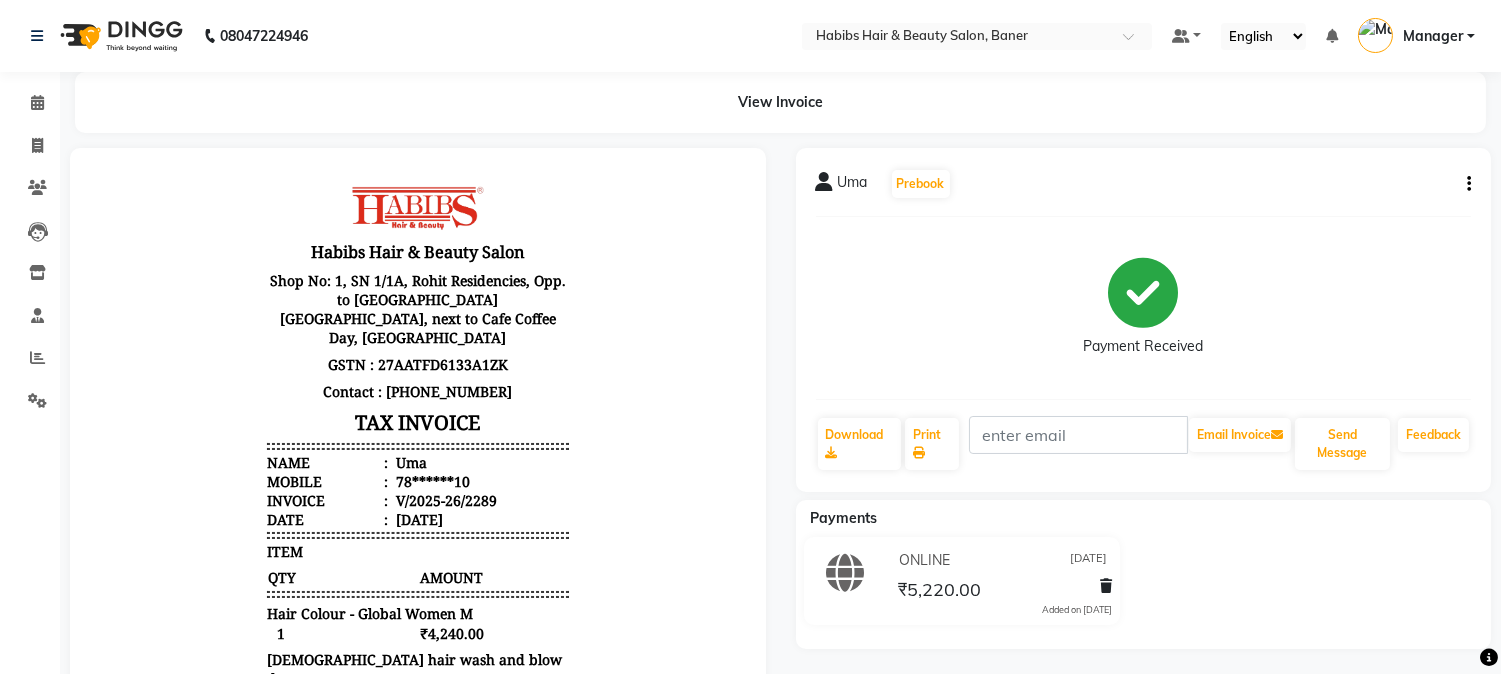 click on "Uma   Prebook   Payment Received  Download  Print   Email Invoice   Send Message Feedback" 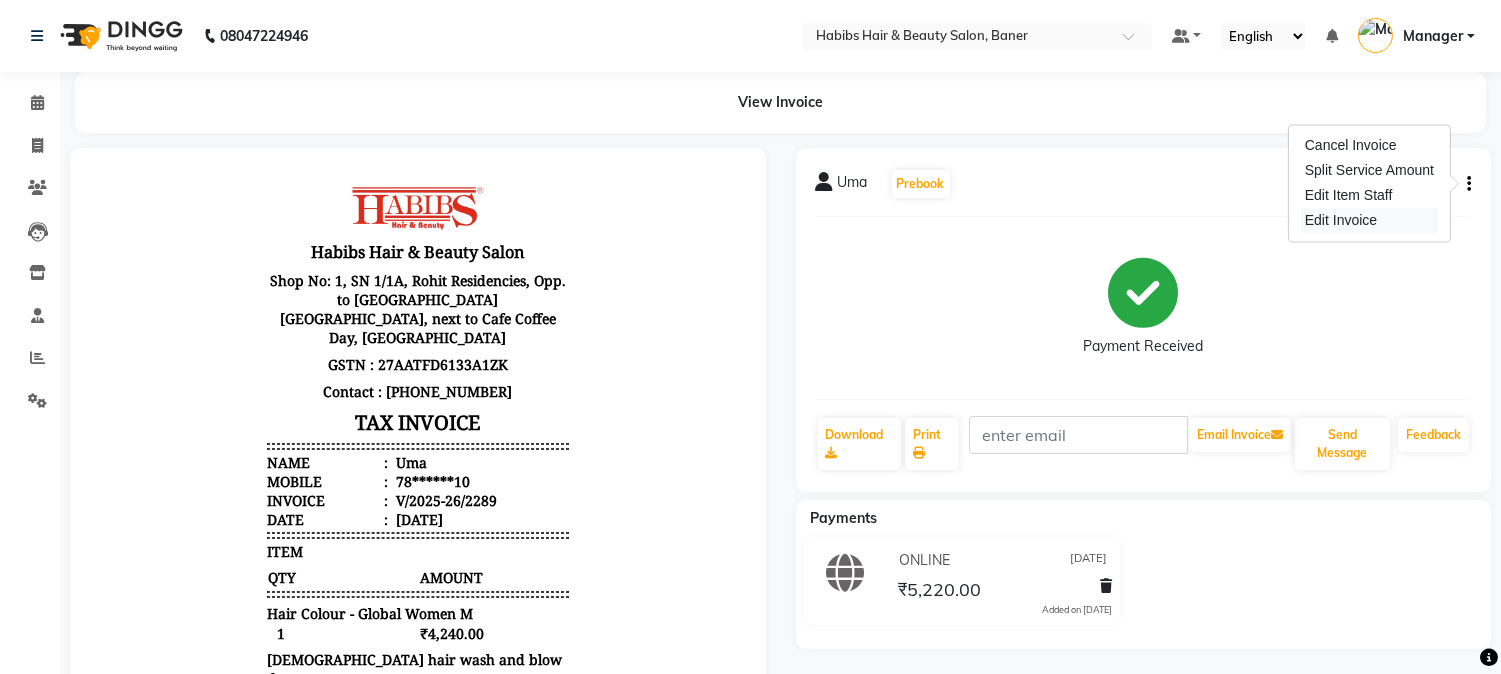 click on "Edit Invoice" at bounding box center [1369, 220] 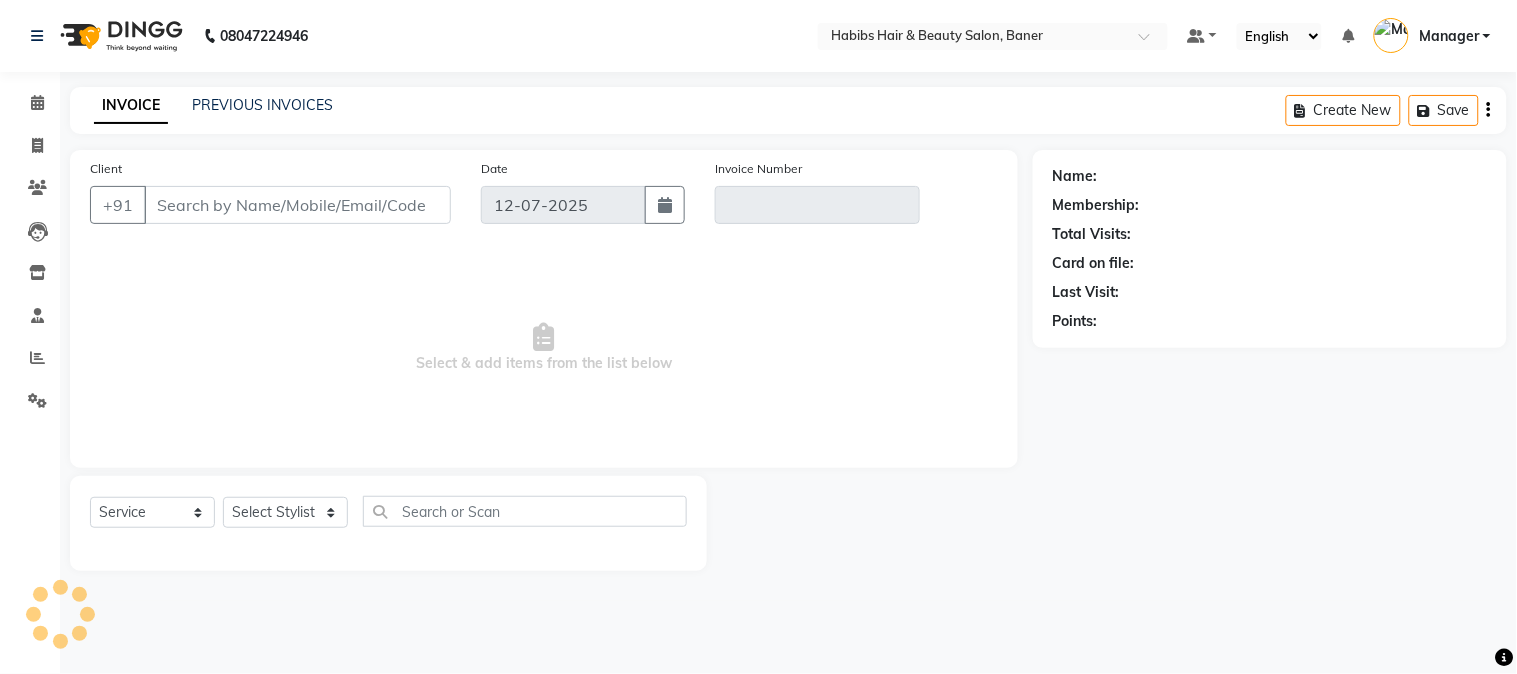 type on "78******10" 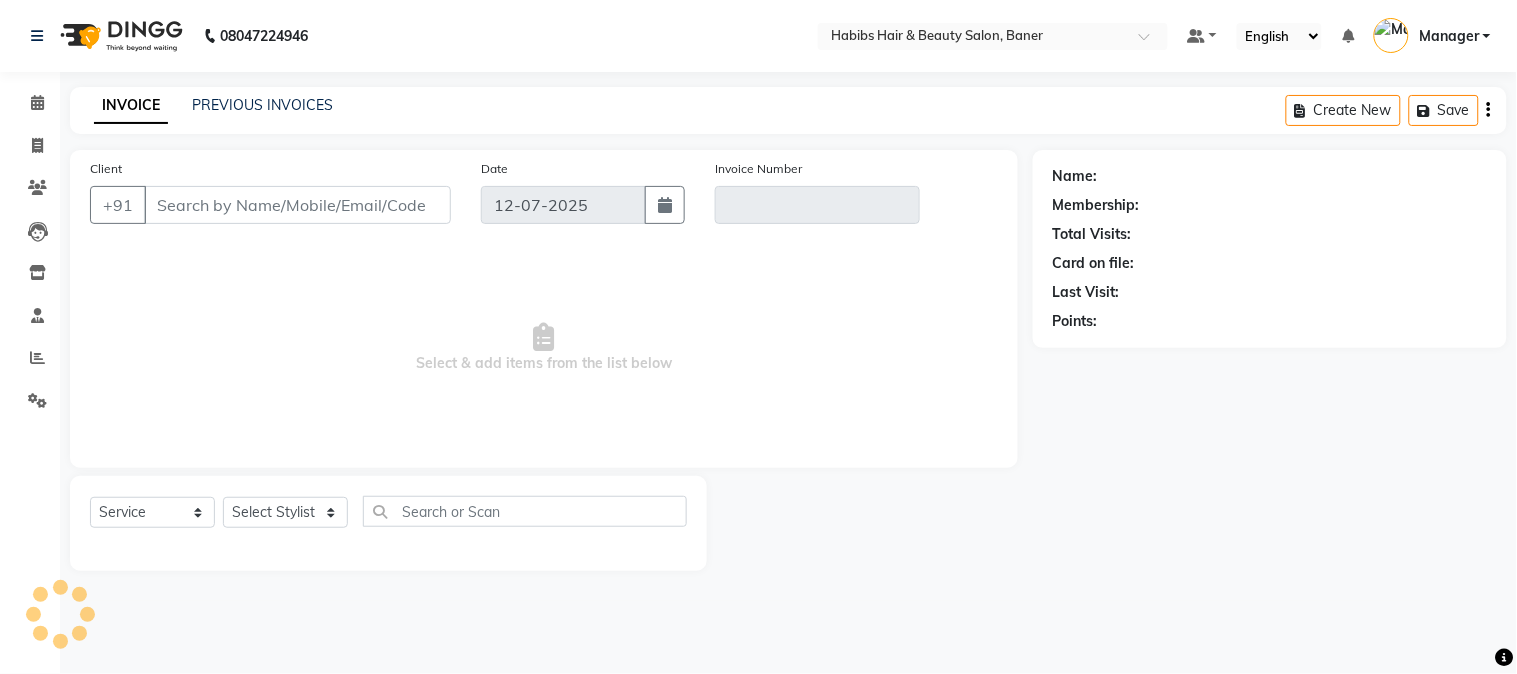 type on "V/2025-26/2289" 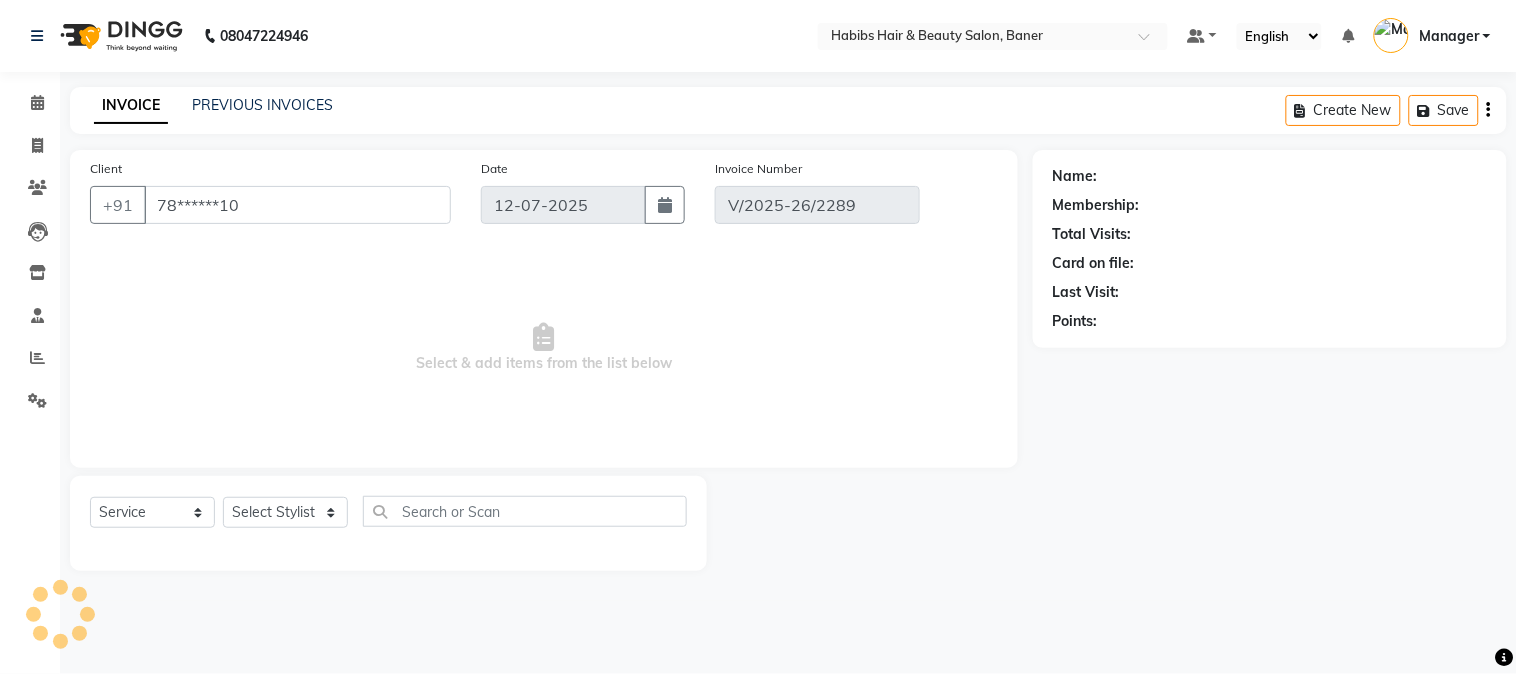 select on "2: Object" 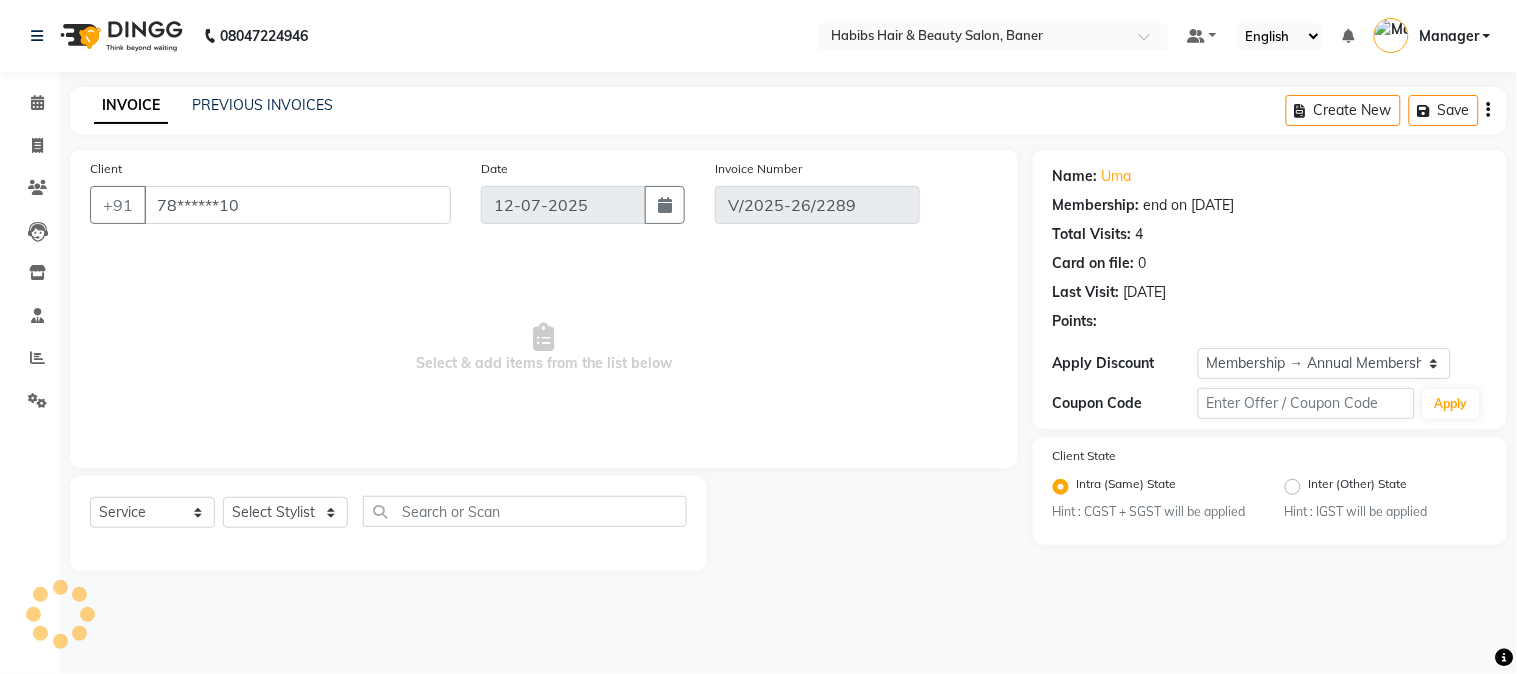 type on "[DATE]" 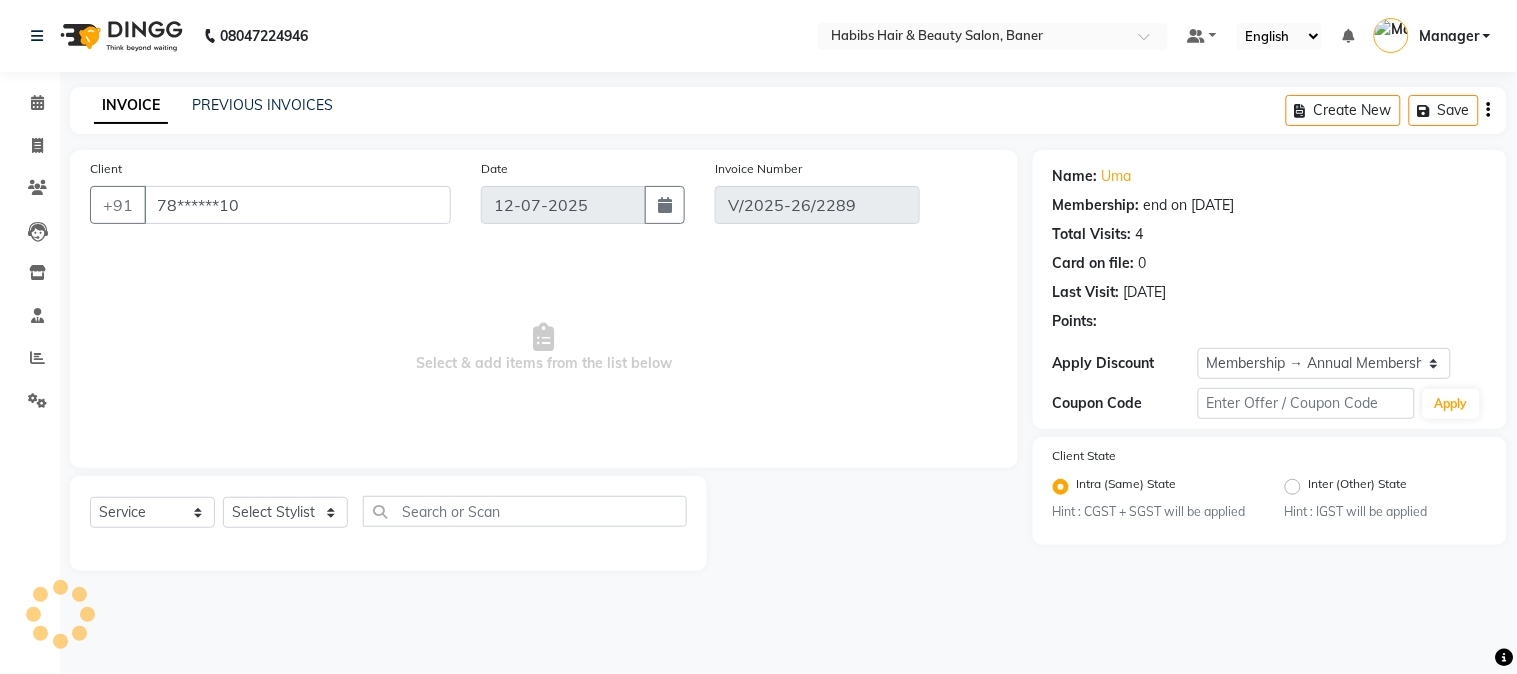 select on "select" 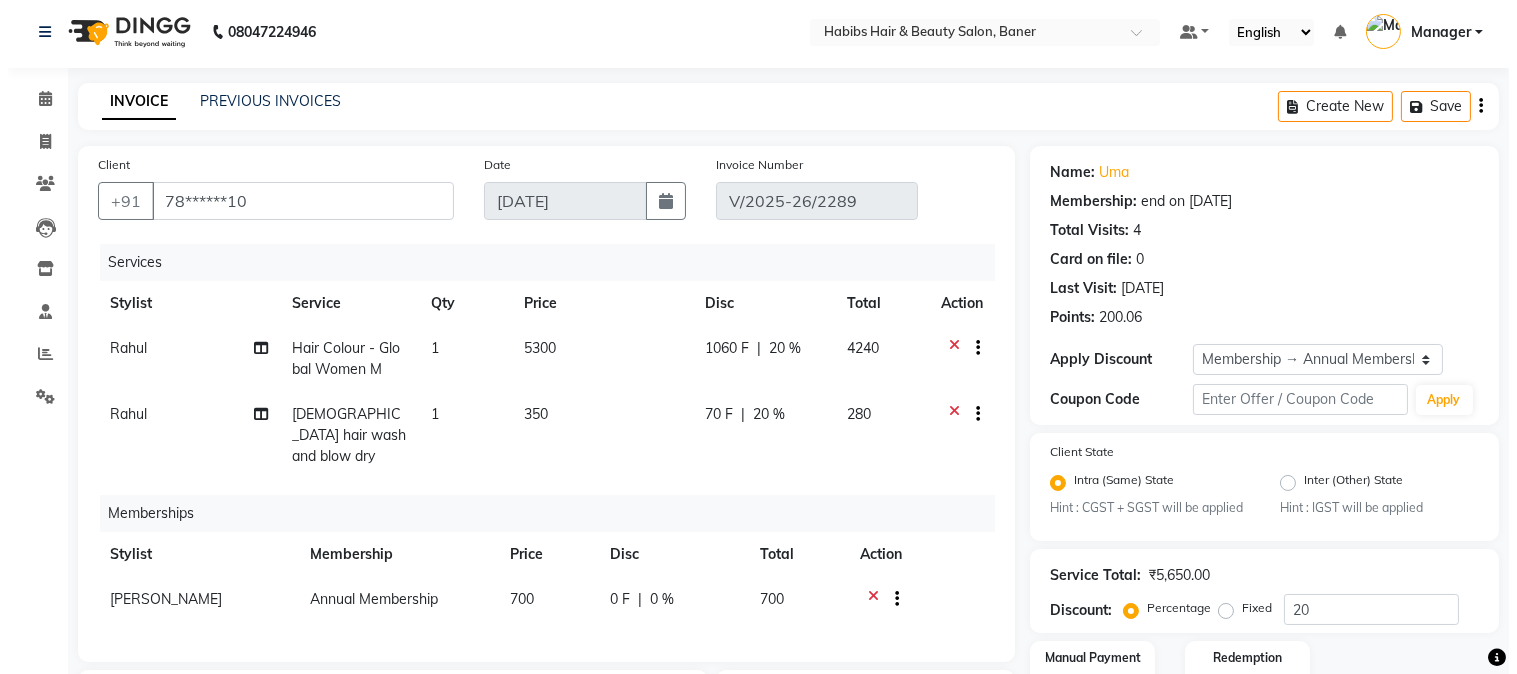 scroll, scrollTop: 0, scrollLeft: 0, axis: both 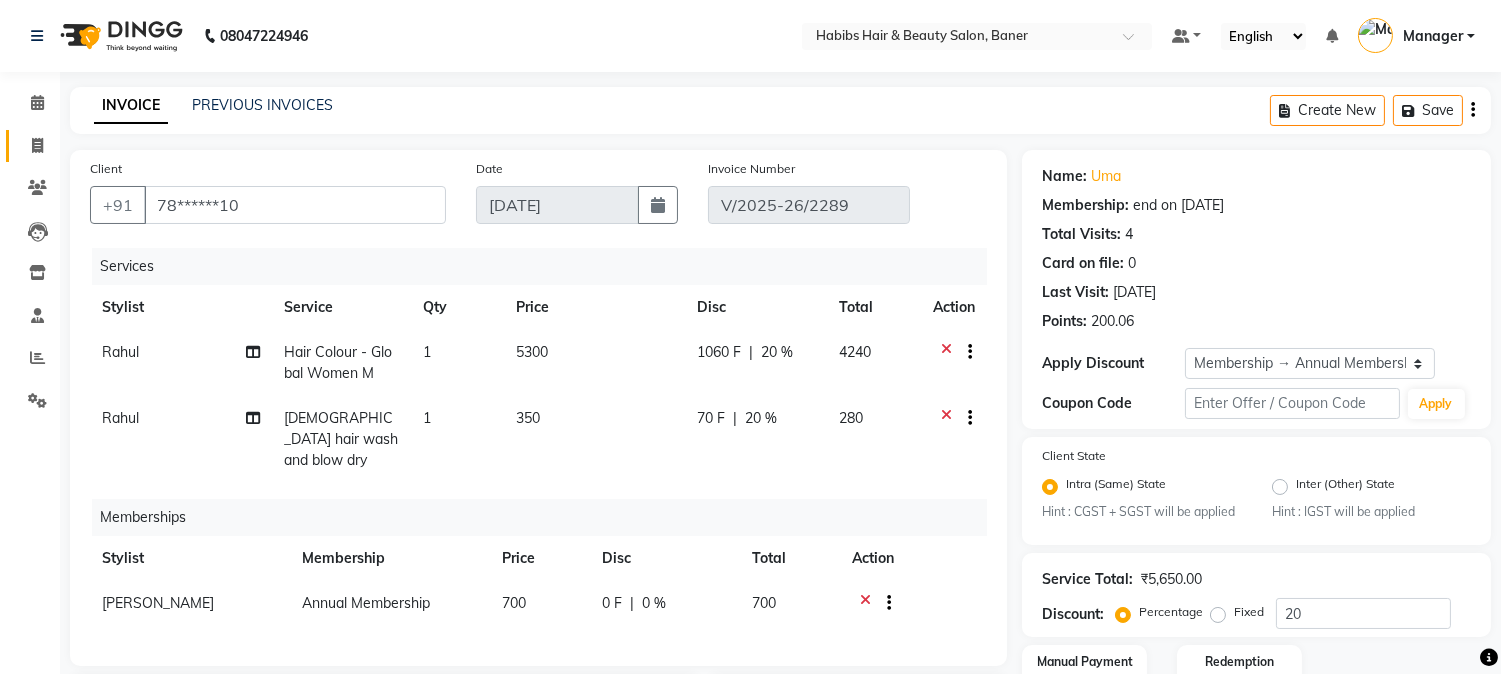 drag, startPoint x: 50, startPoint y: 128, endPoint x: 41, endPoint y: 141, distance: 15.811388 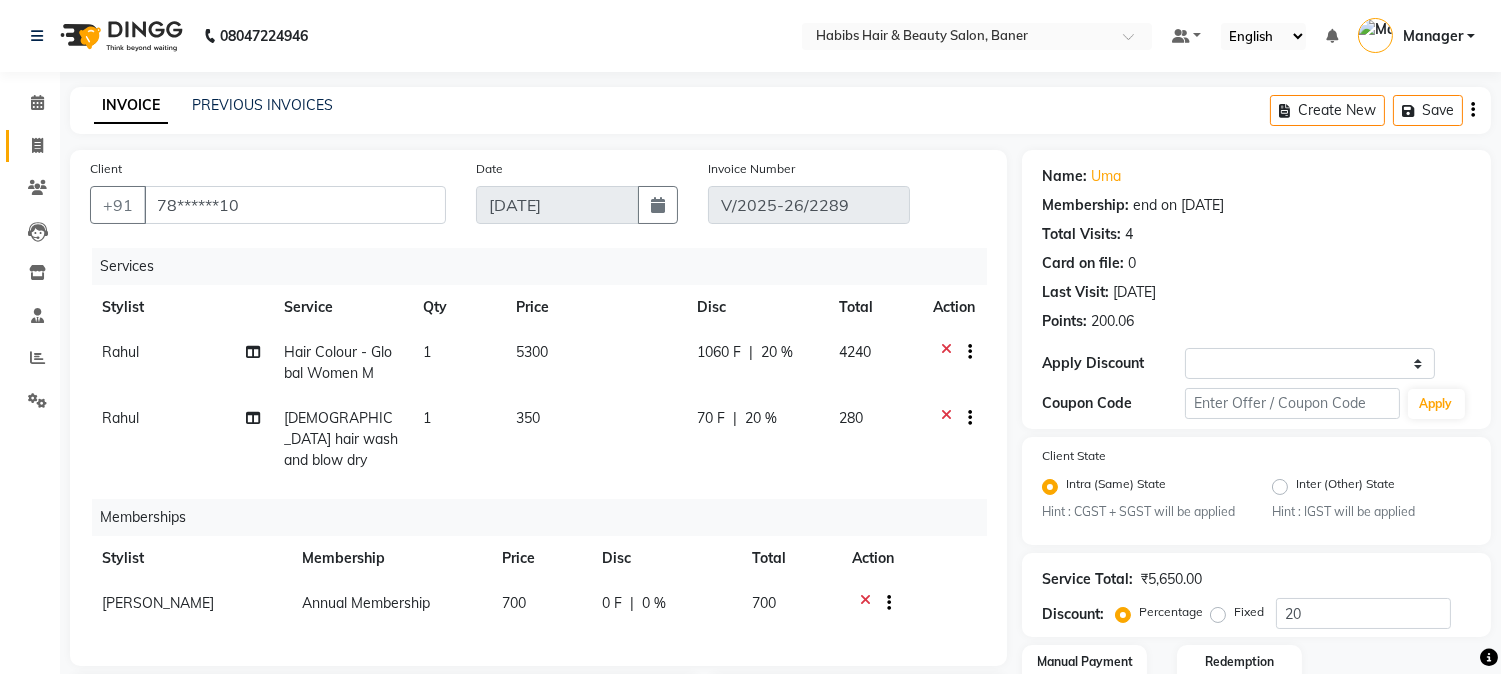 select on "5356" 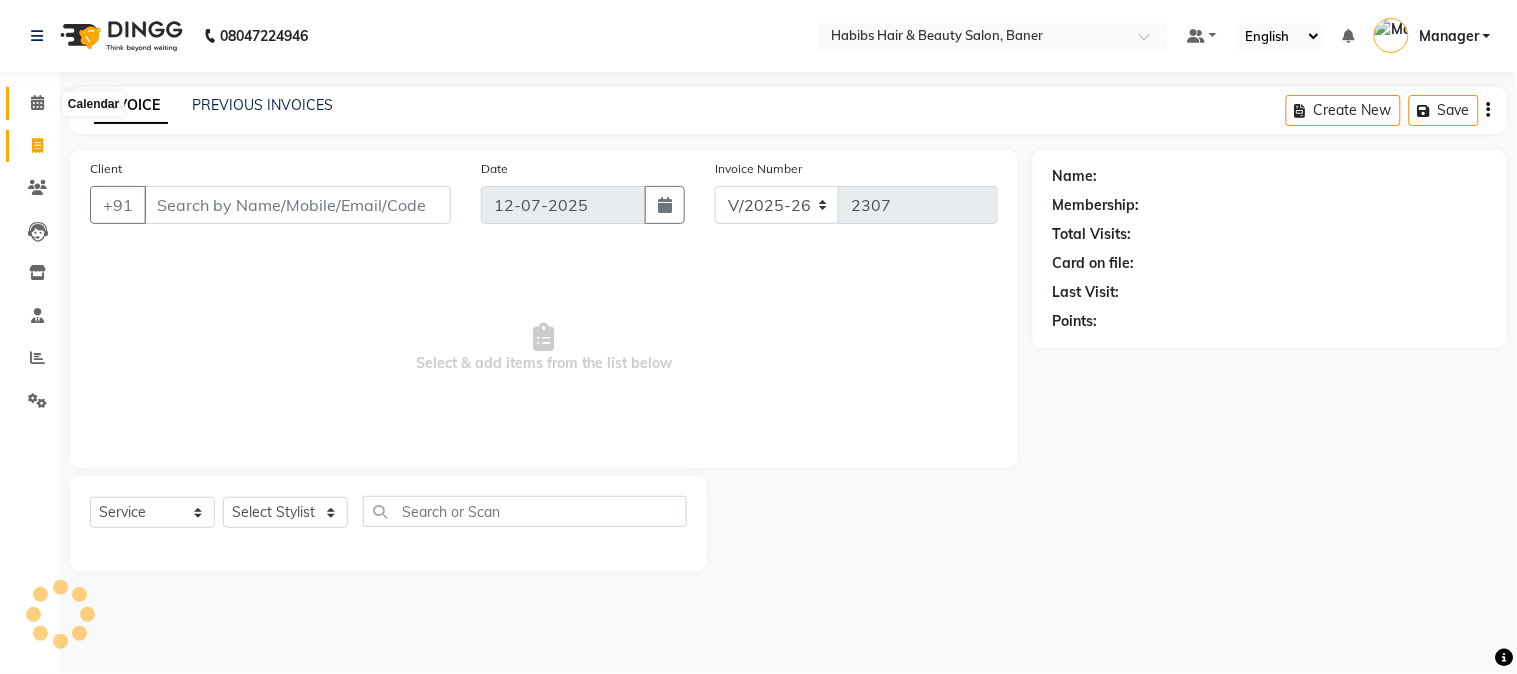 click 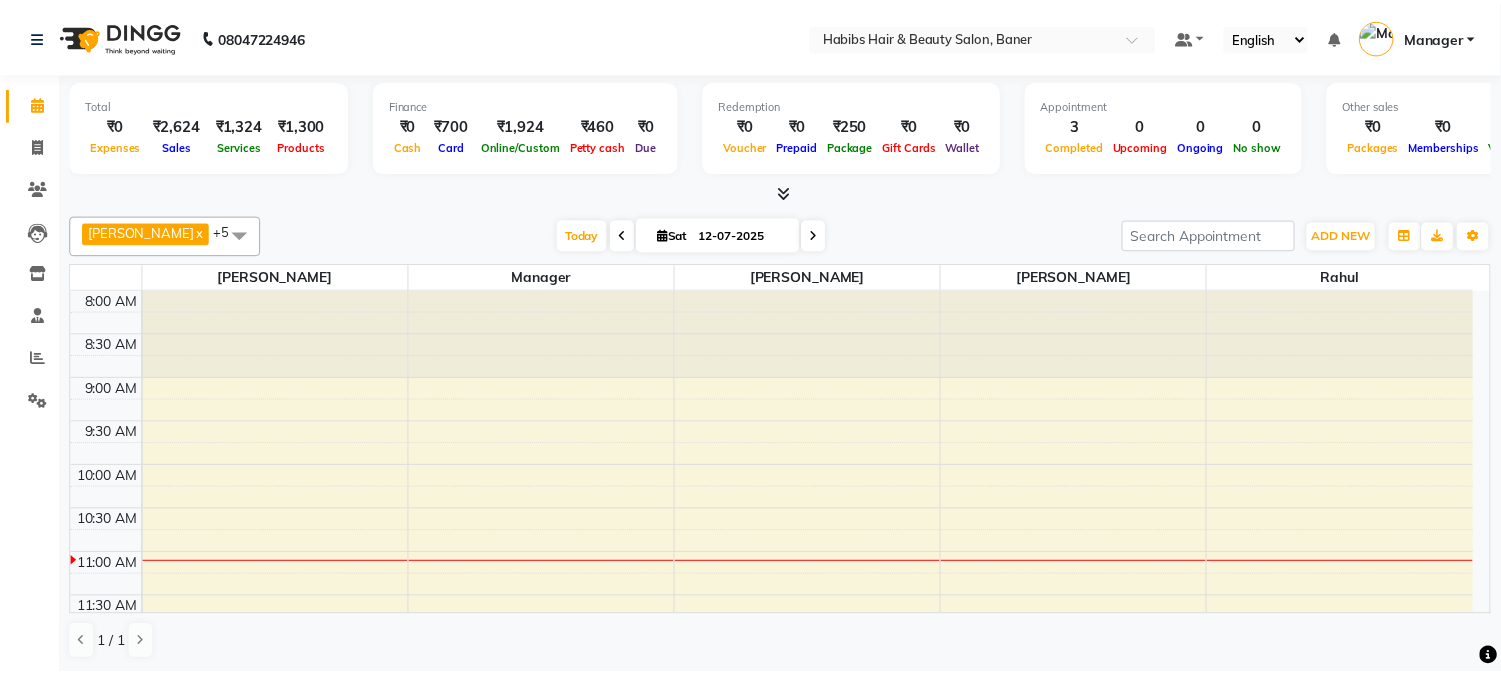 scroll, scrollTop: 0, scrollLeft: 0, axis: both 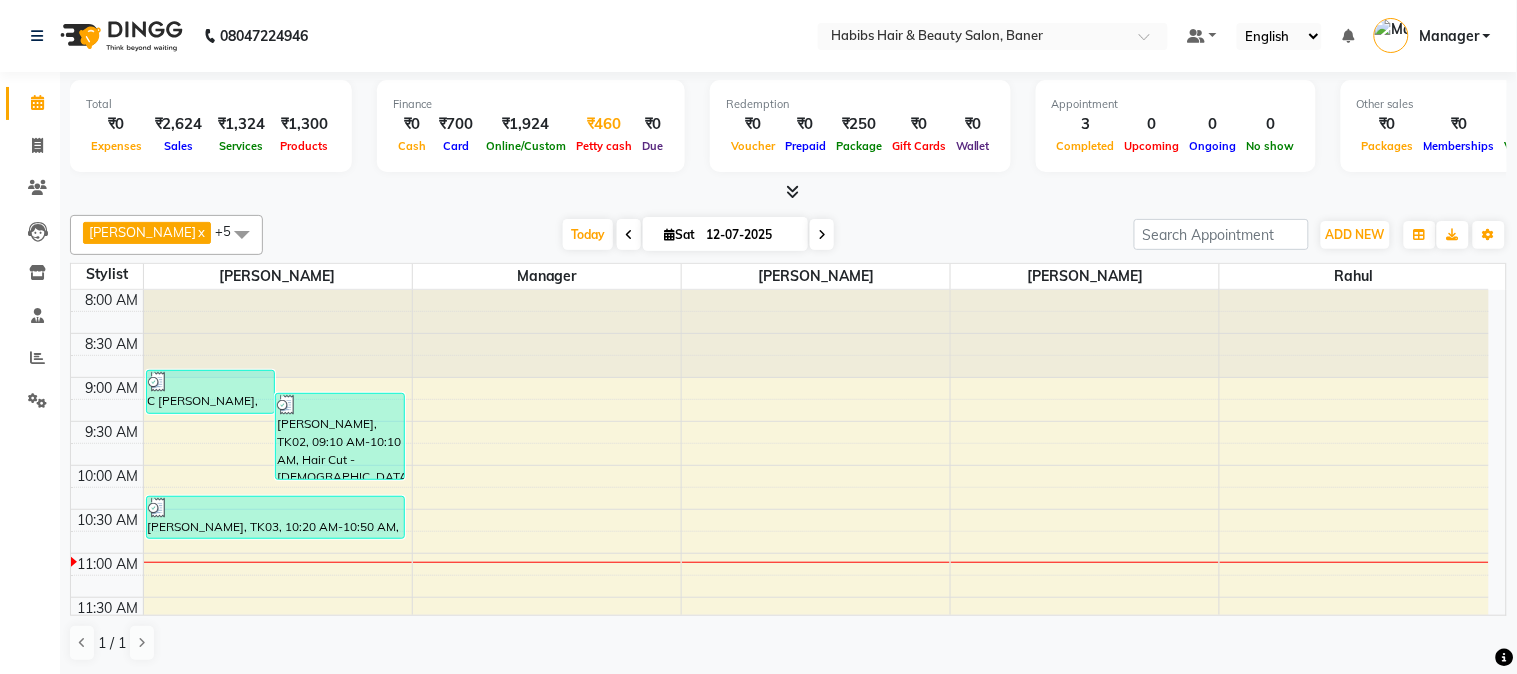 click on "Petty cash" at bounding box center [604, 146] 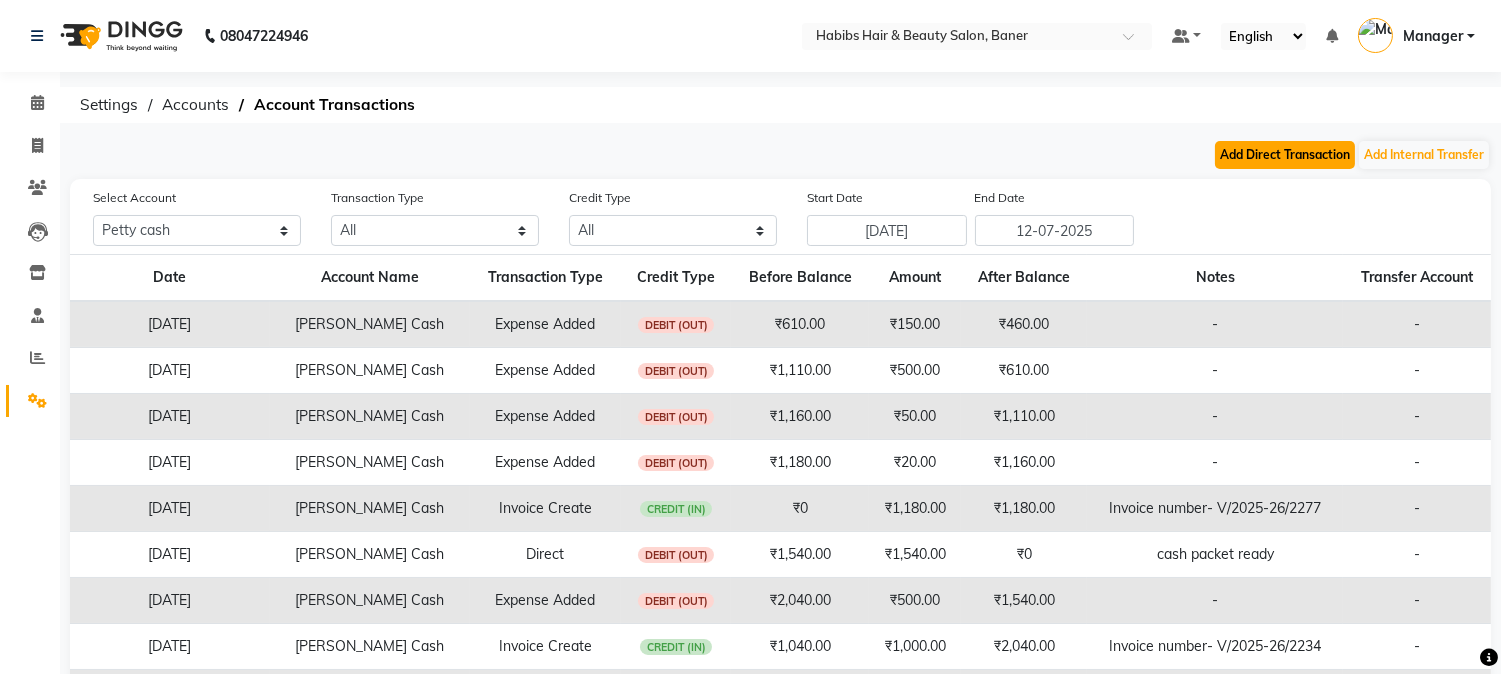click on "Add Direct Transaction" 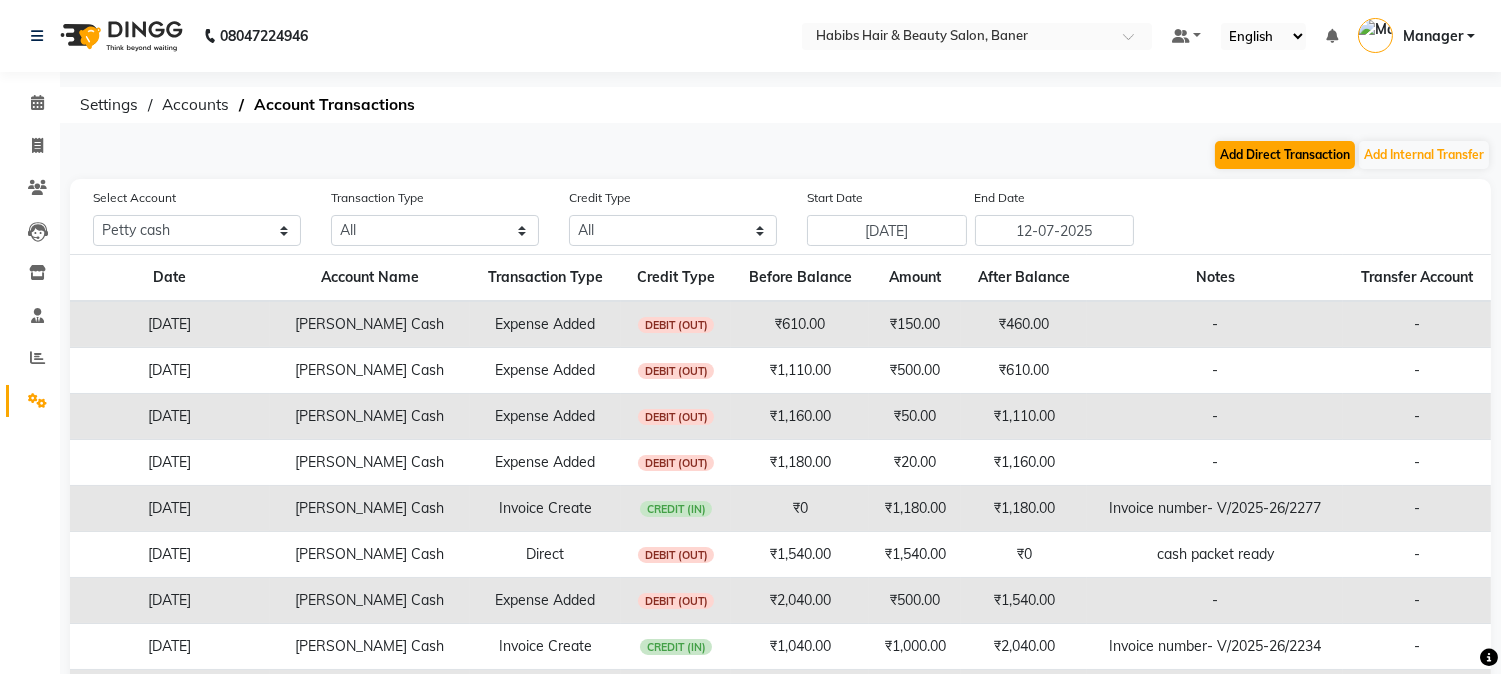 select on "direct" 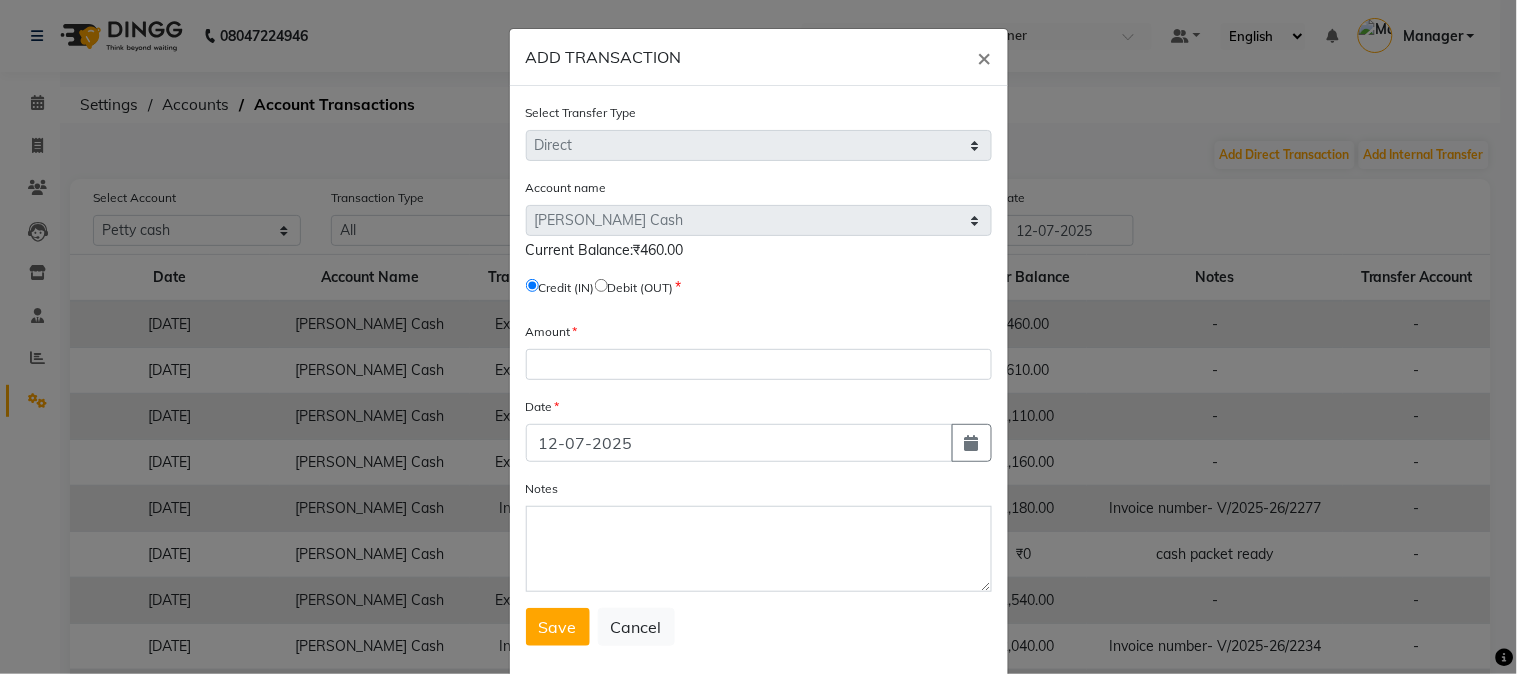 click 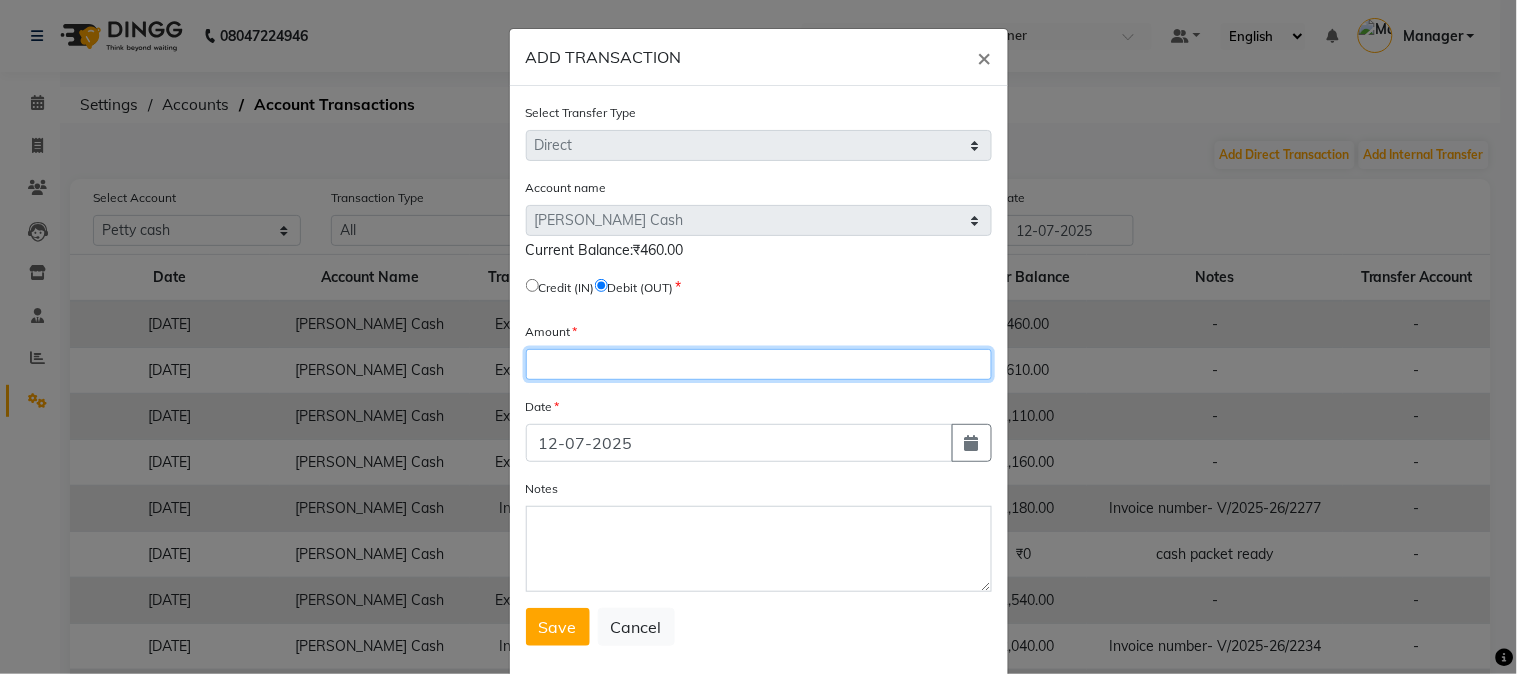 click 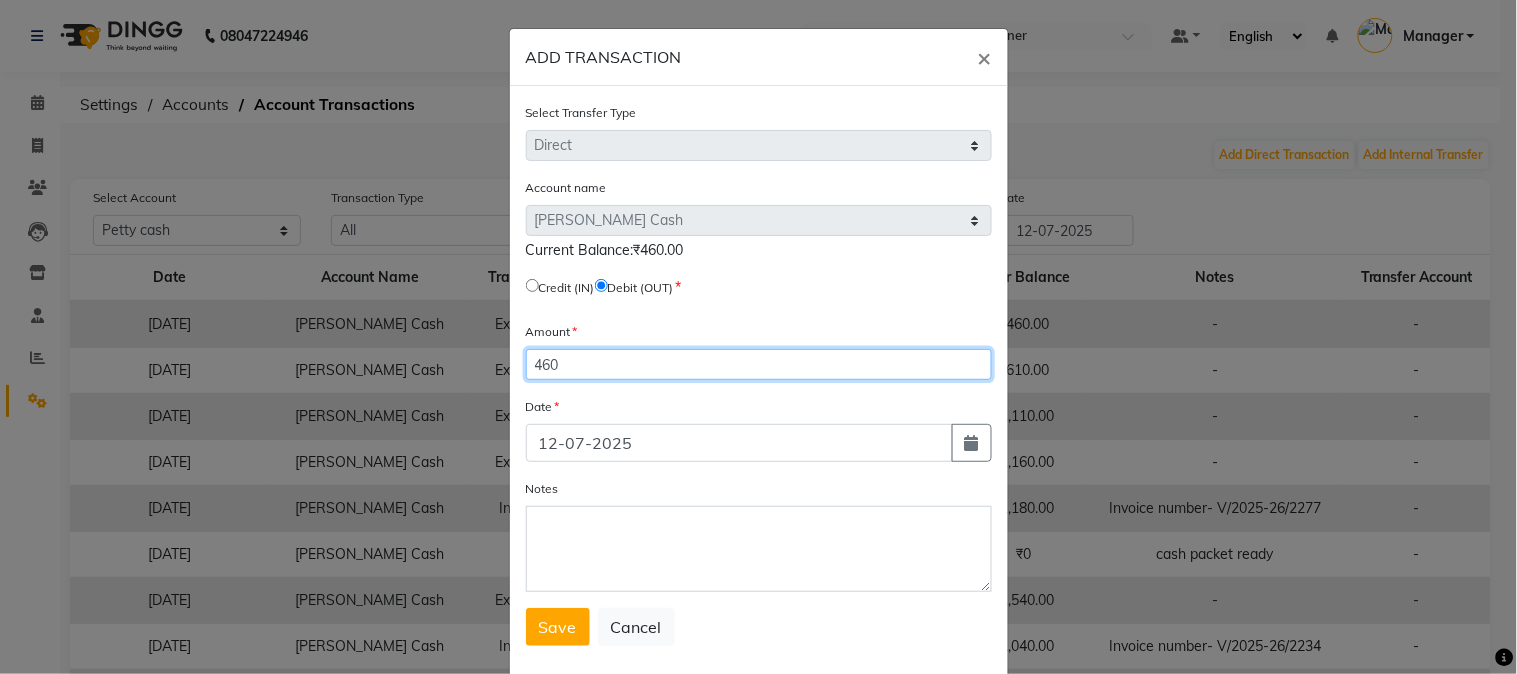 type on "460" 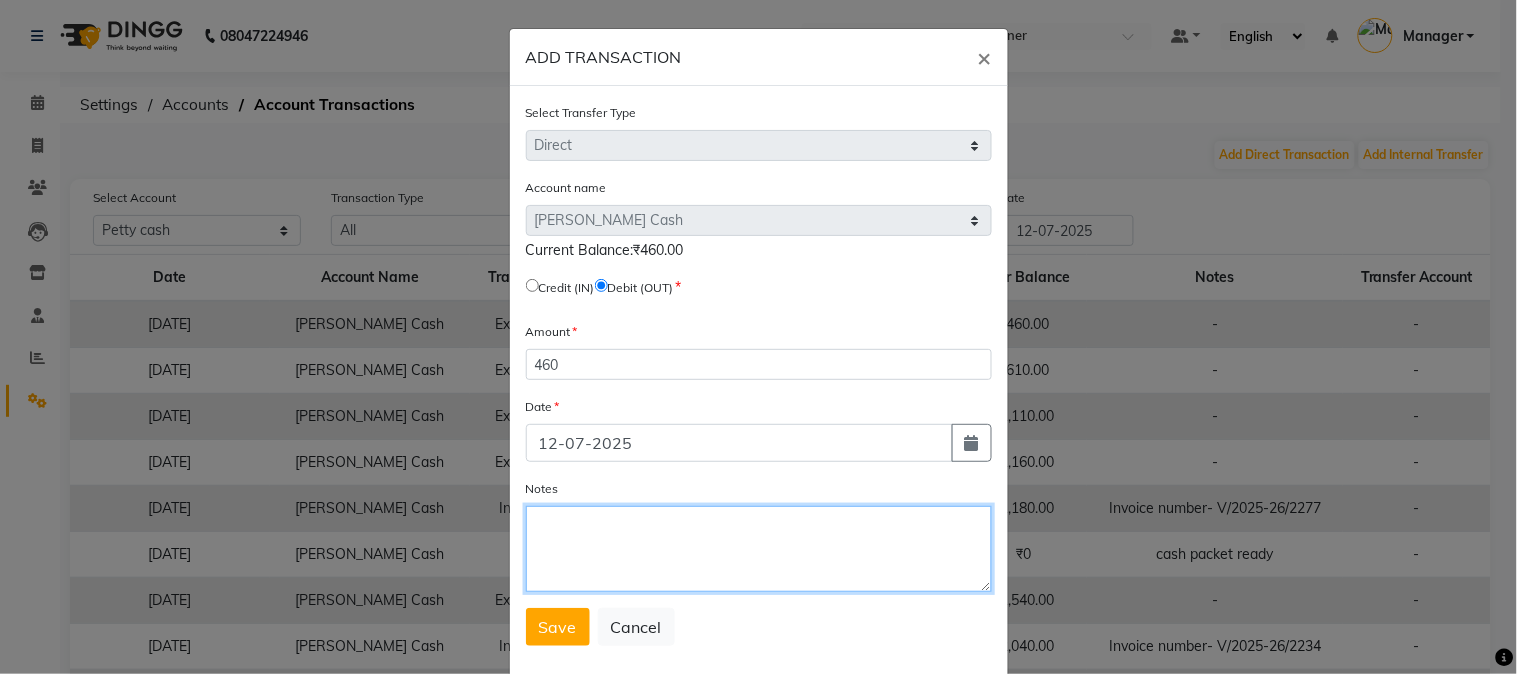 click on "Notes" at bounding box center [759, 549] 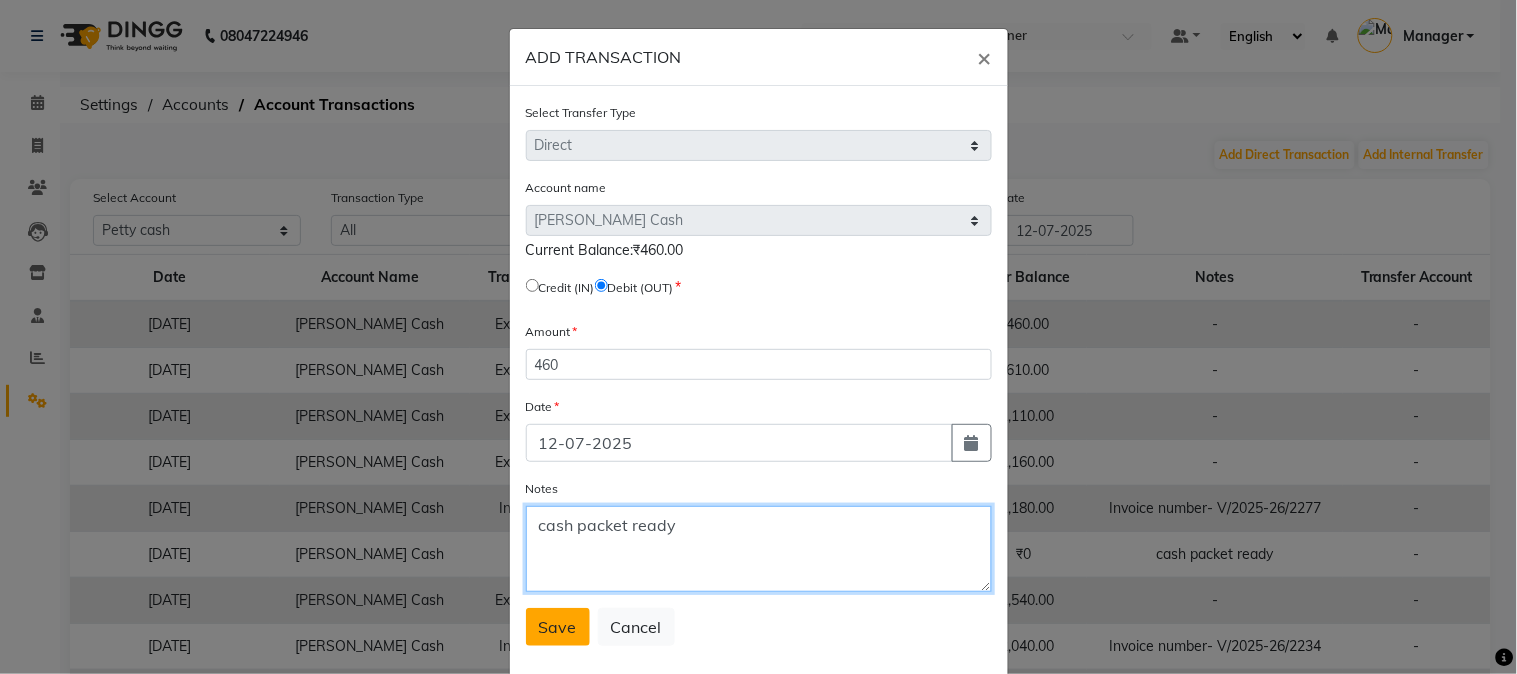 type on "cash packet ready" 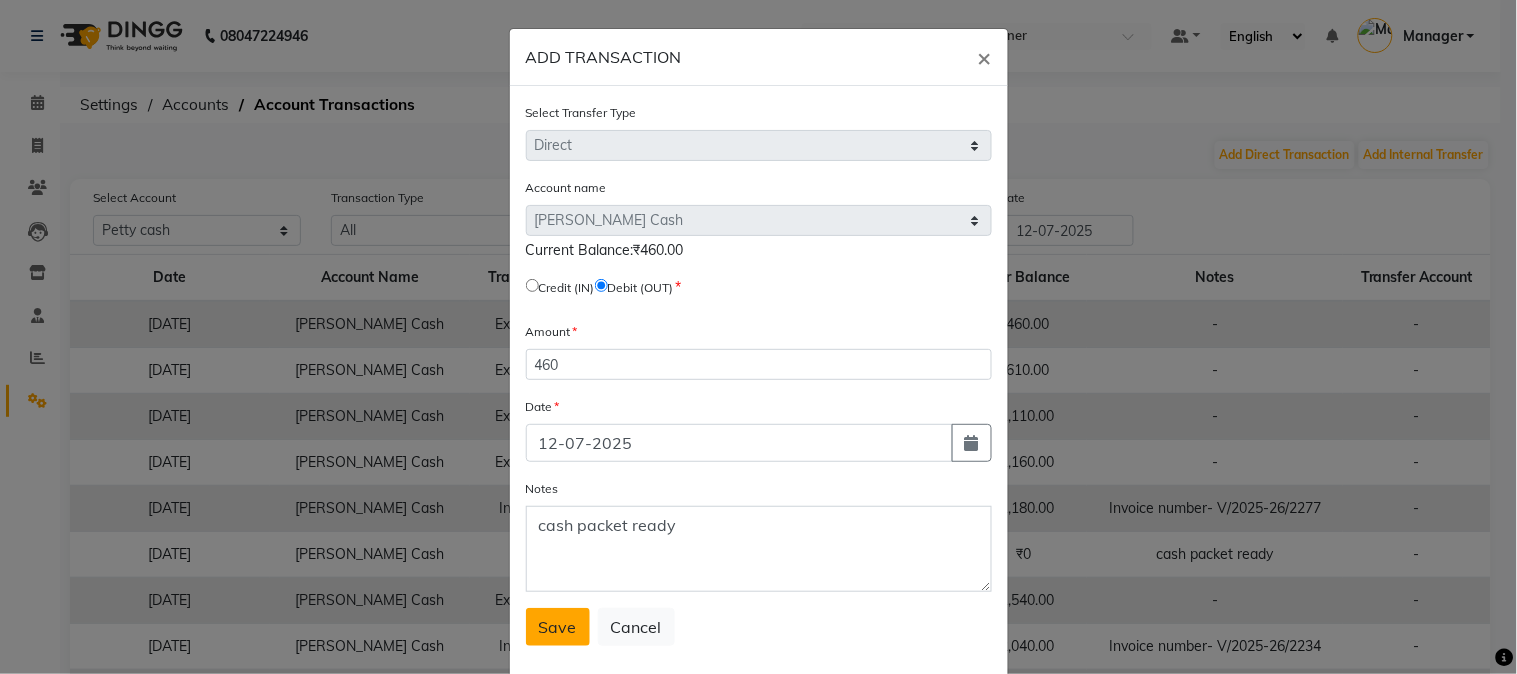 click on "Save" at bounding box center [558, 627] 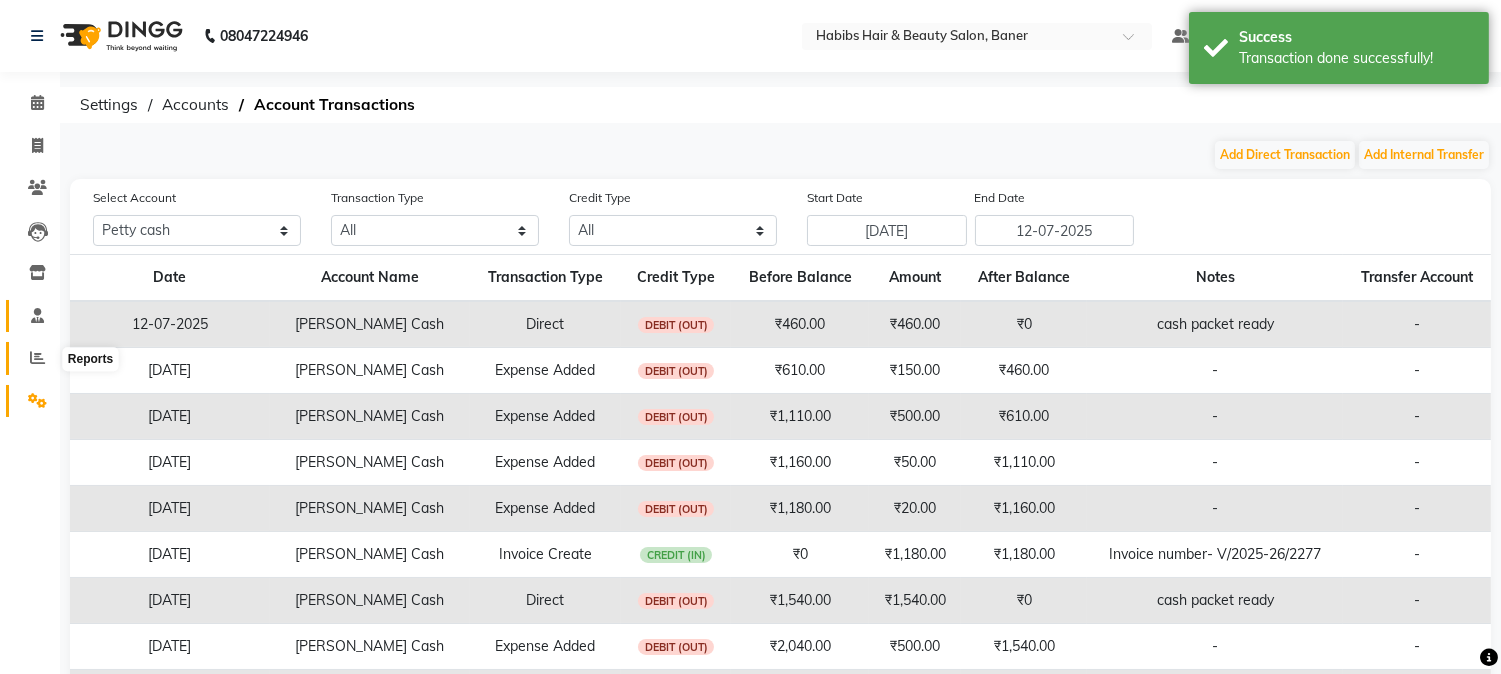 drag, startPoint x: 38, startPoint y: 357, endPoint x: 50, endPoint y: 332, distance: 27.730848 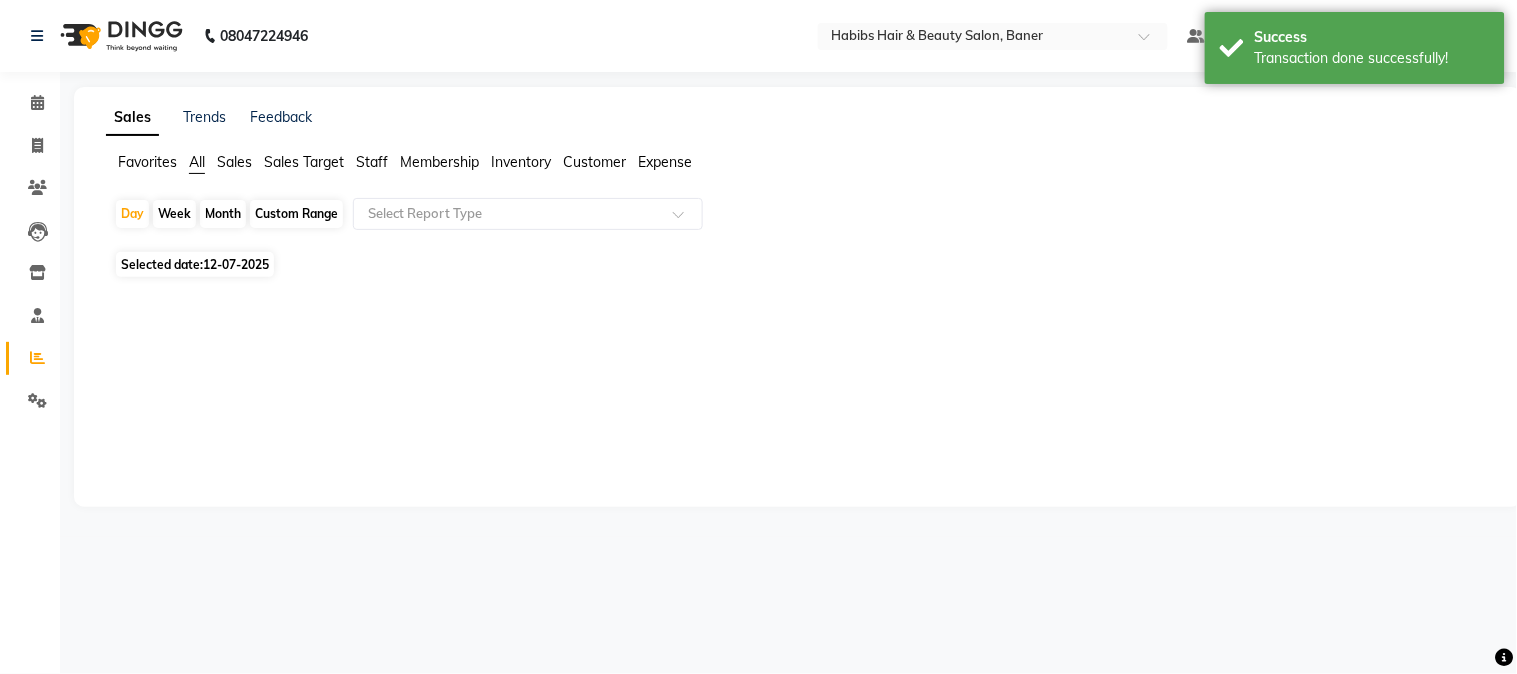 click on "12-07-2025" 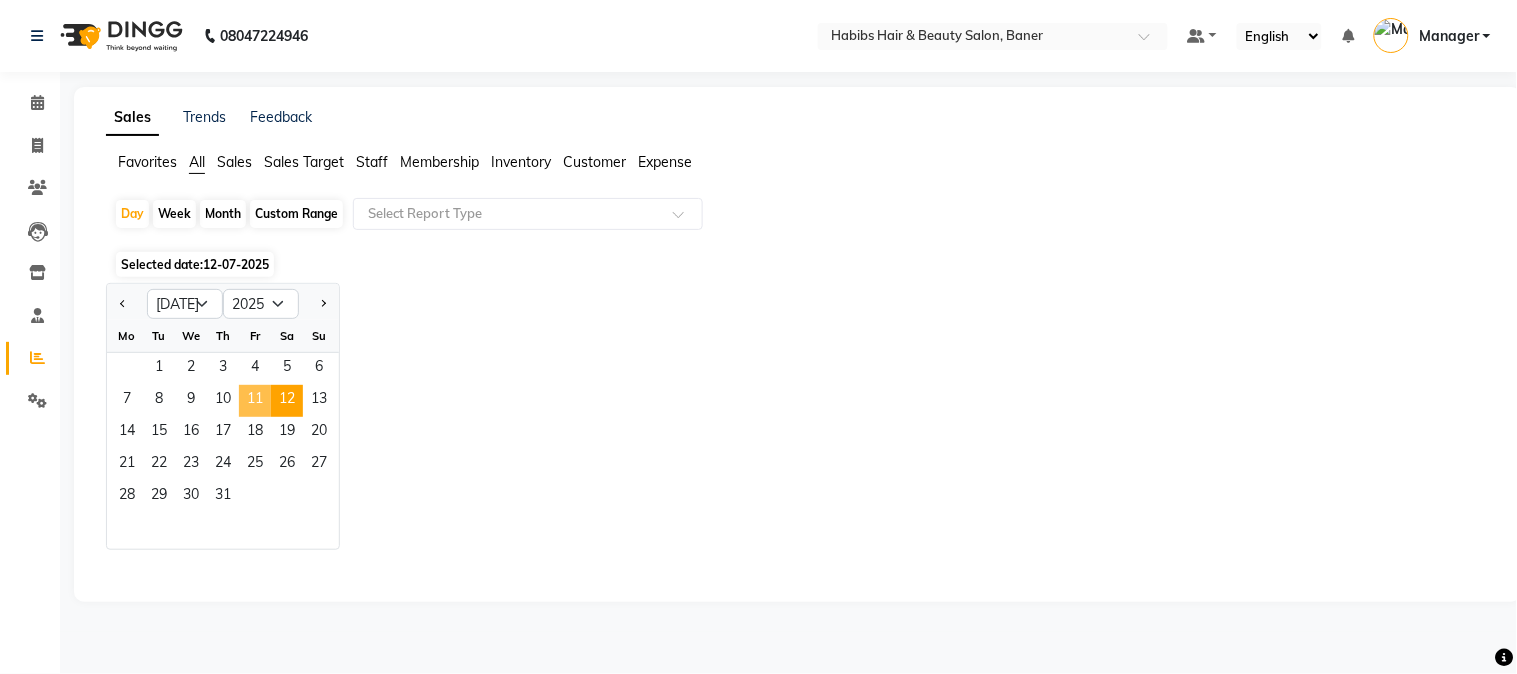 click on "11" 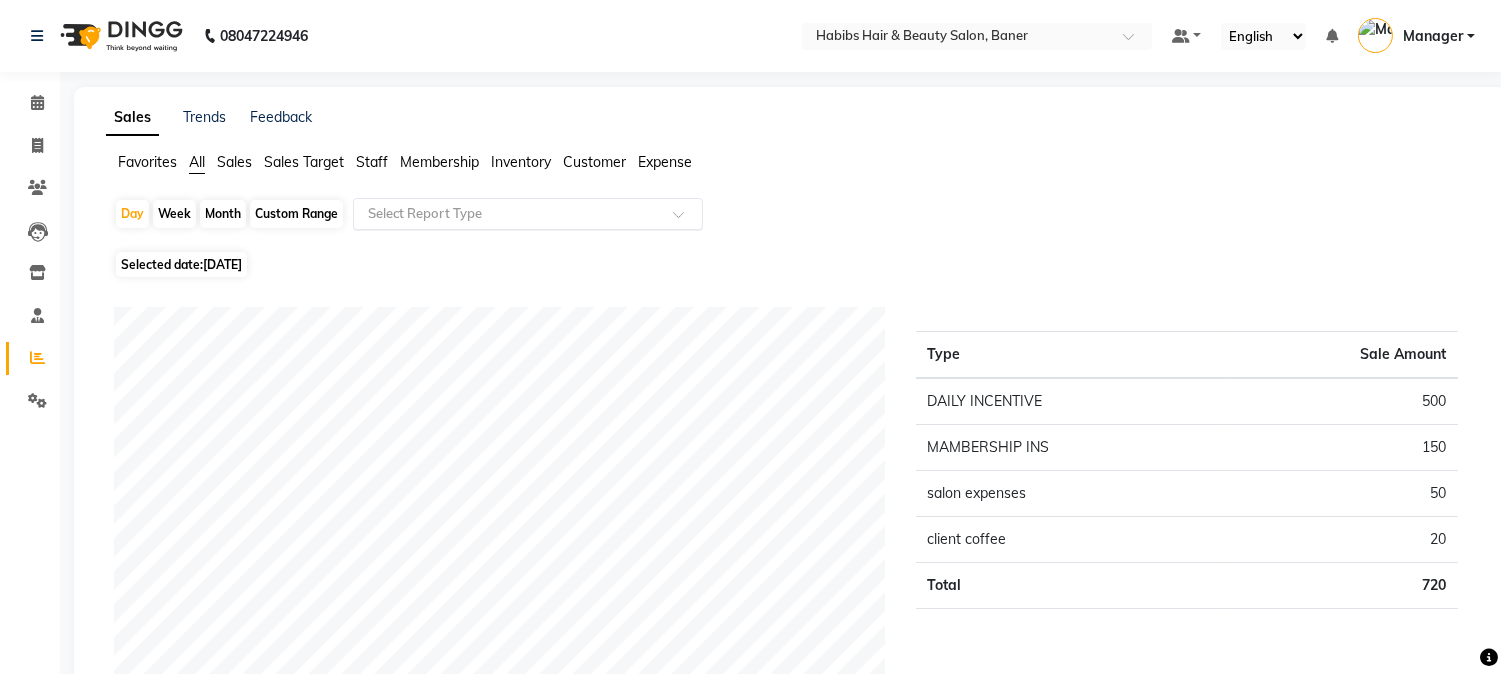 click 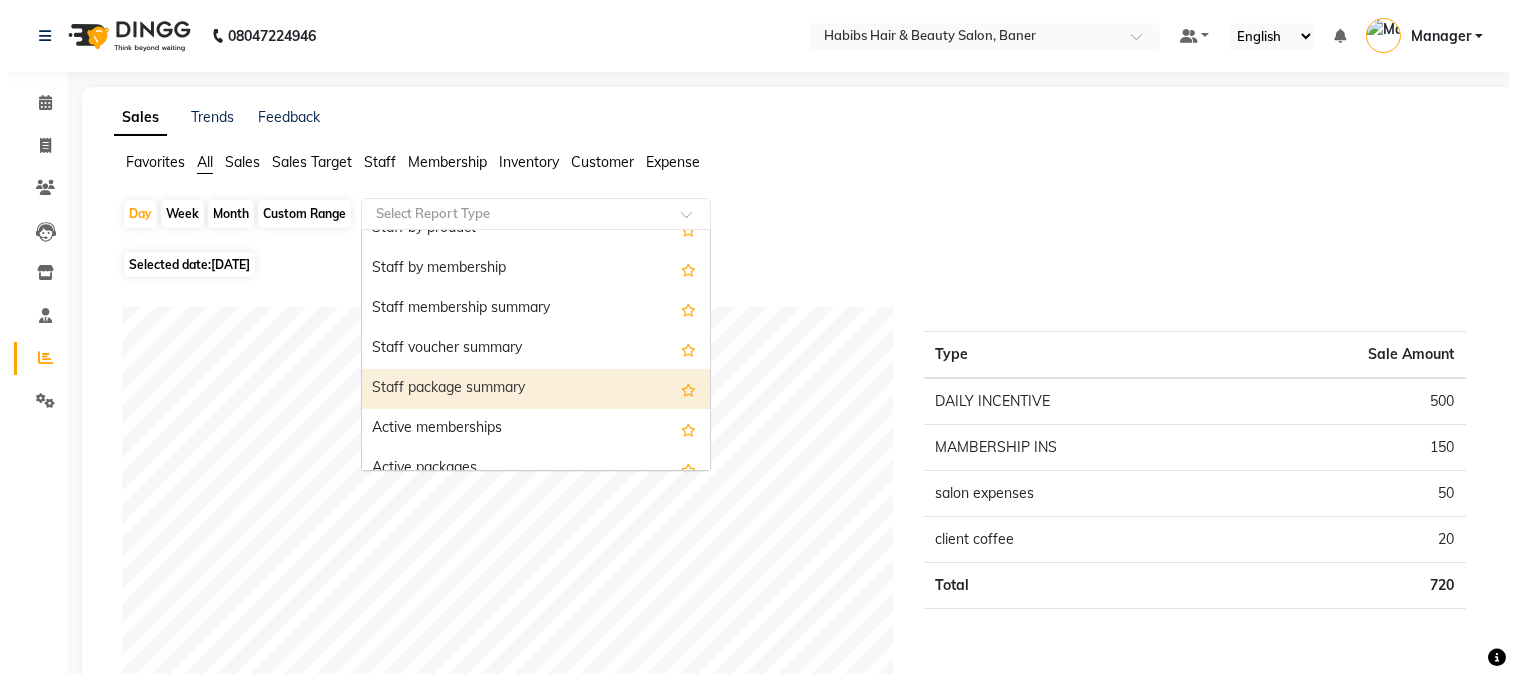 scroll, scrollTop: 0, scrollLeft: 0, axis: both 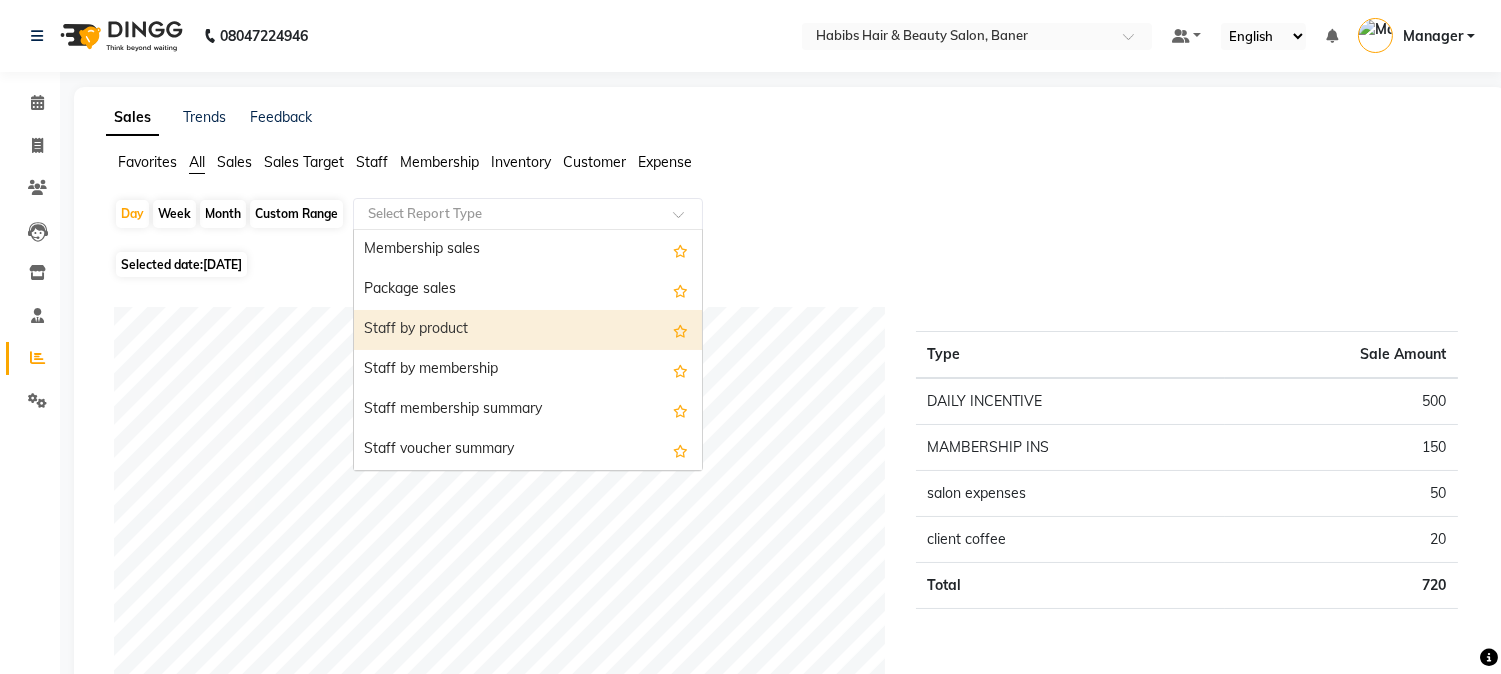 click on "Staff by product" at bounding box center [528, 330] 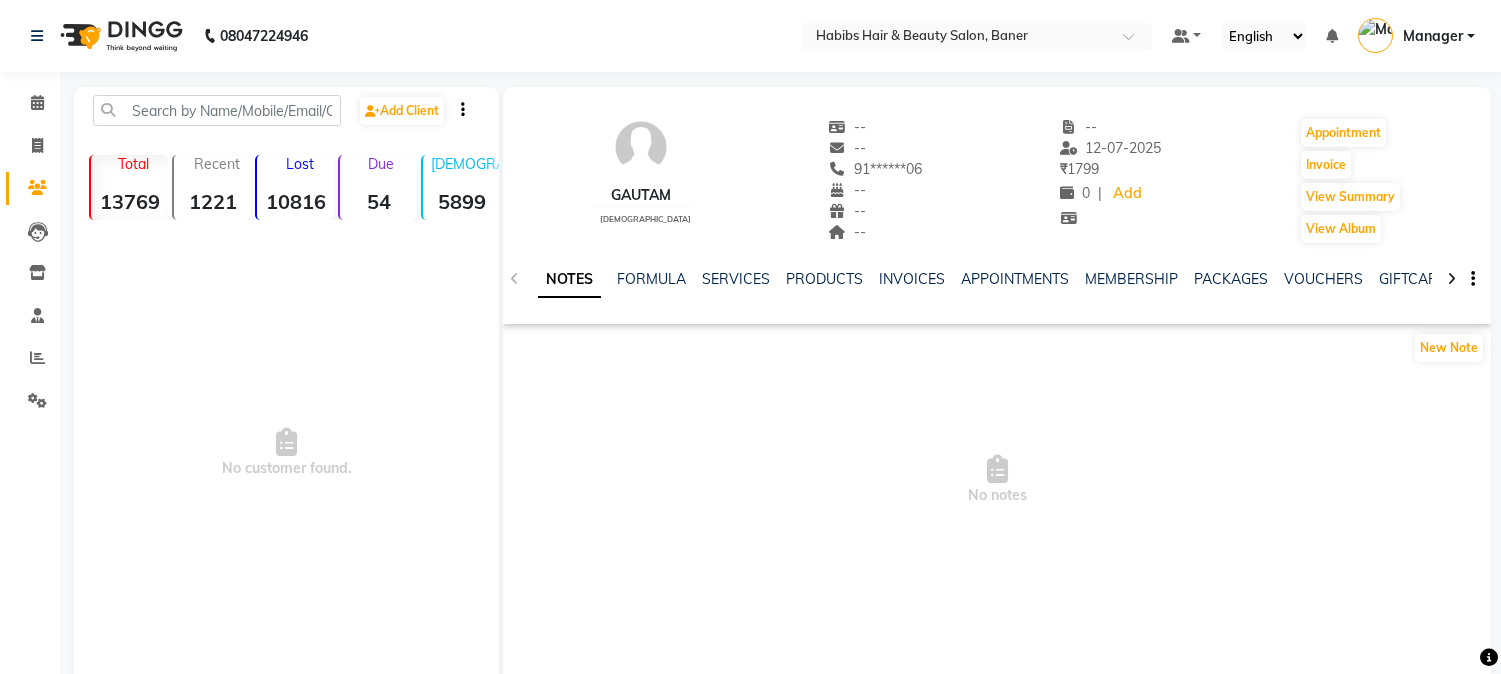 scroll, scrollTop: 0, scrollLeft: 0, axis: both 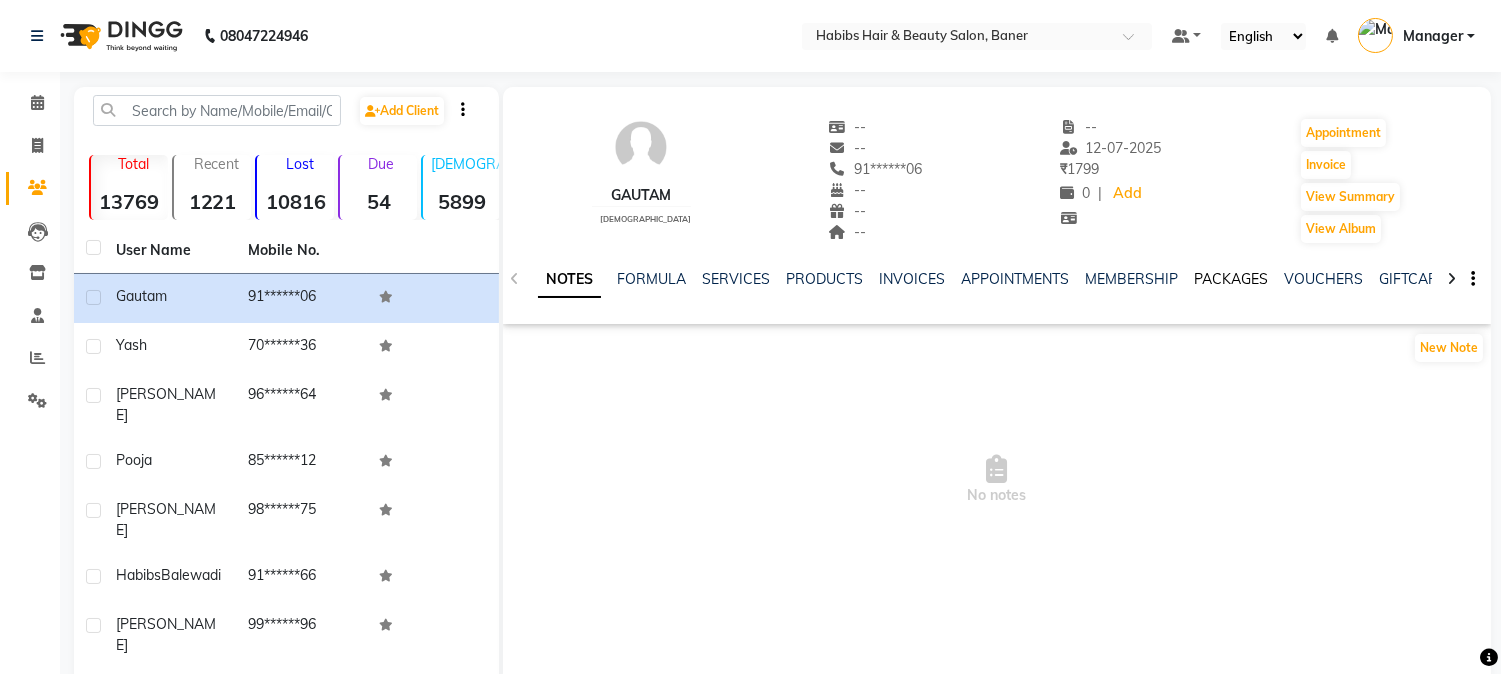 click on "PACKAGES" 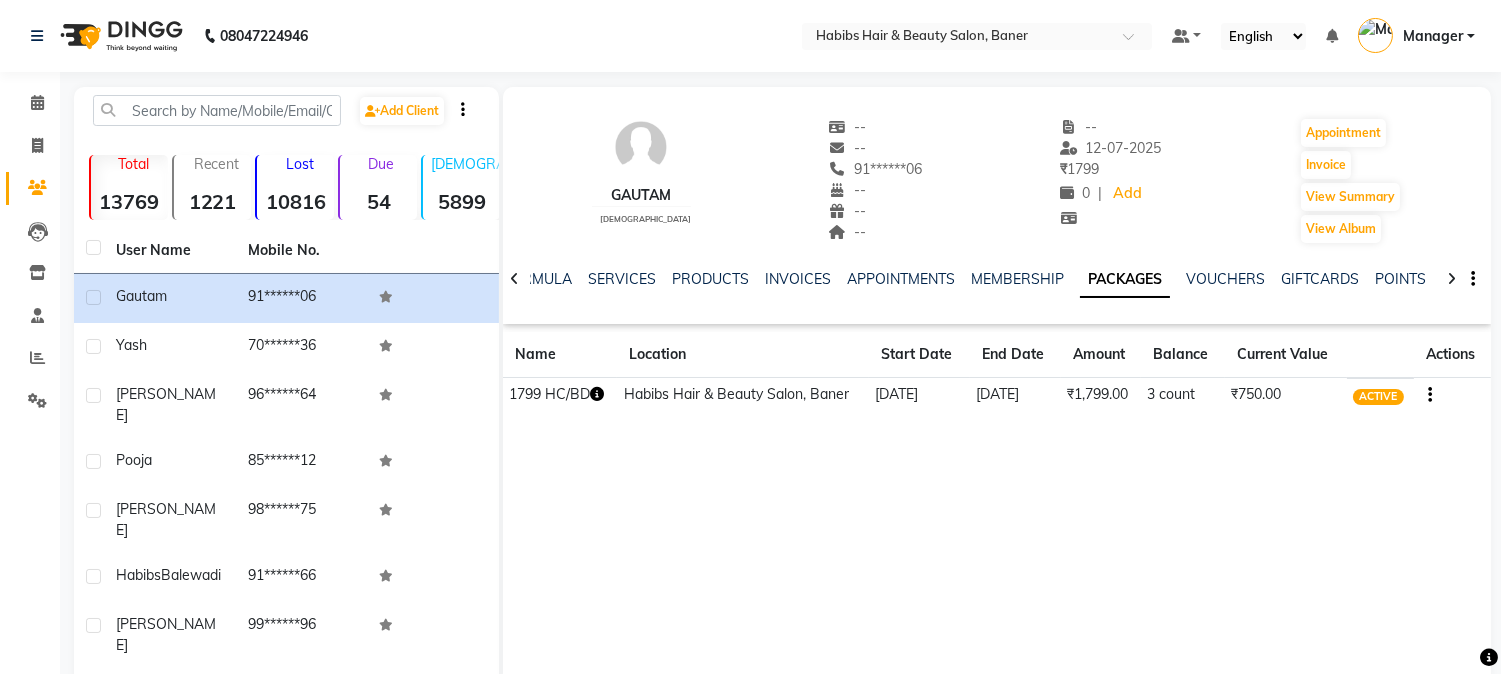 click 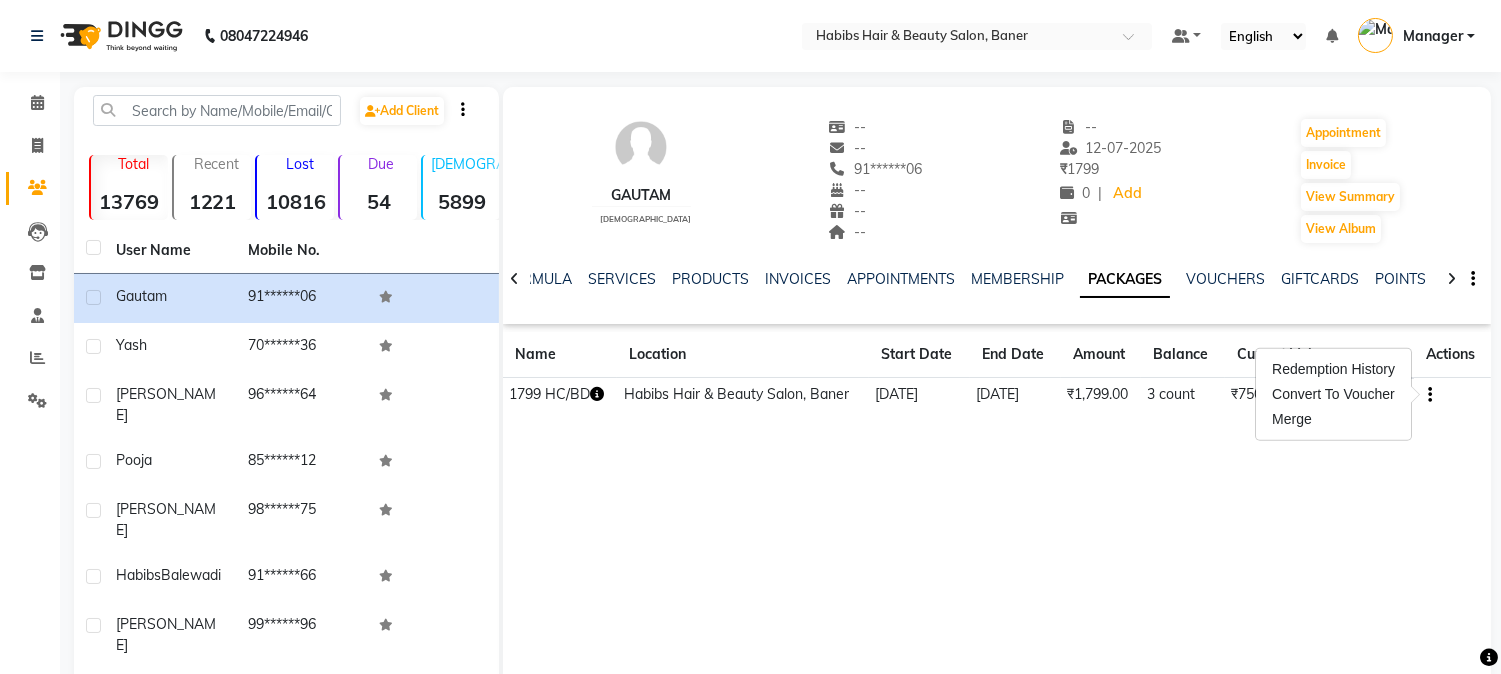 click on "Gautam    male  --   --   91******06  --  --  --  -- 12-07-2025 ₹    1799 0 |  Add   Appointment   Invoice  View Summary  View Album  NOTES FORMULA SERVICES PRODUCTS INVOICES APPOINTMENTS MEMBERSHIP PACKAGES VOUCHERS GIFTCARDS POINTS FORMS FAMILY CARDS WALLET Name Location Start Date End Date Amount Balance Current Value Actions  1799 HC/BD  Habibs Hair & Beauty Salon, Baner 12-08-2024 12-08-2025  ₹1,799.00   3 count  ₹750.00 ACTIVE" 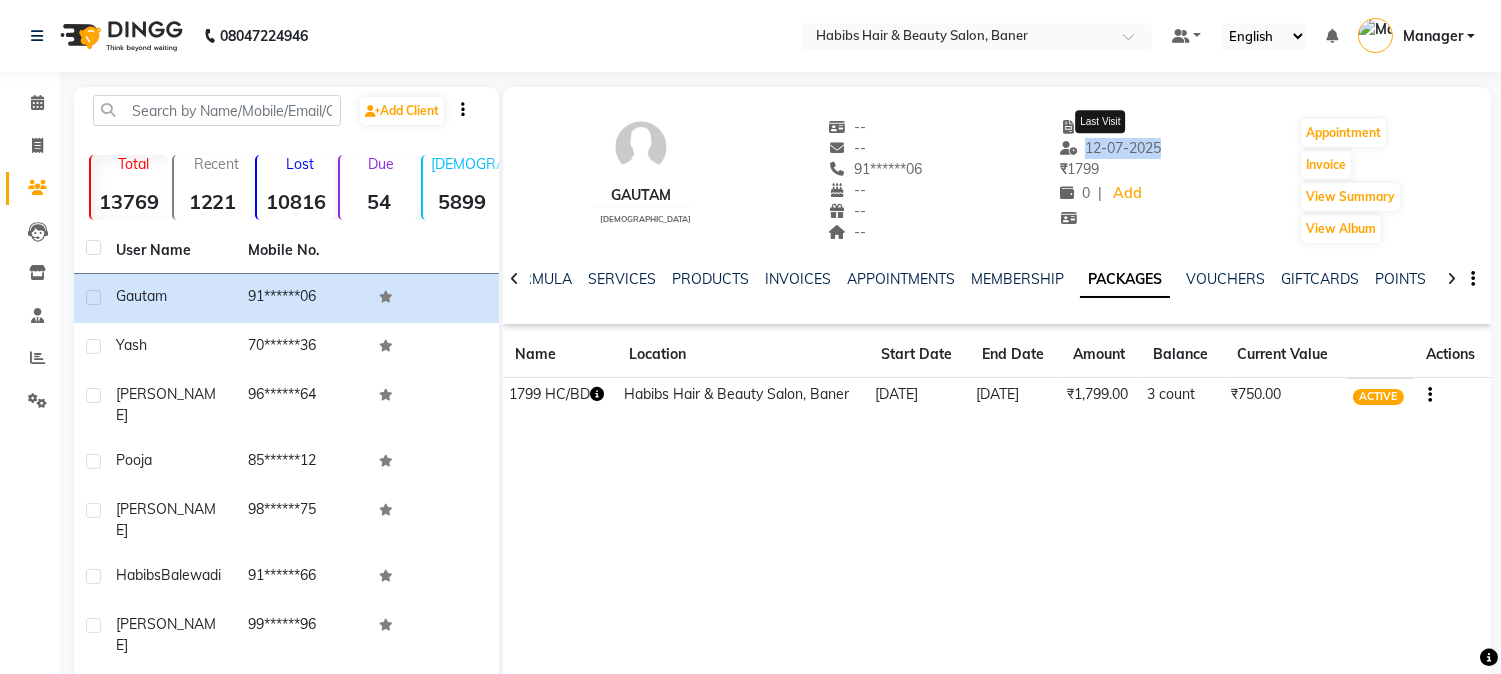 drag, startPoint x: 1151, startPoint y: 147, endPoint x: 1072, endPoint y: 145, distance: 79.025314 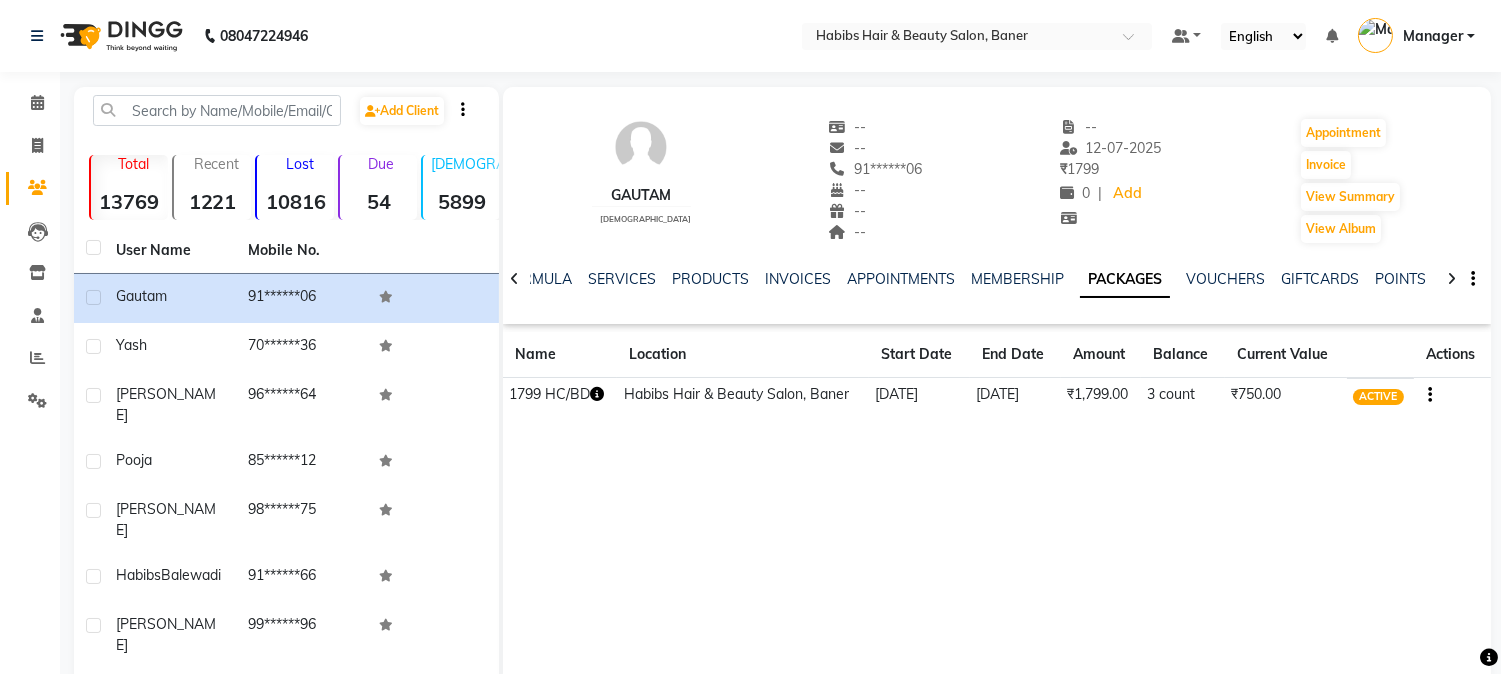 click on "₹    1799" 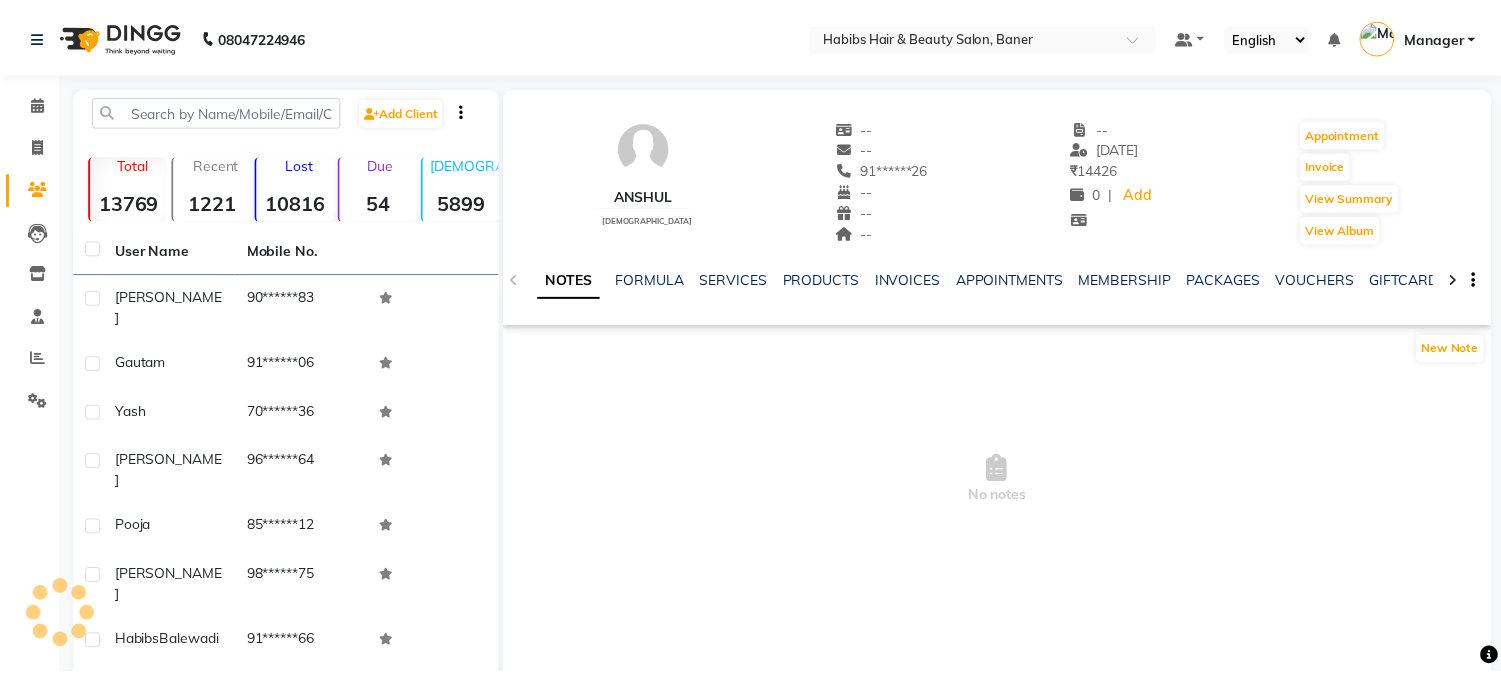 scroll, scrollTop: 0, scrollLeft: 0, axis: both 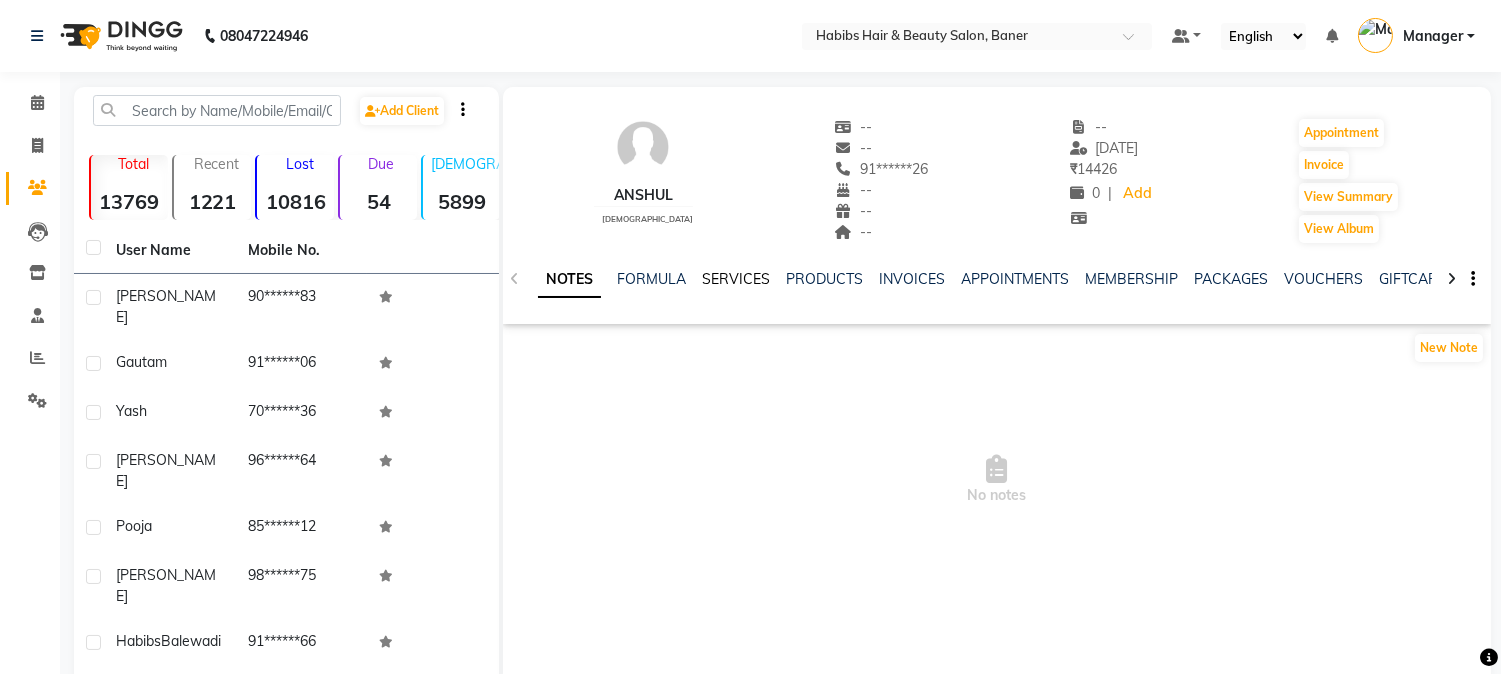 click on "SERVICES" 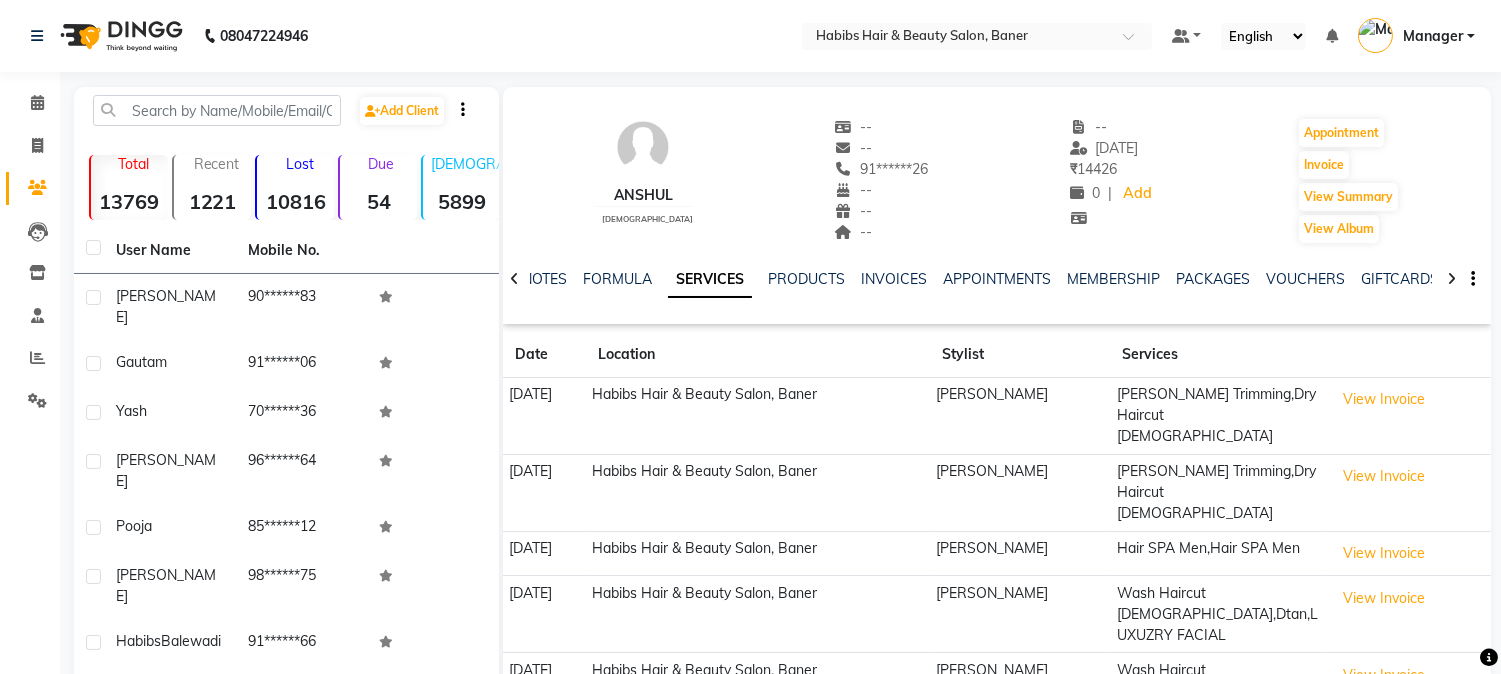 click on "SERVICES" 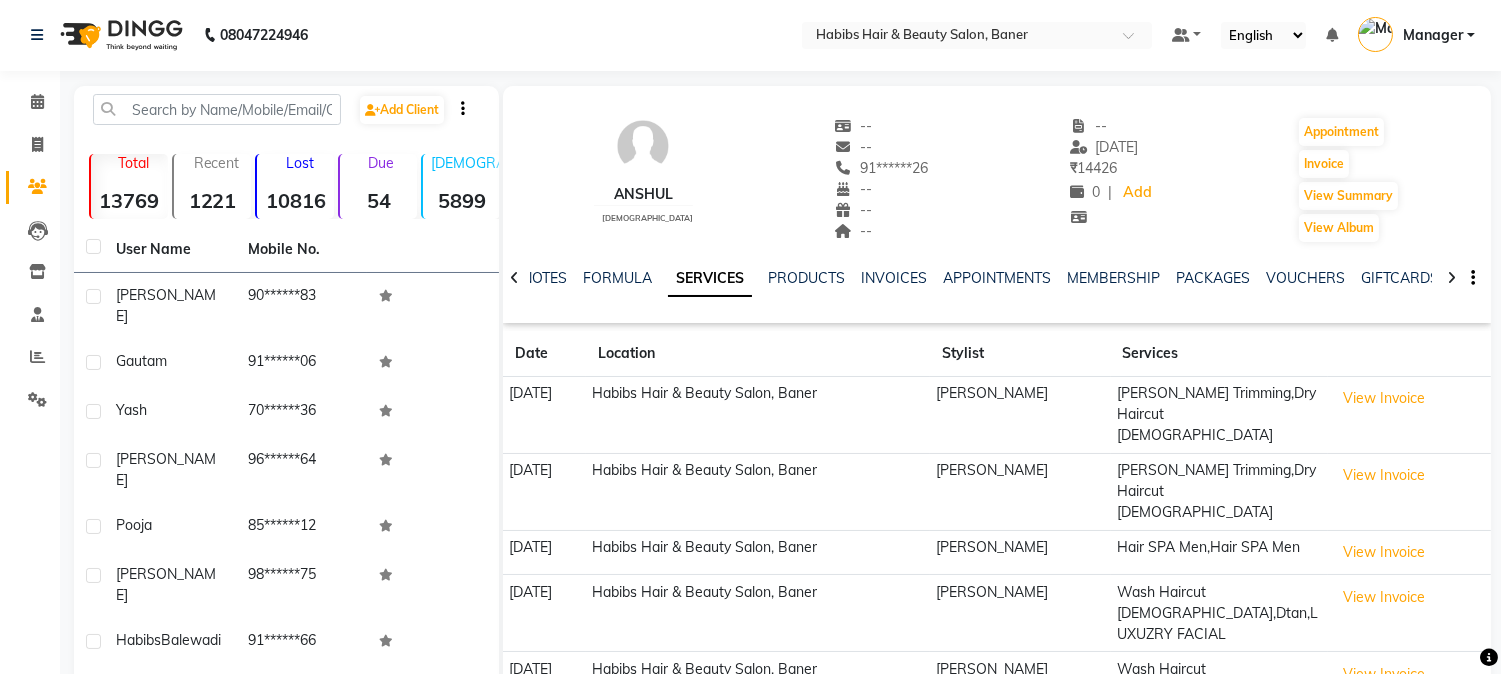 scroll, scrollTop: 0, scrollLeft: 0, axis: both 